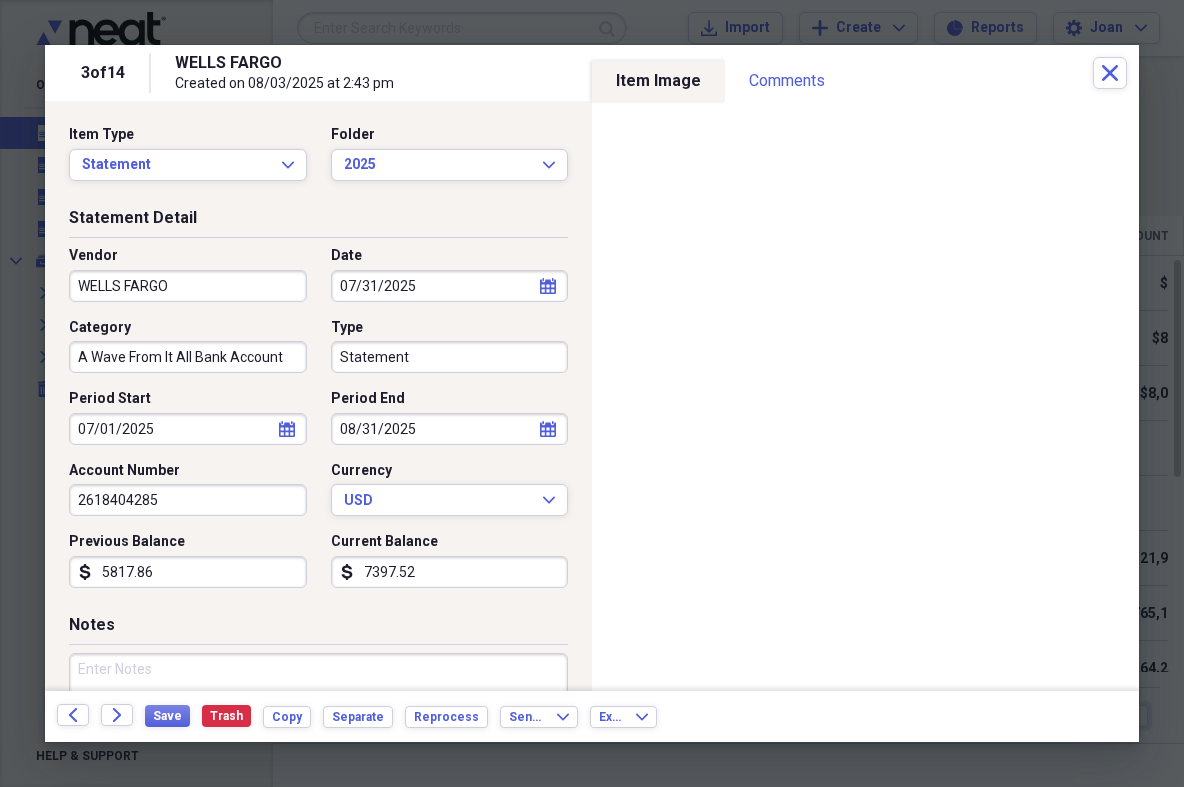 scroll, scrollTop: 0, scrollLeft: 0, axis: both 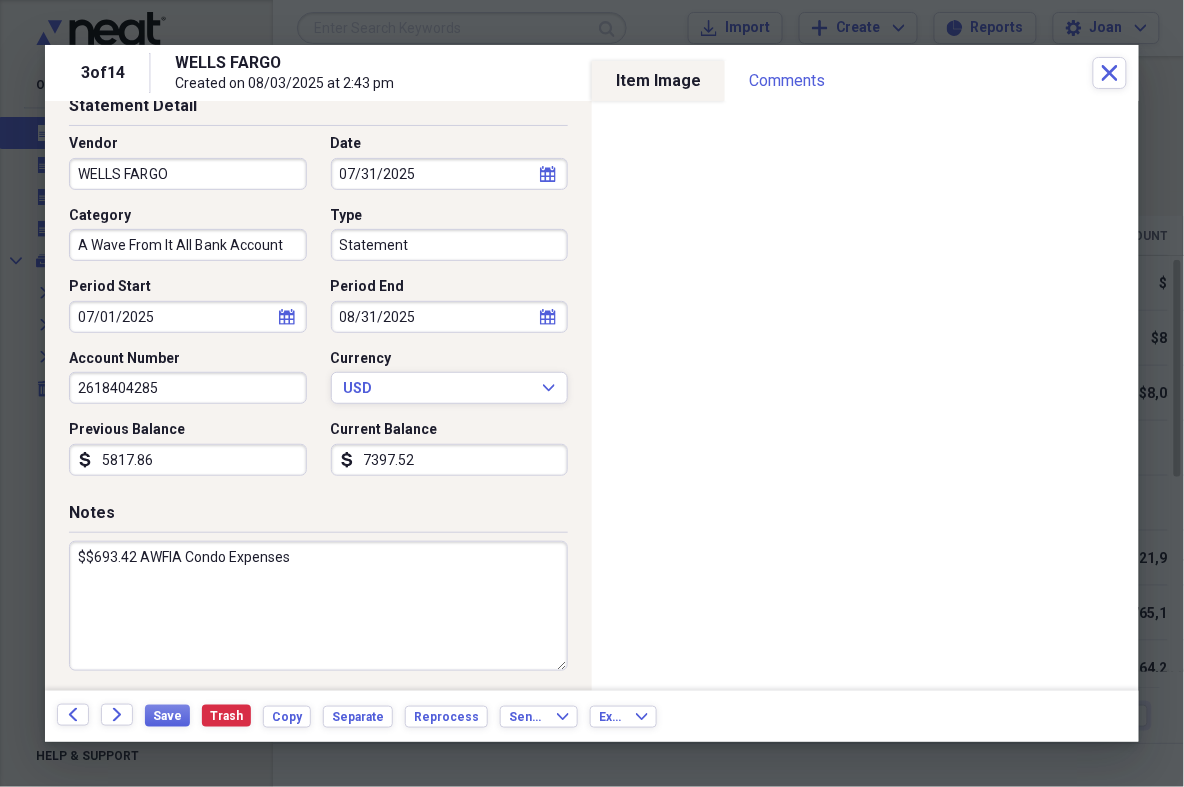 click on "$$693.42 AWFIA Condo Expenses" at bounding box center [318, 606] 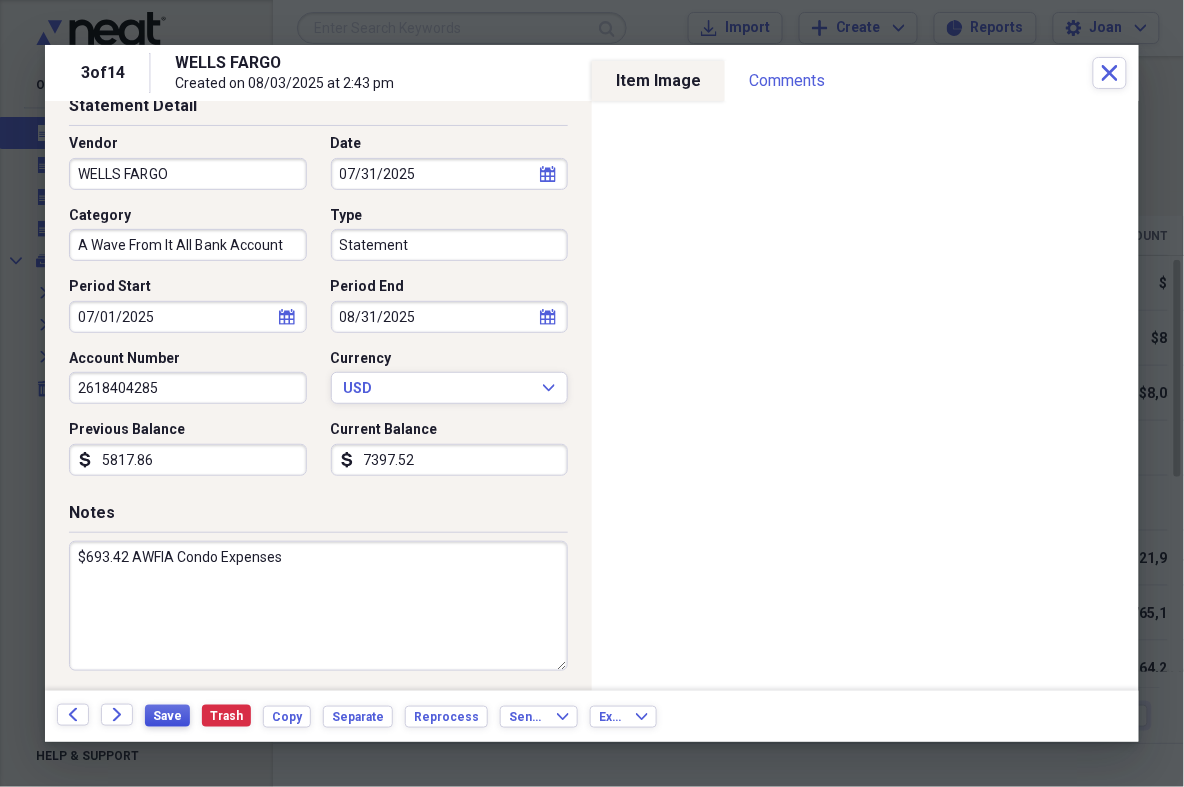 type on "$693.42 AWFIA Condo Expenses" 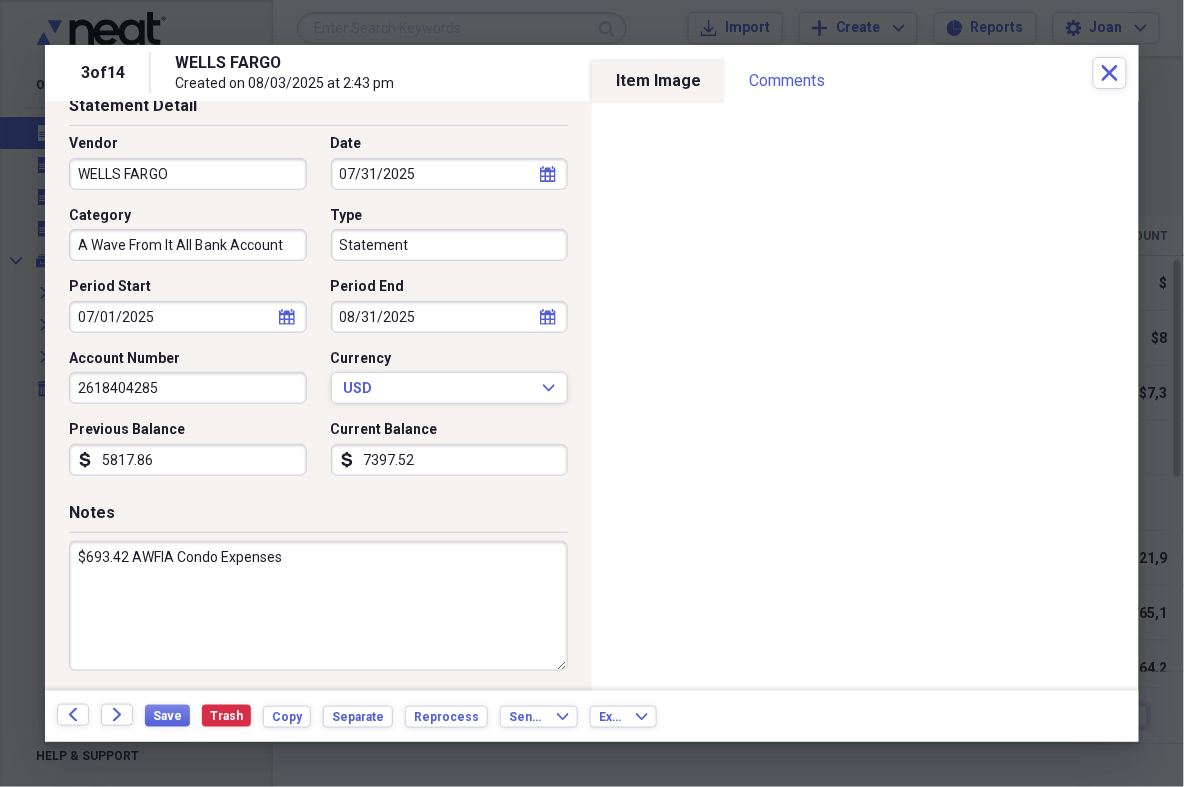 scroll, scrollTop: 0, scrollLeft: 0, axis: both 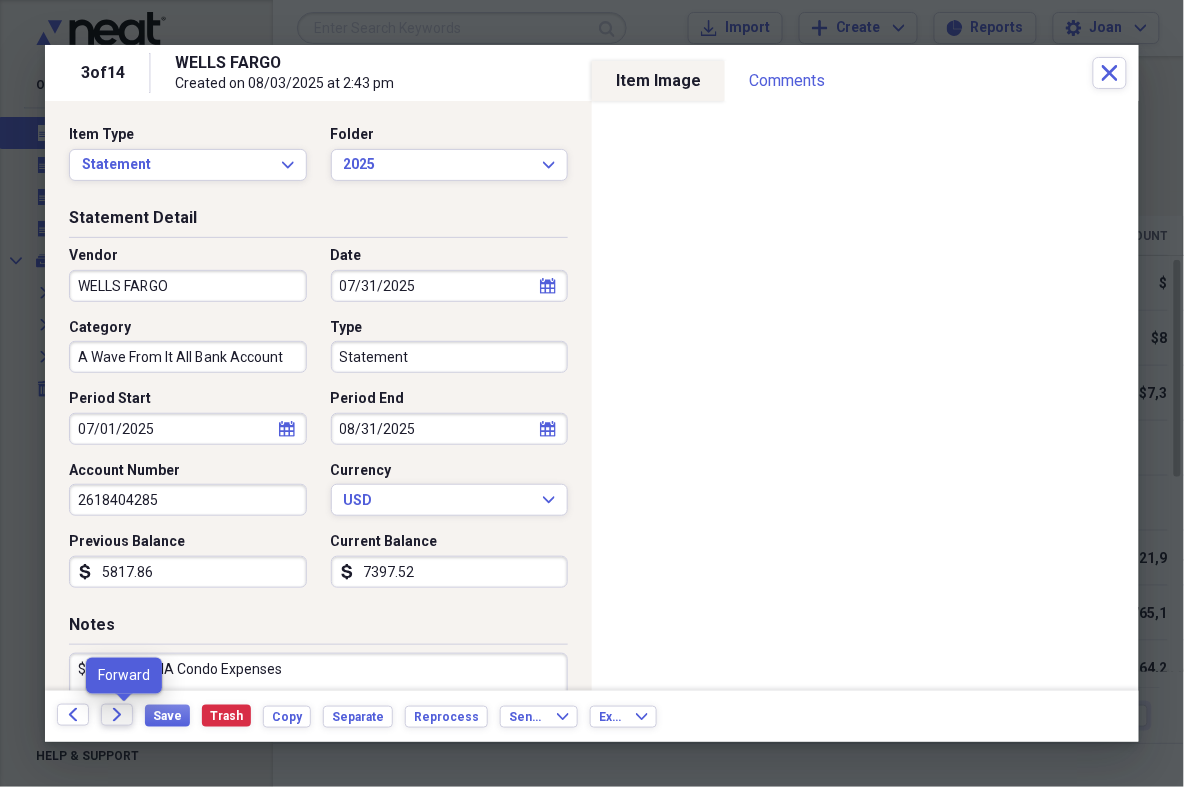 click on "Forward" 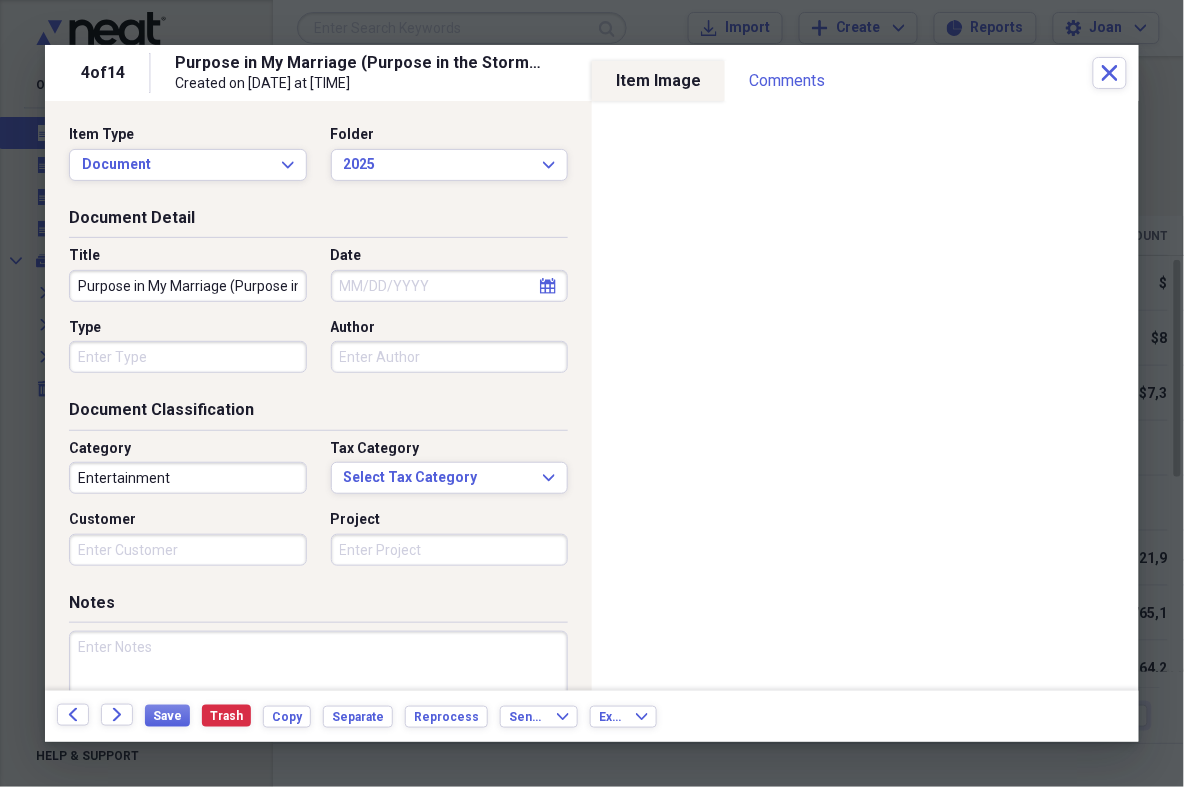 click on "Date" at bounding box center [450, 286] 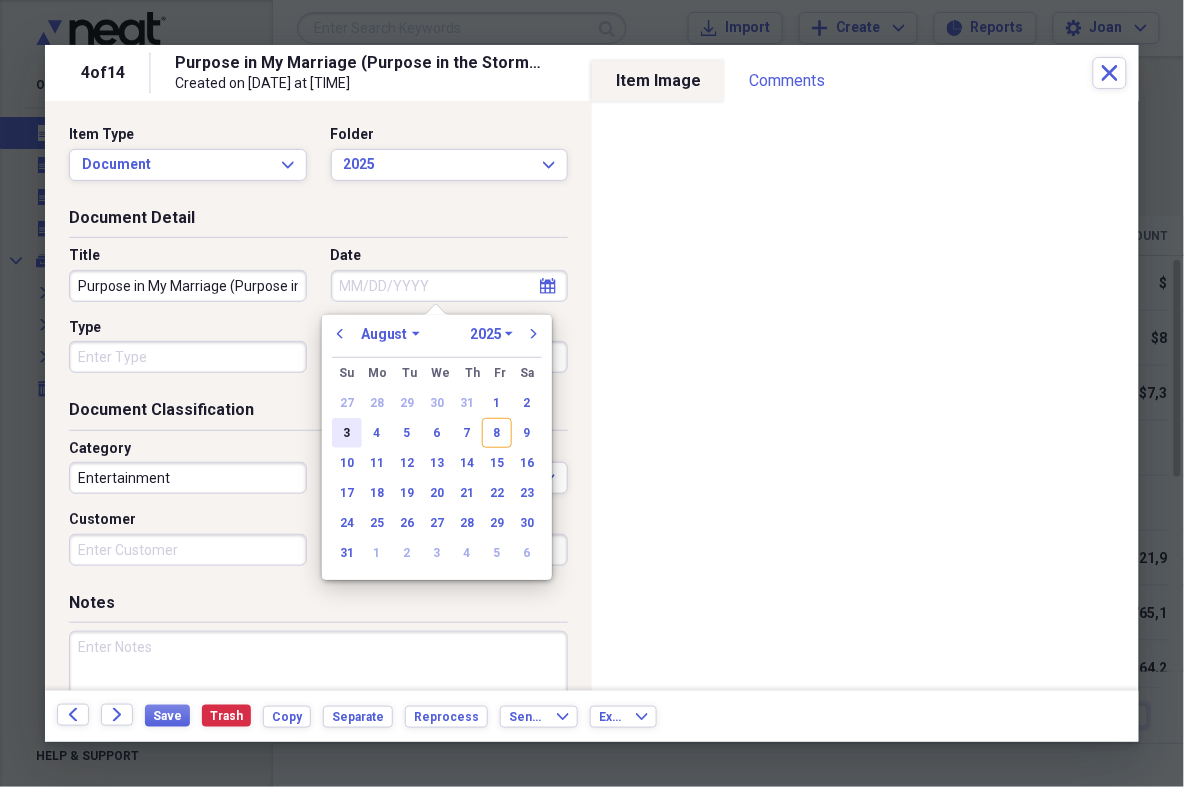 click on "3" at bounding box center [347, 433] 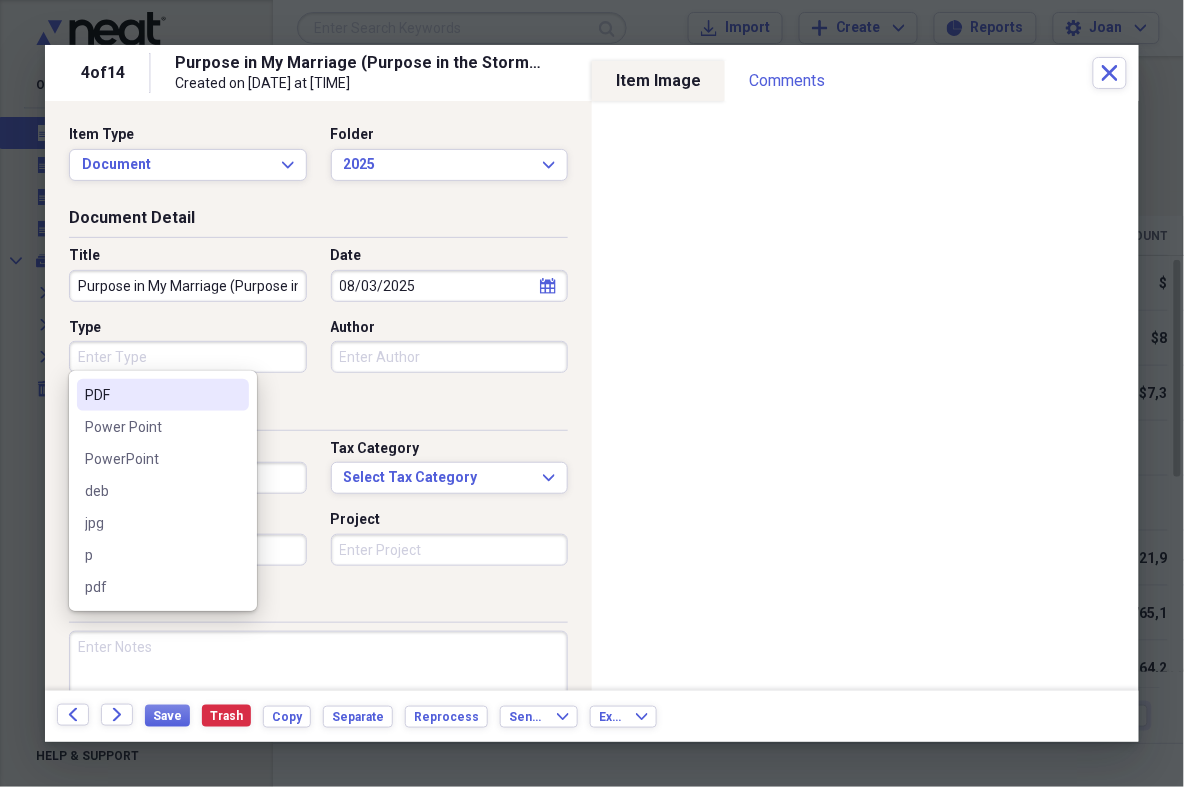 click on "Type" at bounding box center (188, 357) 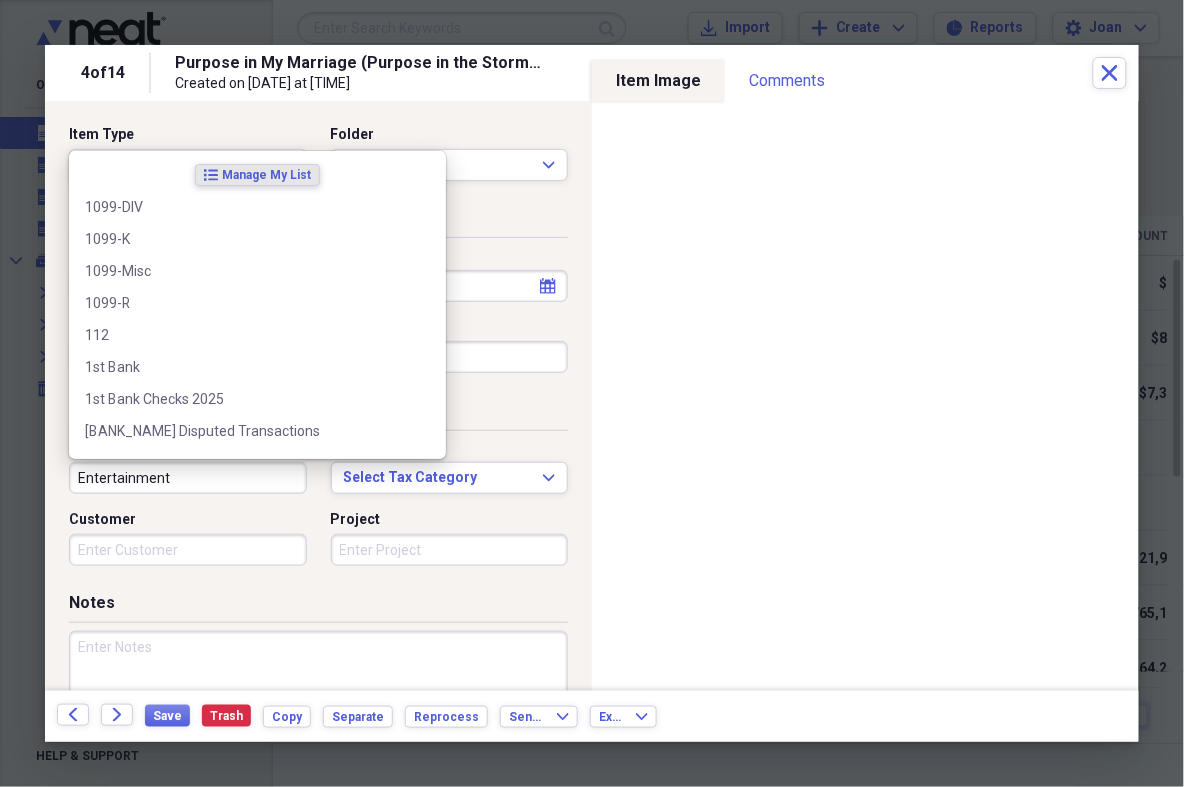 click on "Entertainment" at bounding box center [188, 478] 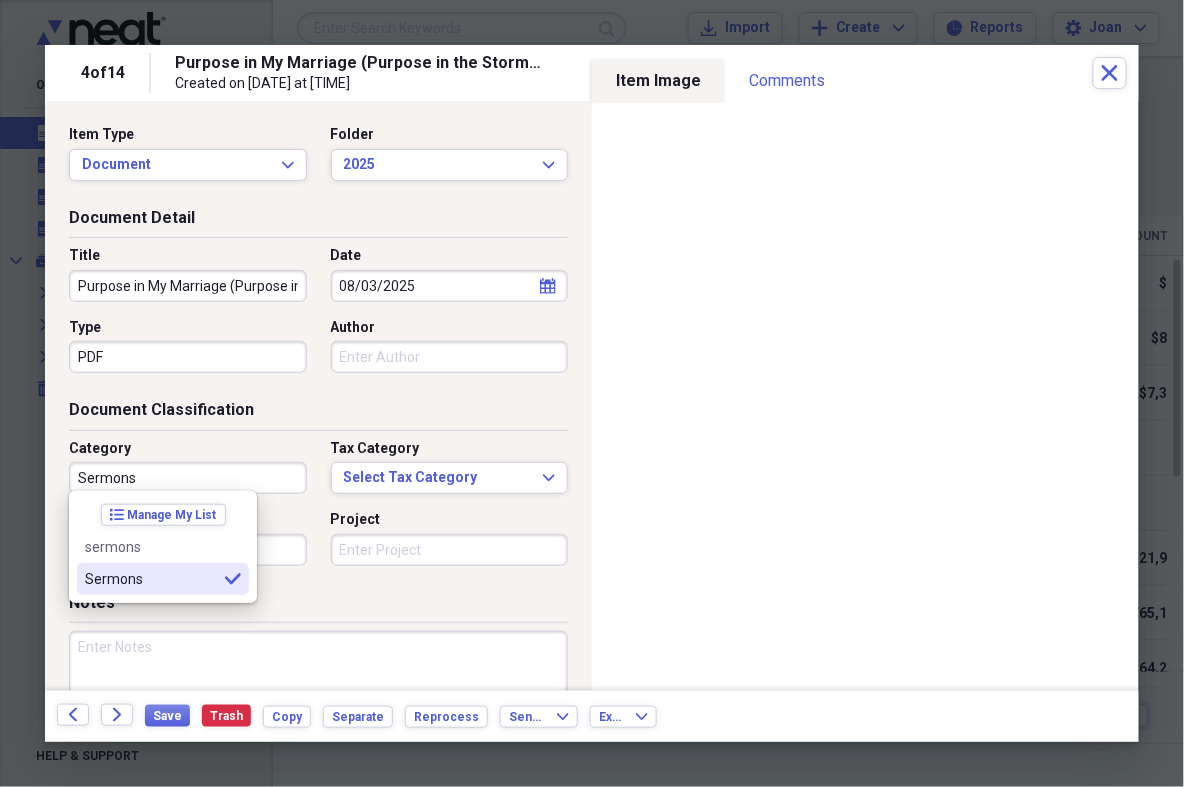 type on "Sermons" 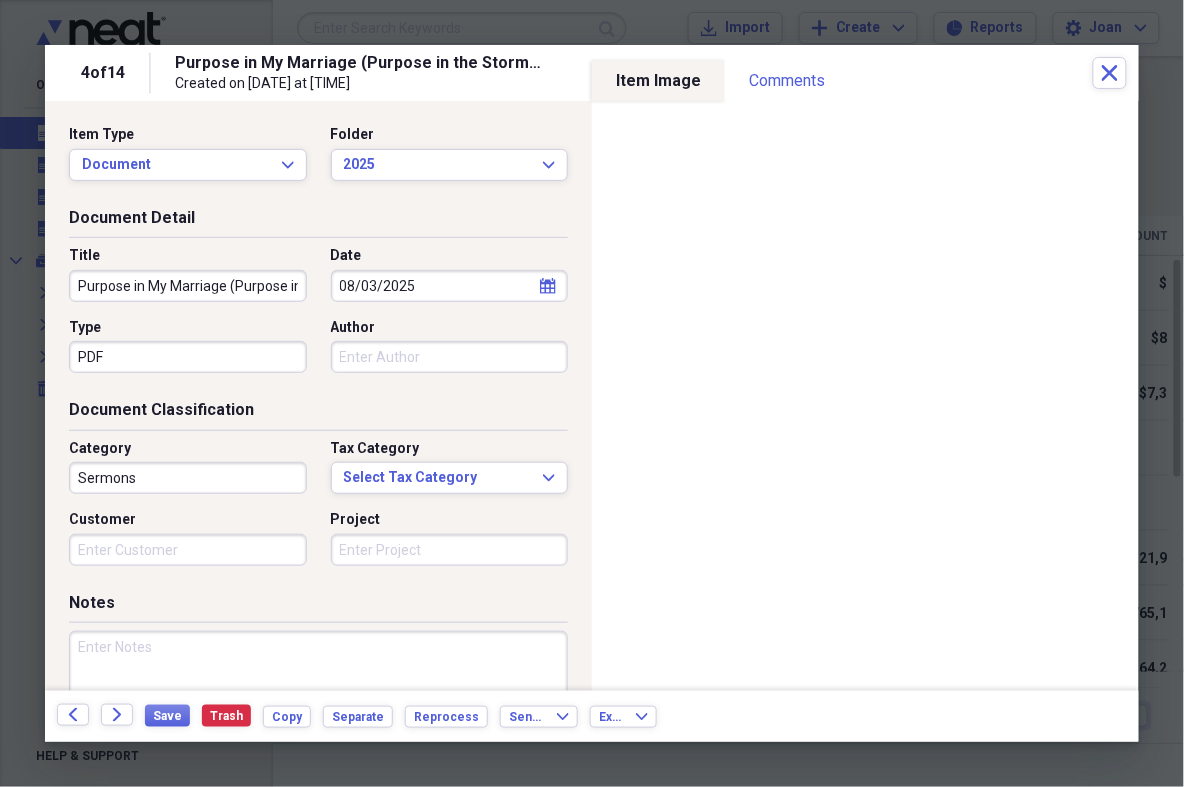 click on "Author" at bounding box center (450, 357) 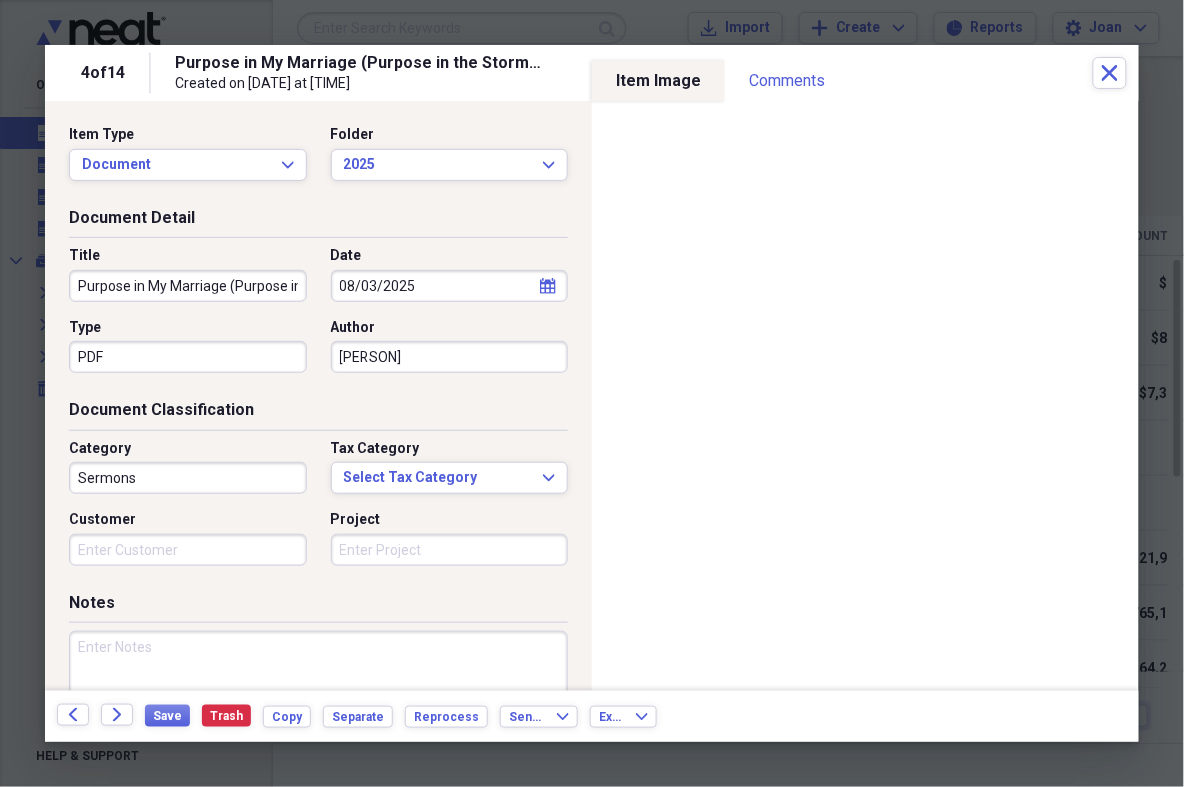 scroll, scrollTop: 78, scrollLeft: 0, axis: vertical 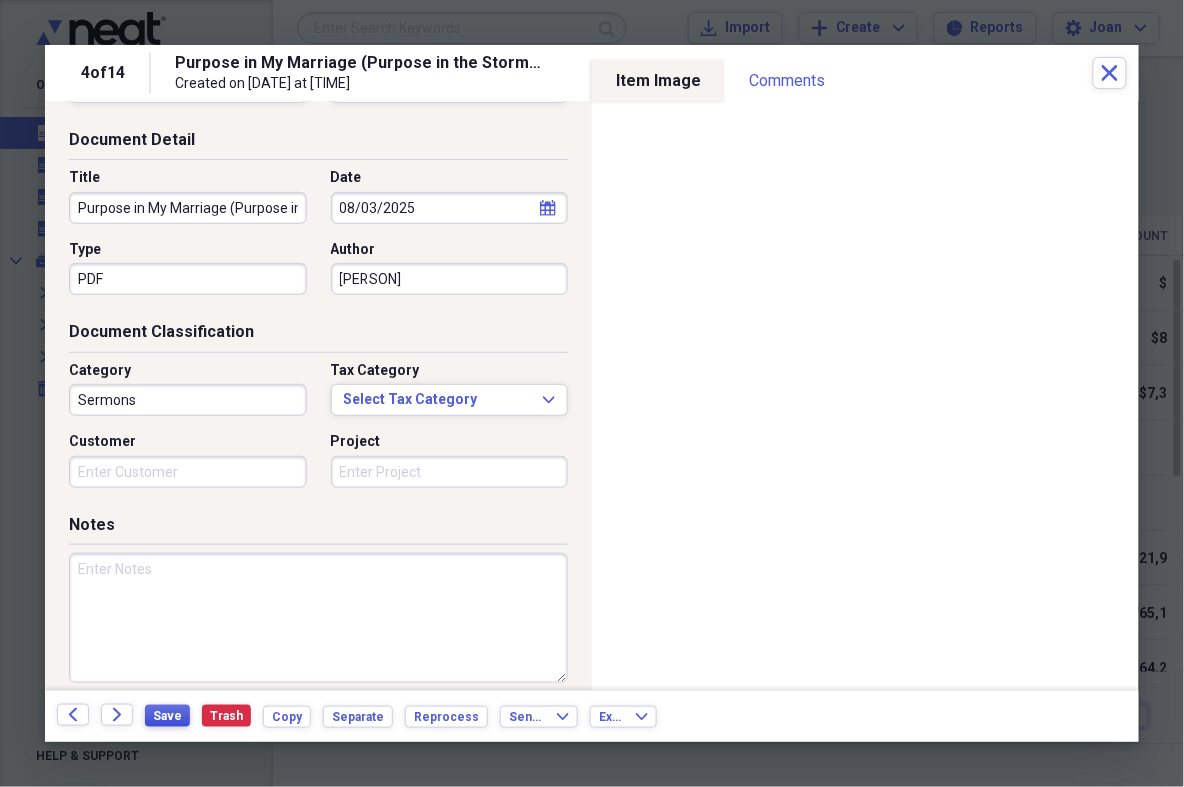 type on "[PERSON]" 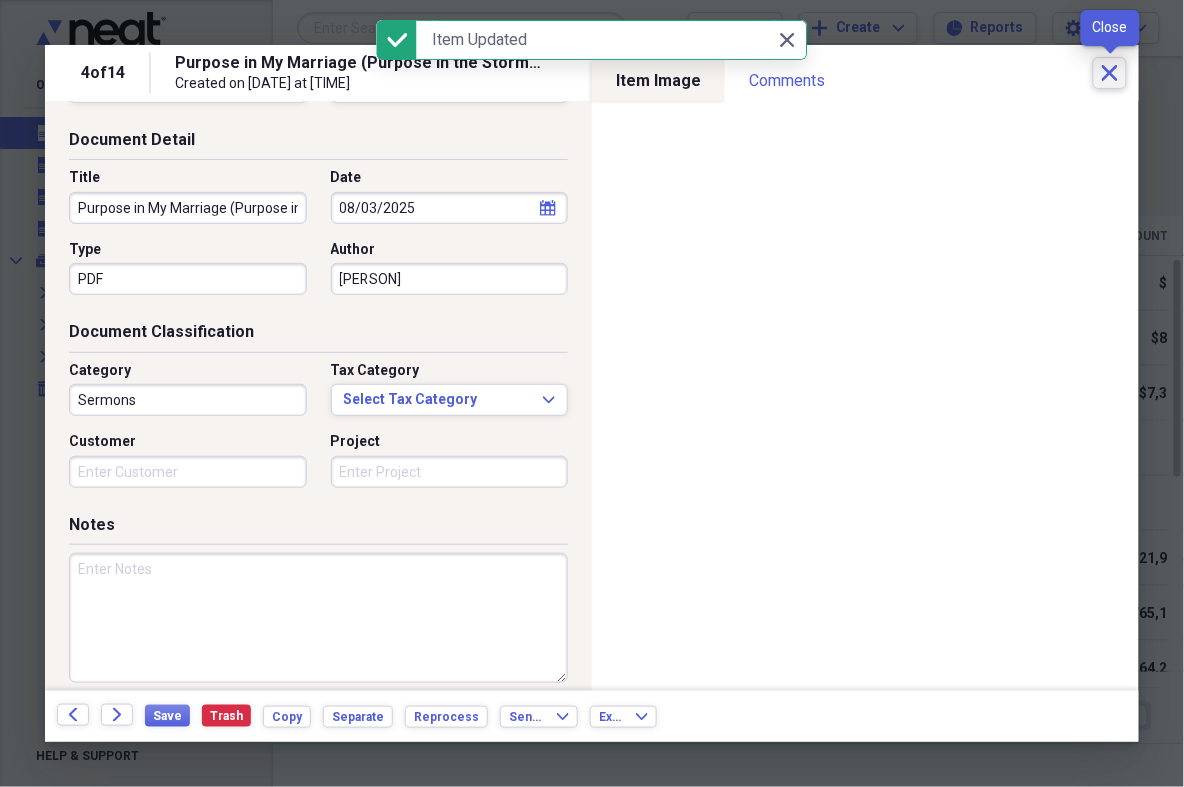 click 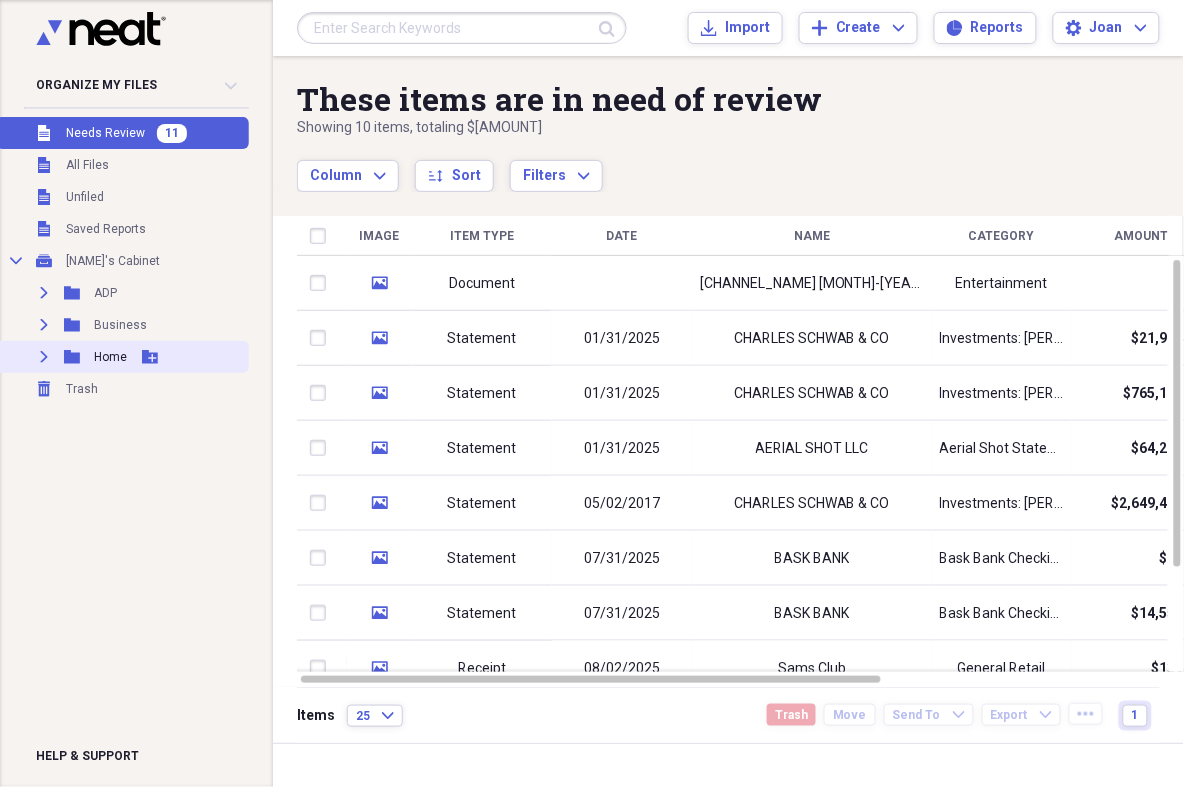 click on "Expand" 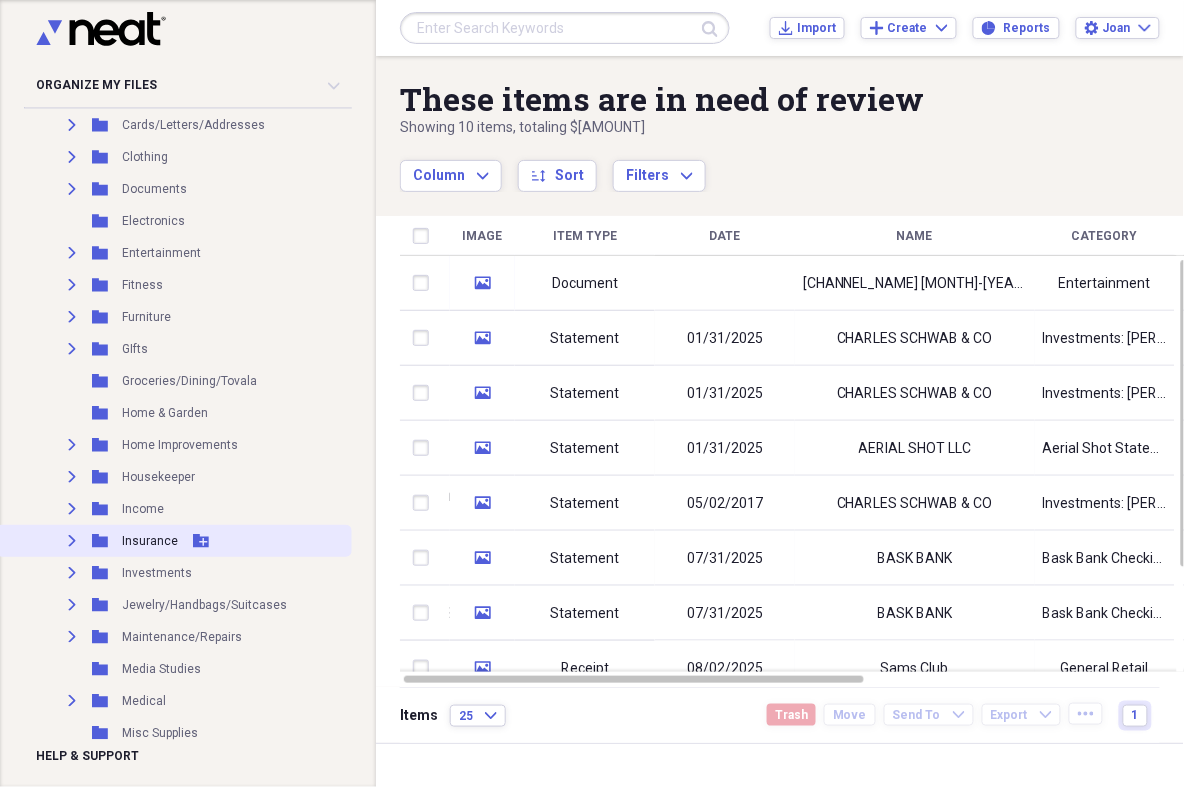 scroll, scrollTop: 891, scrollLeft: 0, axis: vertical 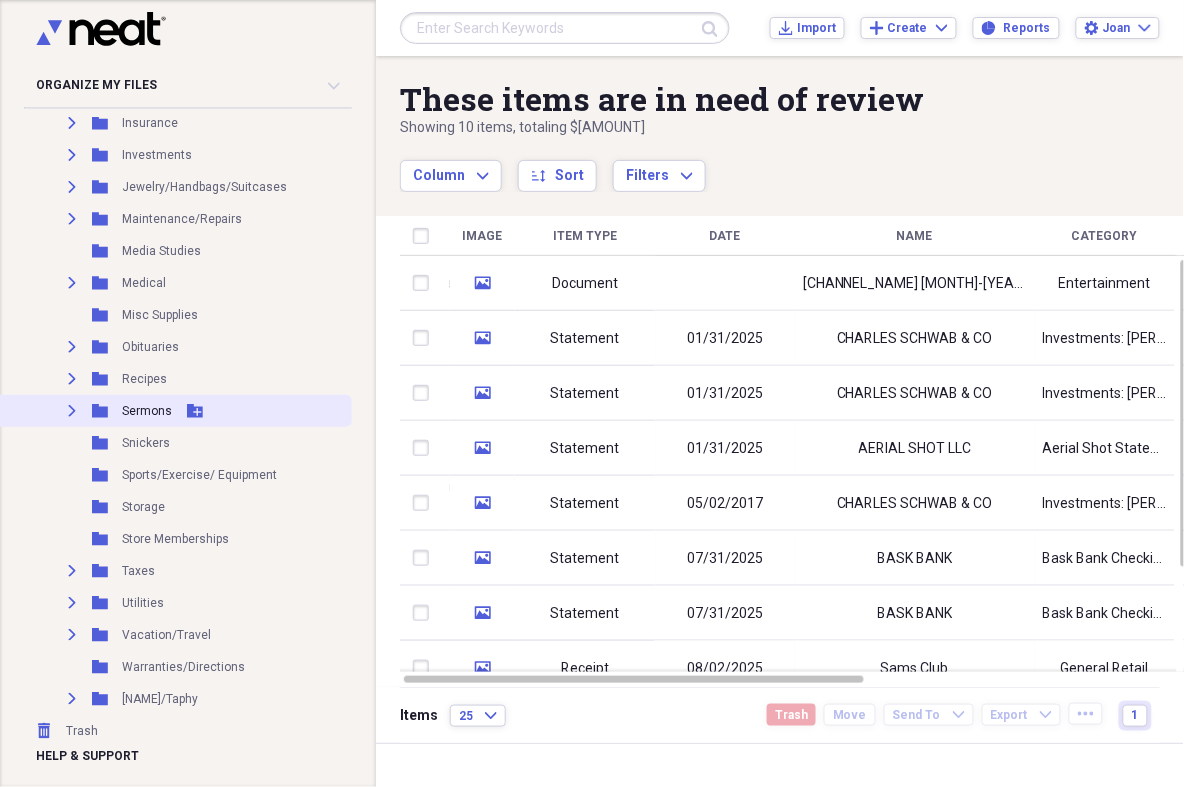 click on "Expand Folder A Wave From It All Add Folder Expand Folder Appliances Add Folder Expand Folder Automobiles Add Folder Expand Folder Banking Add Folder Folder Books/Subscriptions Add Folder Folder Business Cards Add Folder Expand Folder Cards/Letters/Addresses Add Folder Expand Folder Clothing Add Folder Expand Folder Documents Add Folder Folder Electronics Add Folder Expand Folder Entertainment Add Folder Expand Folder Fitness Add Folder Expand Folder Furniture Add Folder Expand Folder GIfts Add Folder Folder Groceries/Dining/Tovala Add Folder Folder Home & Garden Add Folder Expand Folder Home Improvements Add Folder Expand Folder Housekeeper Add Folder Expand Folder Income Add Folder Expand Folder Insurance Add Folder Expand Folder Investments Add Folder Expand Folder Jewelry/Handbags/Suitcases Add Folder Expand Folder Maintenance/Repairs Add Folder Folder Media Studies Add Folder Expand Folder Medical Add Folder Folder Misc Supplies Add Folder Expand Folder Obituaries Add Folder Expand Folder Recipes Expand" at bounding box center [174, 107] 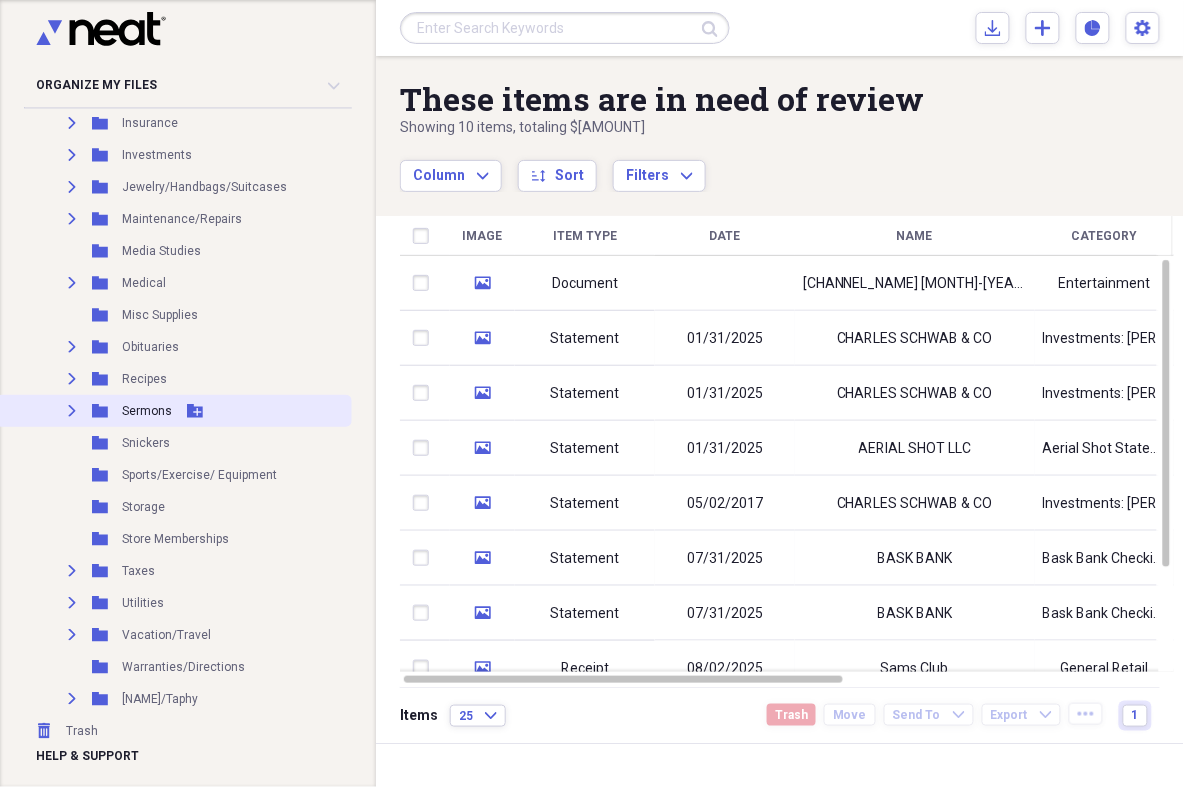 click 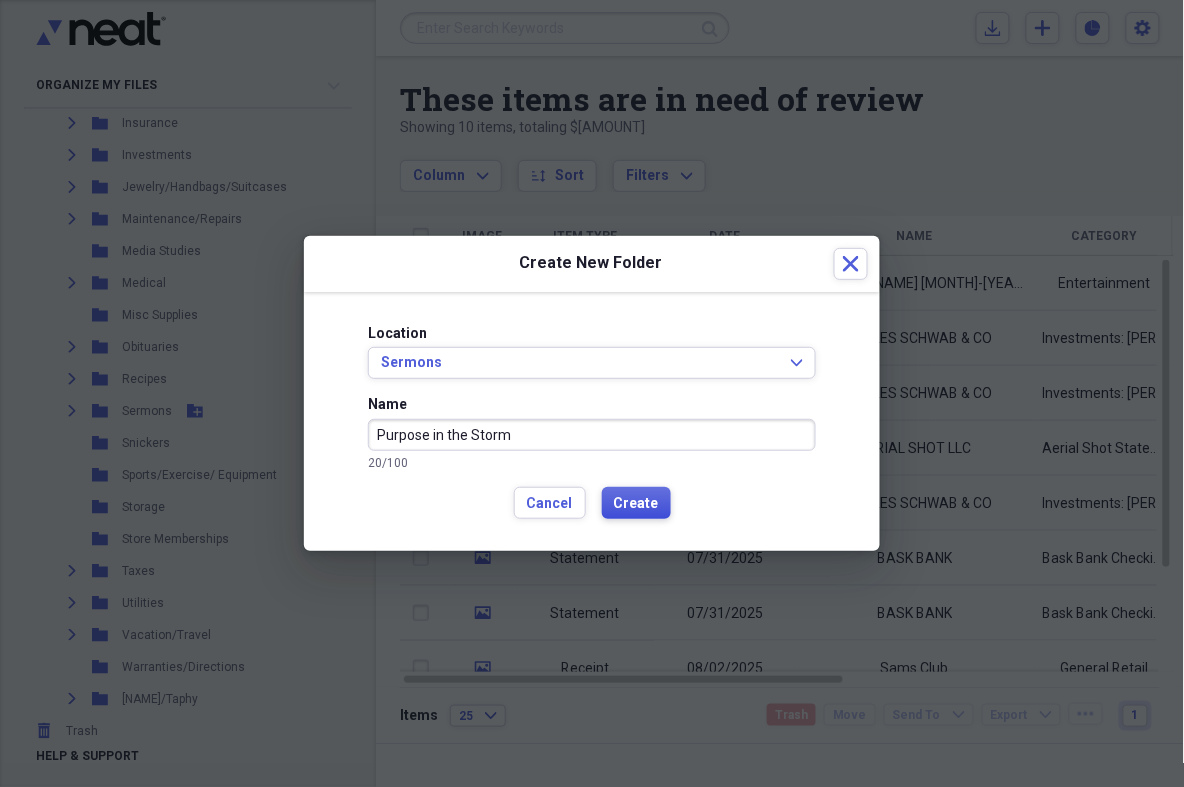 type on "Purpose in the Storm" 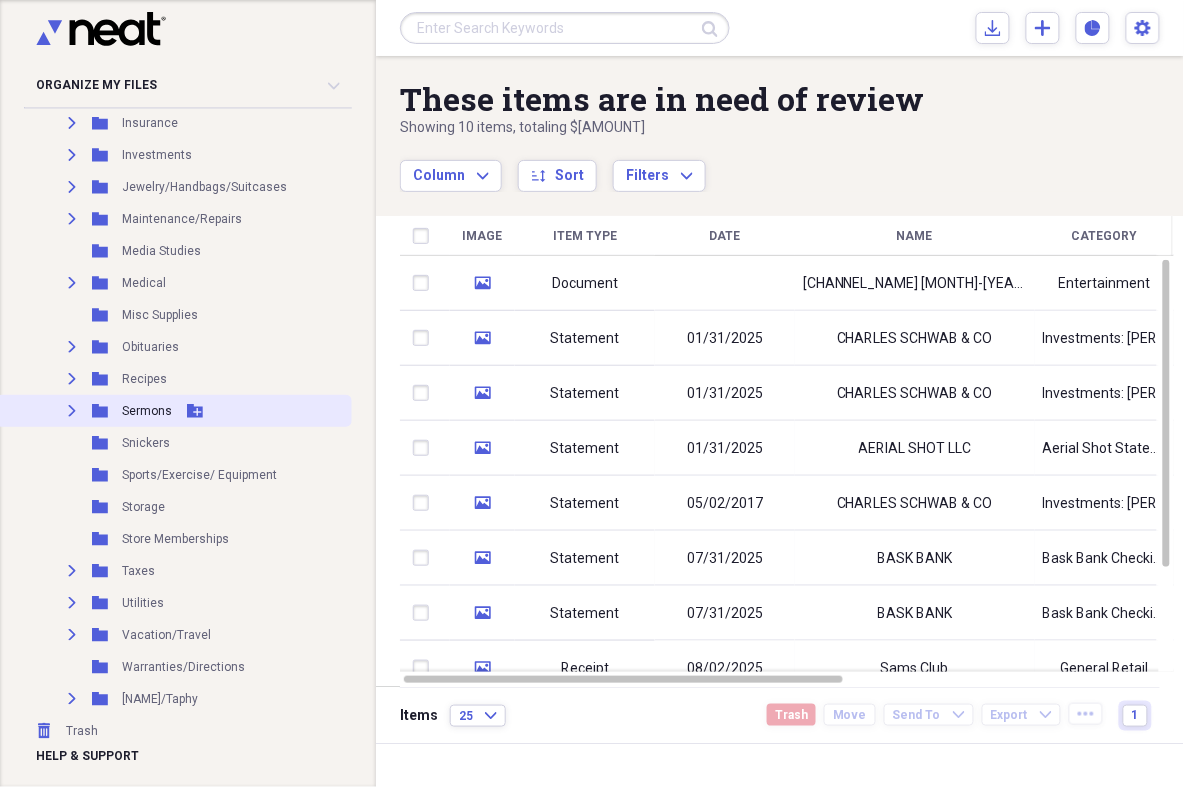 click 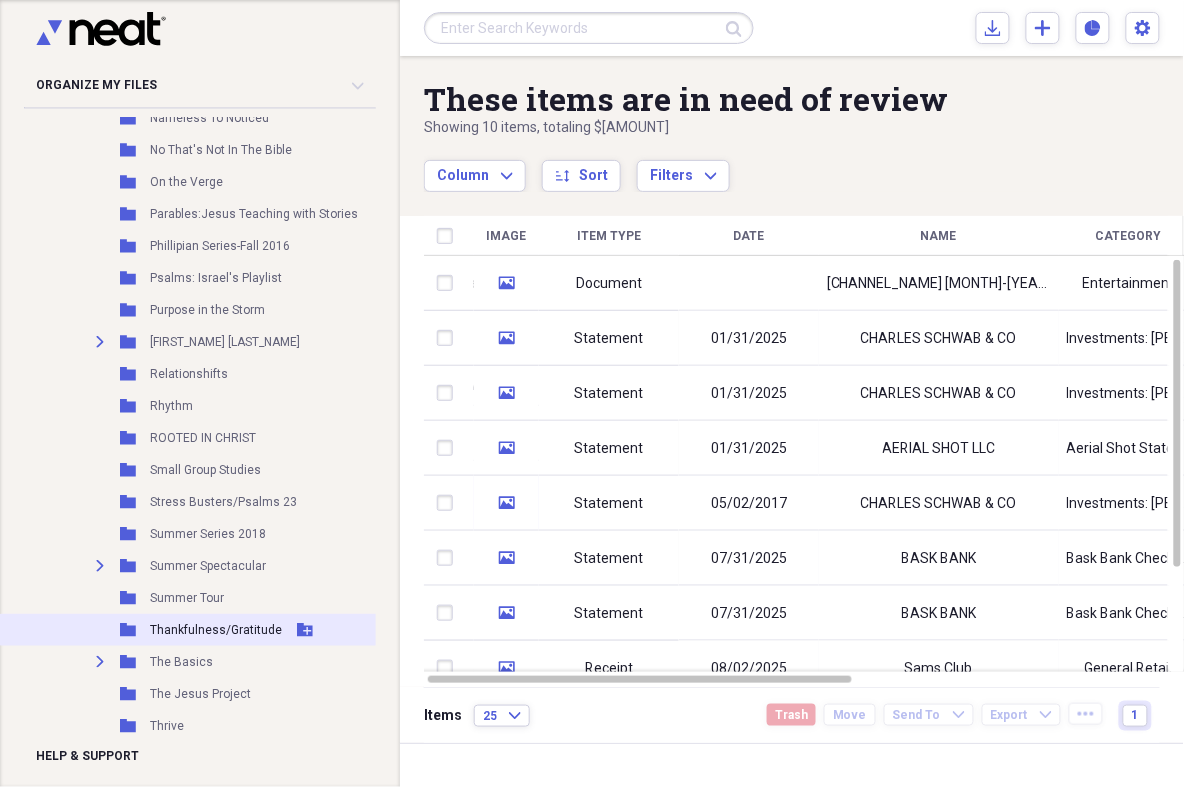 scroll, scrollTop: 2291, scrollLeft: 0, axis: vertical 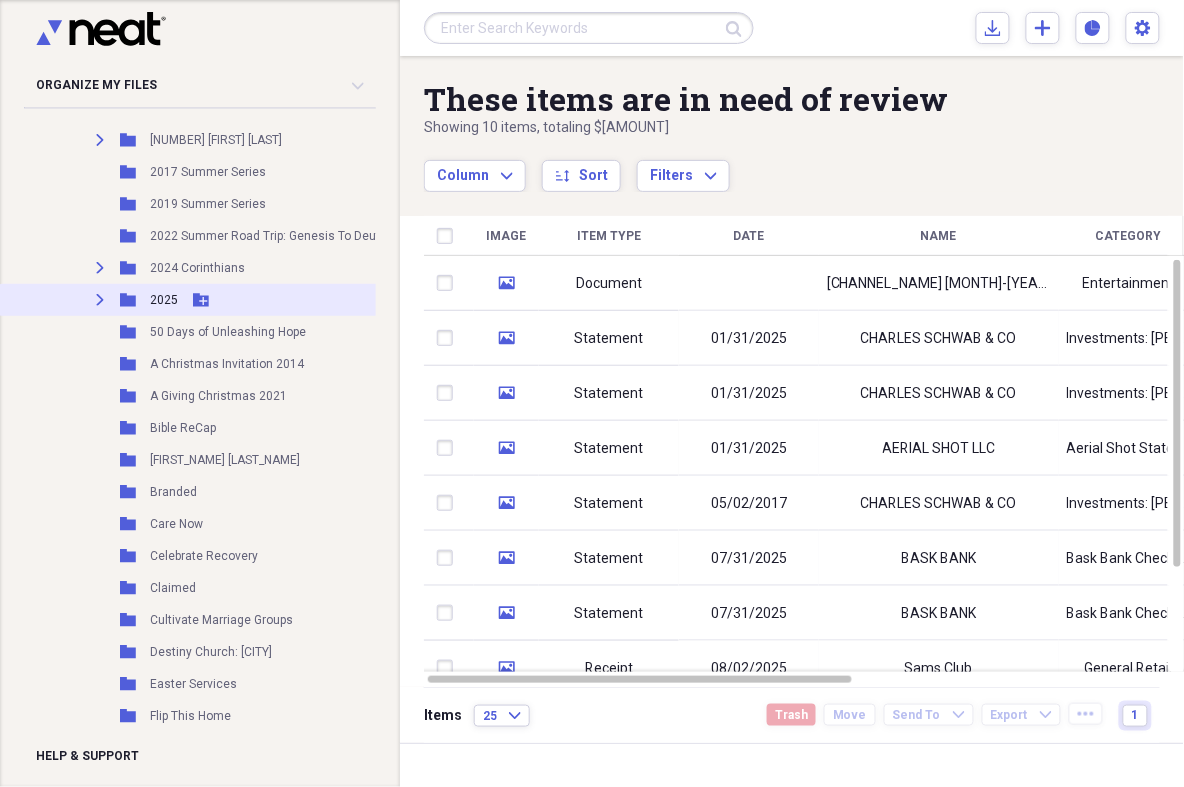 click on "Expand" 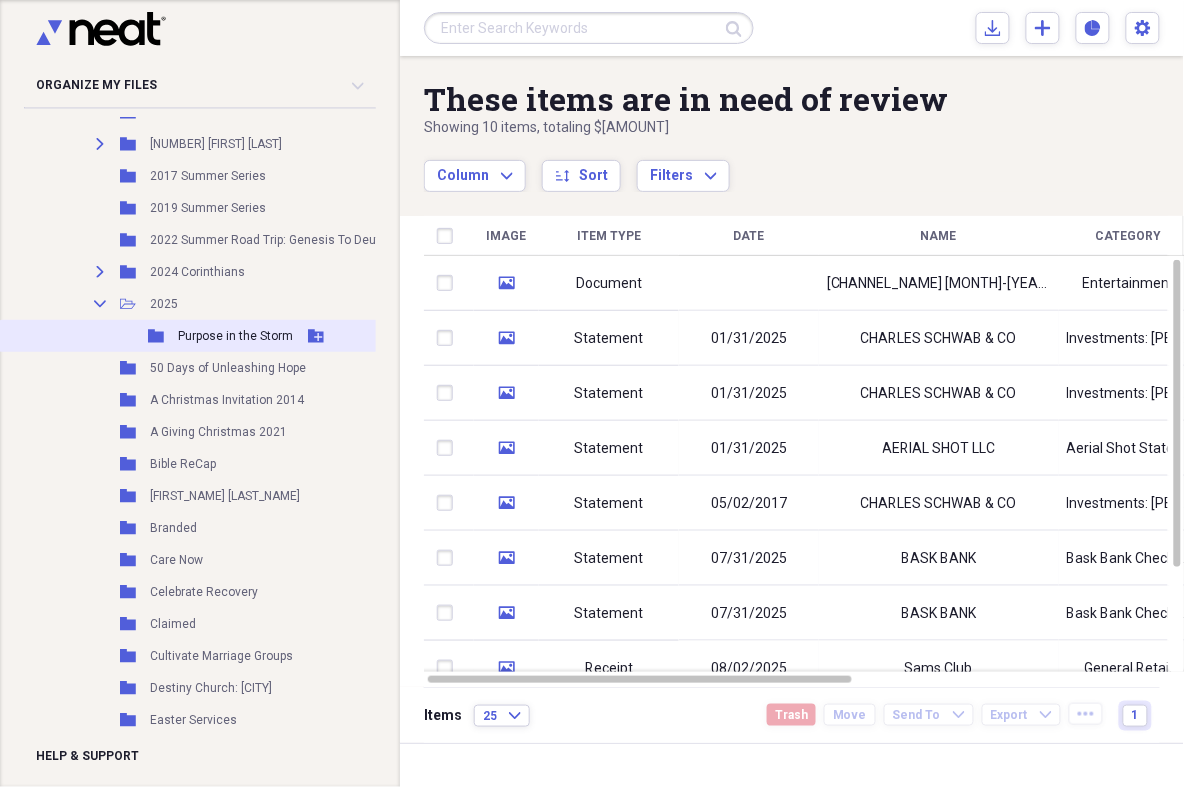 scroll, scrollTop: 1109, scrollLeft: 0, axis: vertical 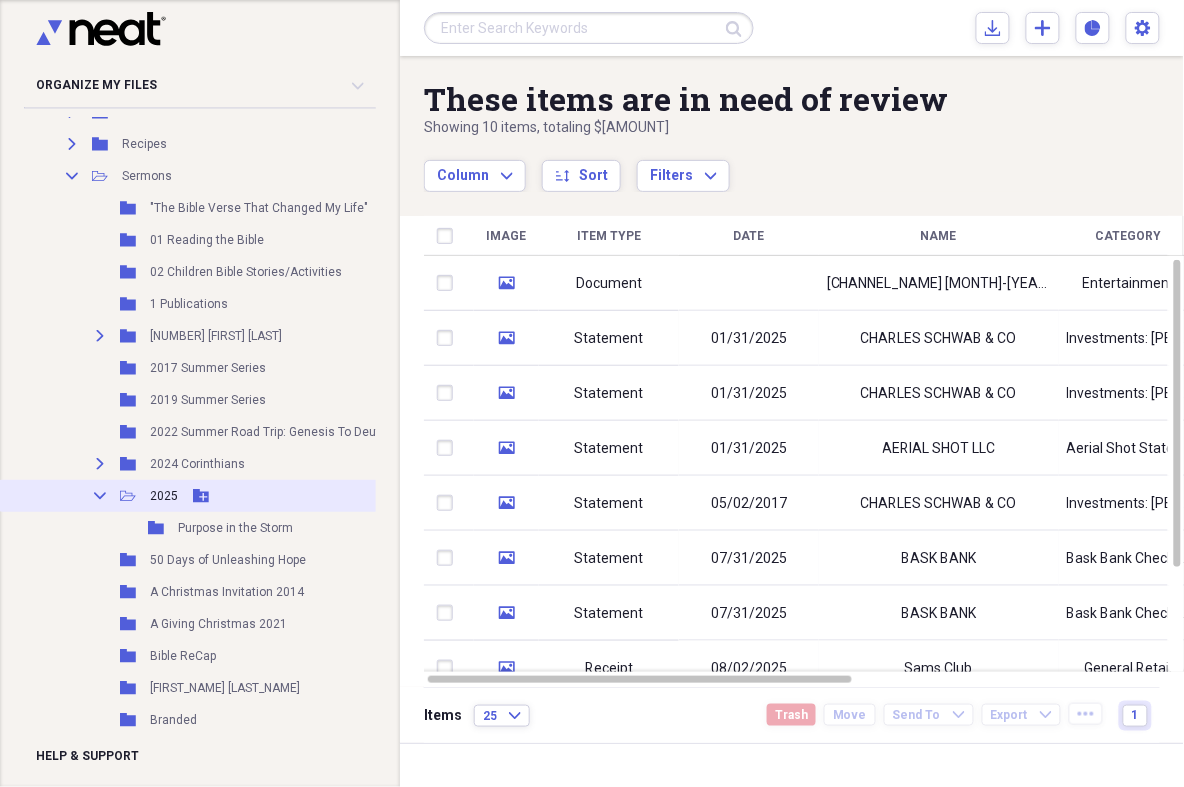 click on "2025" at bounding box center (164, 496) 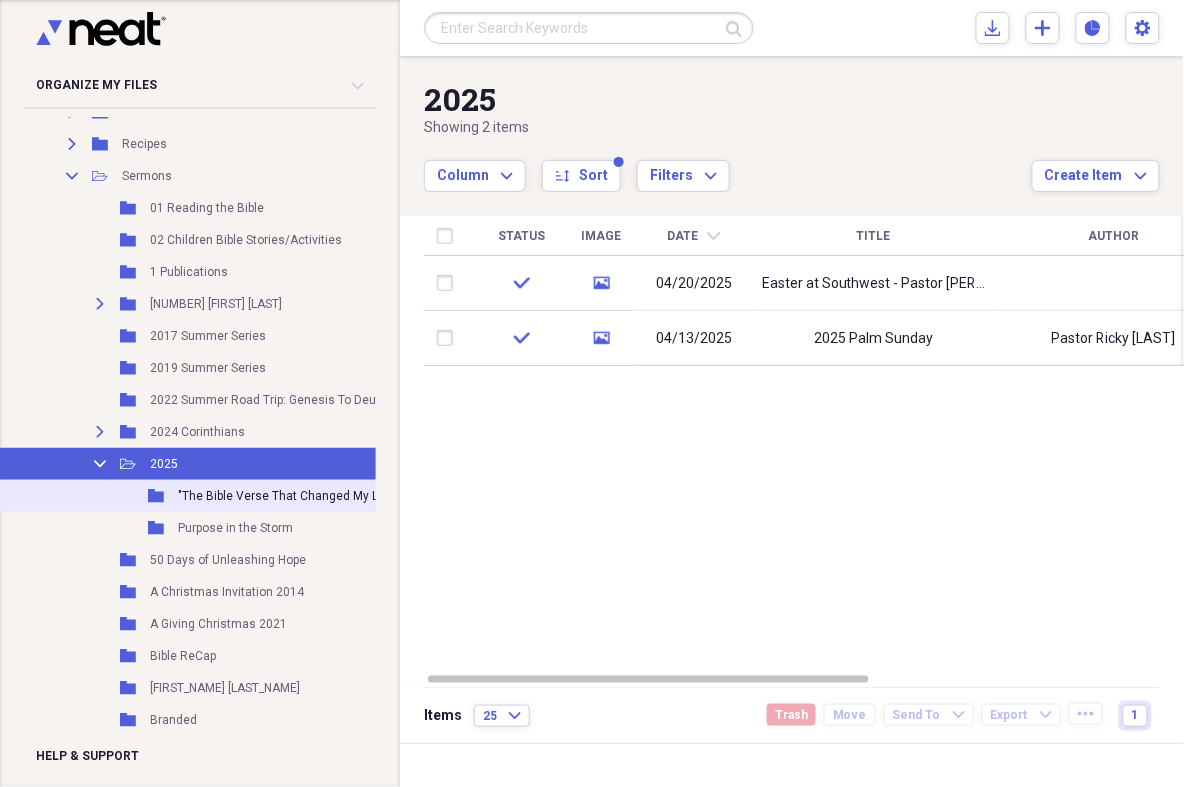 click on ""The Bible Verse That Changed My Life"" at bounding box center [287, 496] 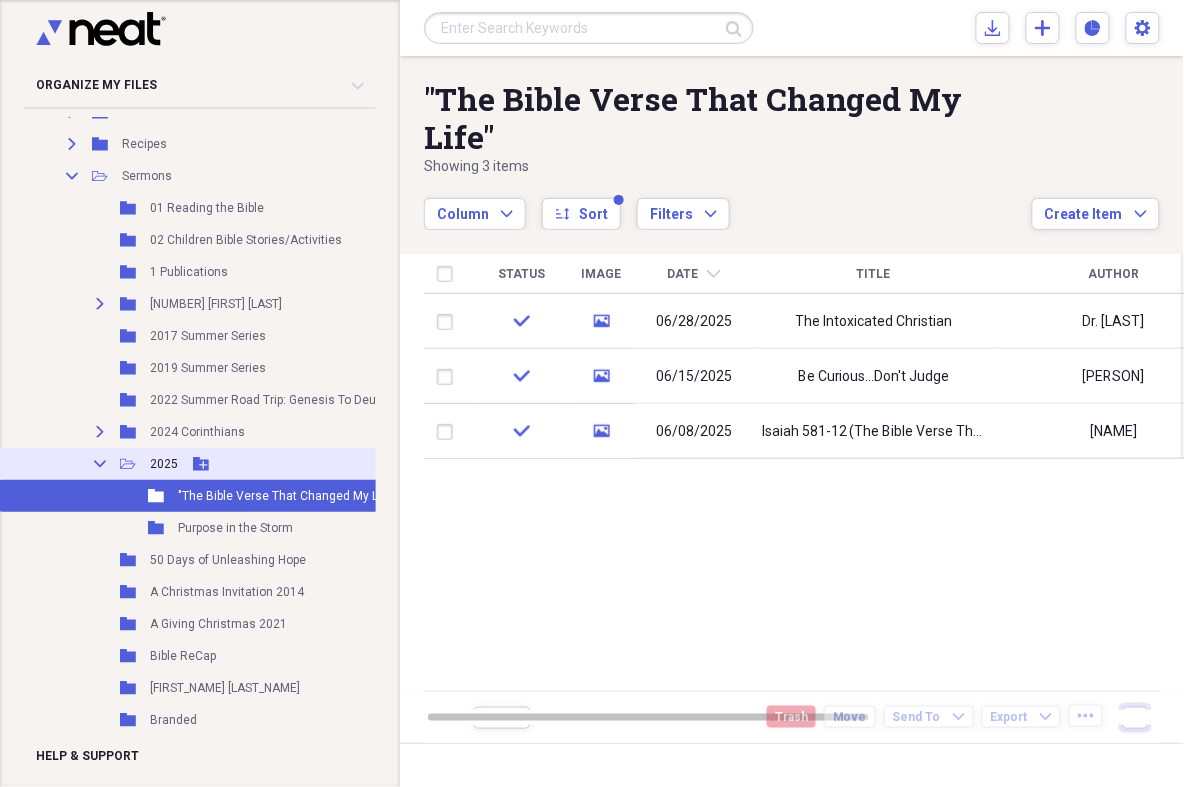 click on "Collapse" 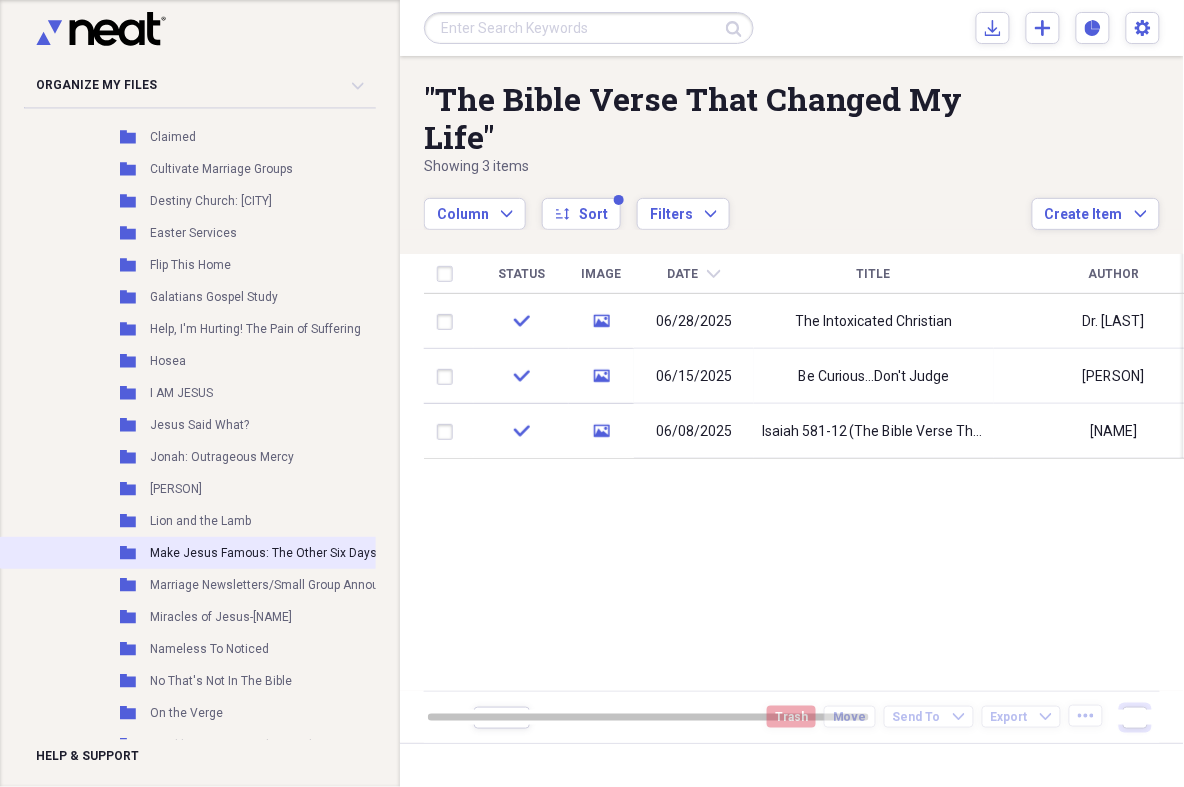 scroll, scrollTop: 1284, scrollLeft: 0, axis: vertical 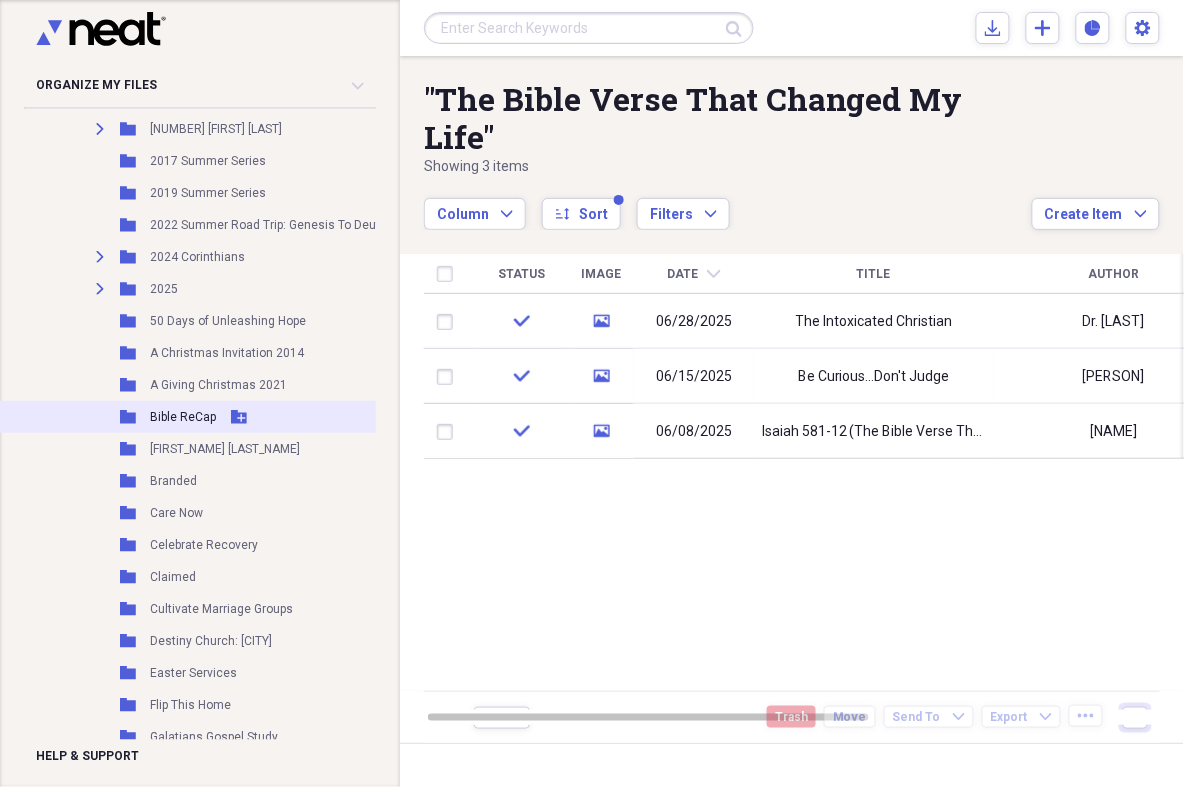 click on "Bible ReCap" at bounding box center [183, 417] 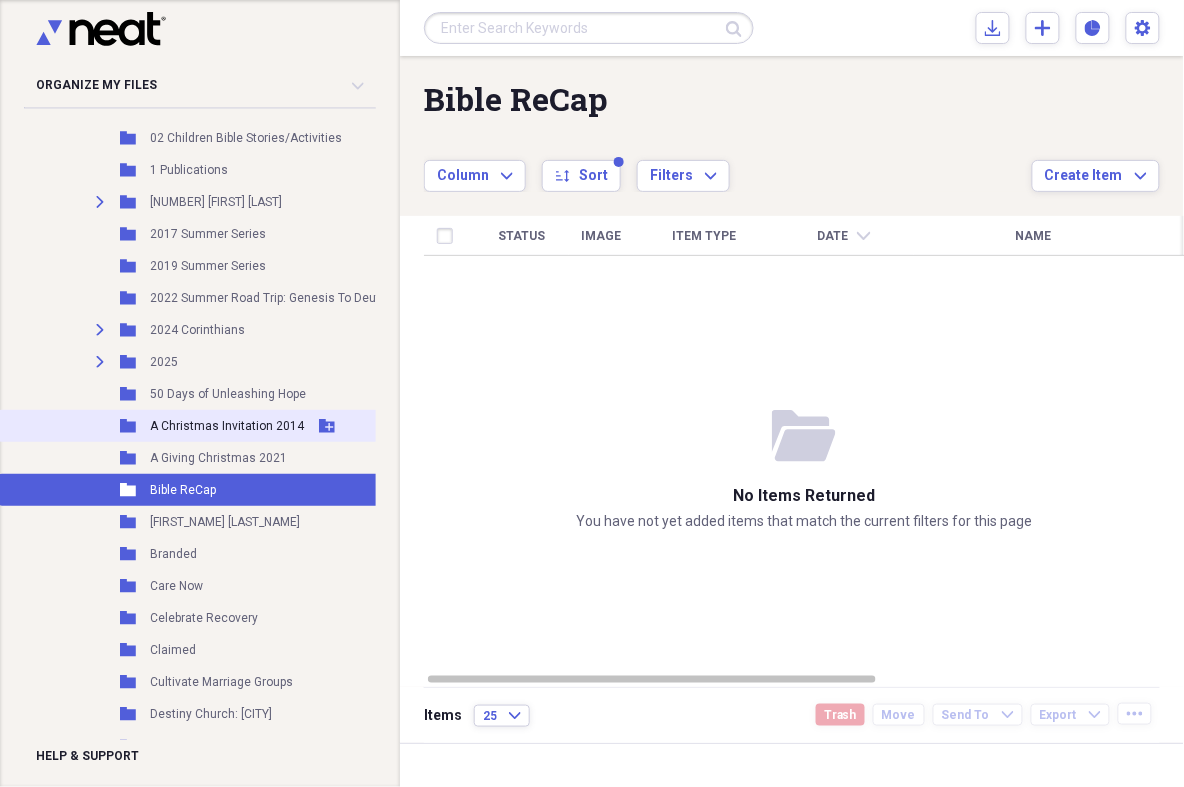 scroll, scrollTop: 1165, scrollLeft: 0, axis: vertical 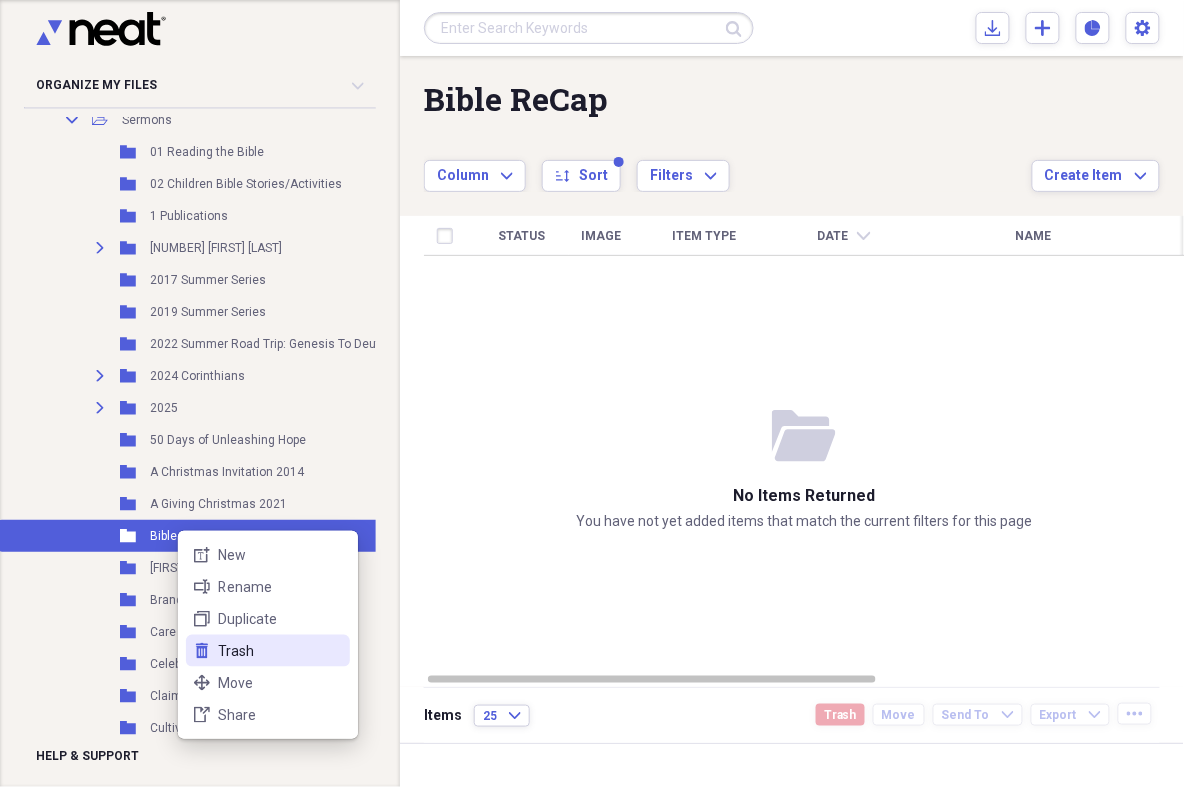 click on "Trash" at bounding box center [280, 651] 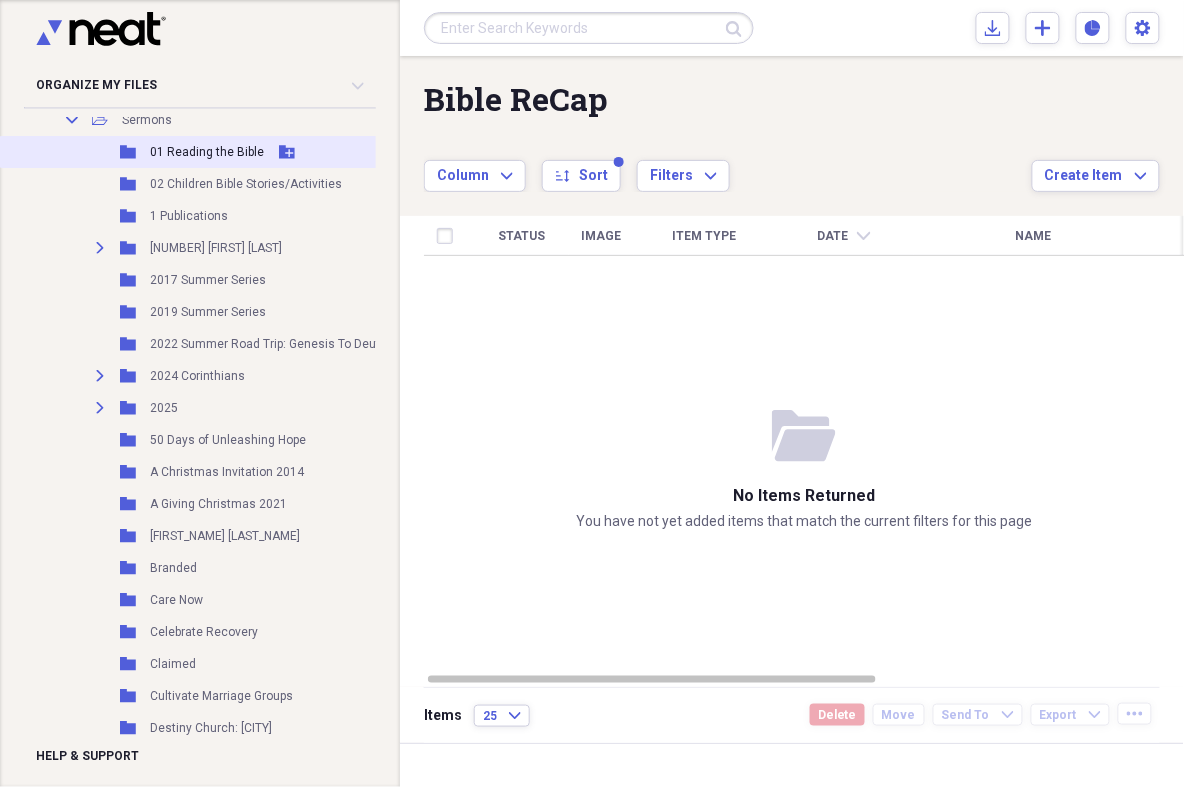 click on "01 Reading the Bible" at bounding box center [207, 152] 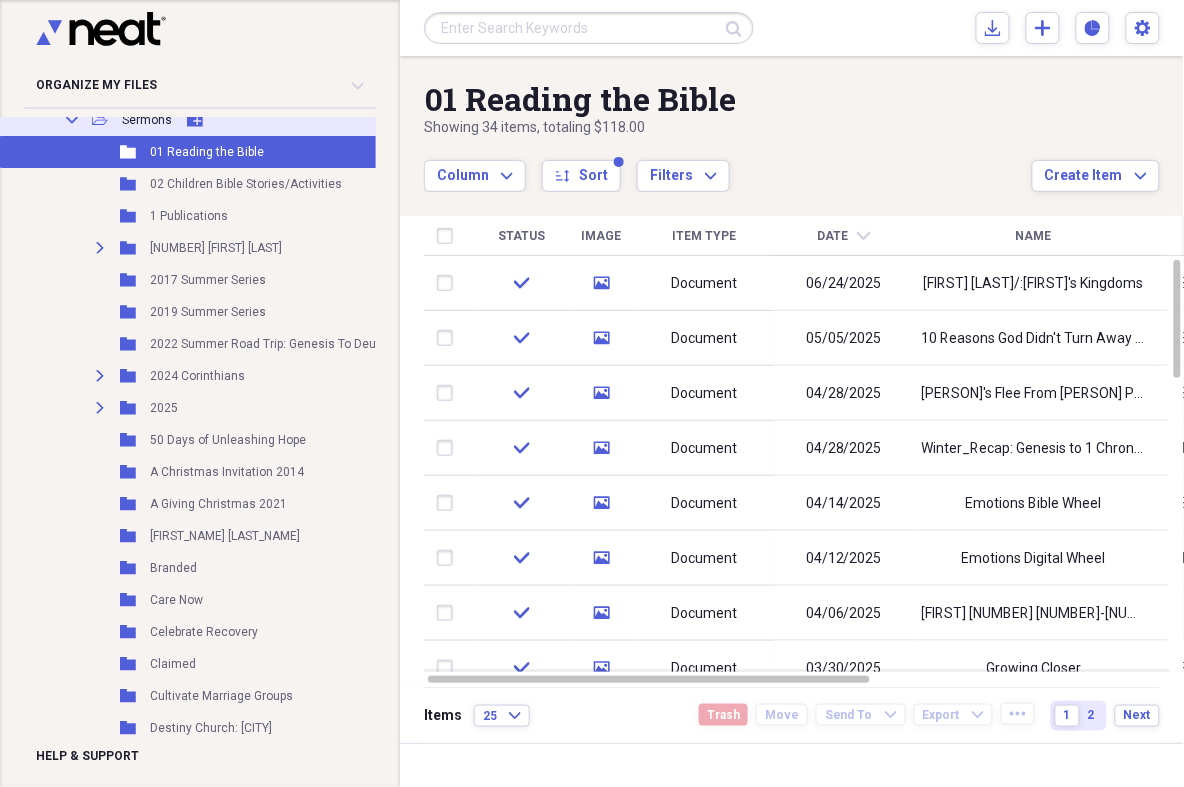 click on "Collapse" at bounding box center [72, 120] 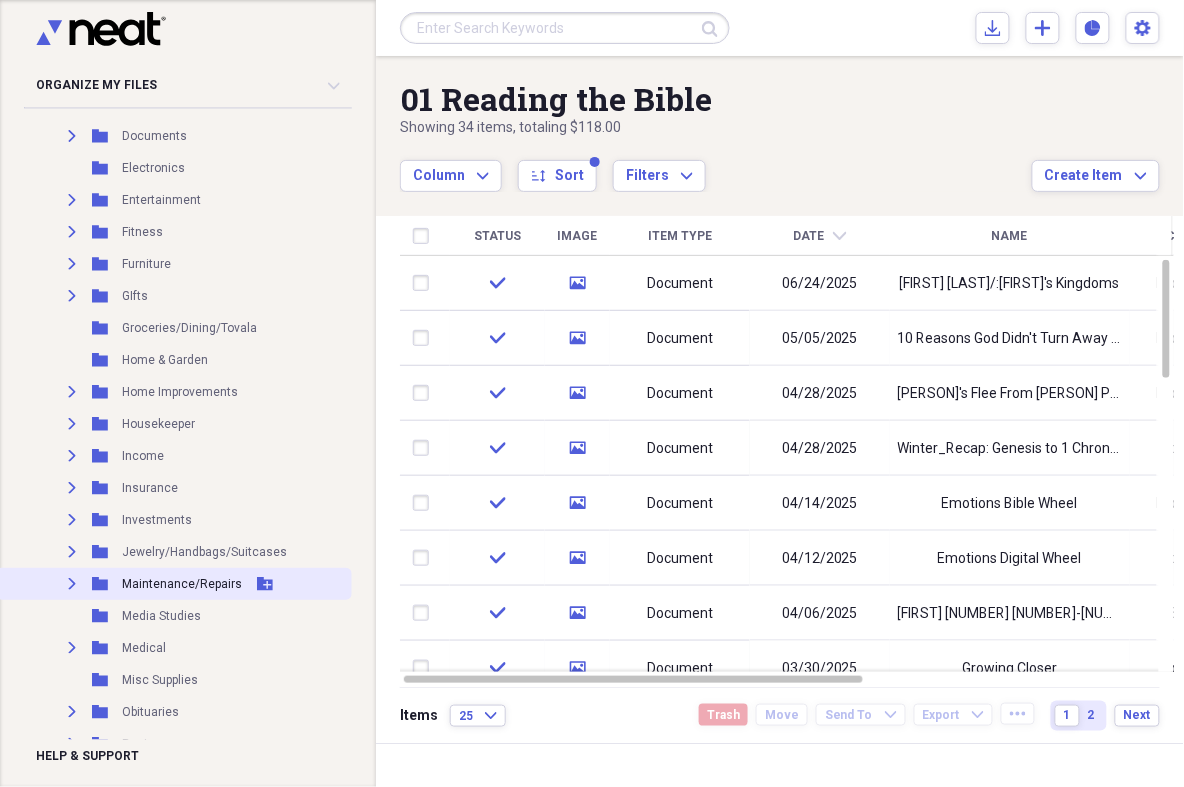 scroll, scrollTop: 0, scrollLeft: 0, axis: both 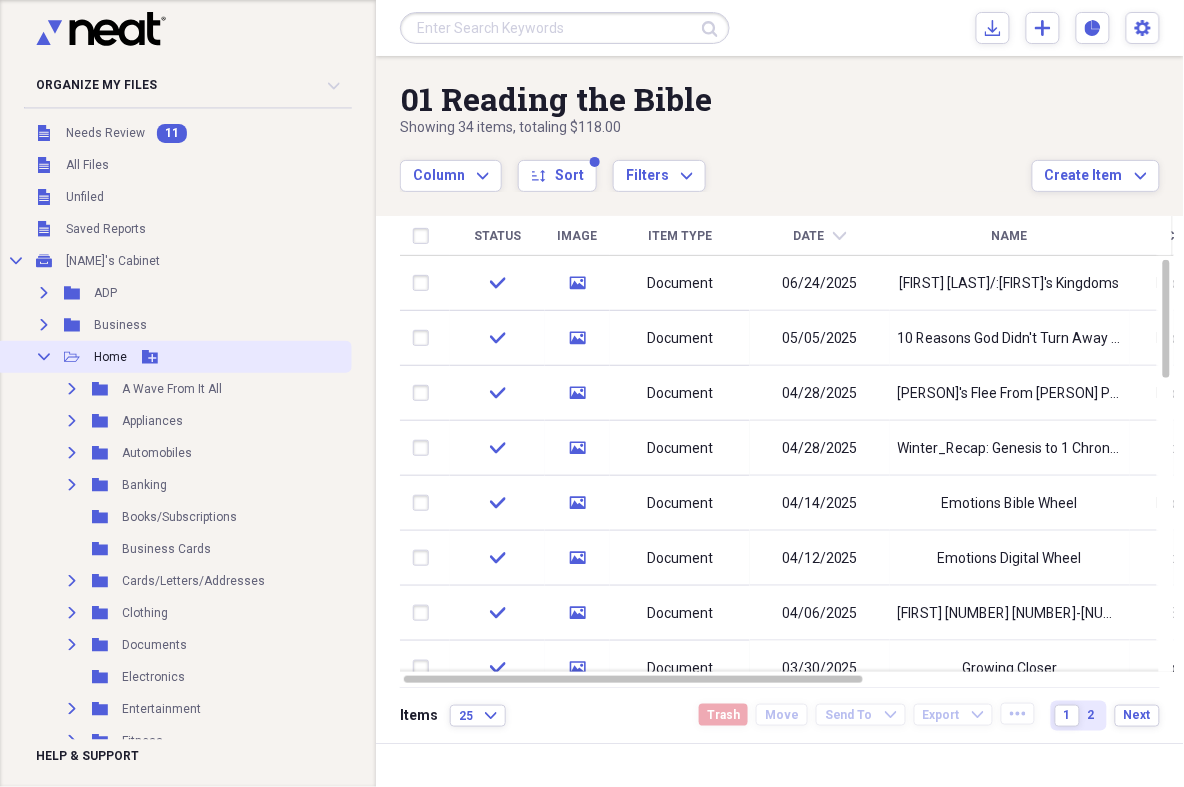 drag, startPoint x: 47, startPoint y: 352, endPoint x: 61, endPoint y: 351, distance: 14.035668 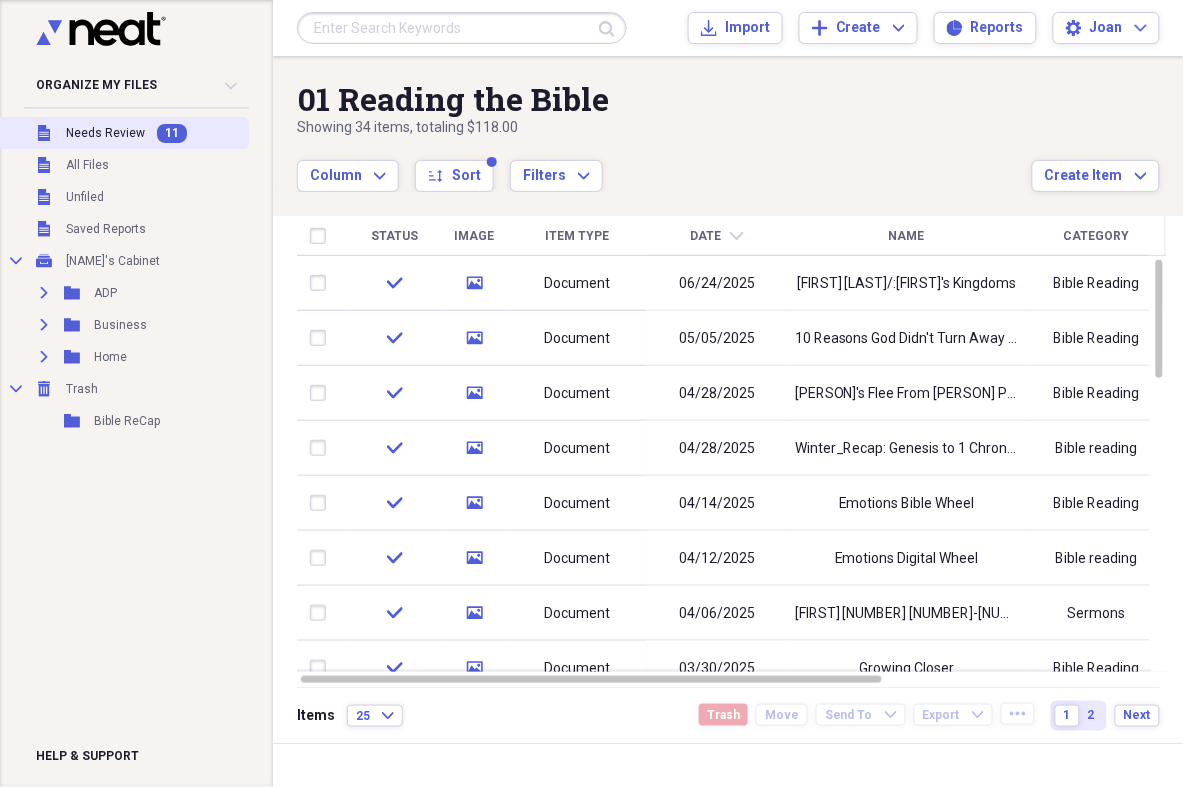 click on "Needs Review" at bounding box center [105, 133] 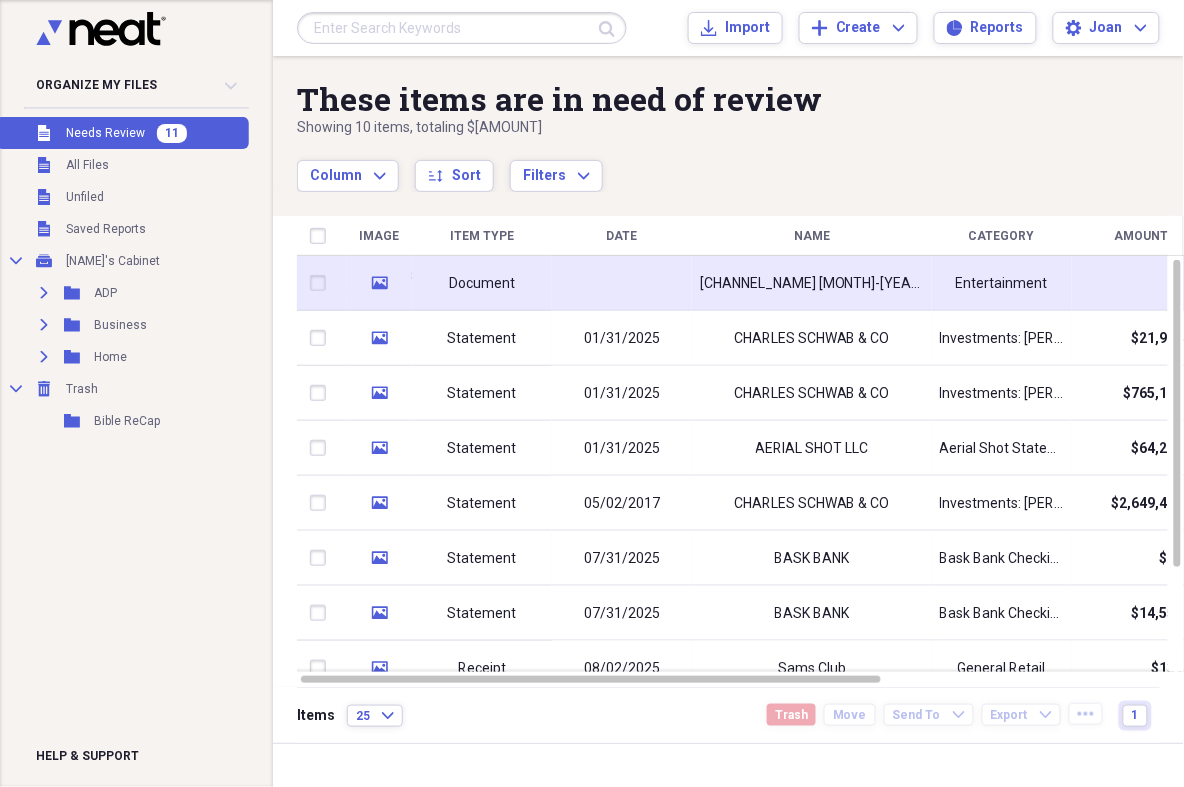 click on "Document" at bounding box center (482, 284) 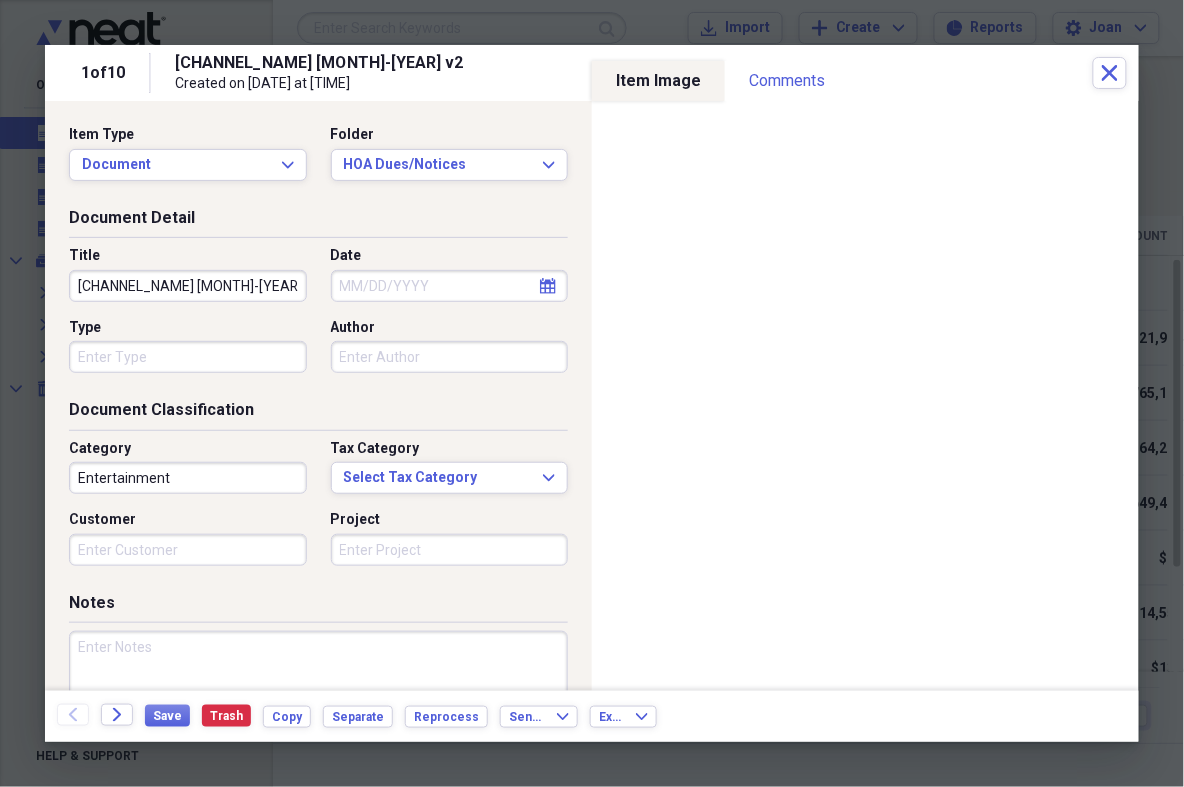 click on "Date" at bounding box center [450, 286] 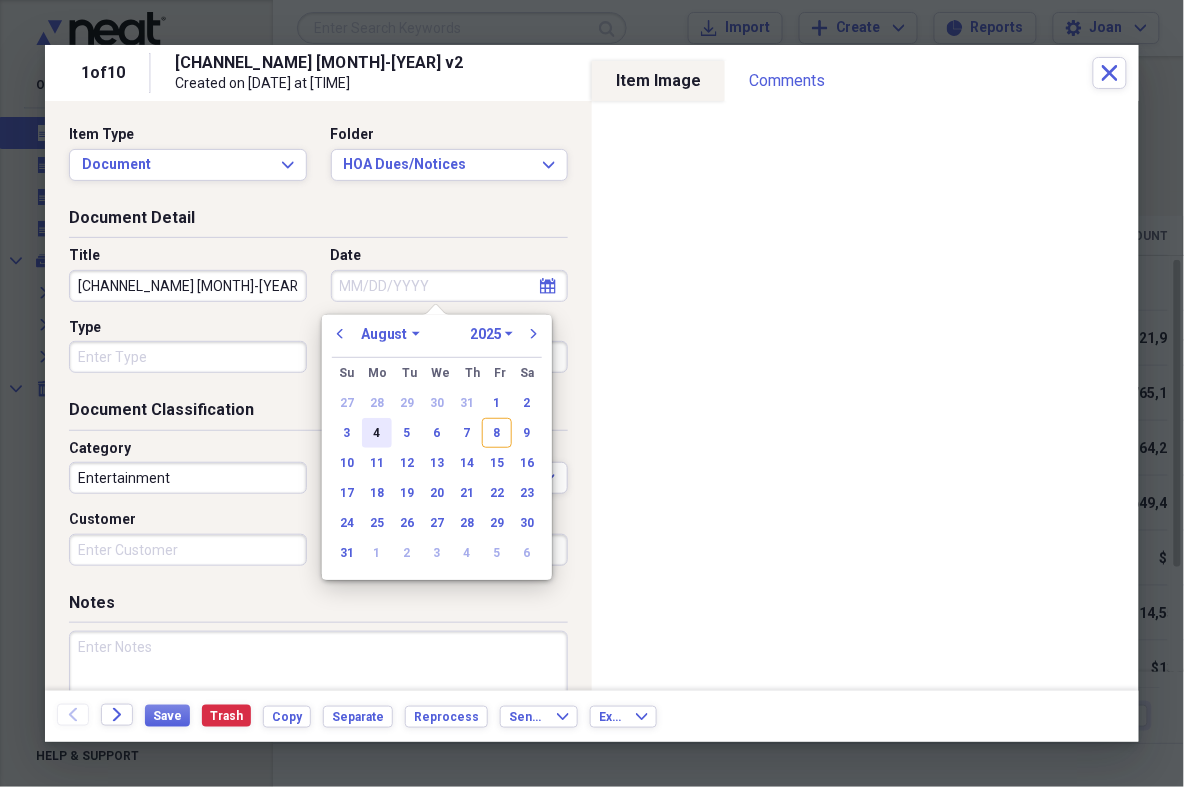 click on "4" at bounding box center (377, 433) 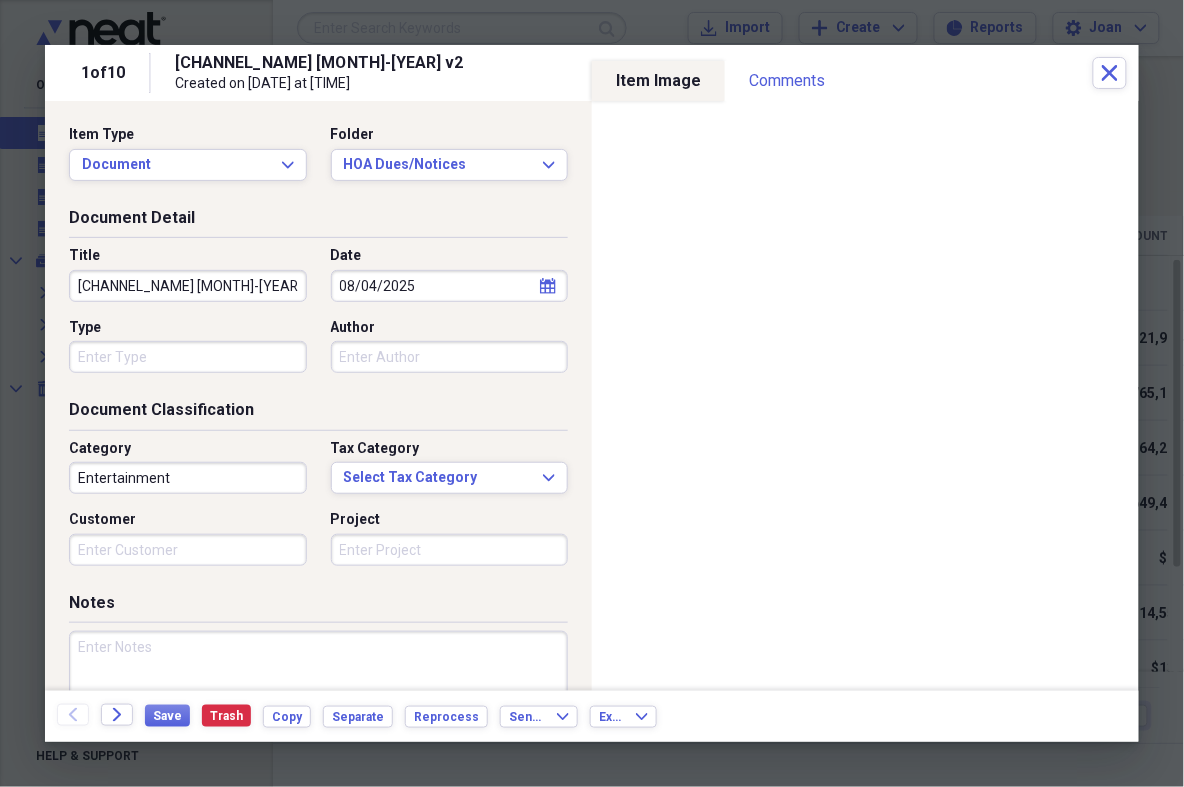 click on "Type" at bounding box center (188, 357) 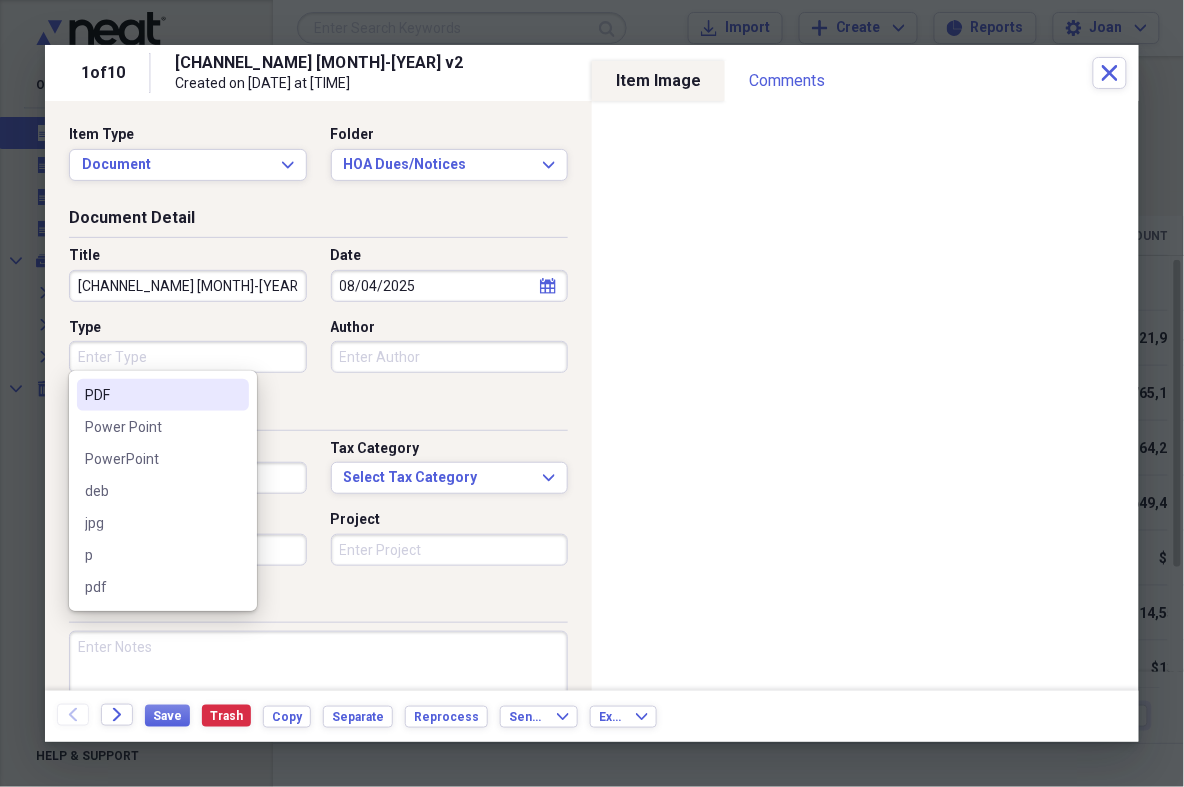 click on "PDF" at bounding box center (151, 395) 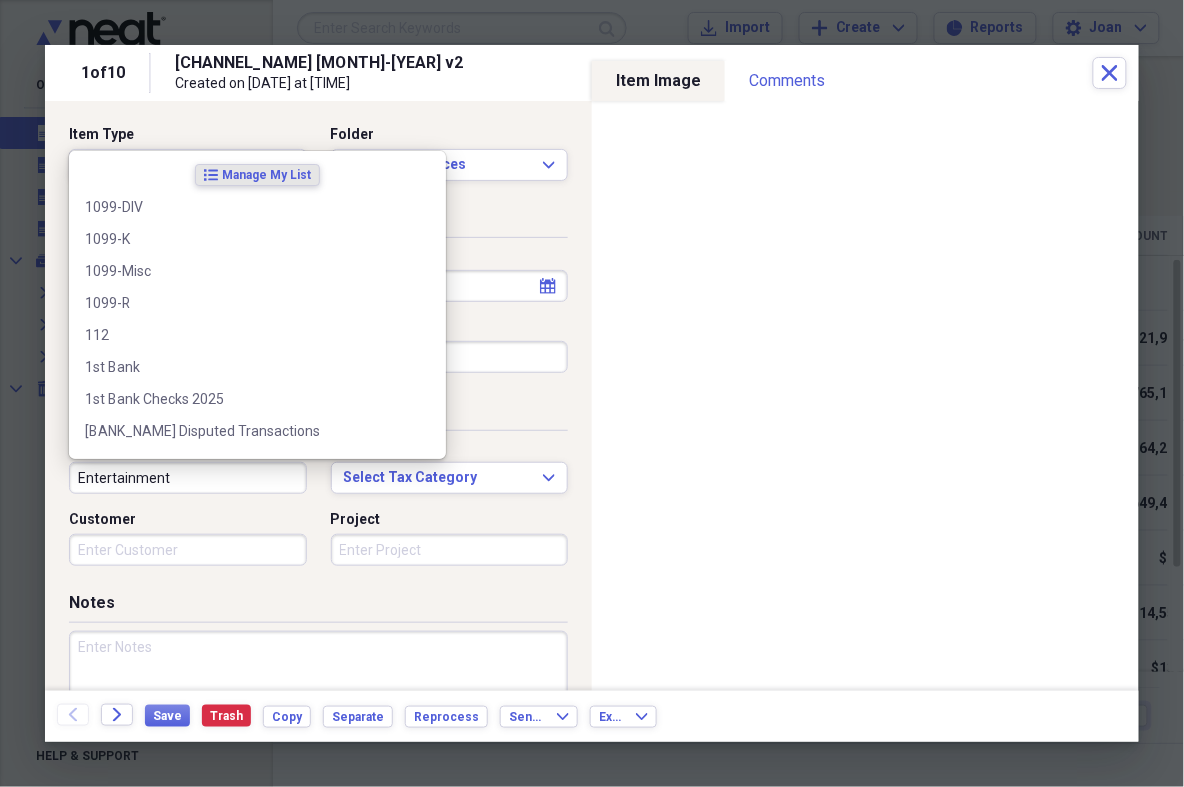 click on "Entertainment" at bounding box center (188, 478) 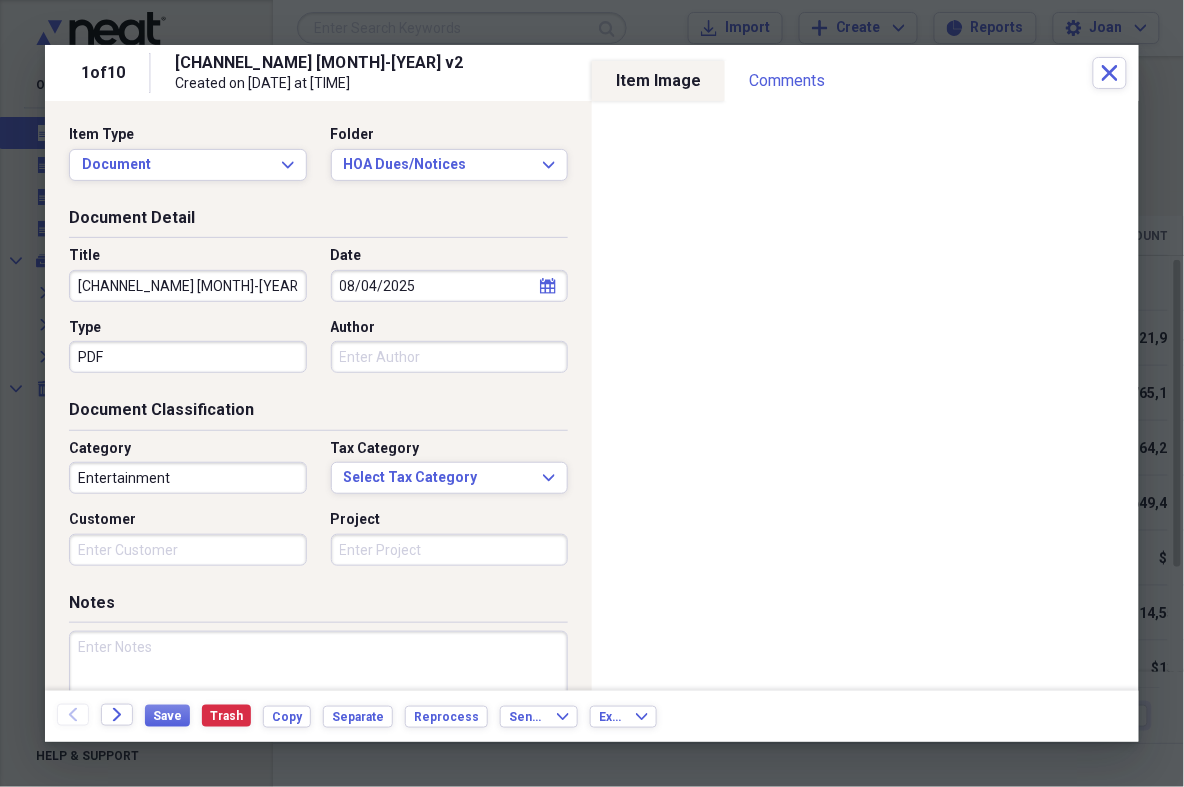 click at bounding box center (318, 696) 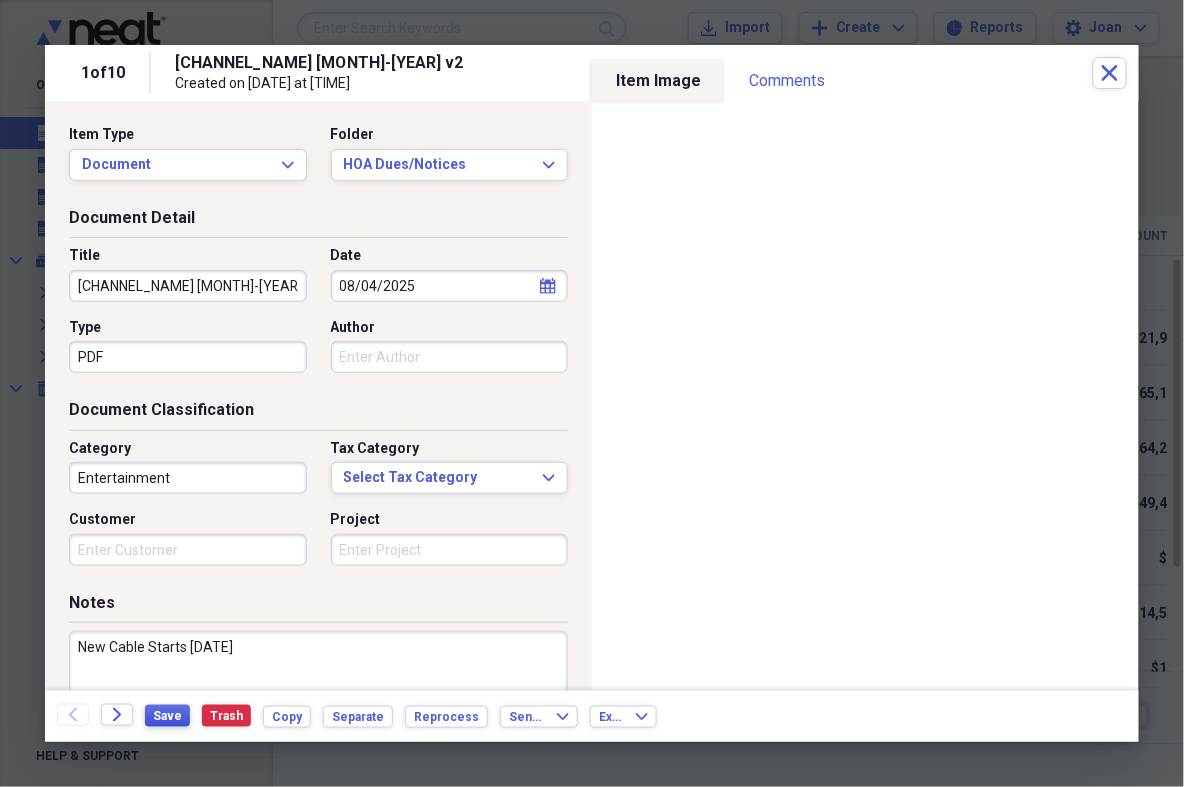 type on "New Cable Starts [DATE]" 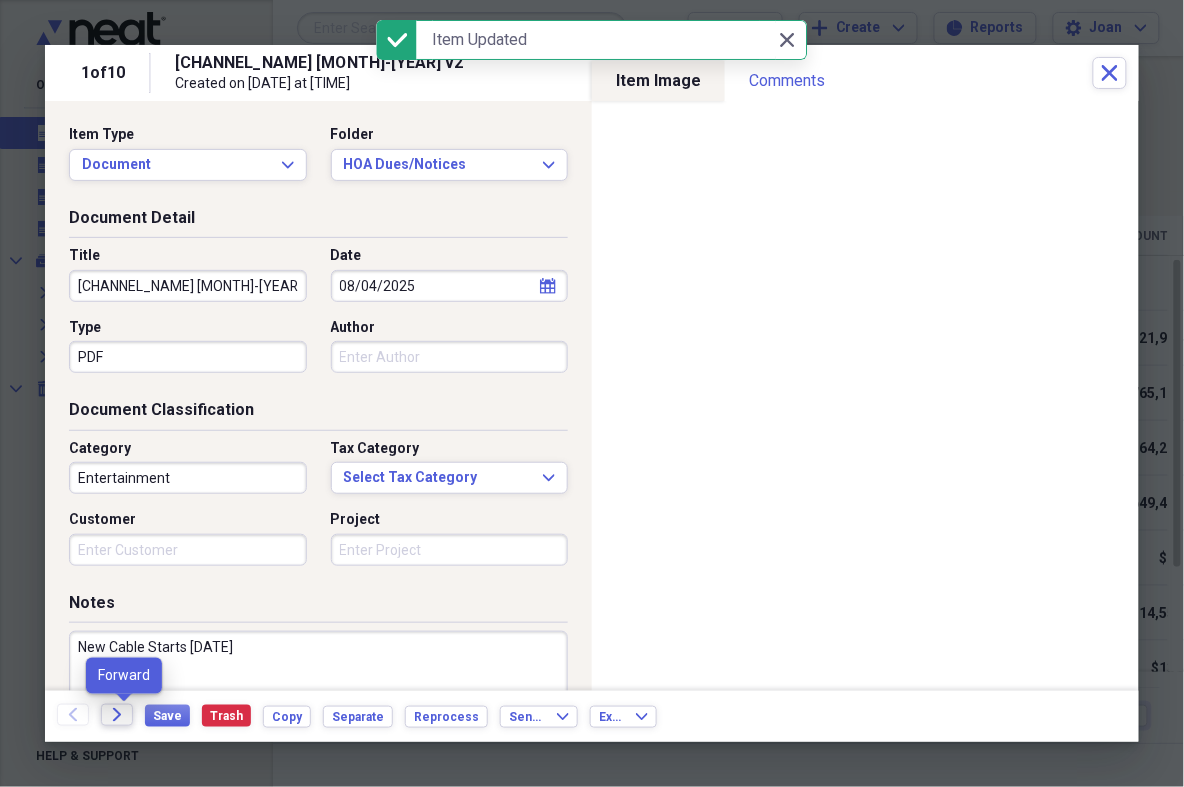 click on "Forward" 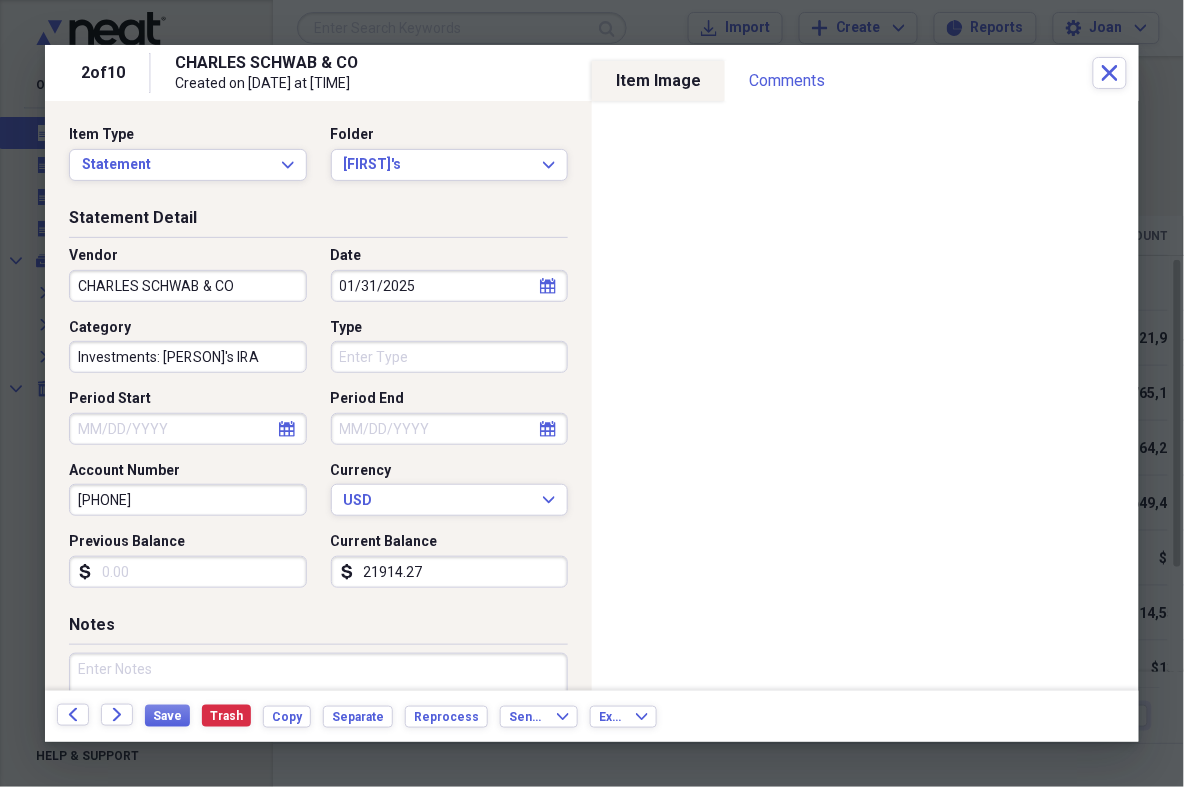 click 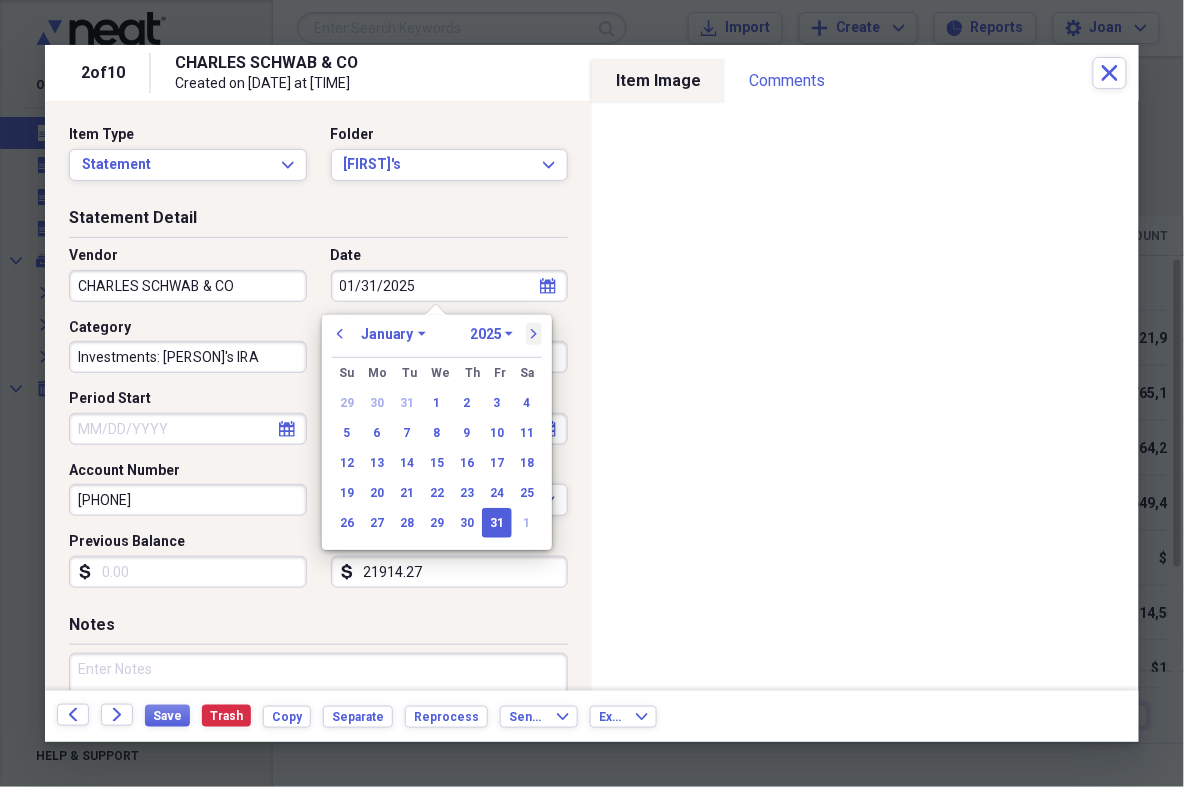 click on "next" at bounding box center [534, 334] 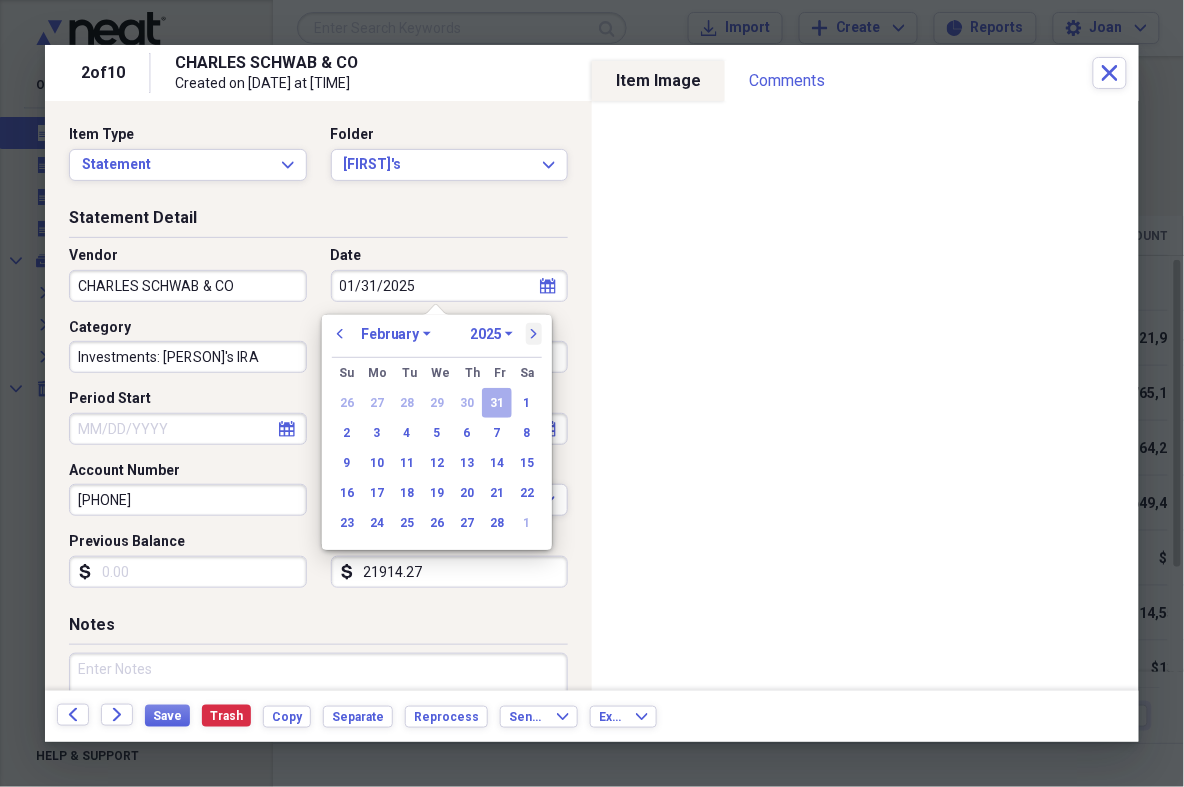 click on "next" at bounding box center [534, 334] 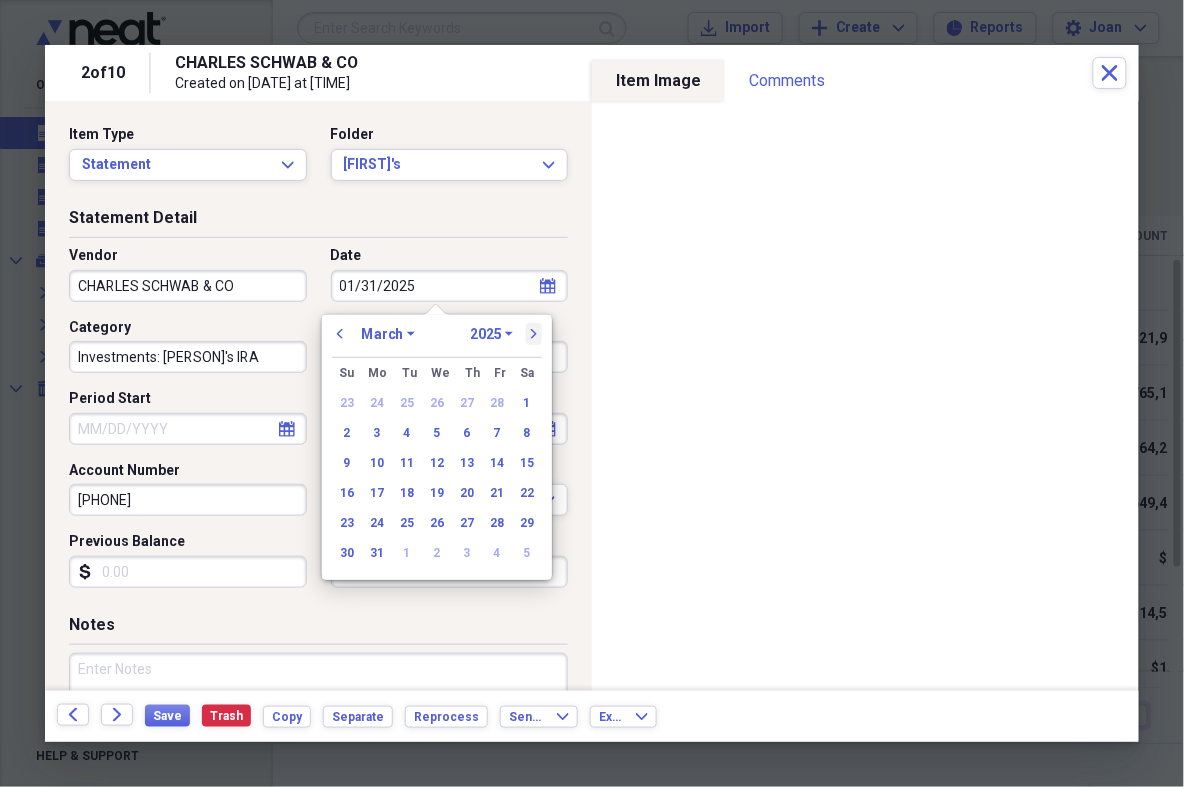click on "next" at bounding box center [534, 334] 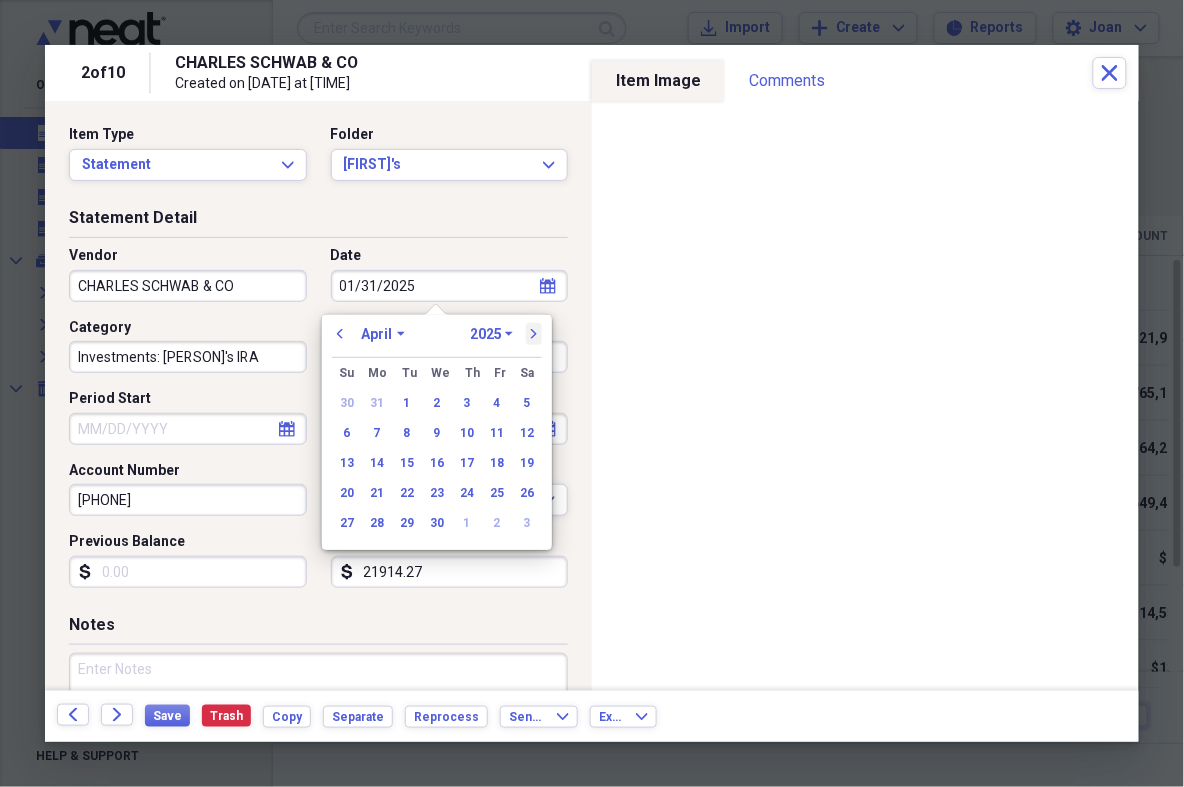 click on "next" at bounding box center (534, 334) 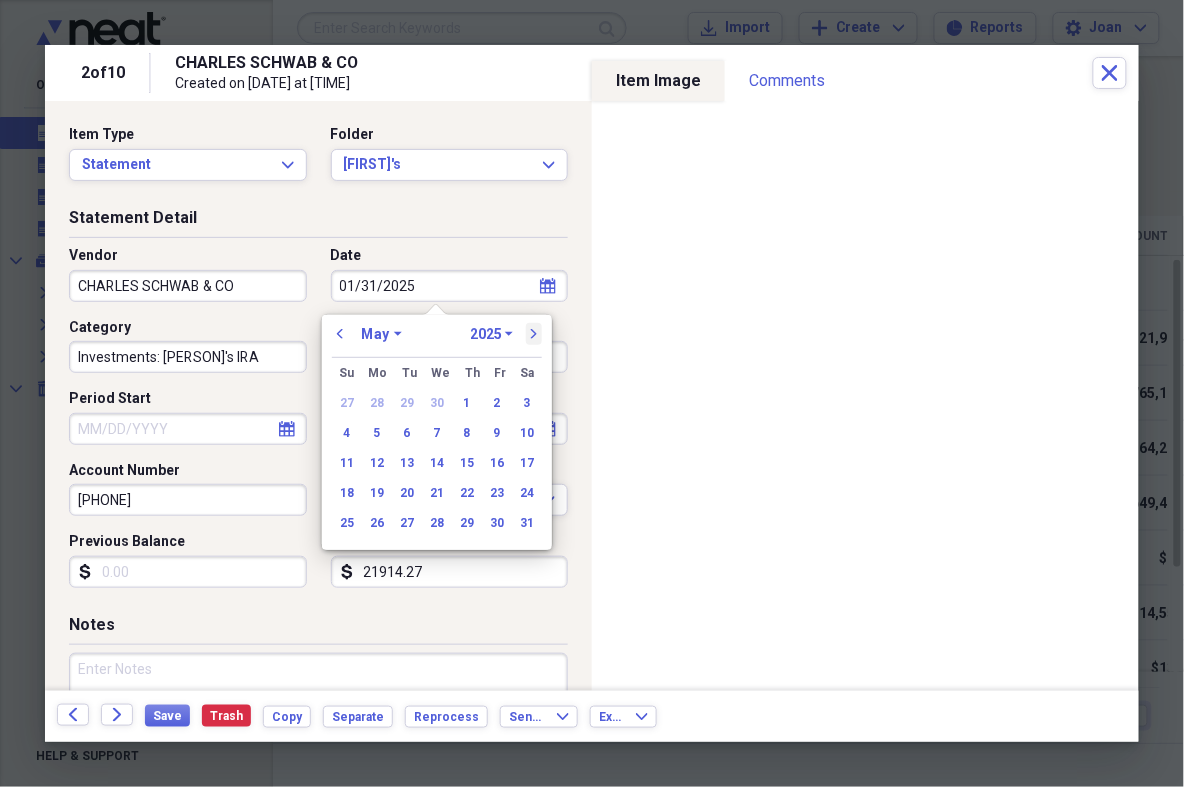 click on "next" at bounding box center (534, 334) 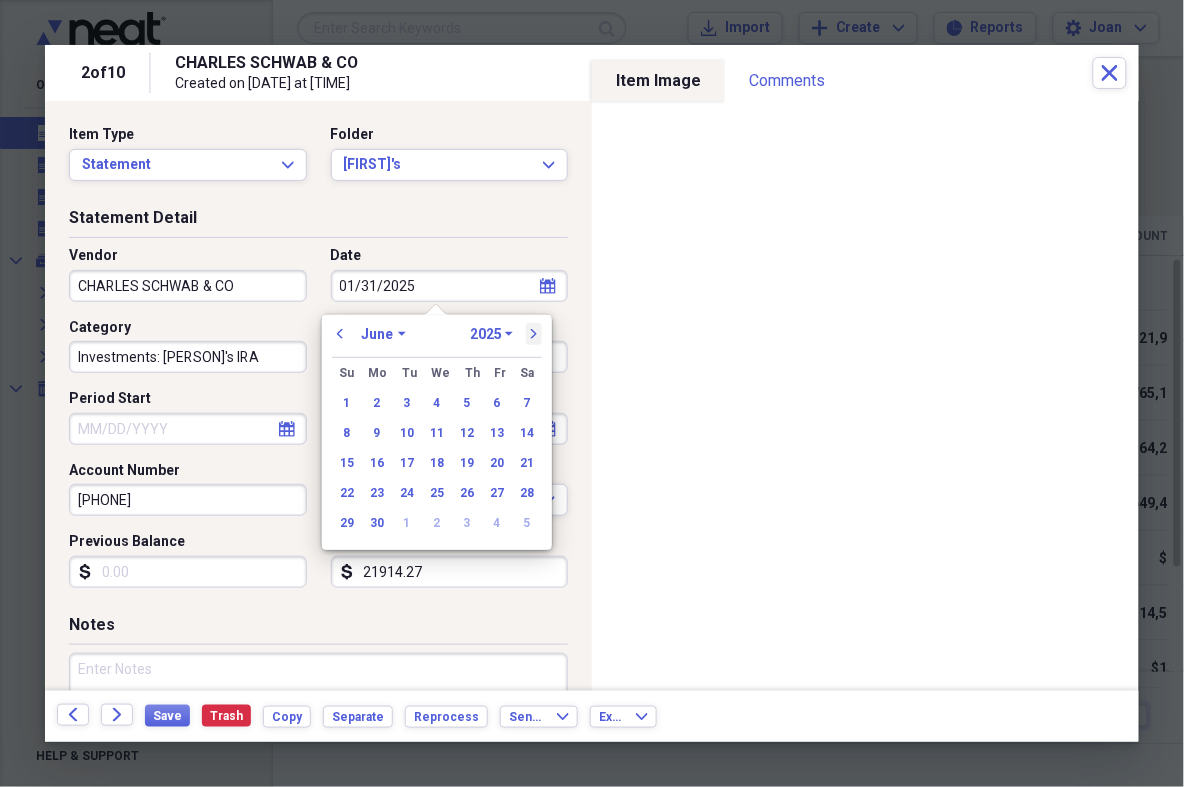 click on "next" at bounding box center [534, 334] 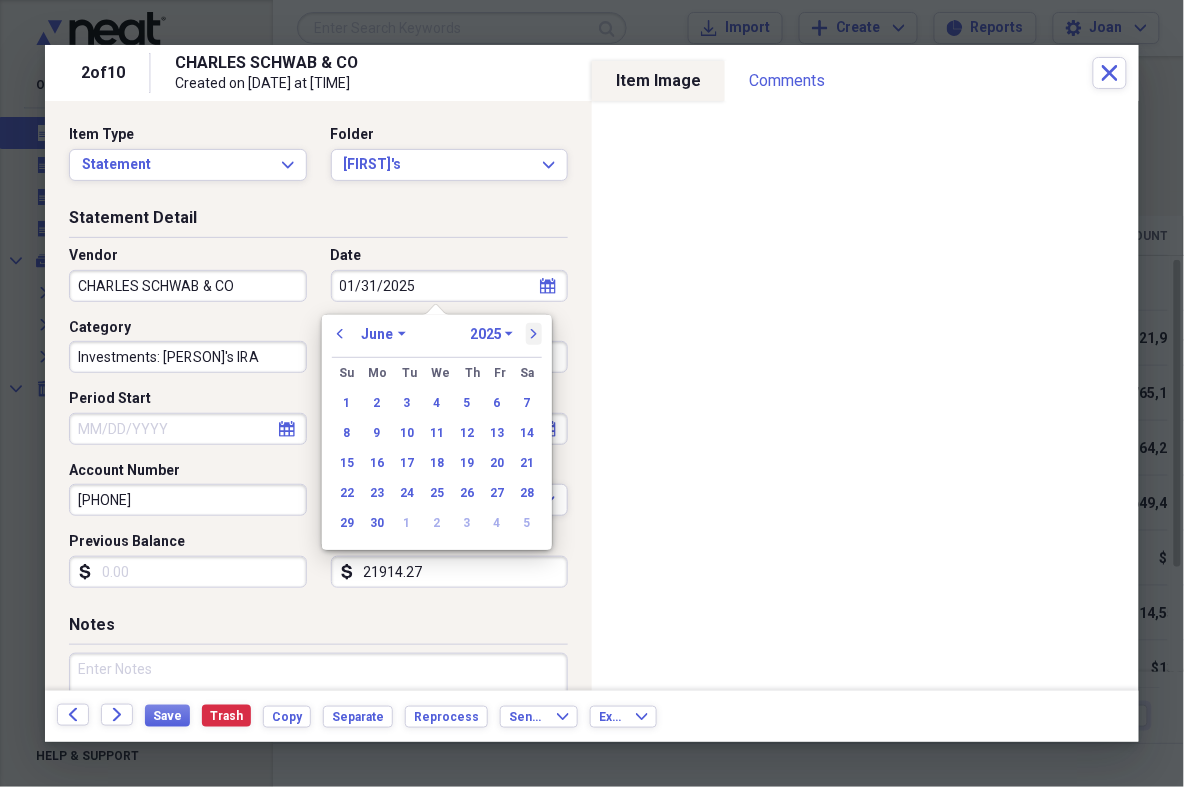 select on "6" 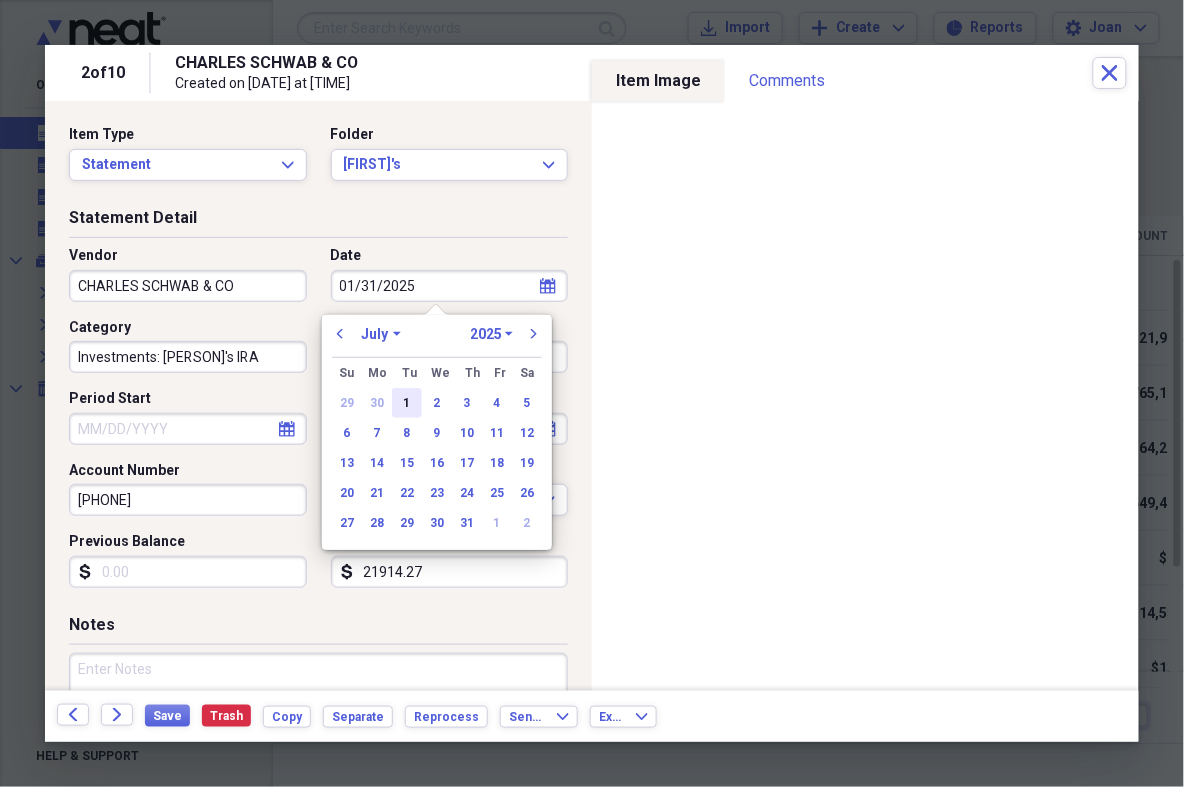 click on "1" at bounding box center [407, 403] 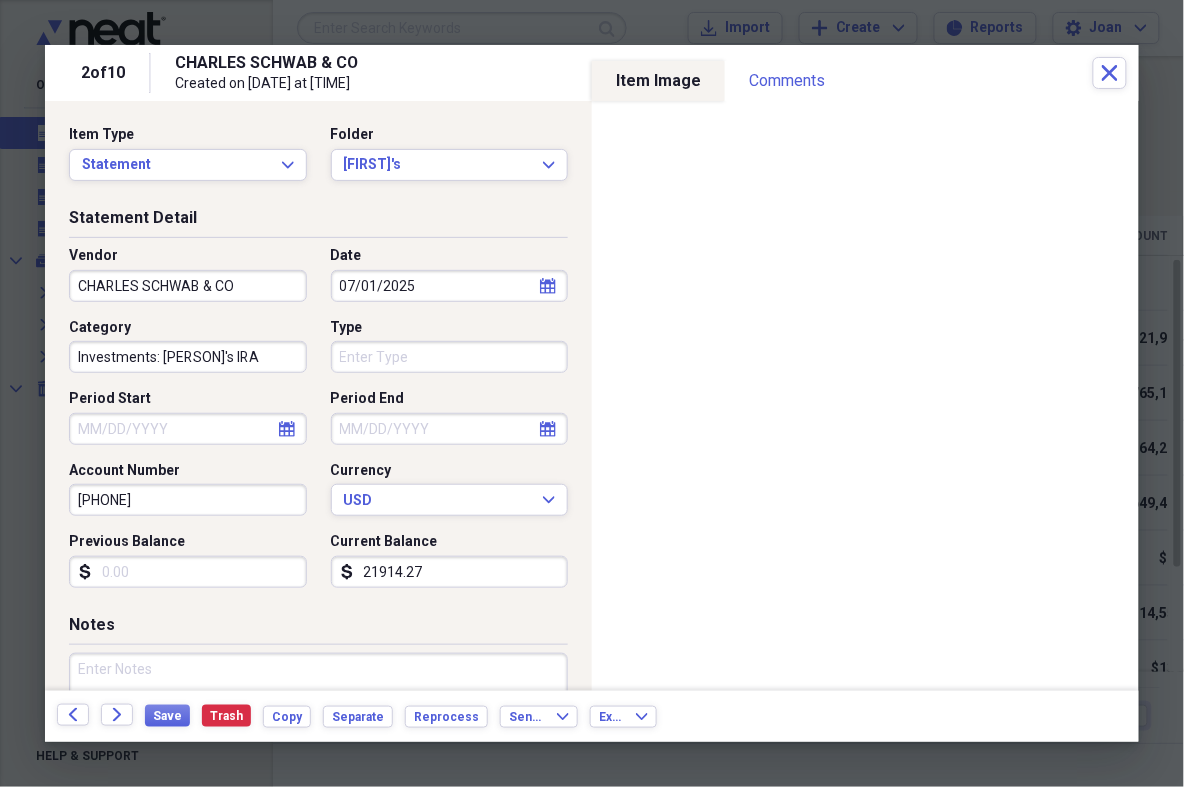 click 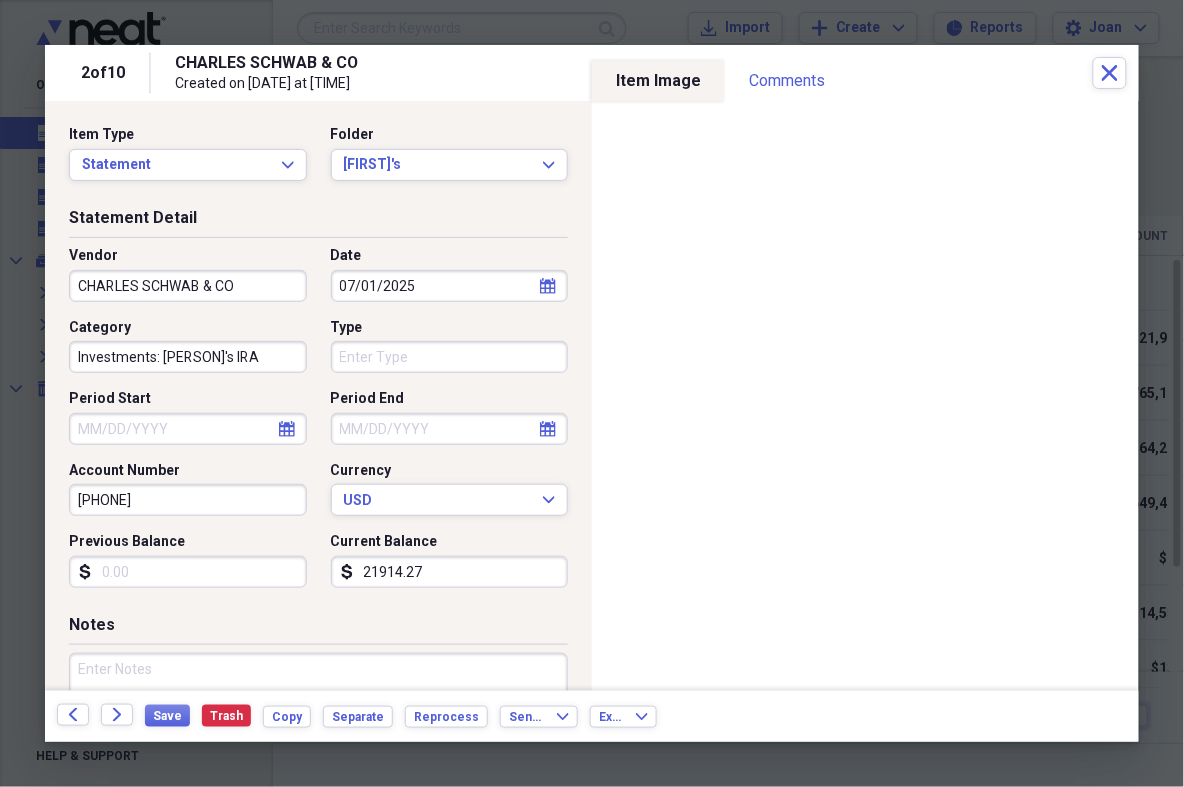 select on "6" 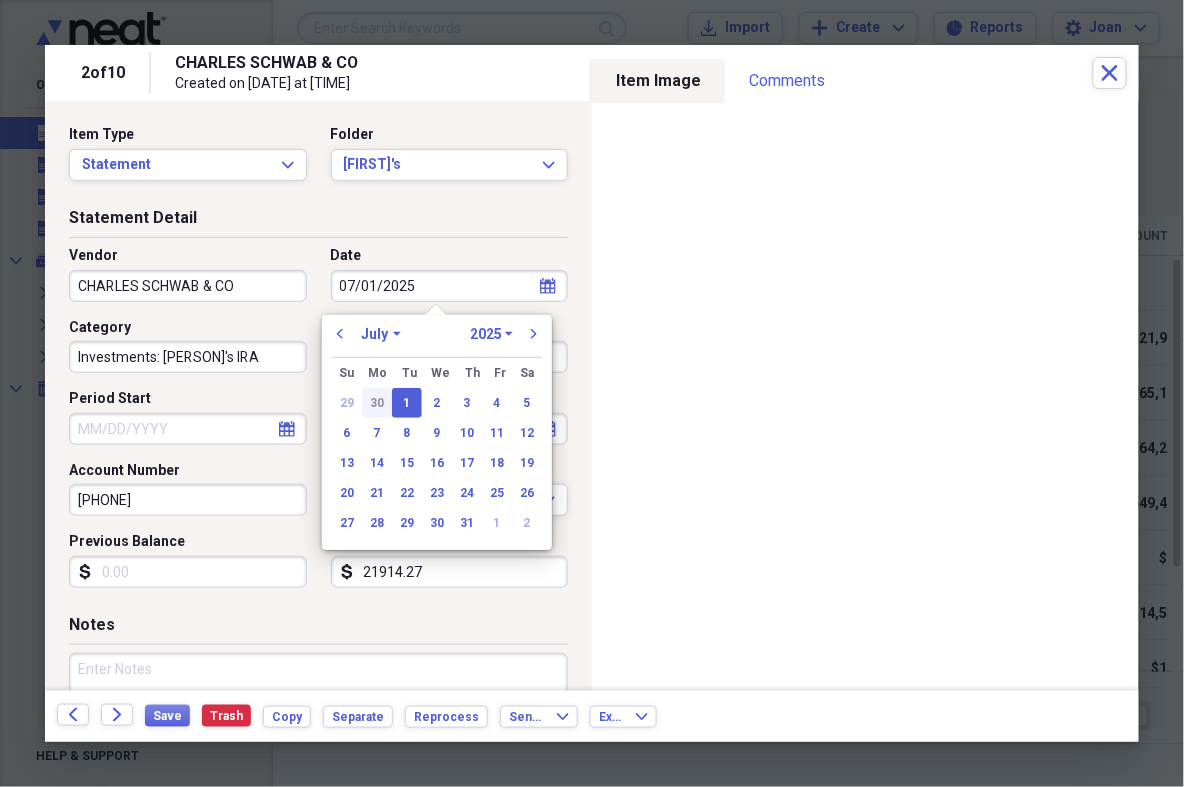 click on "30" at bounding box center [377, 403] 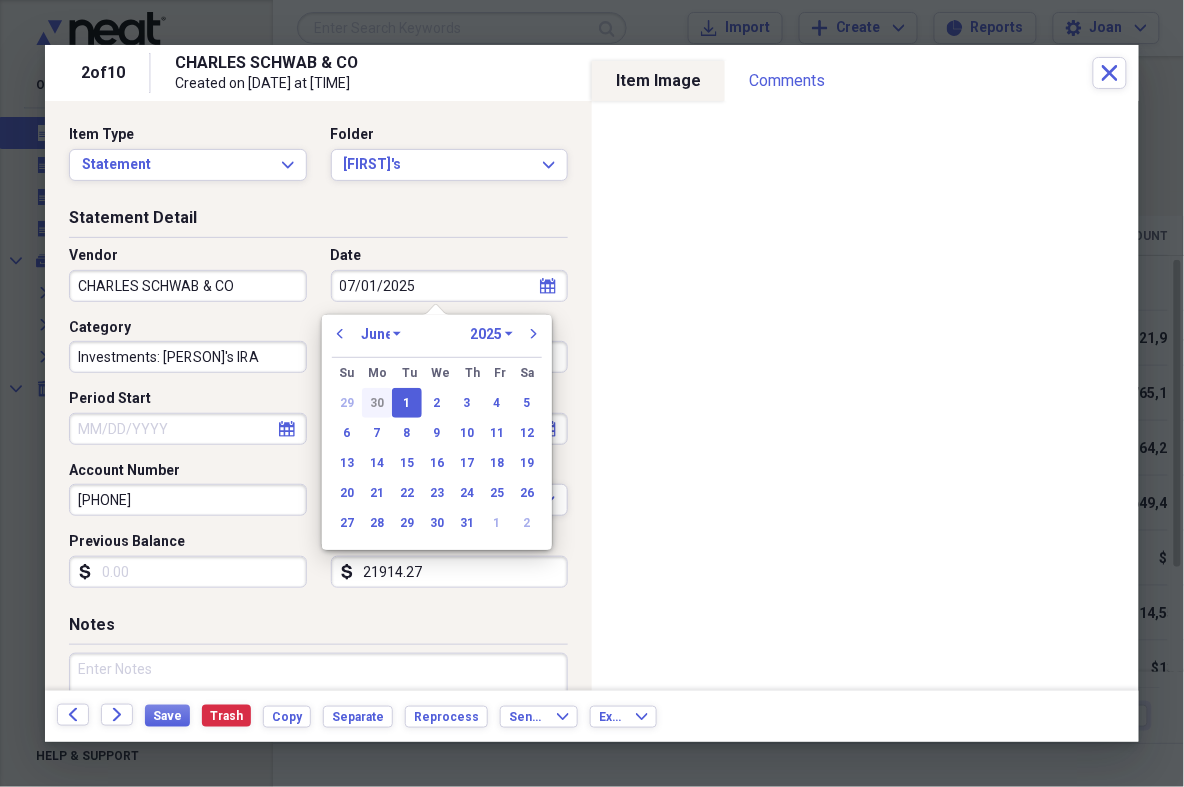type on "06/30/2025" 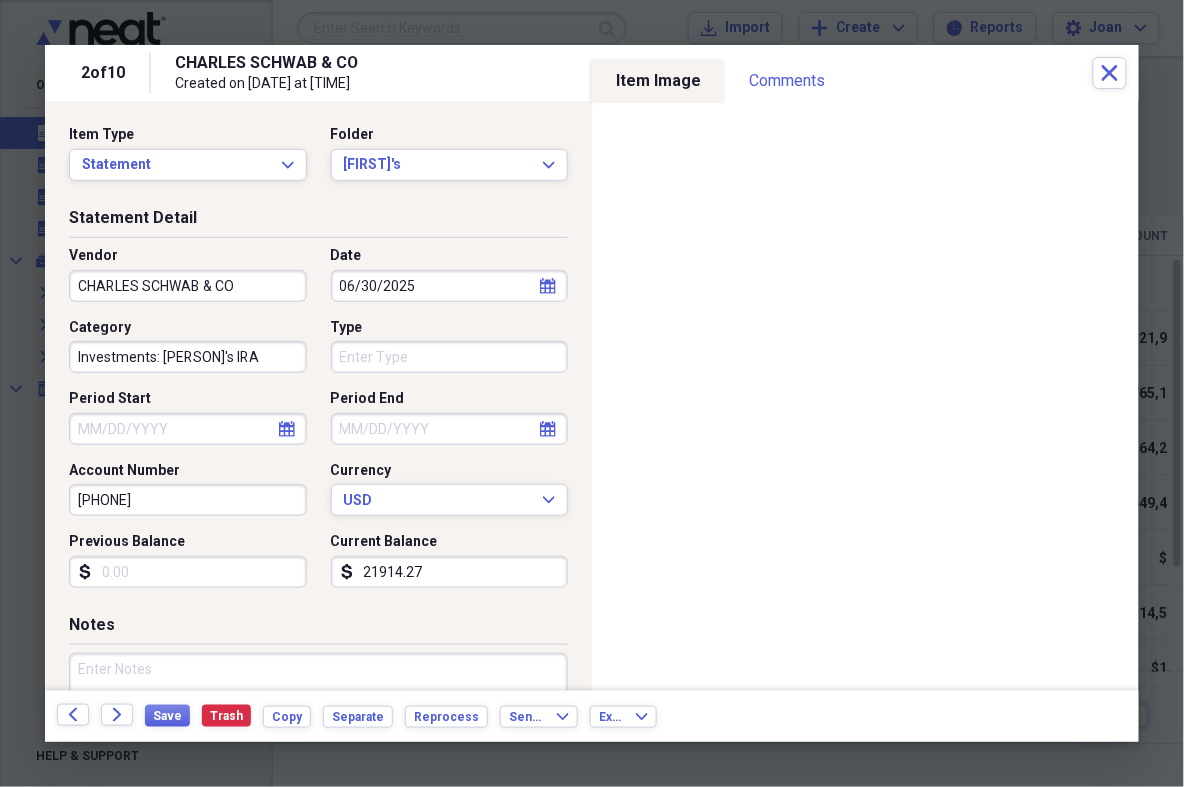 click on "calendar" 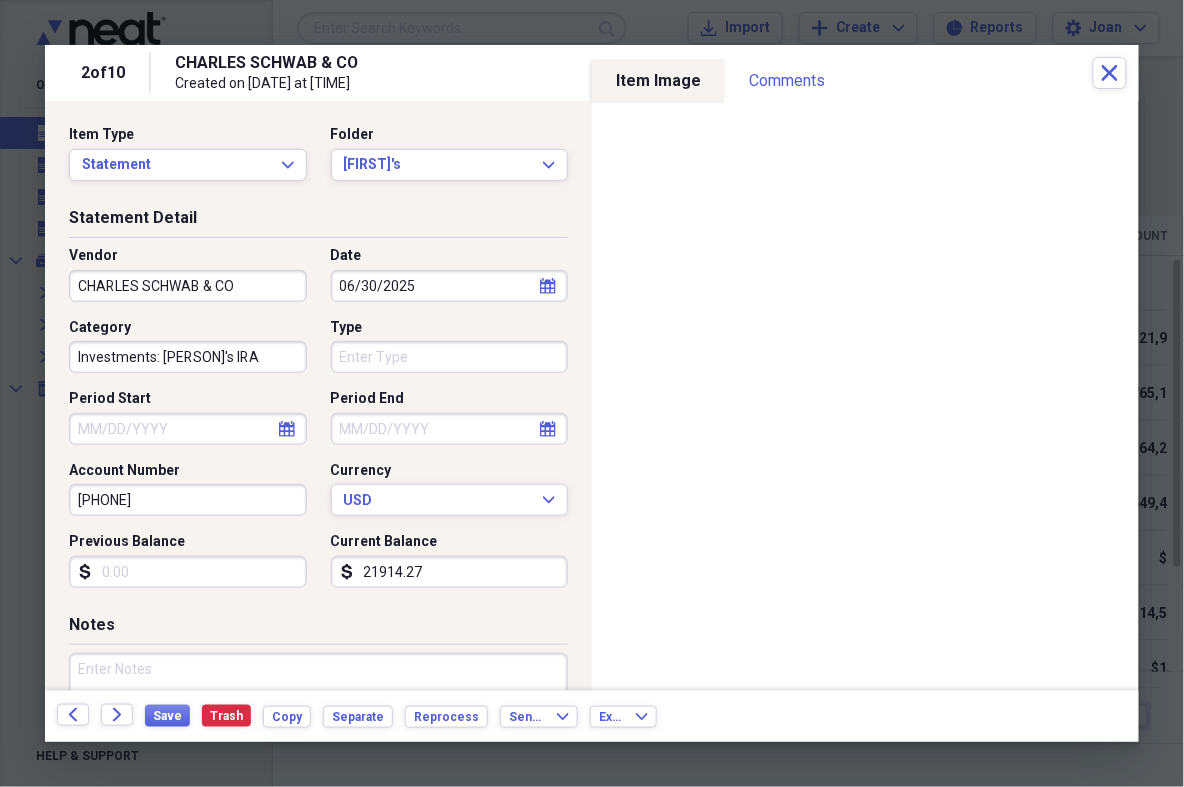 select on "5" 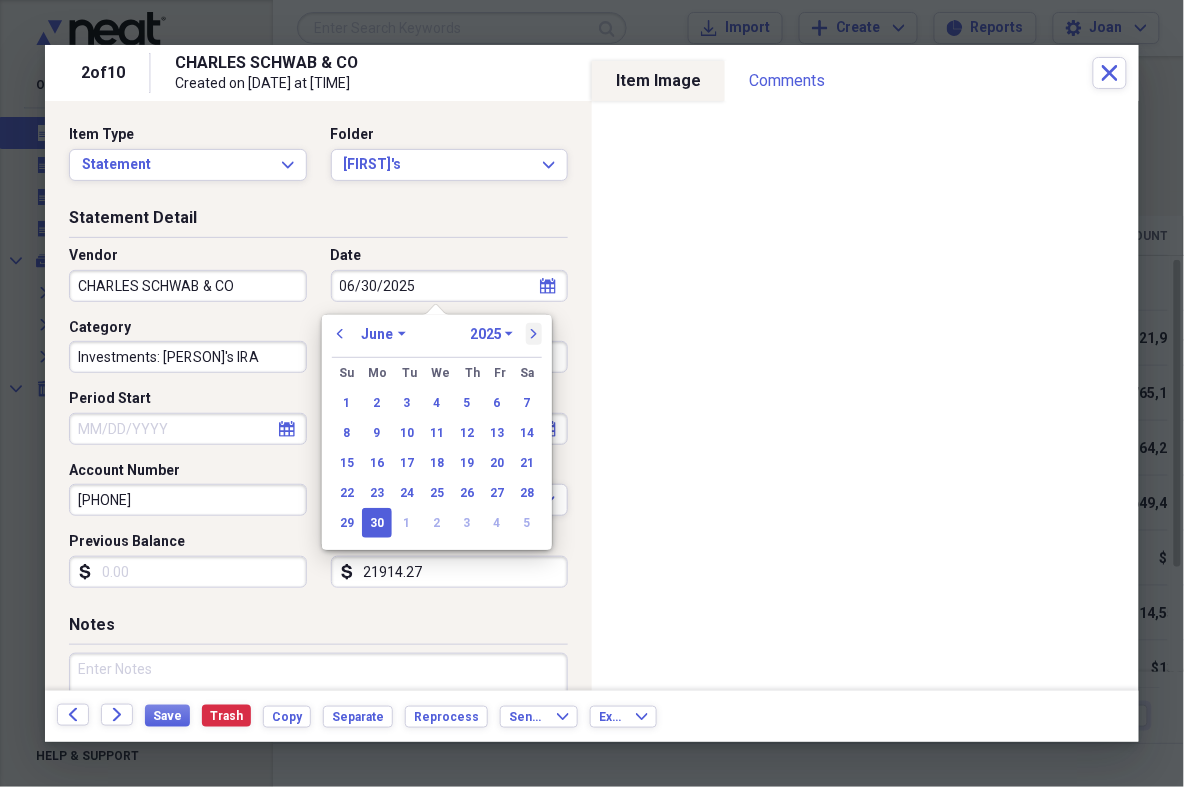 click on "next" at bounding box center [534, 334] 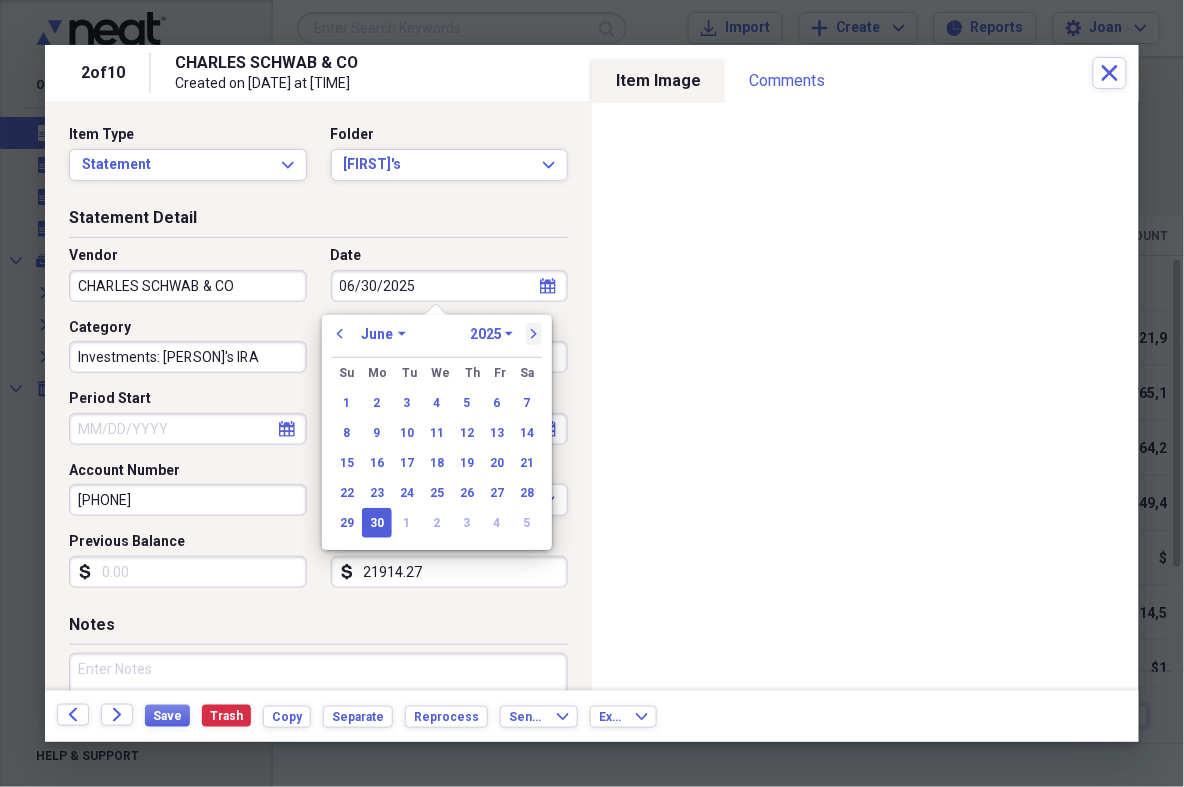 select on "6" 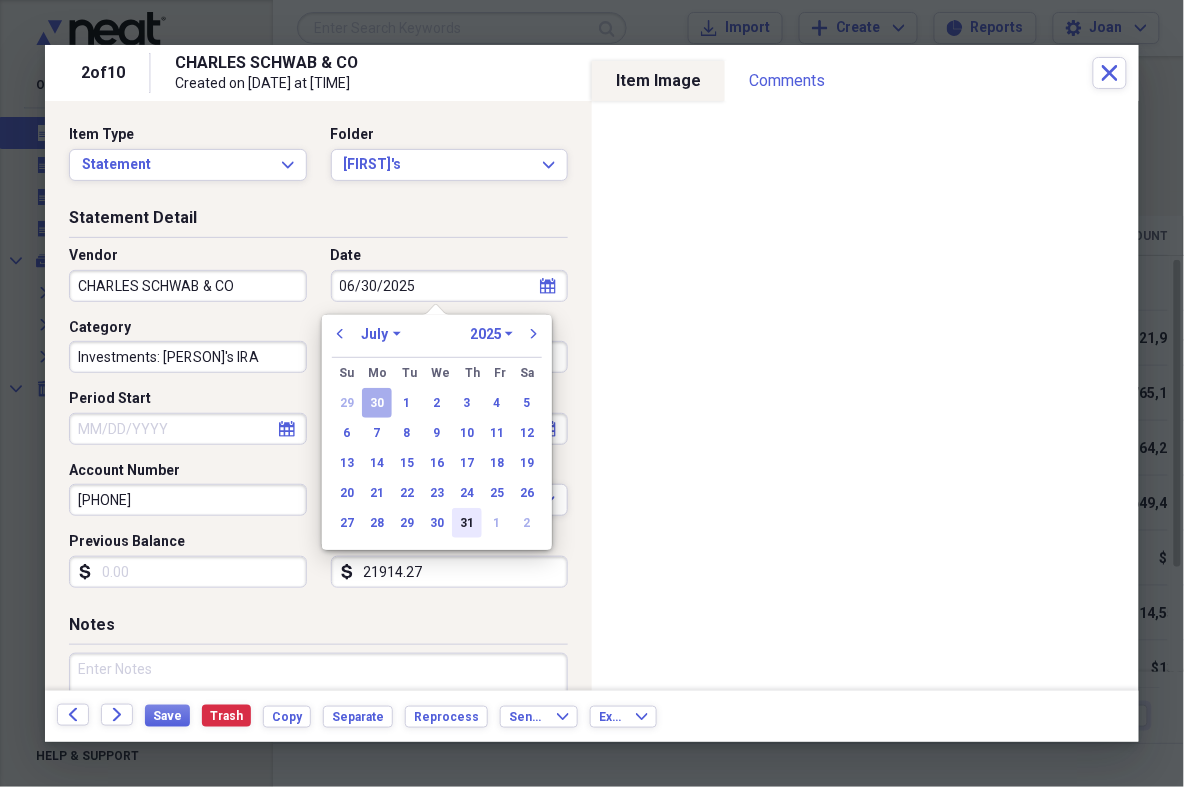 click on "31" at bounding box center [467, 523] 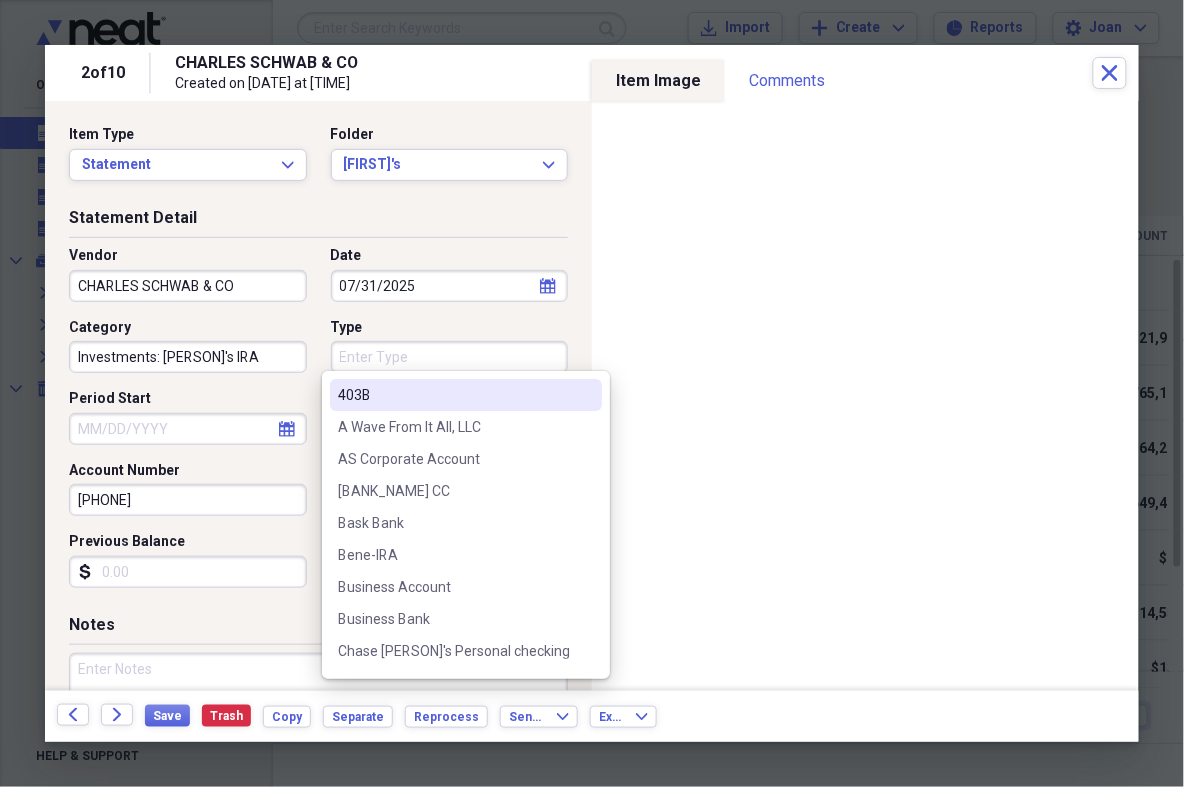 click on "Type" at bounding box center (450, 357) 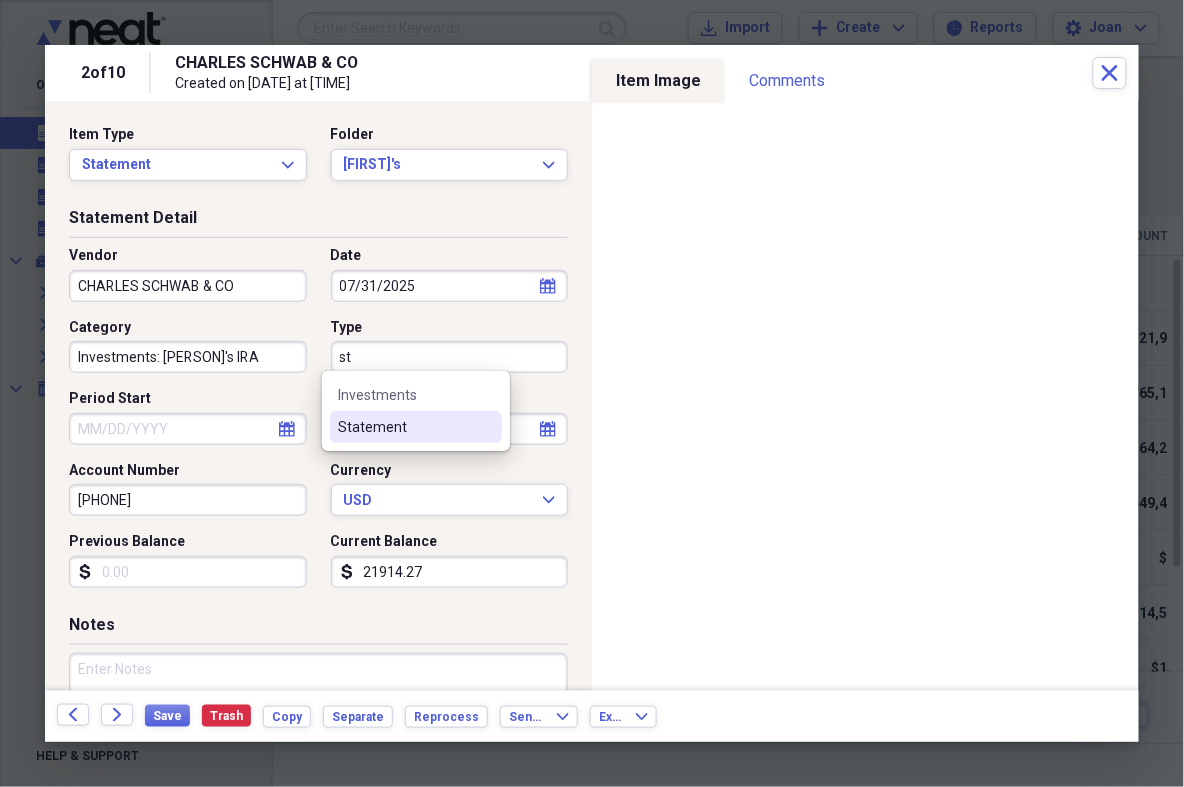 click on "Statement" at bounding box center (404, 427) 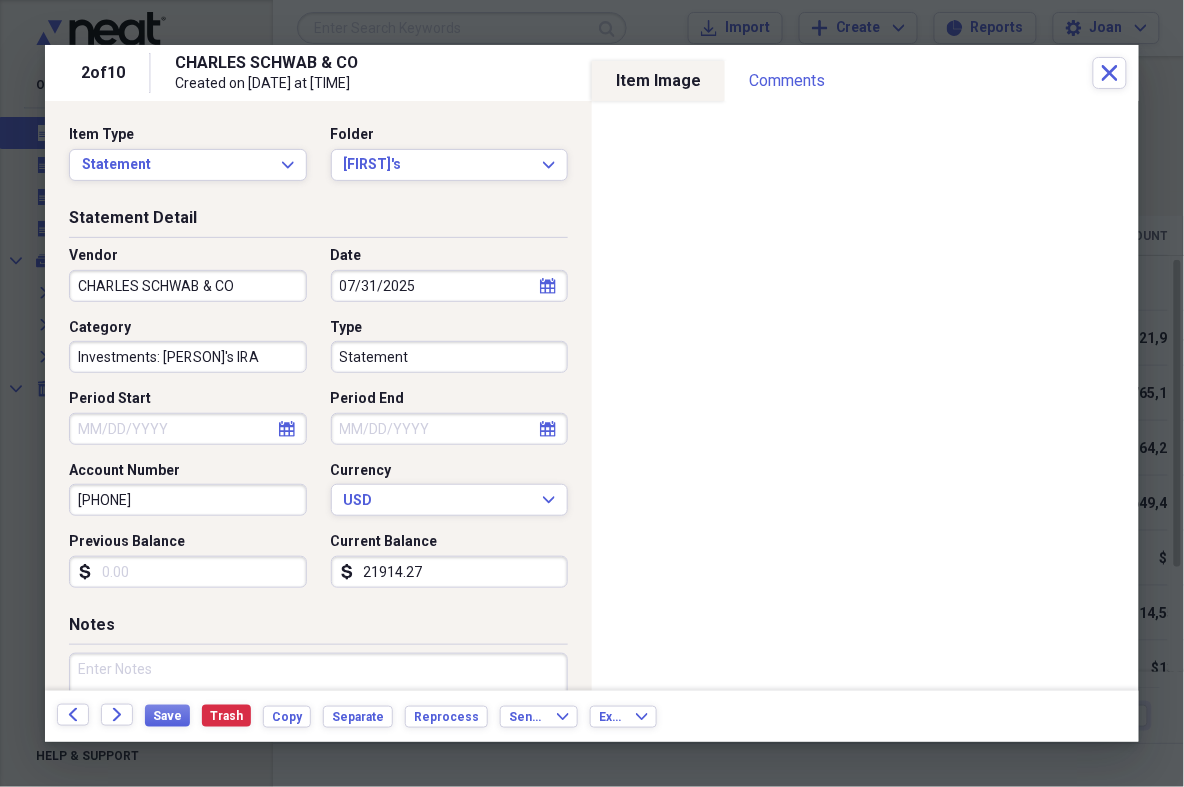 click 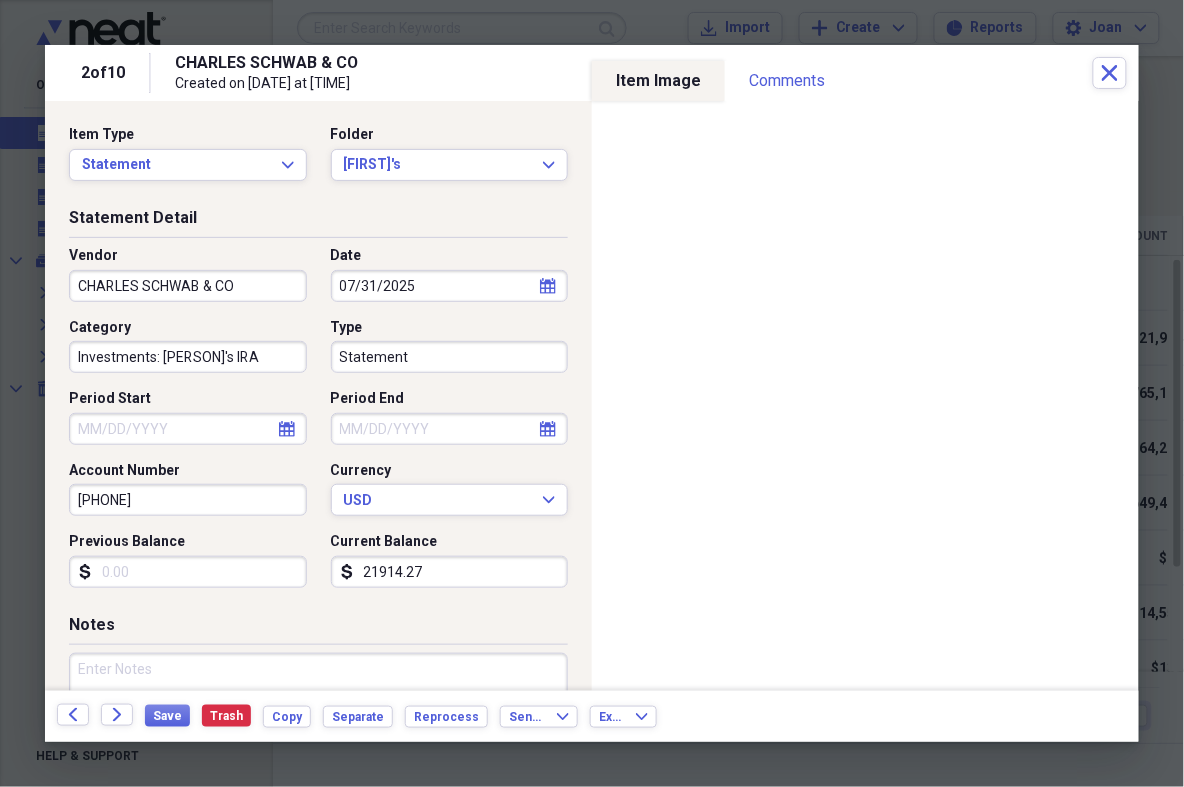select on "7" 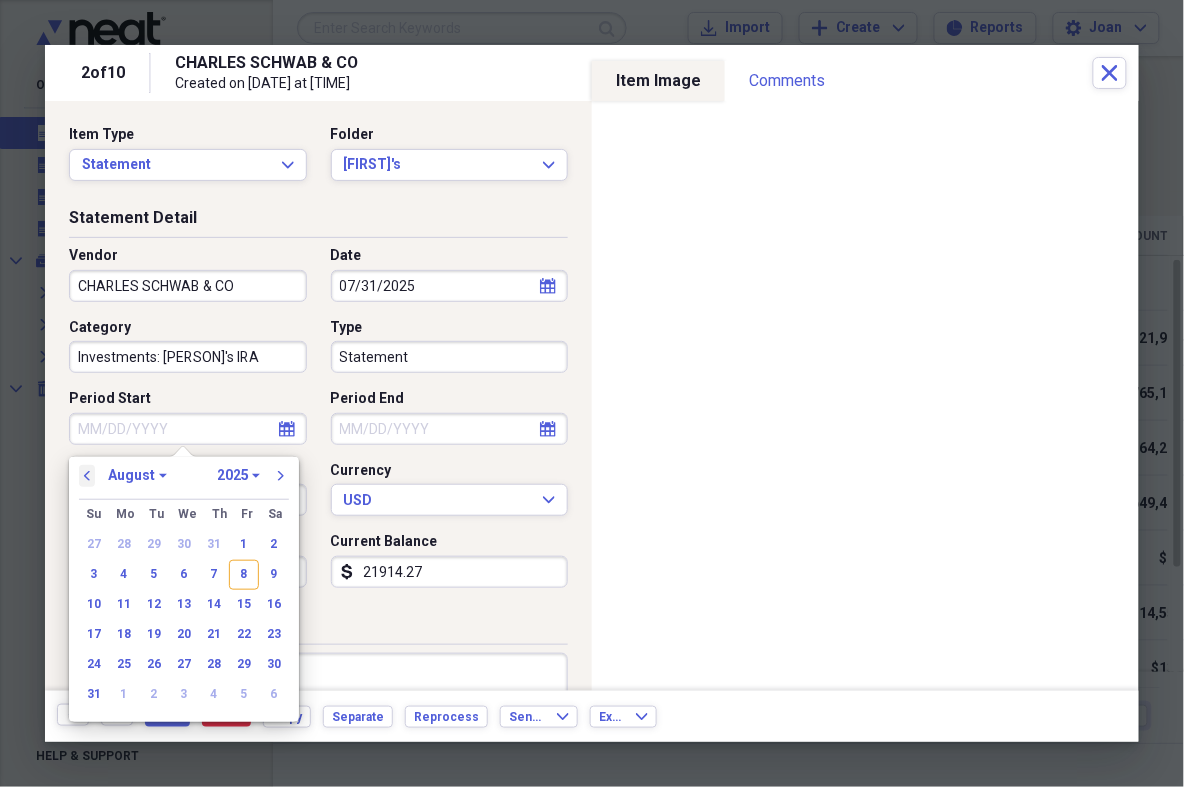 click on "previous" at bounding box center [87, 476] 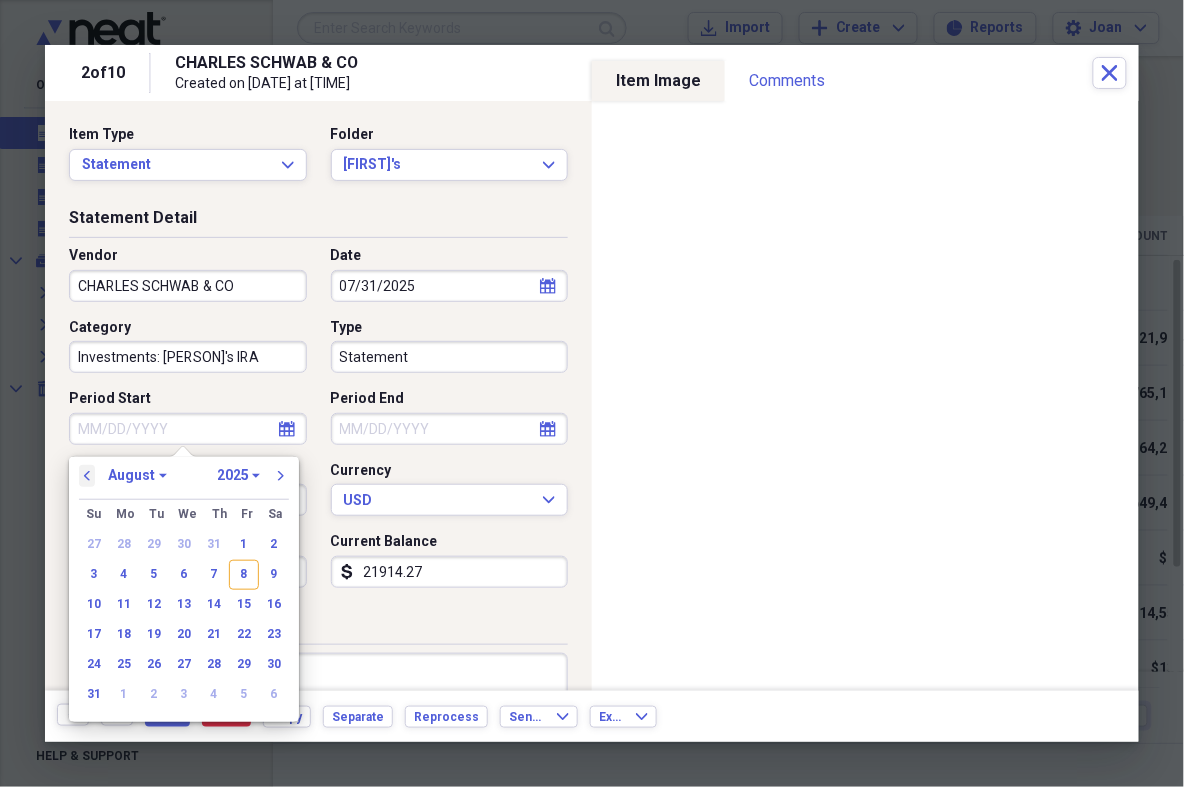 select on "6" 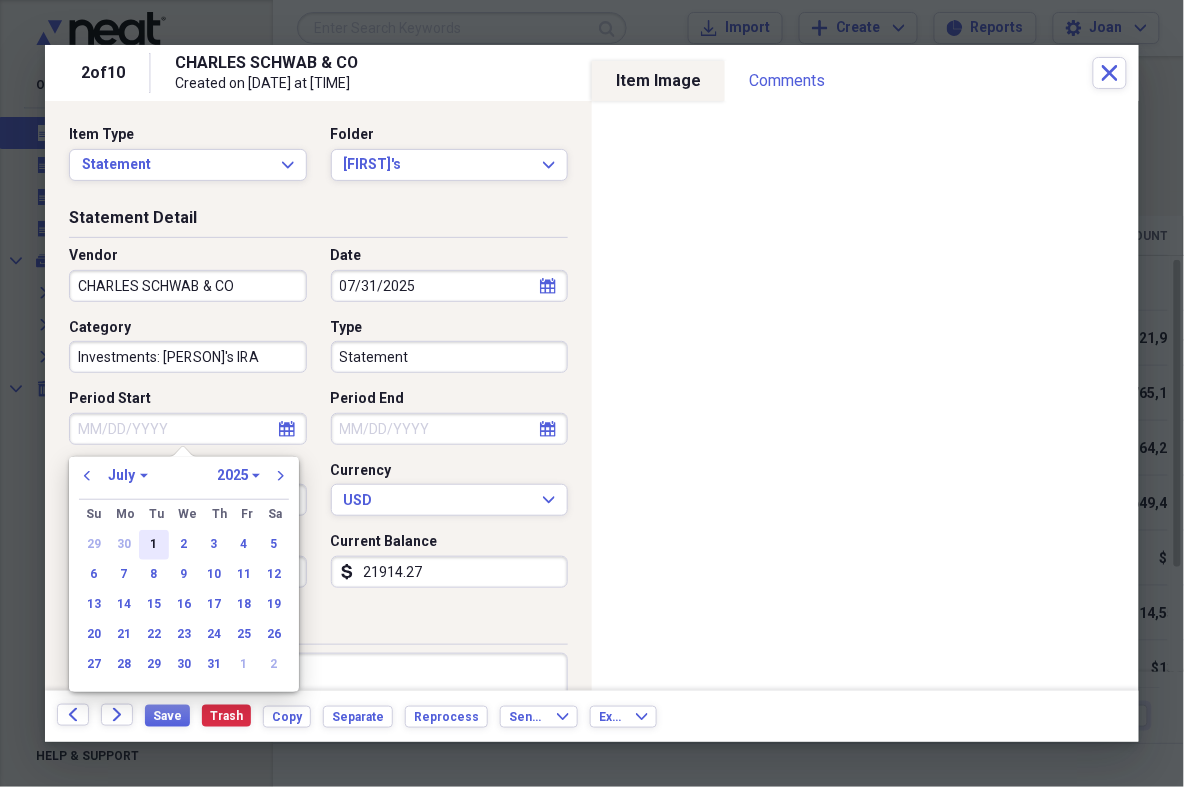 click on "1" at bounding box center (154, 545) 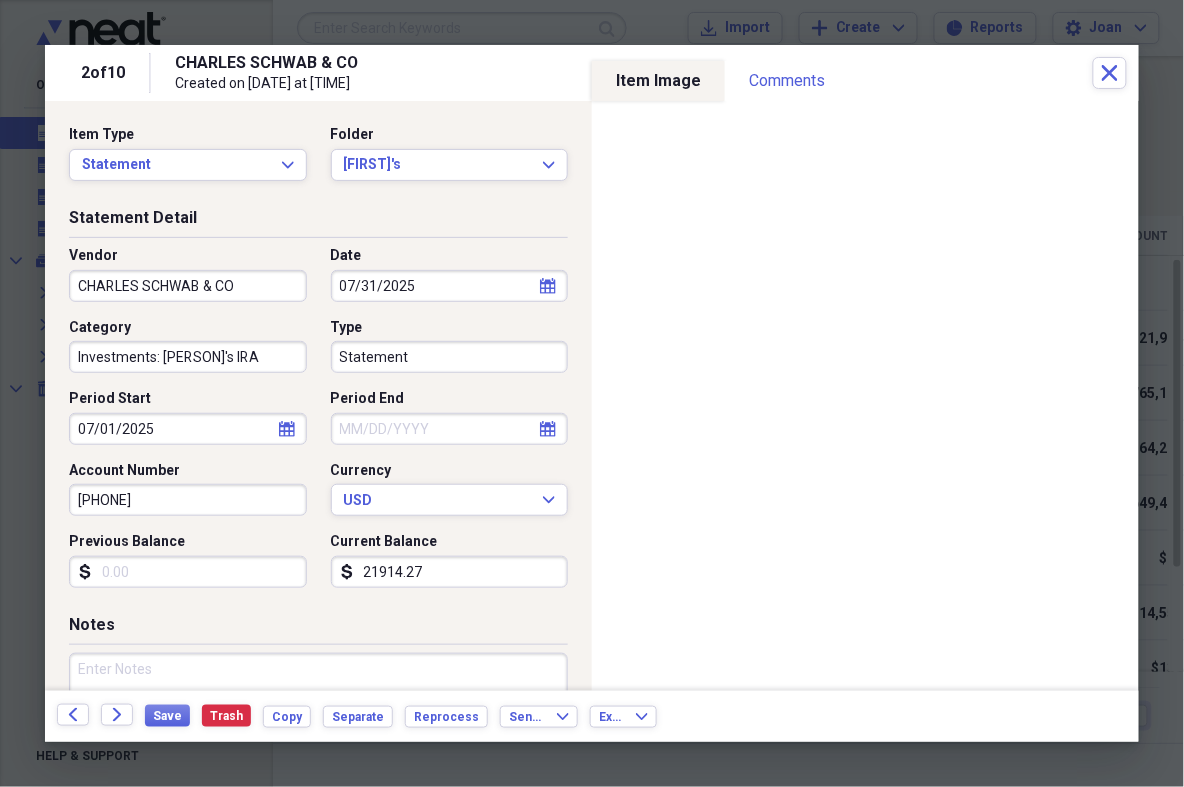 select on "7" 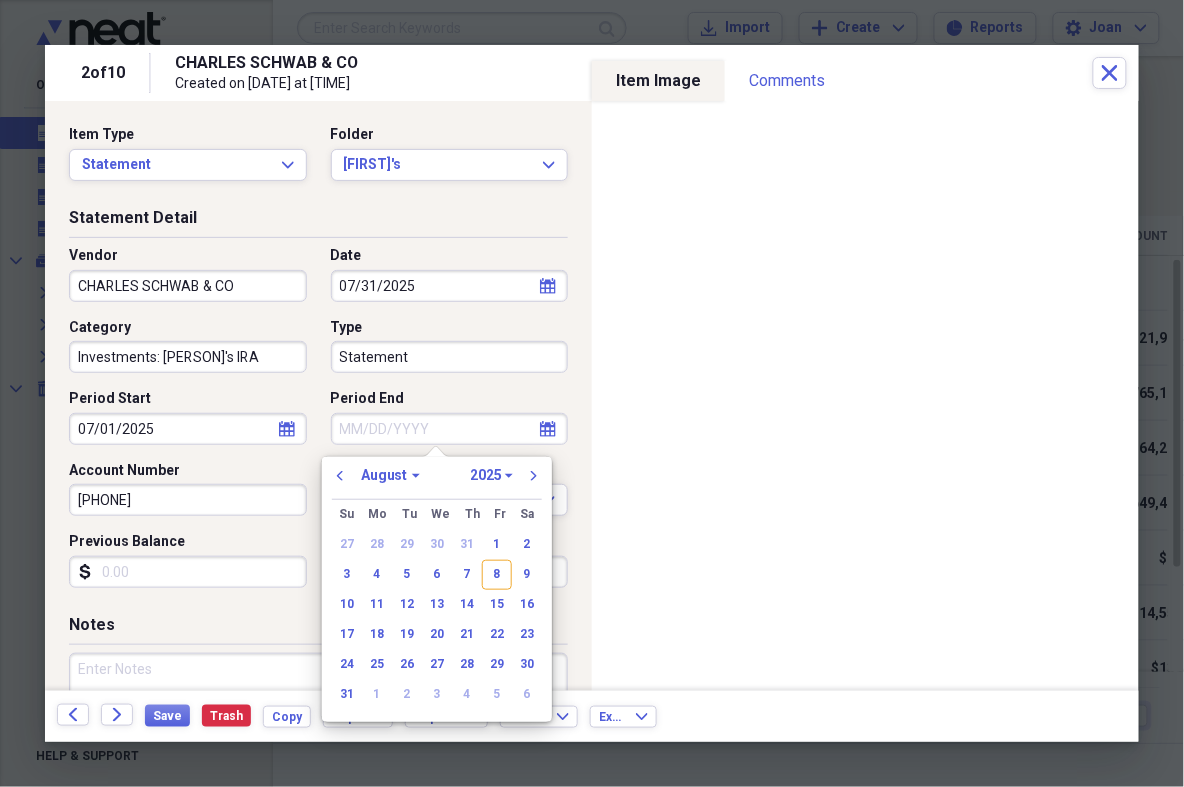 click on "Period End" at bounding box center (450, 429) 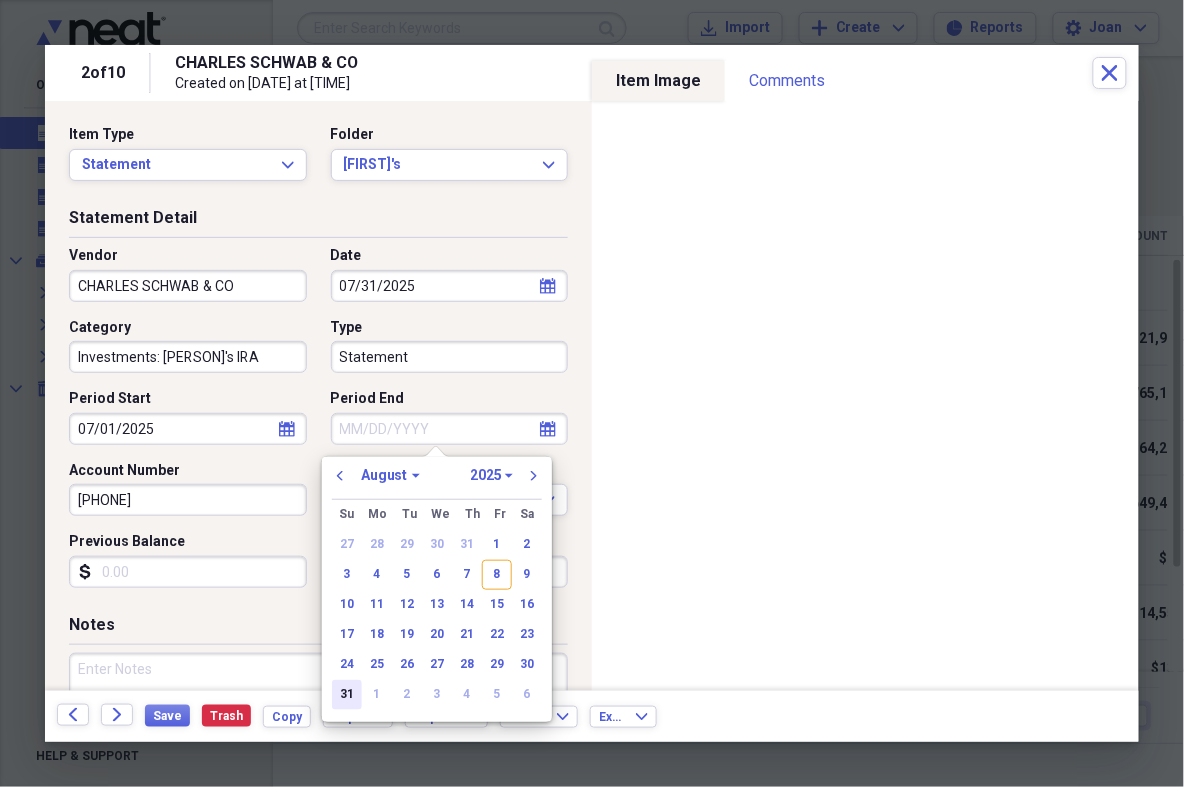 click on "31" at bounding box center [347, 695] 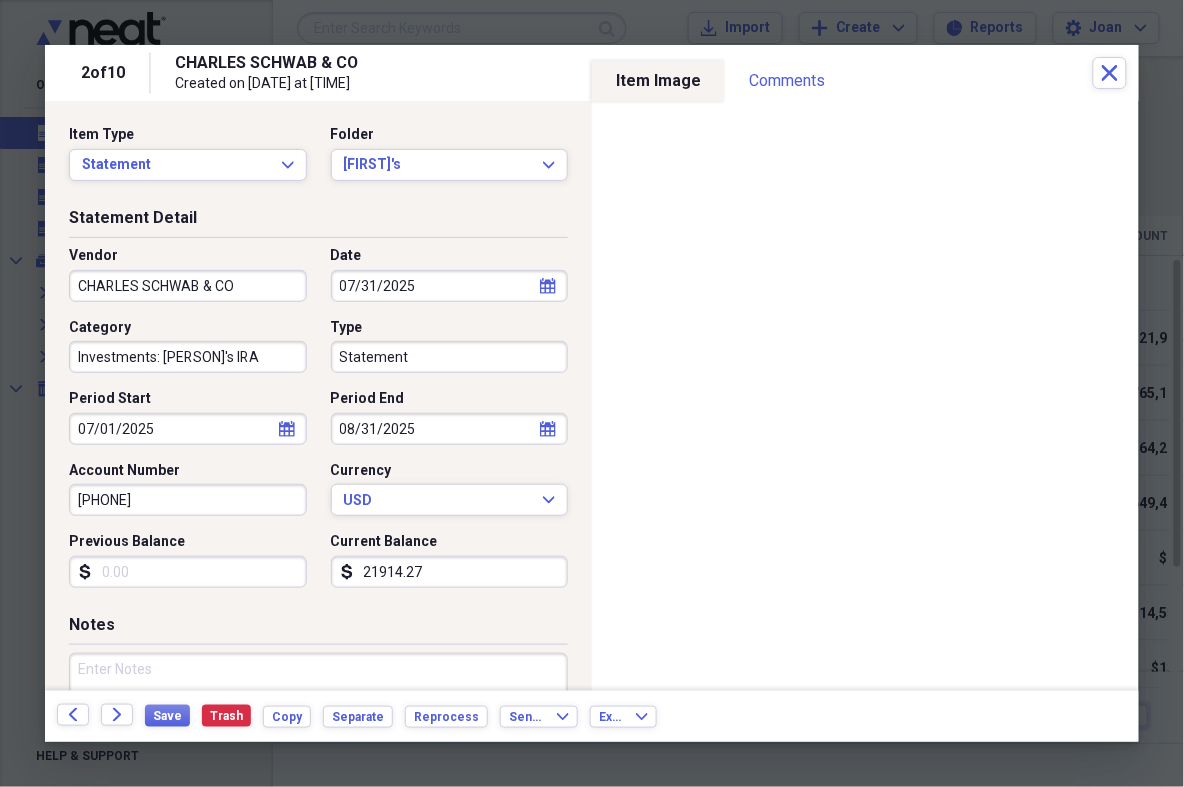click on "Previous Balance" at bounding box center [188, 572] 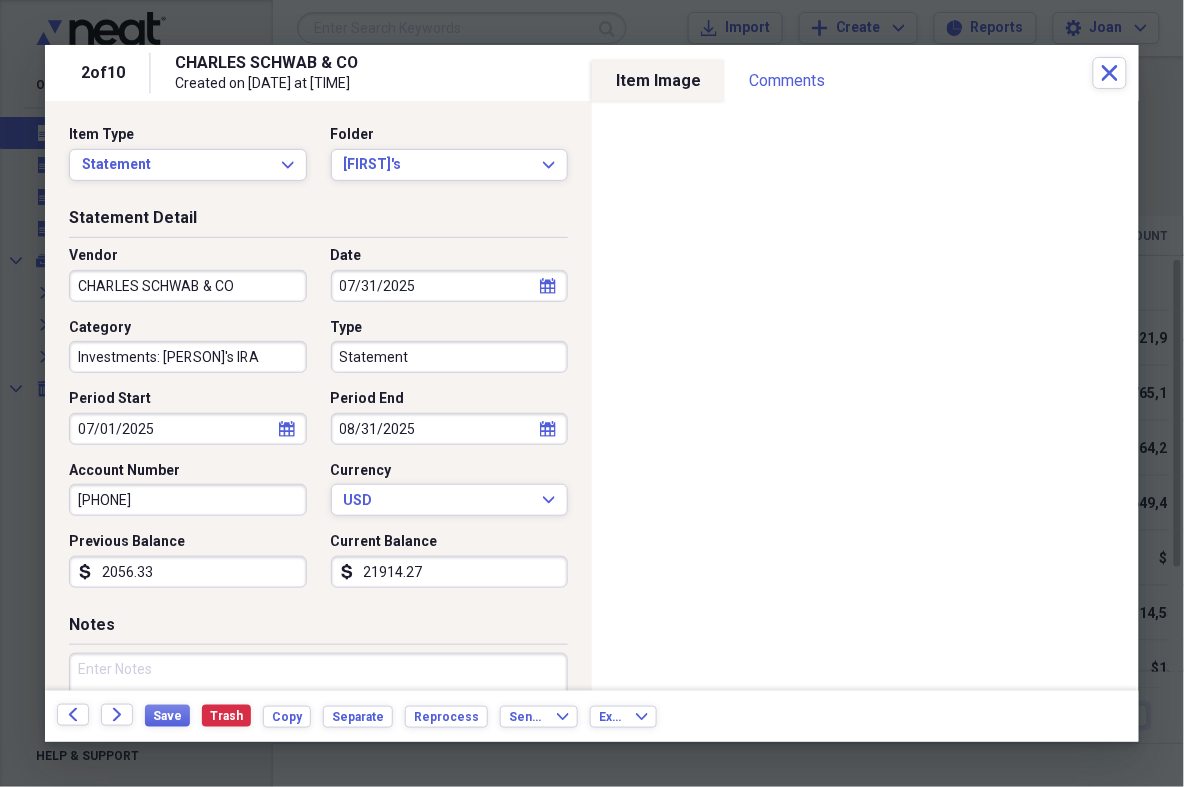 type on "20563.39" 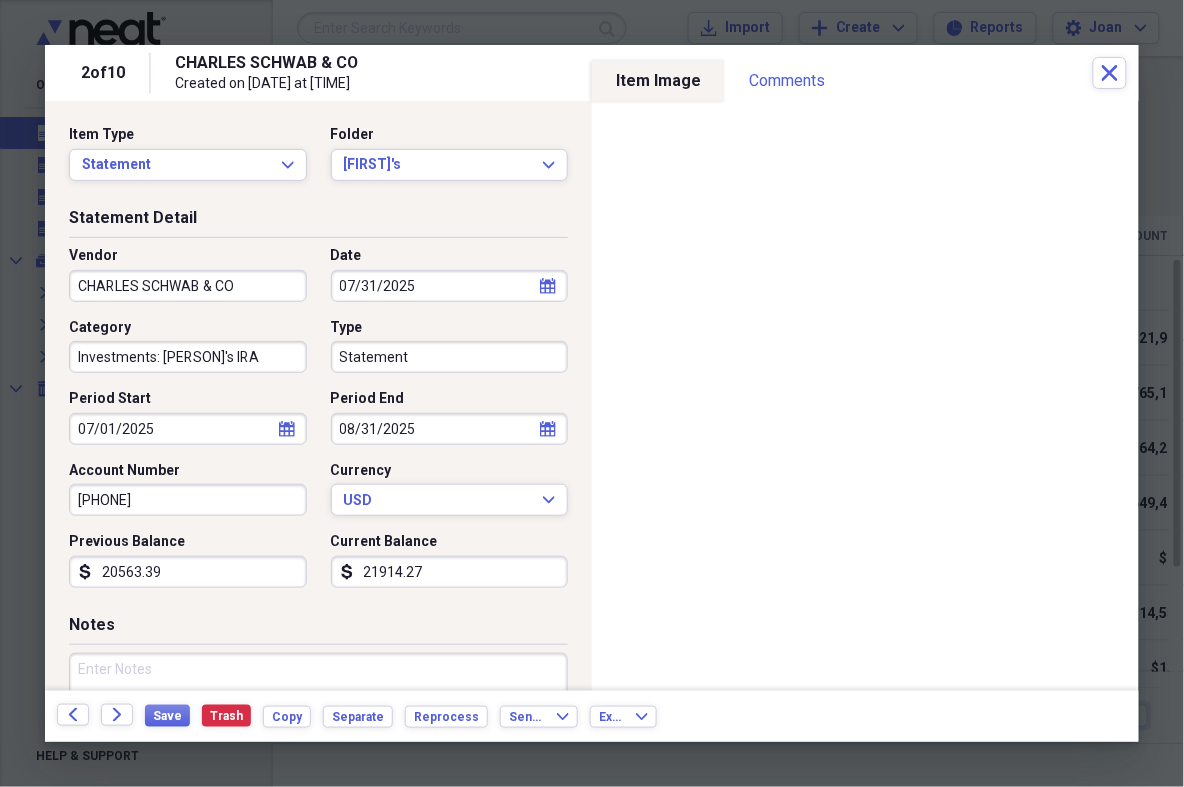 click on "Vendor [COMPANY] Date [DATE] calendar Calendar Category Investments: [NAME]'s IRA Type Statement Period Start [DATE] calendar Calendar Period End [DATE] calendar Calendar Account Number [ACCOUNT_NUM] Currency USD Expand Previous Balance dollar-sign [AMOUNT] Current Balance dollar-sign [AMOUNT]" at bounding box center (318, 425) 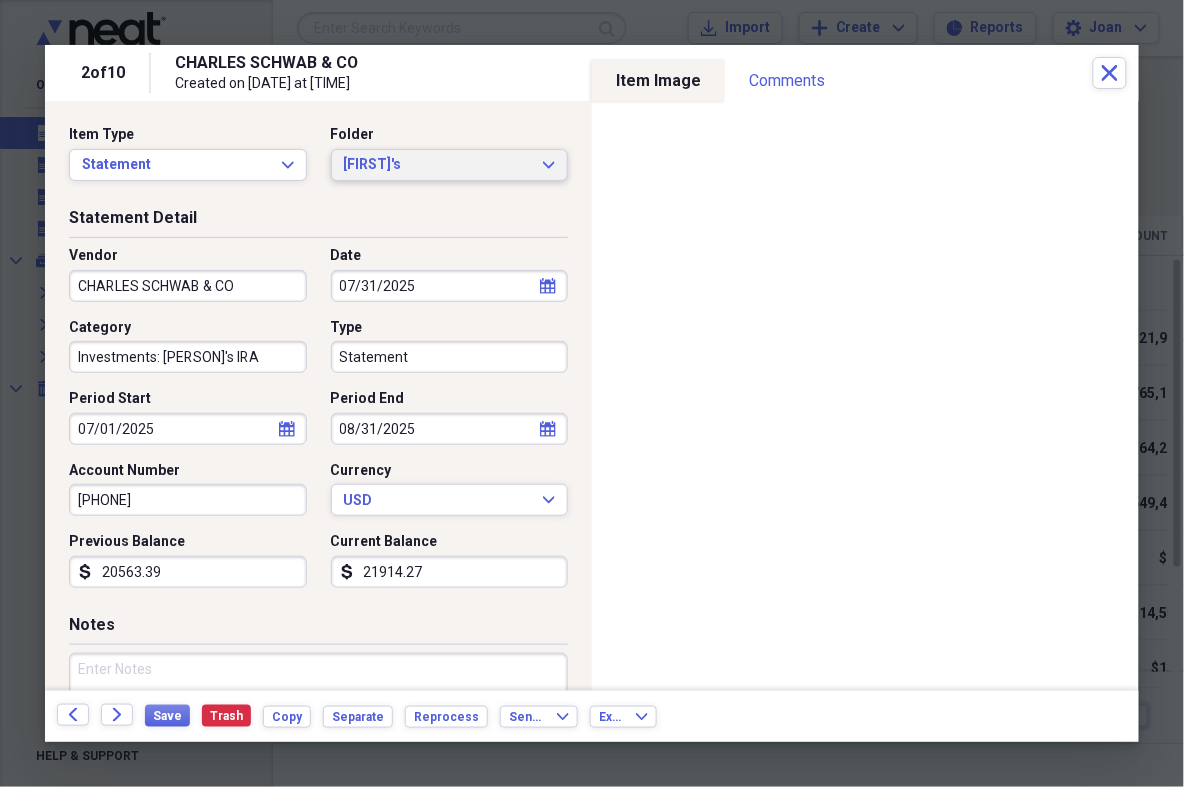 click on "Expand" 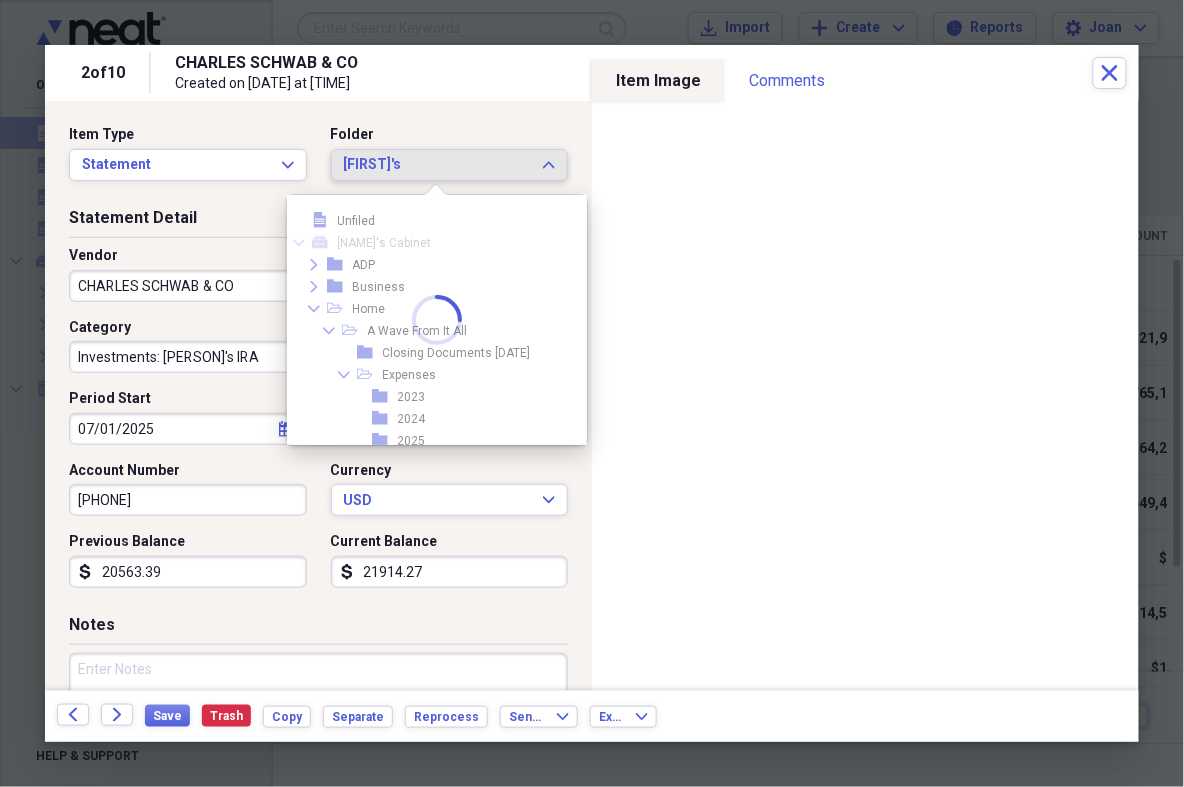scroll, scrollTop: 635, scrollLeft: 0, axis: vertical 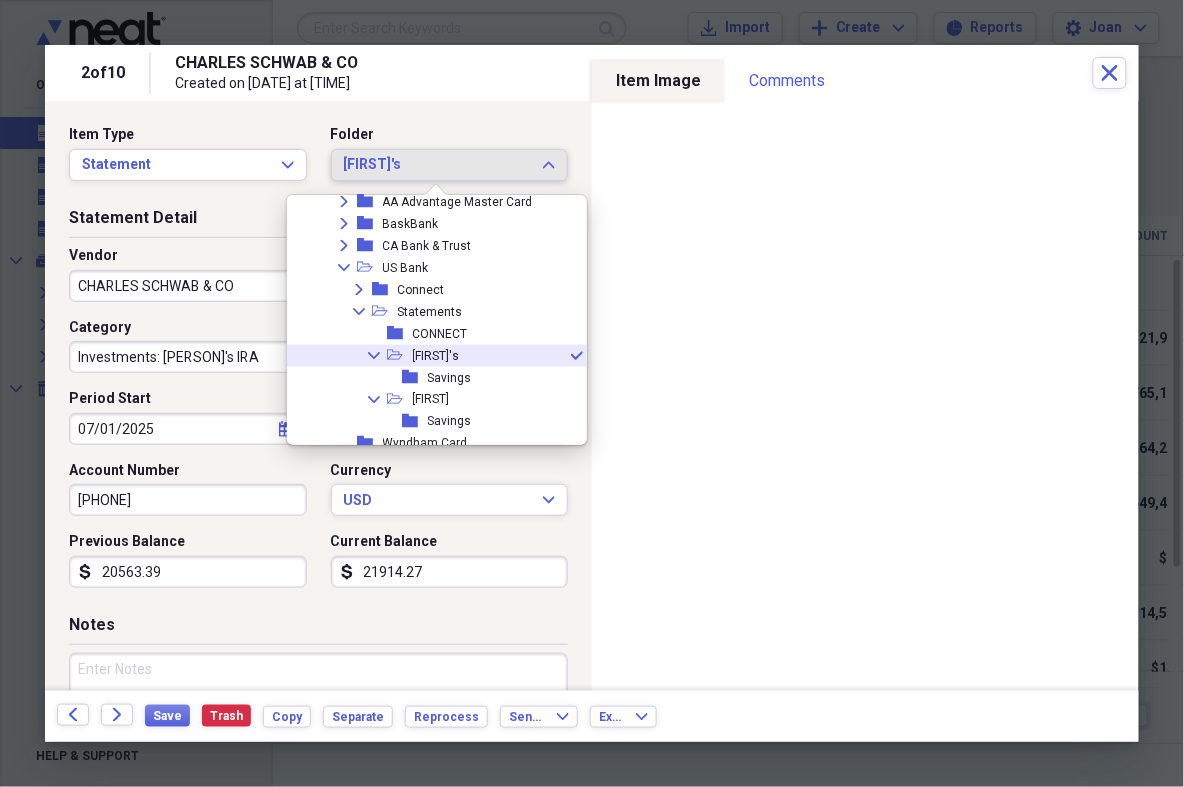 click 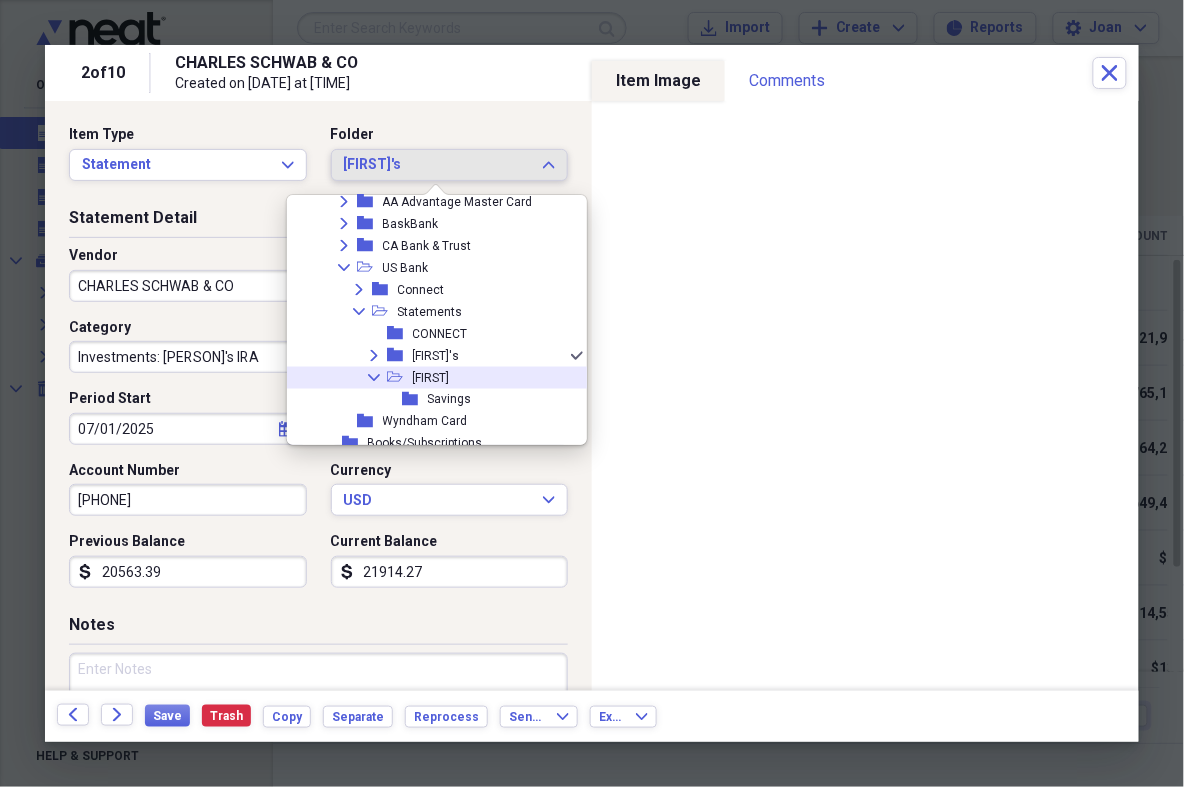 click on "Collapse" 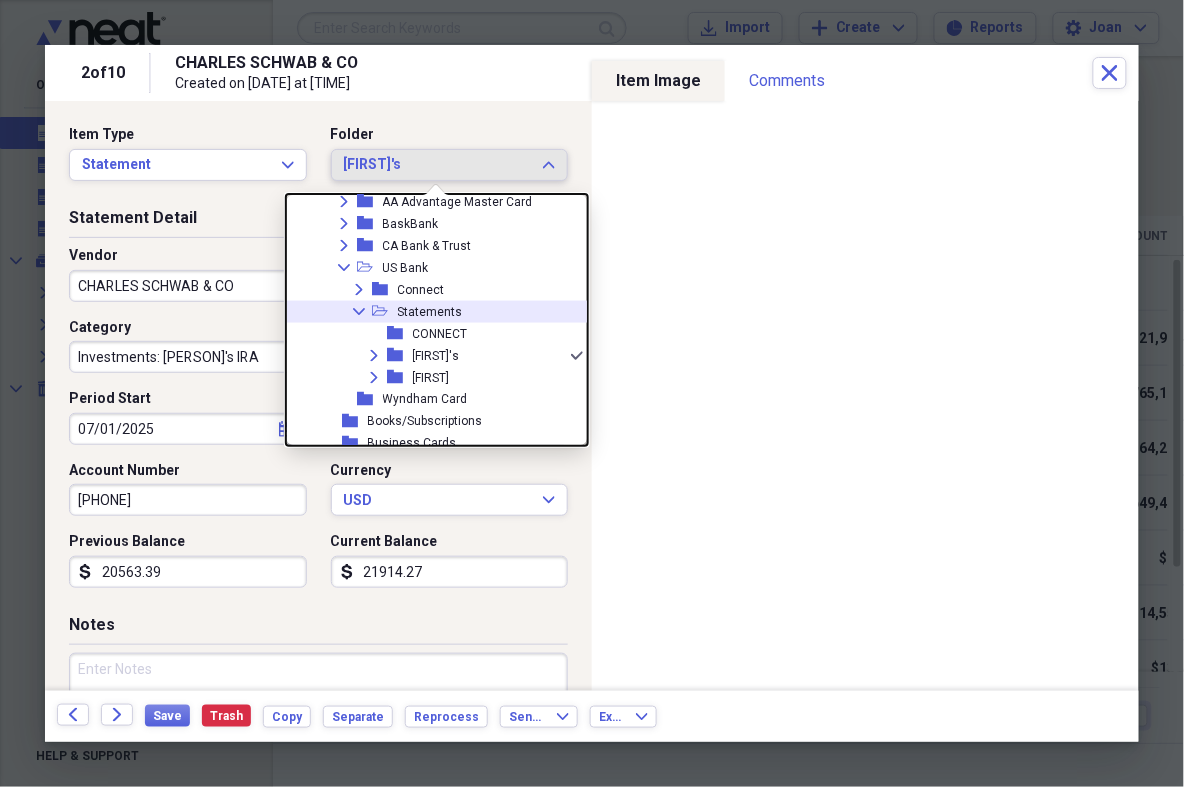 click on "Collapse" 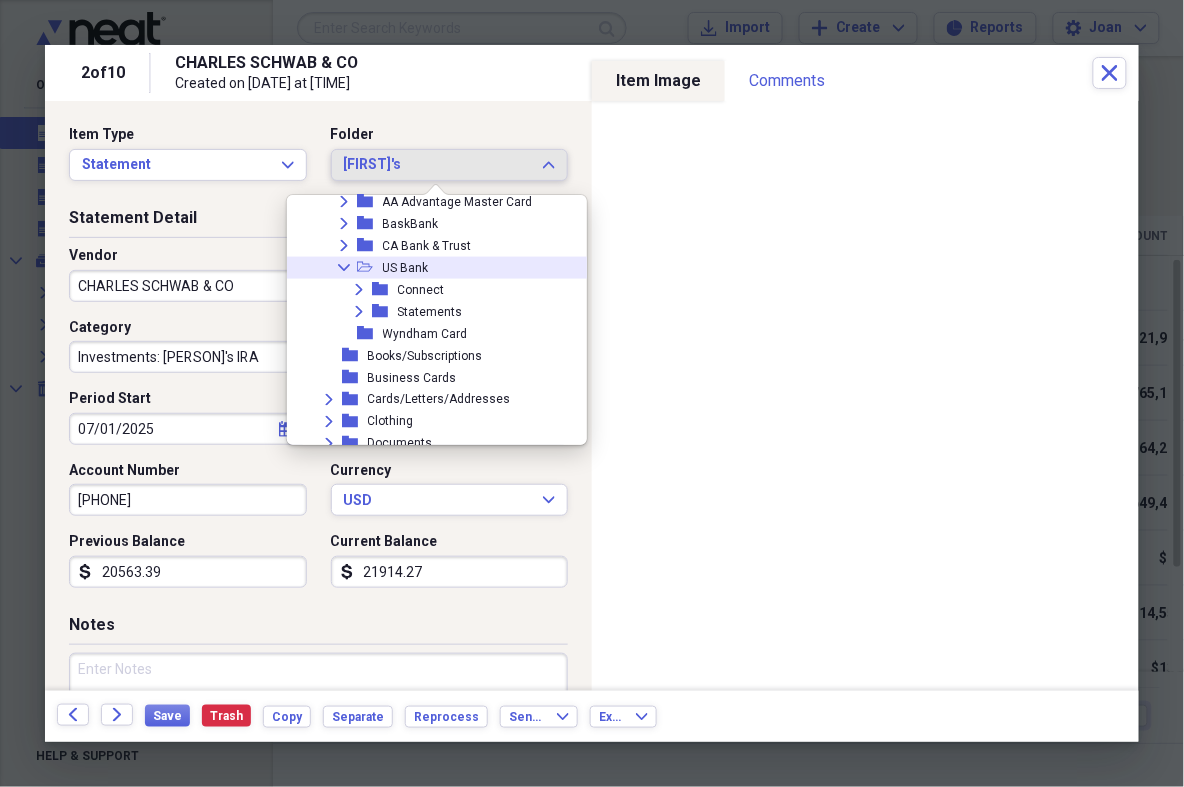 click on "Collapse" 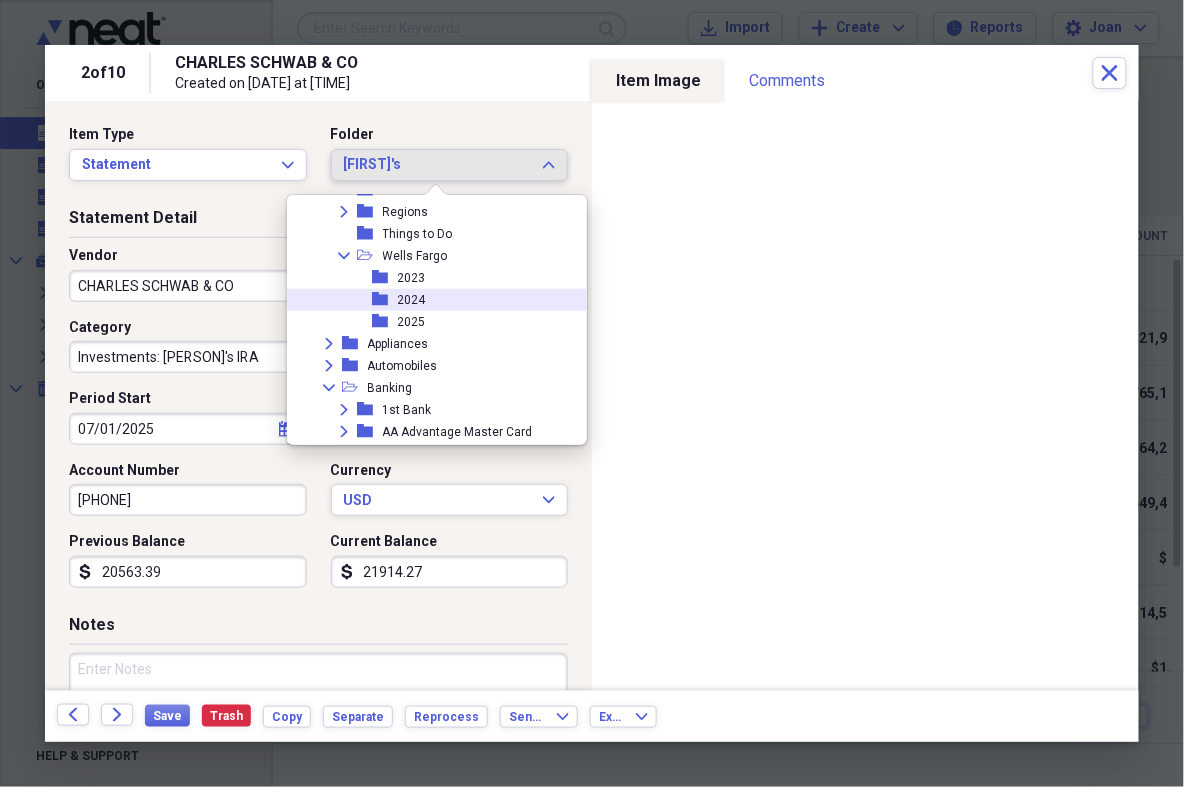 scroll, scrollTop: 401, scrollLeft: 0, axis: vertical 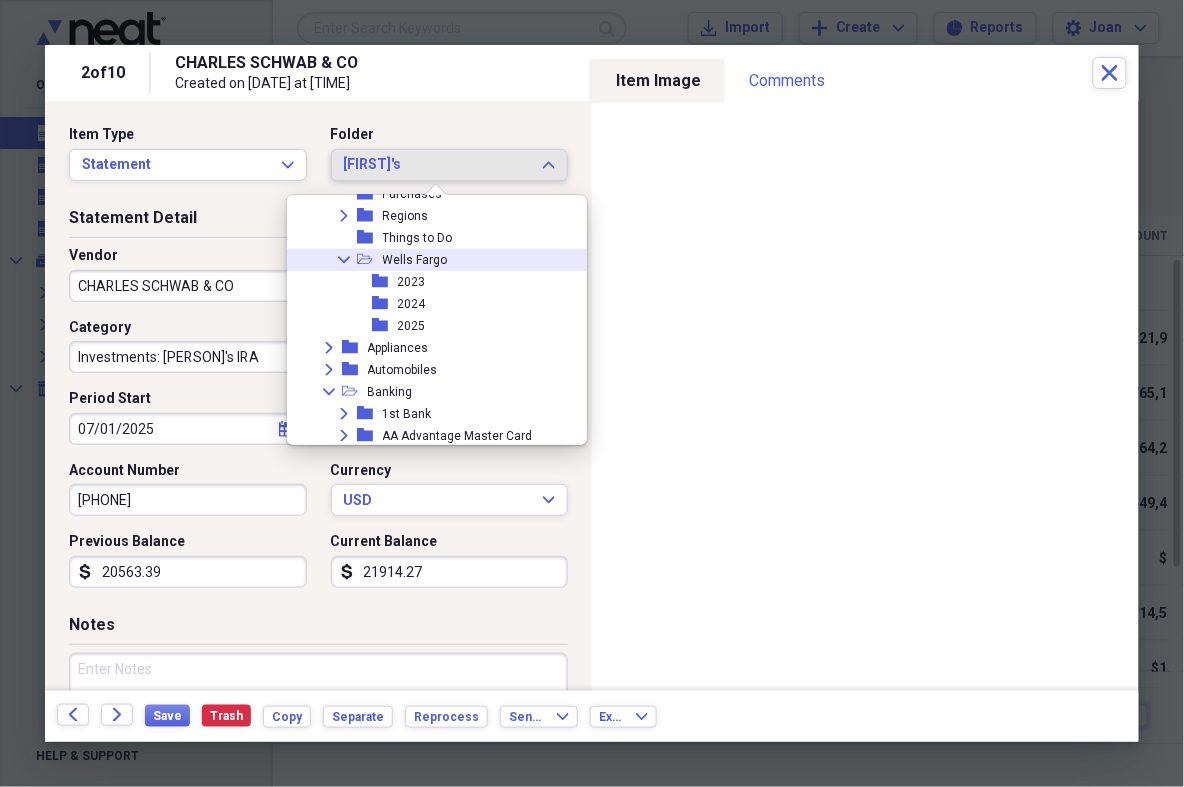 click on "Collapse" 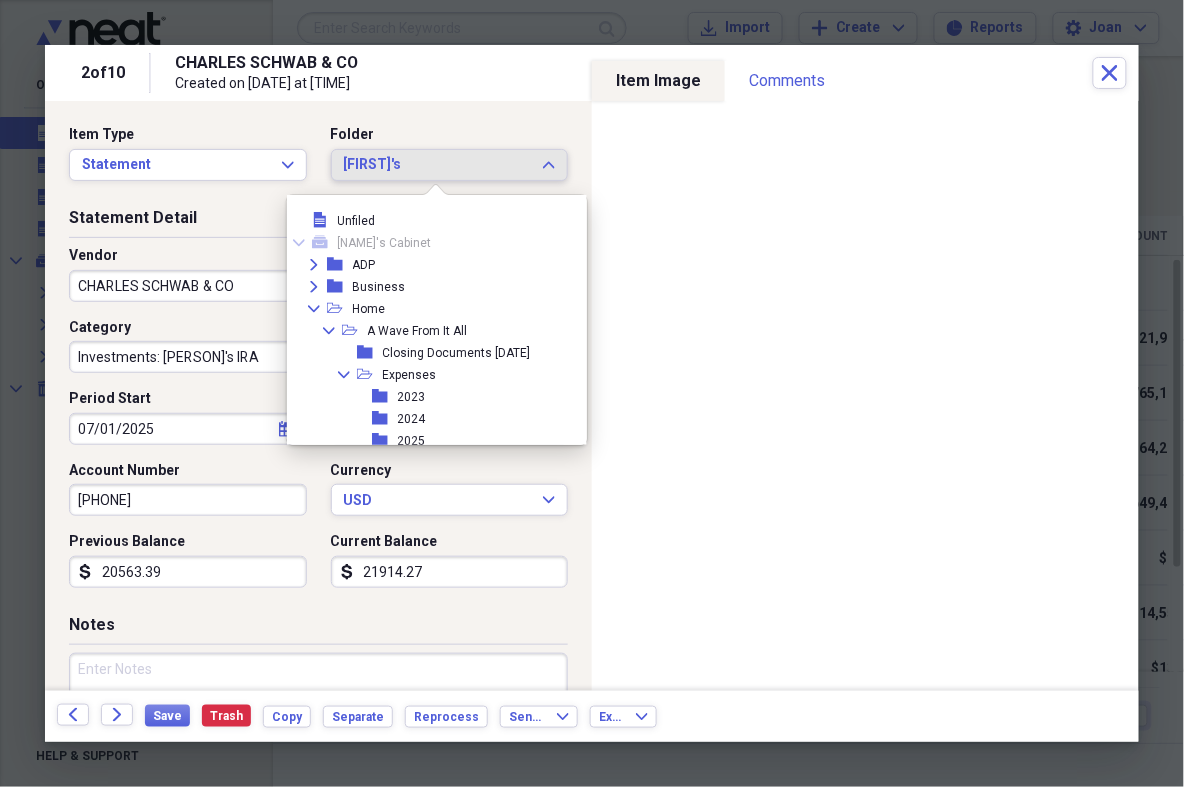 scroll, scrollTop: 0, scrollLeft: 0, axis: both 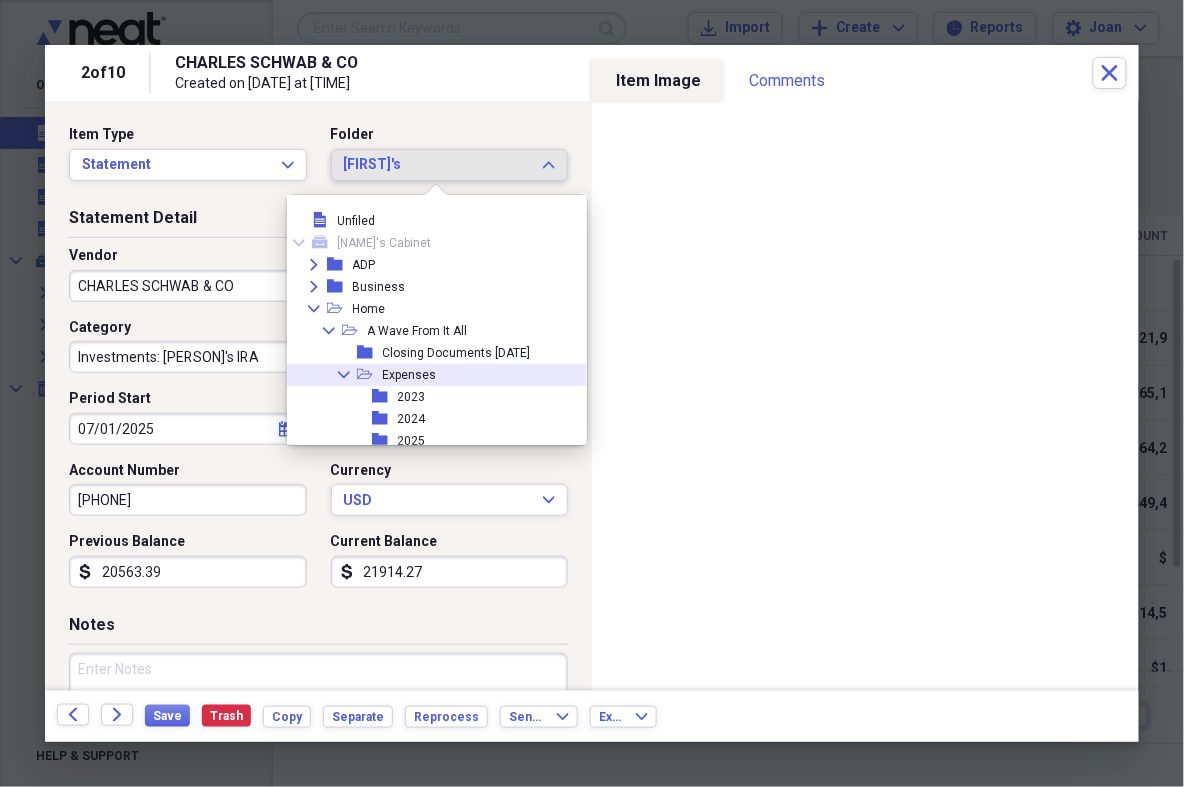 click on "Collapse" 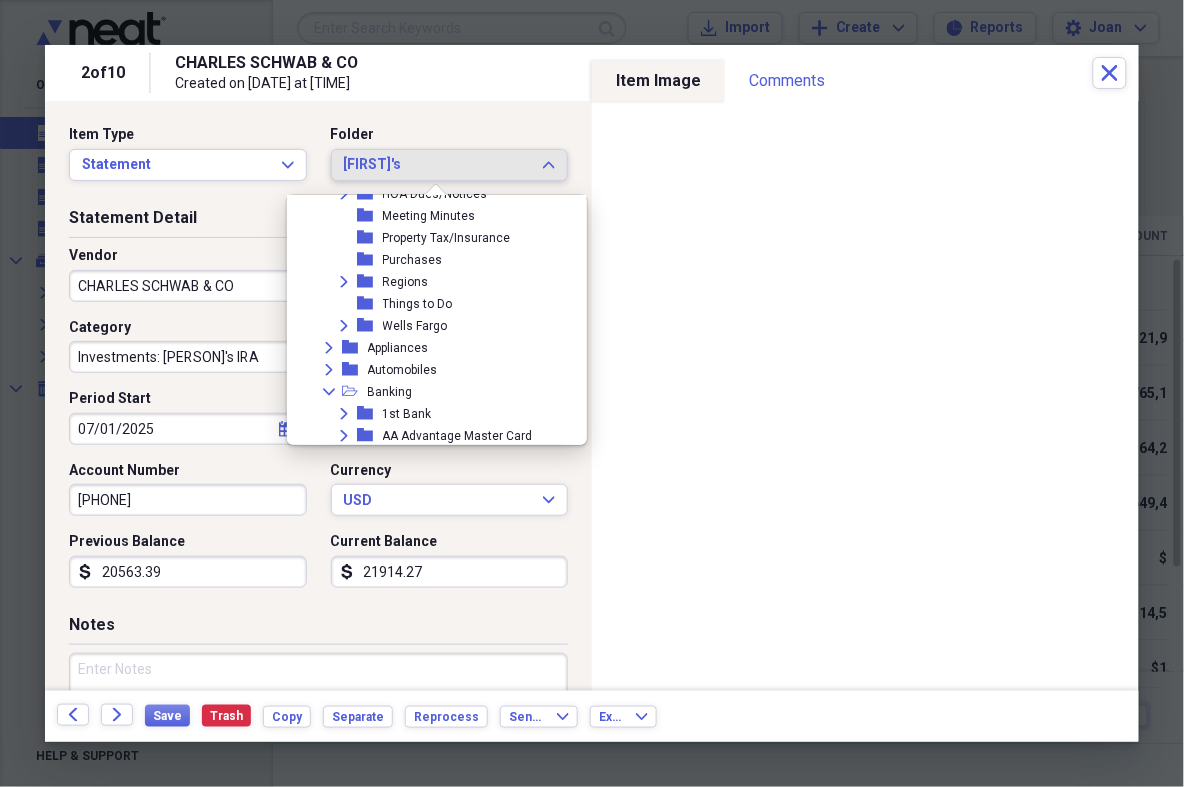 scroll, scrollTop: 34, scrollLeft: 0, axis: vertical 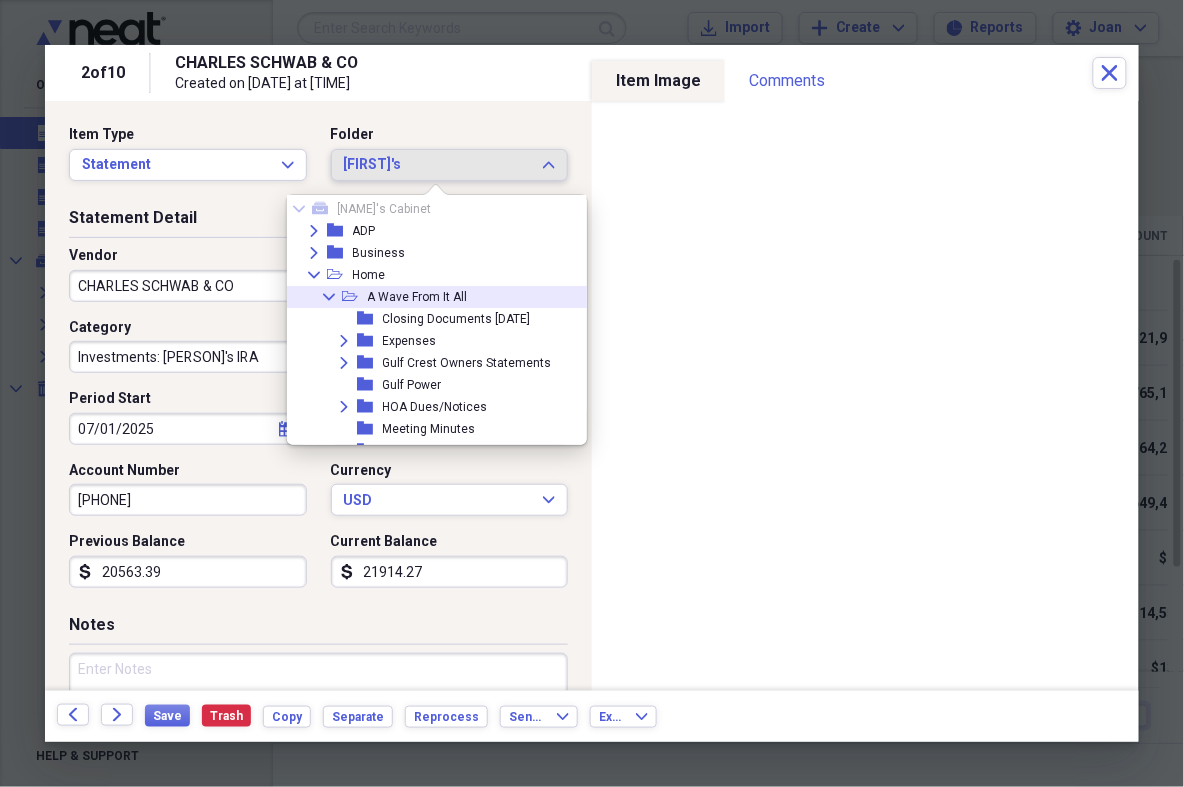 click on "Collapse" 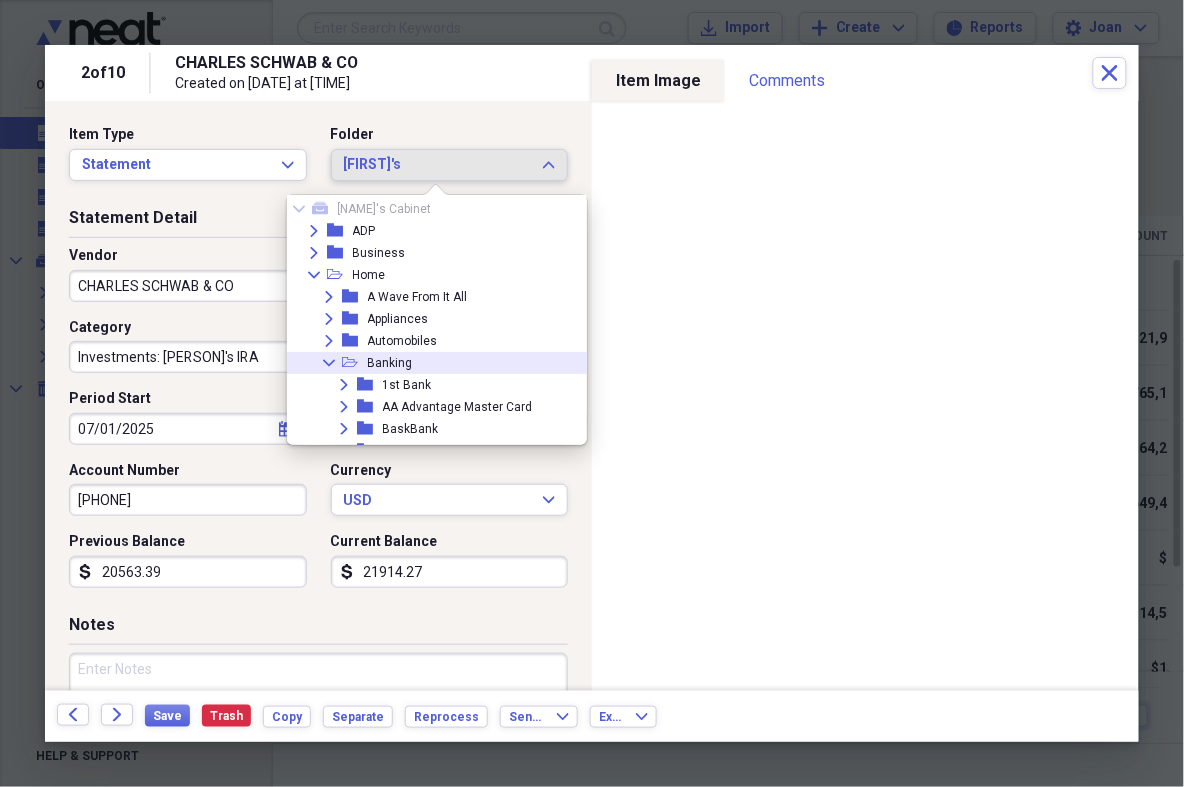 click on "Collapse" 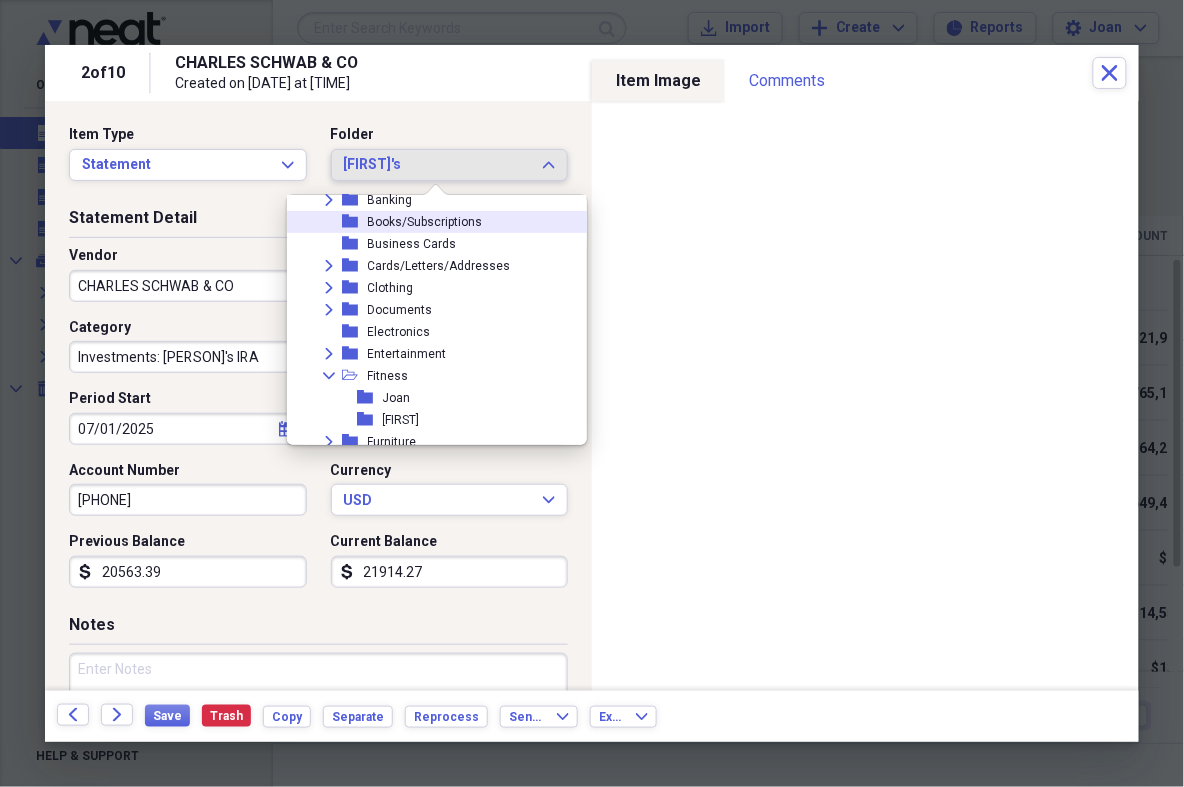 scroll, scrollTop: 244, scrollLeft: 0, axis: vertical 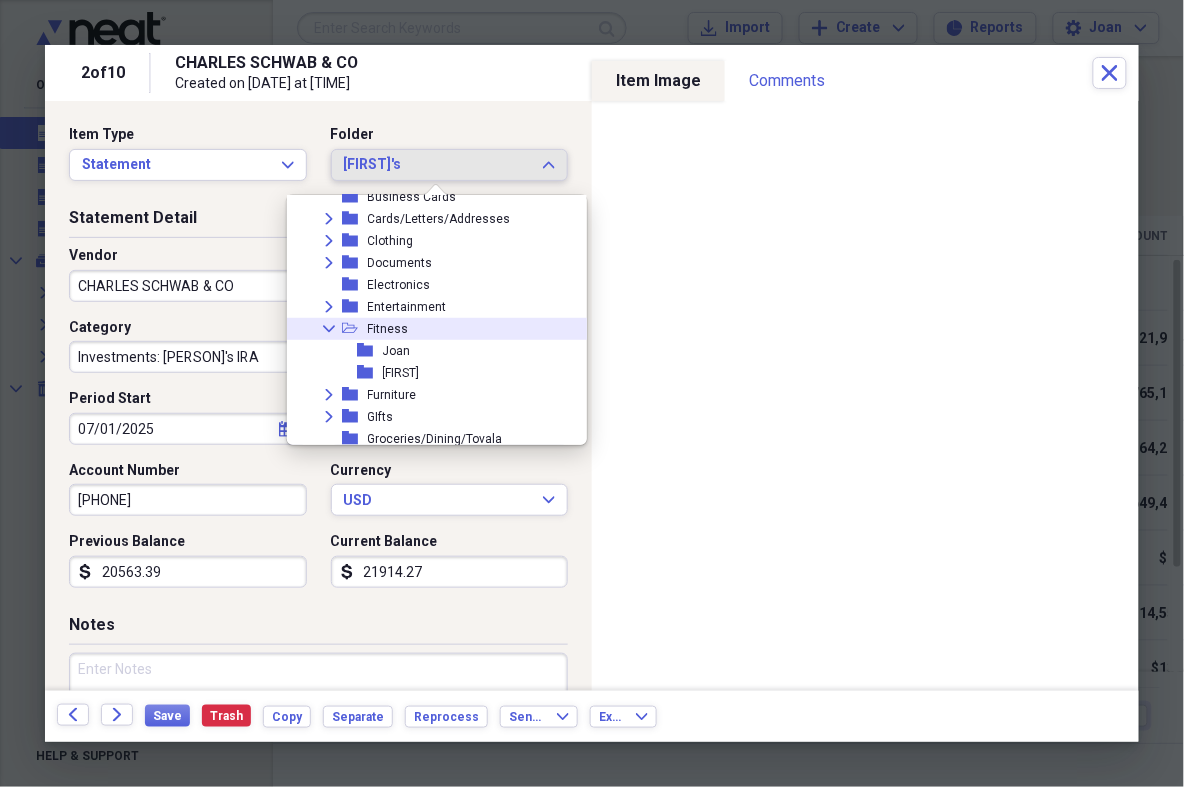 click on "Collapse" 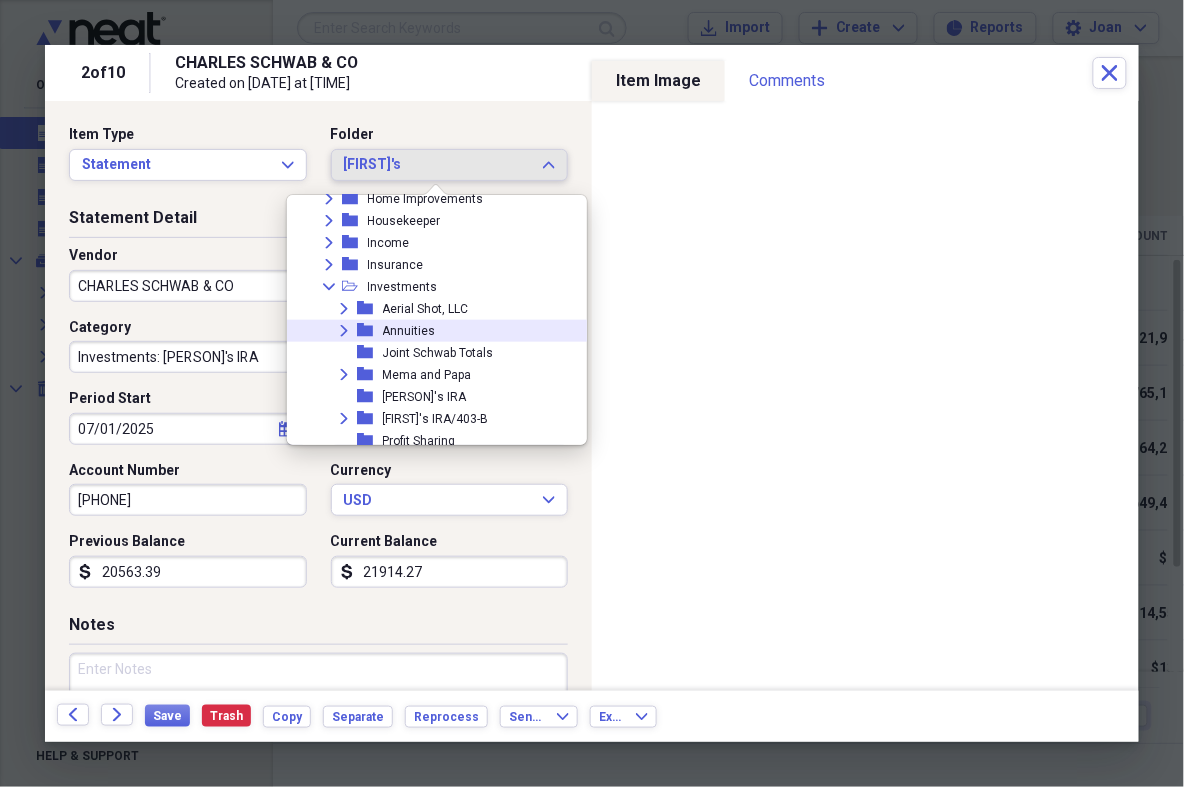 scroll, scrollTop: 495, scrollLeft: 0, axis: vertical 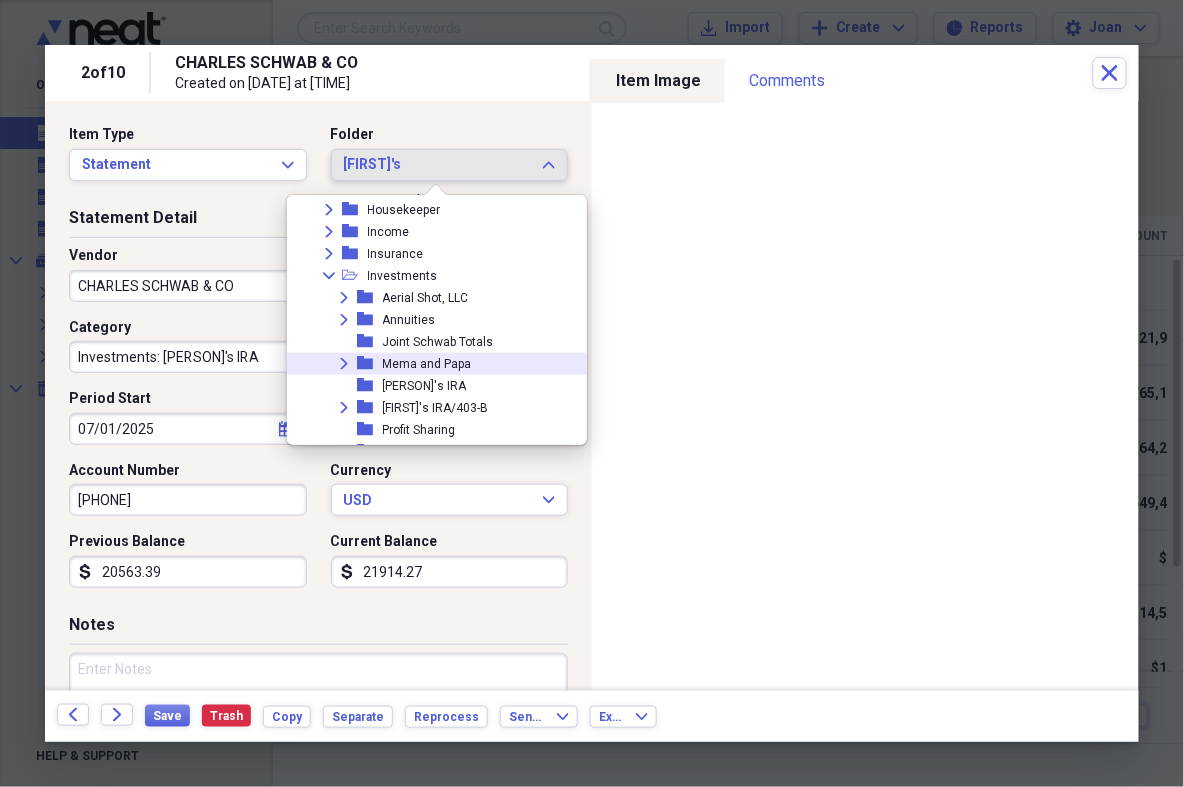 click on "Expand" 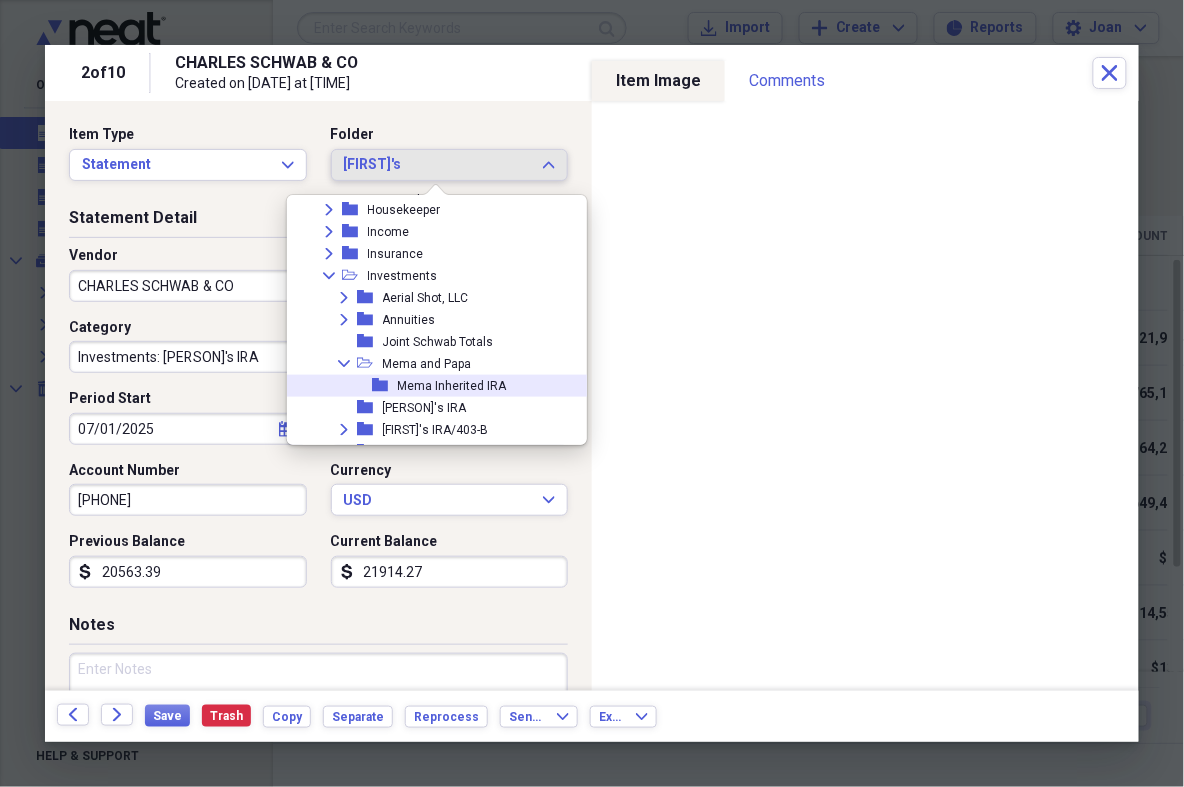click on "Mema Inherited IRA" at bounding box center [452, 386] 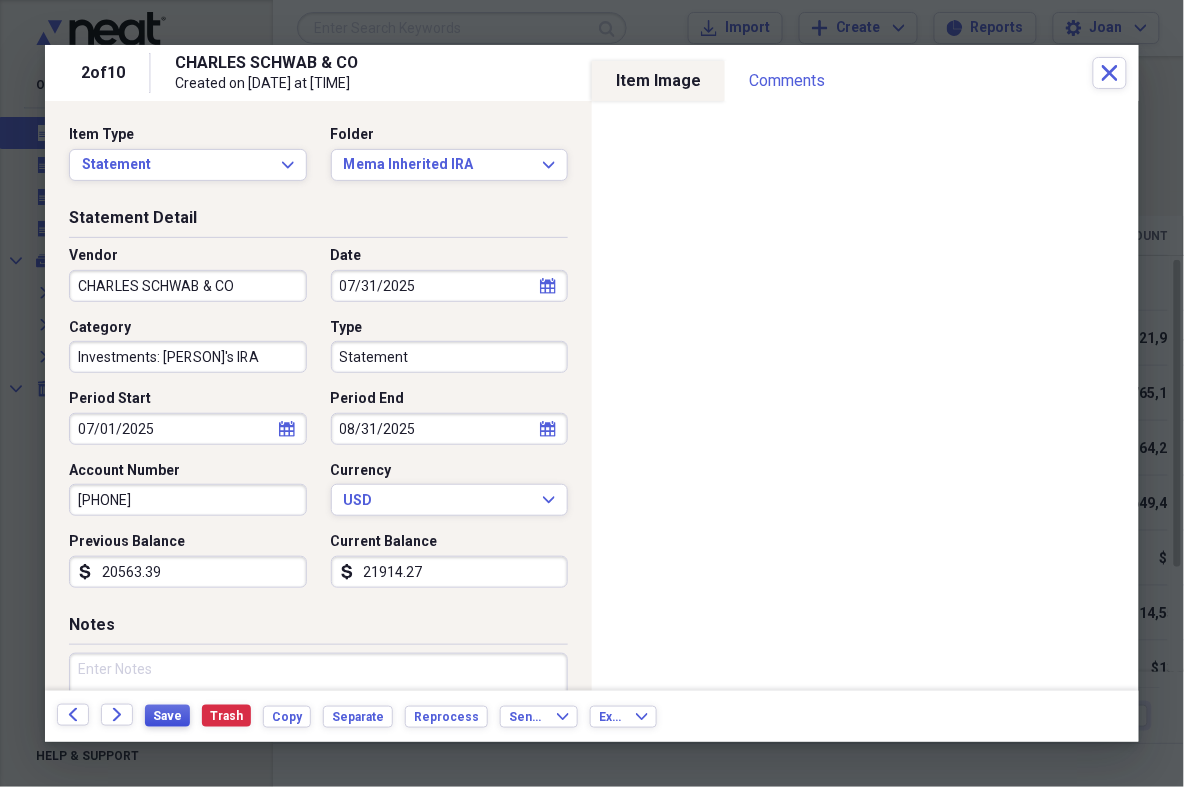 click on "Save" at bounding box center [167, 716] 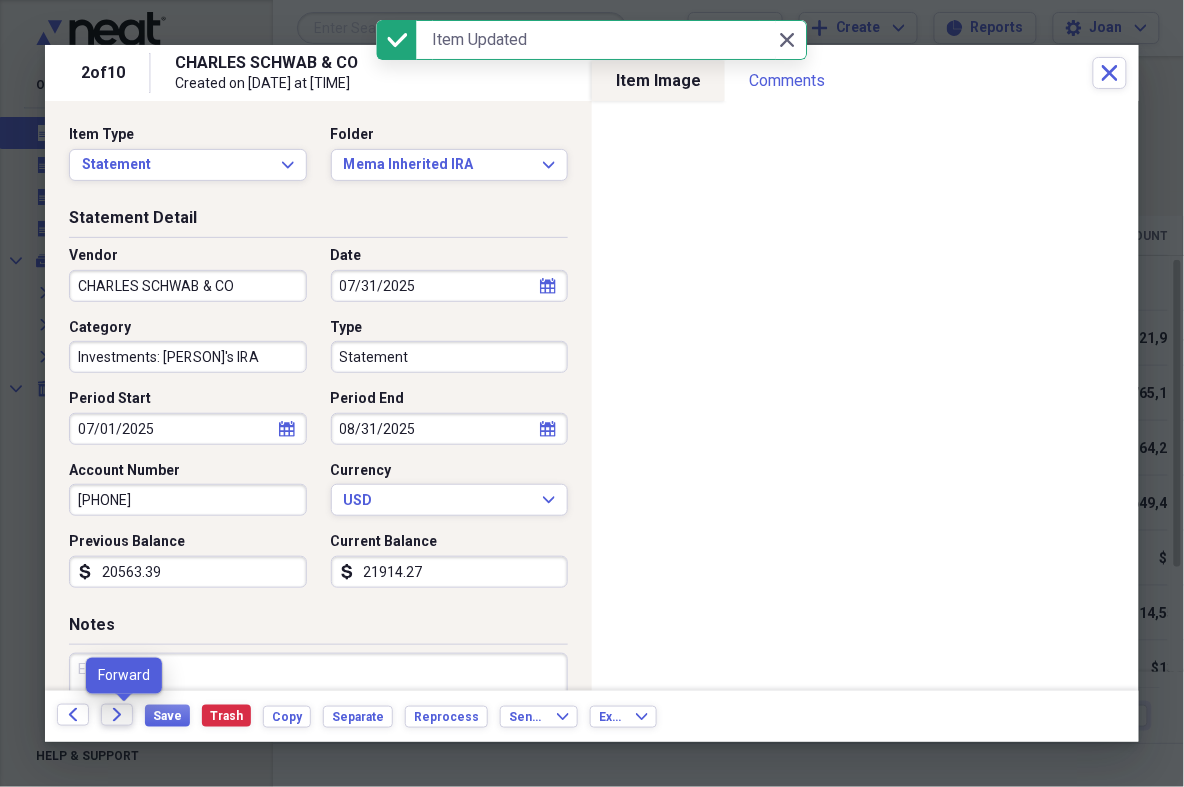 click on "Forward" 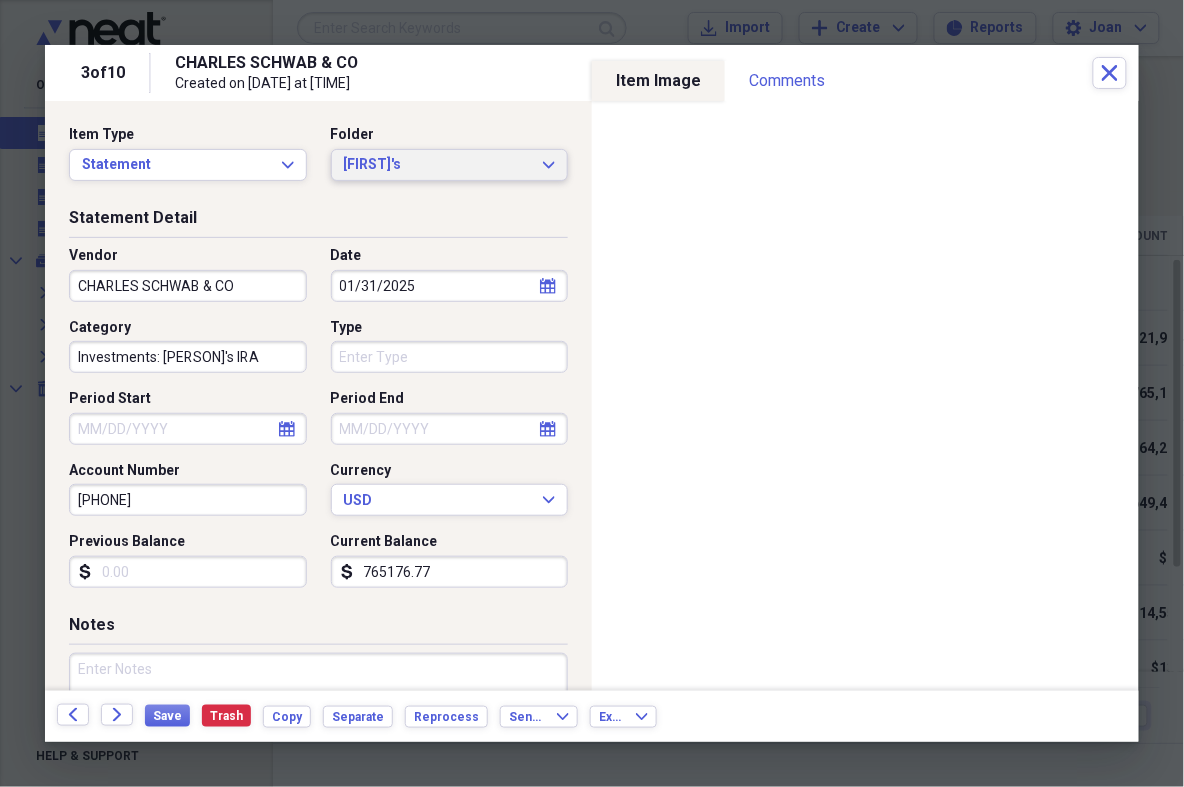 click on "Expand" 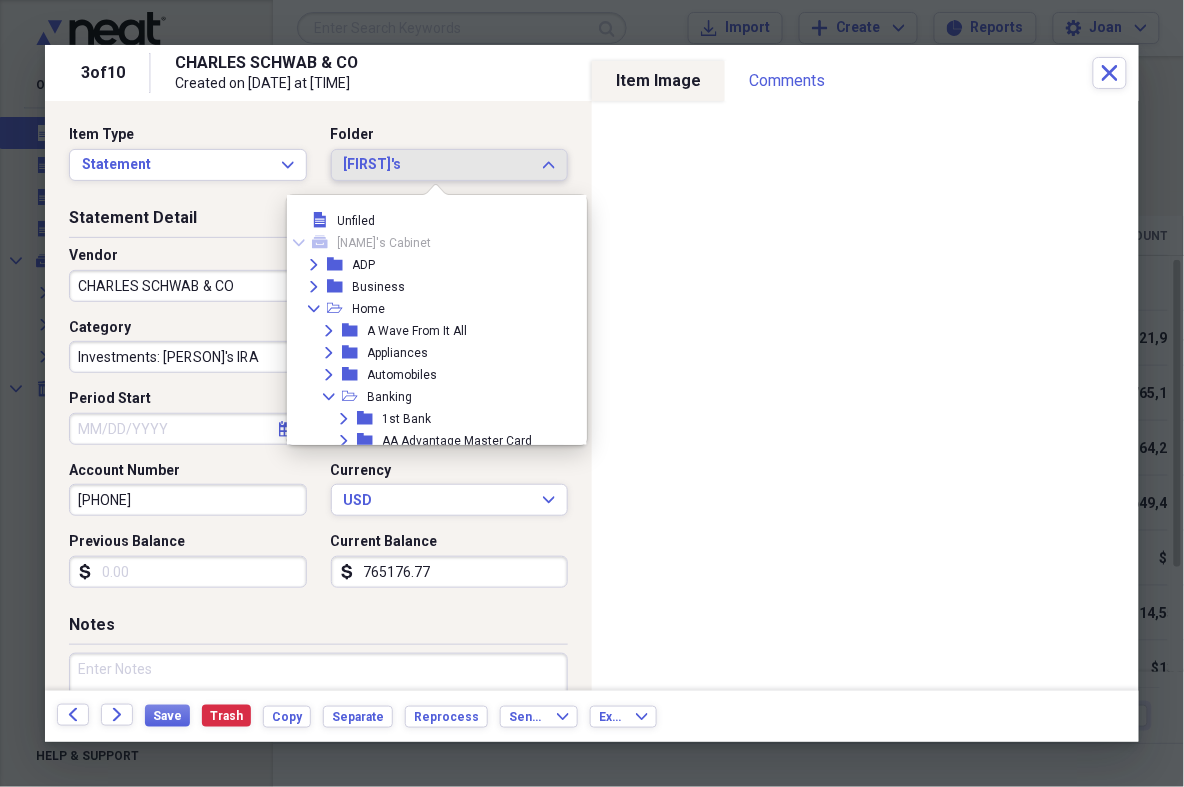 scroll, scrollTop: 283, scrollLeft: 0, axis: vertical 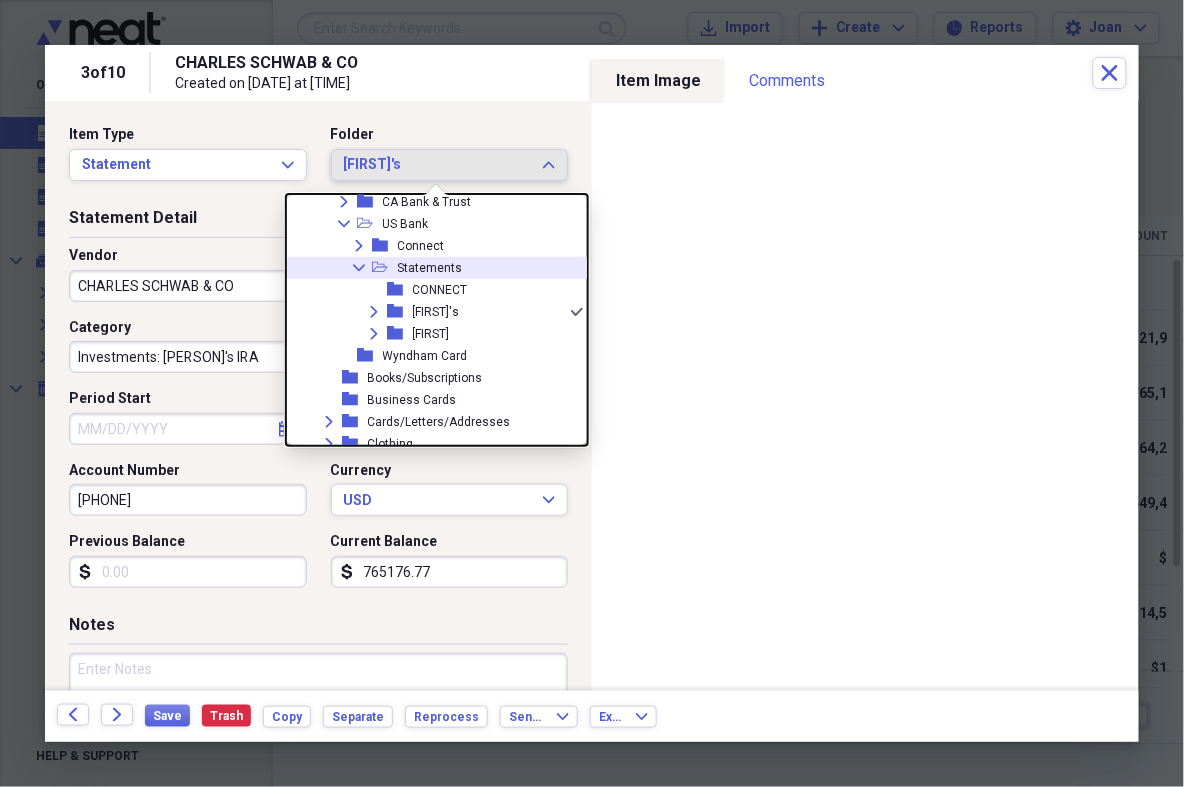 click on "Collapse" 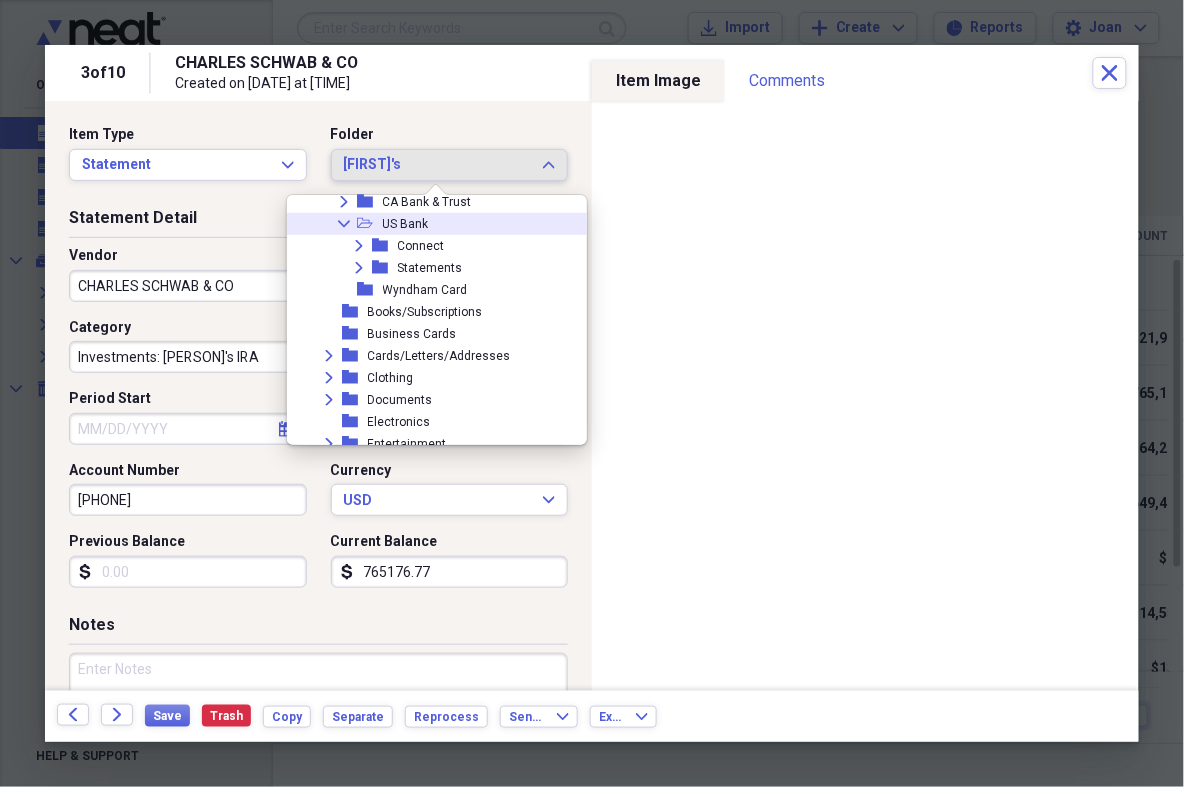 click on "Collapse" 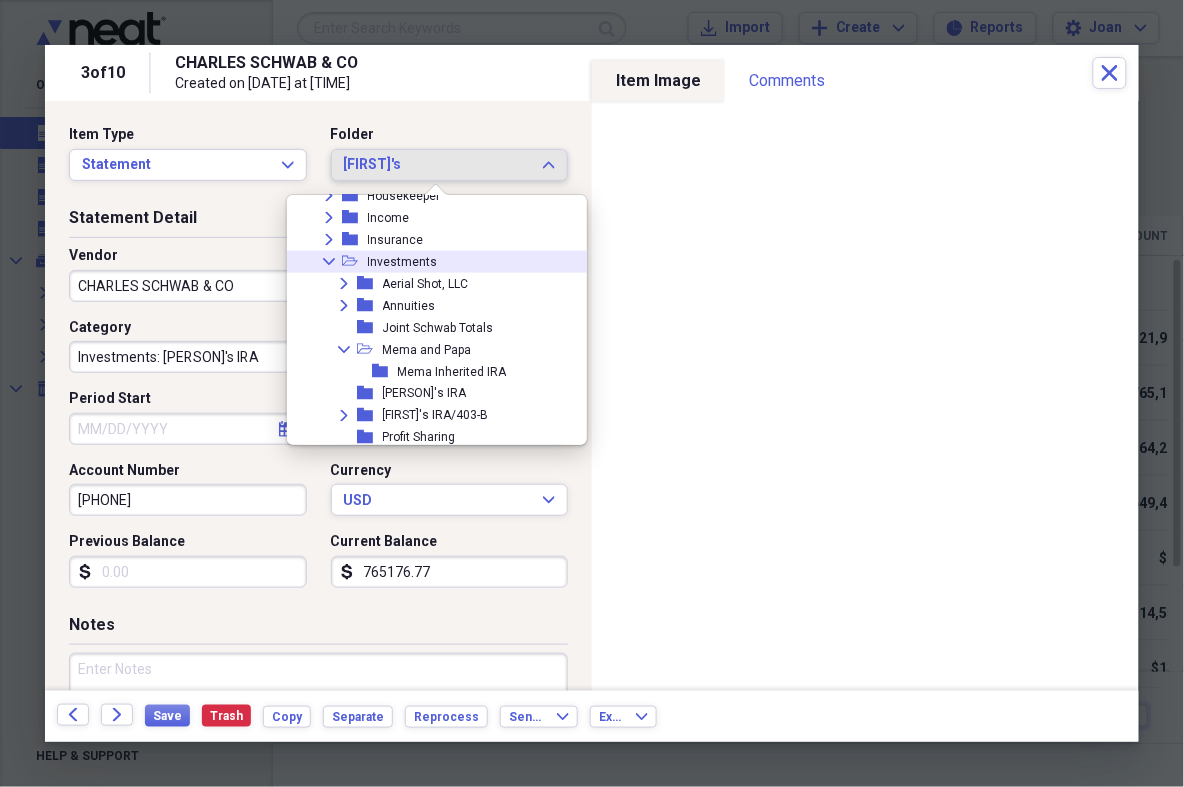 scroll, scrollTop: 709, scrollLeft: 0, axis: vertical 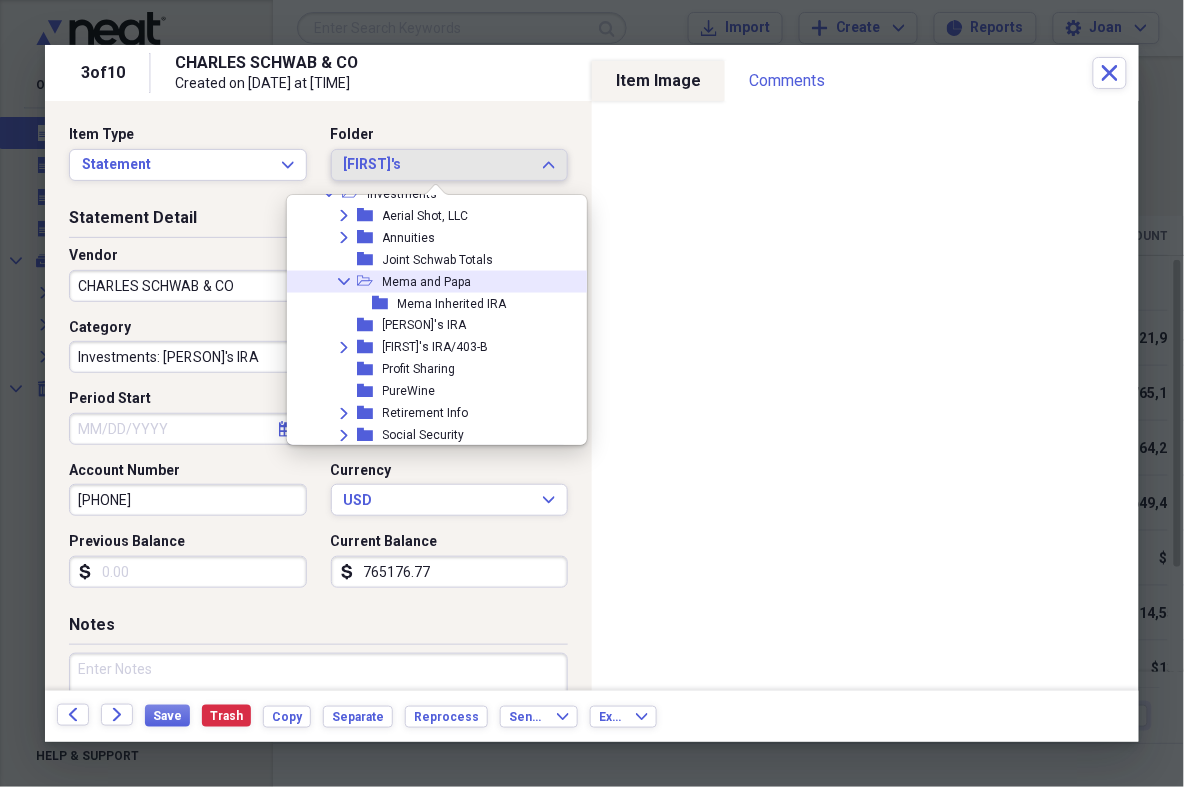 click on "Collapse" 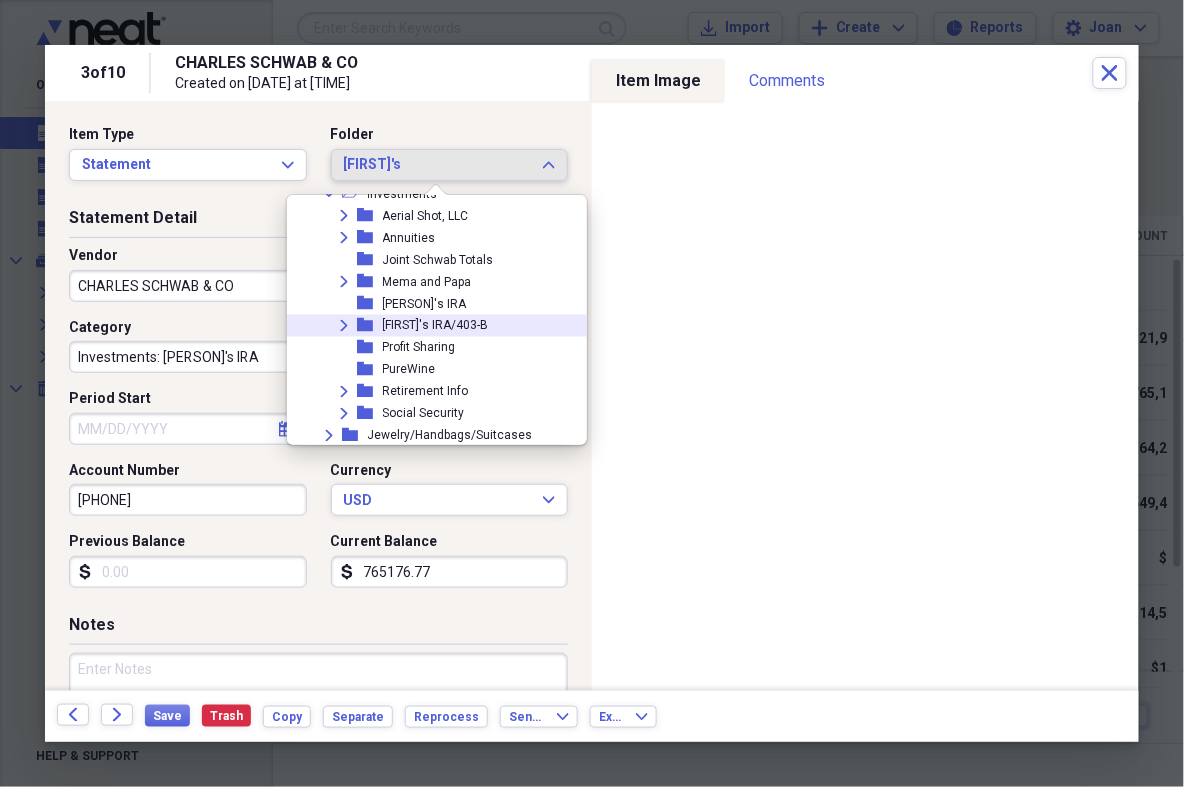 click 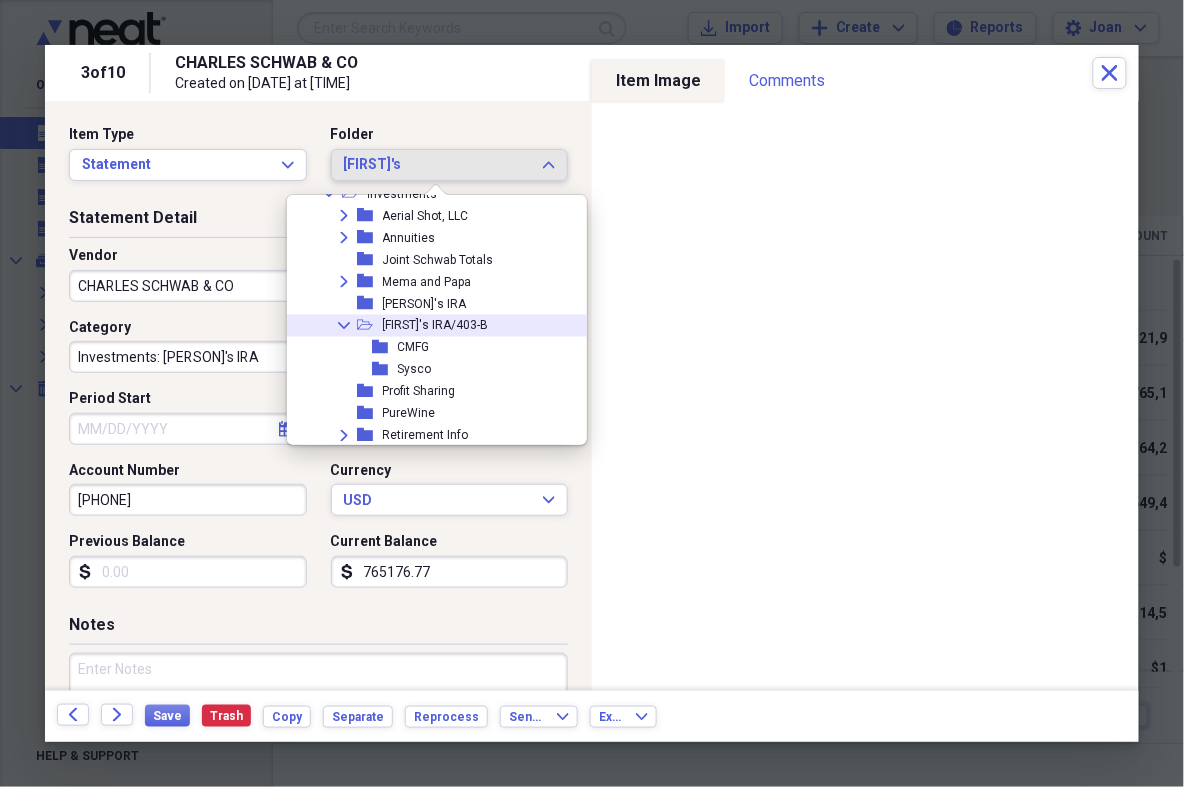 click on "[FIRST]'s IRA/403-B" at bounding box center (436, 326) 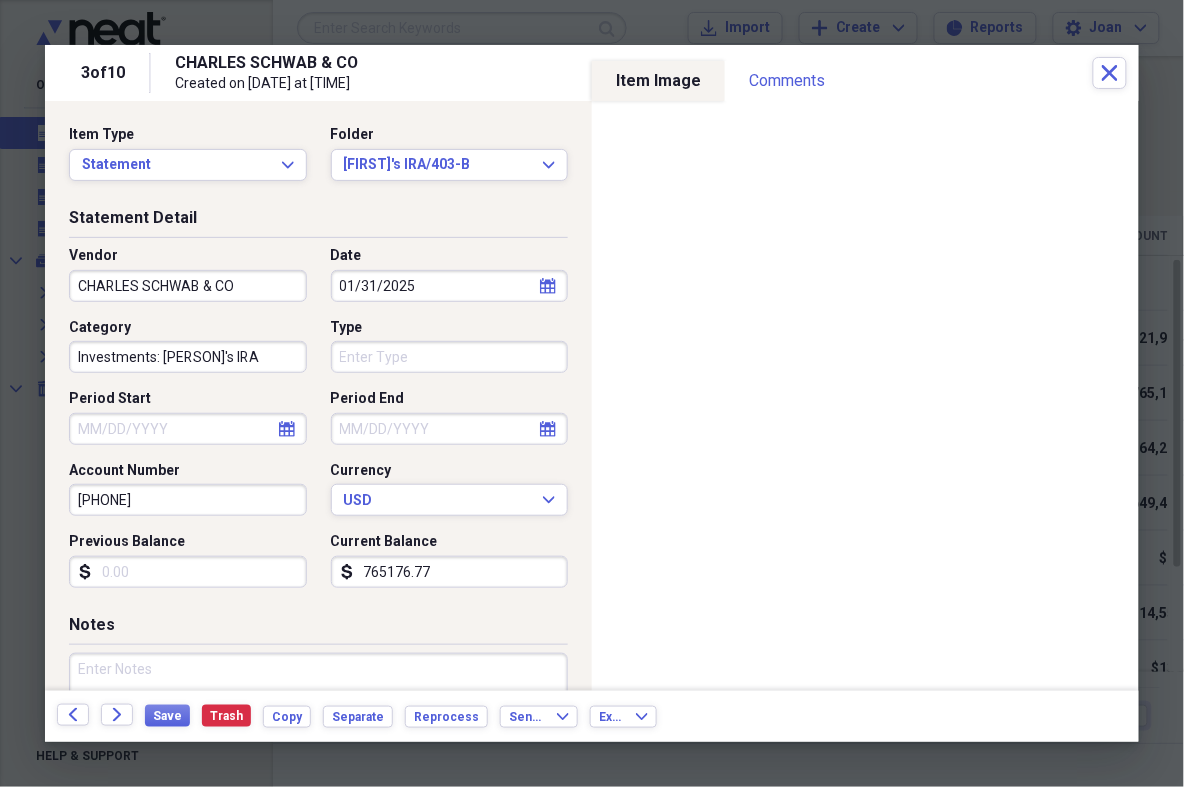 click on "01/31/2025" at bounding box center (450, 286) 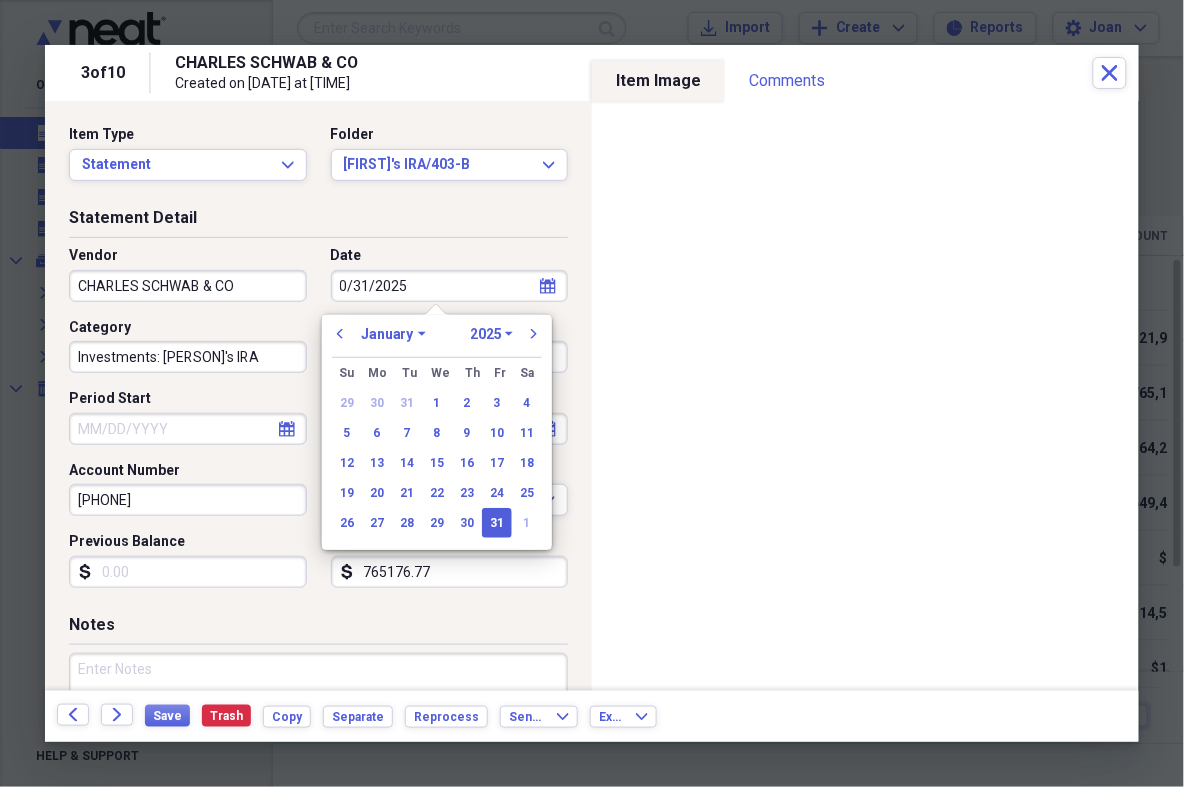 type on "07/31/2025" 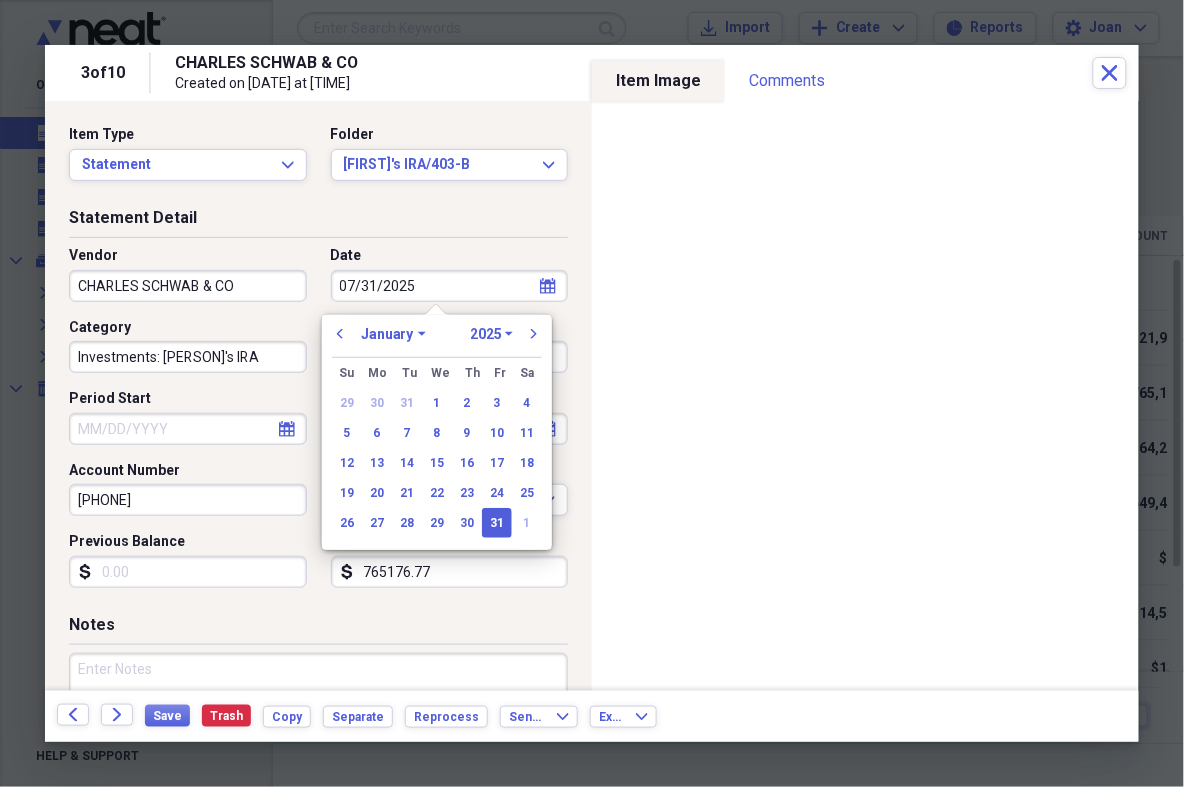select on "6" 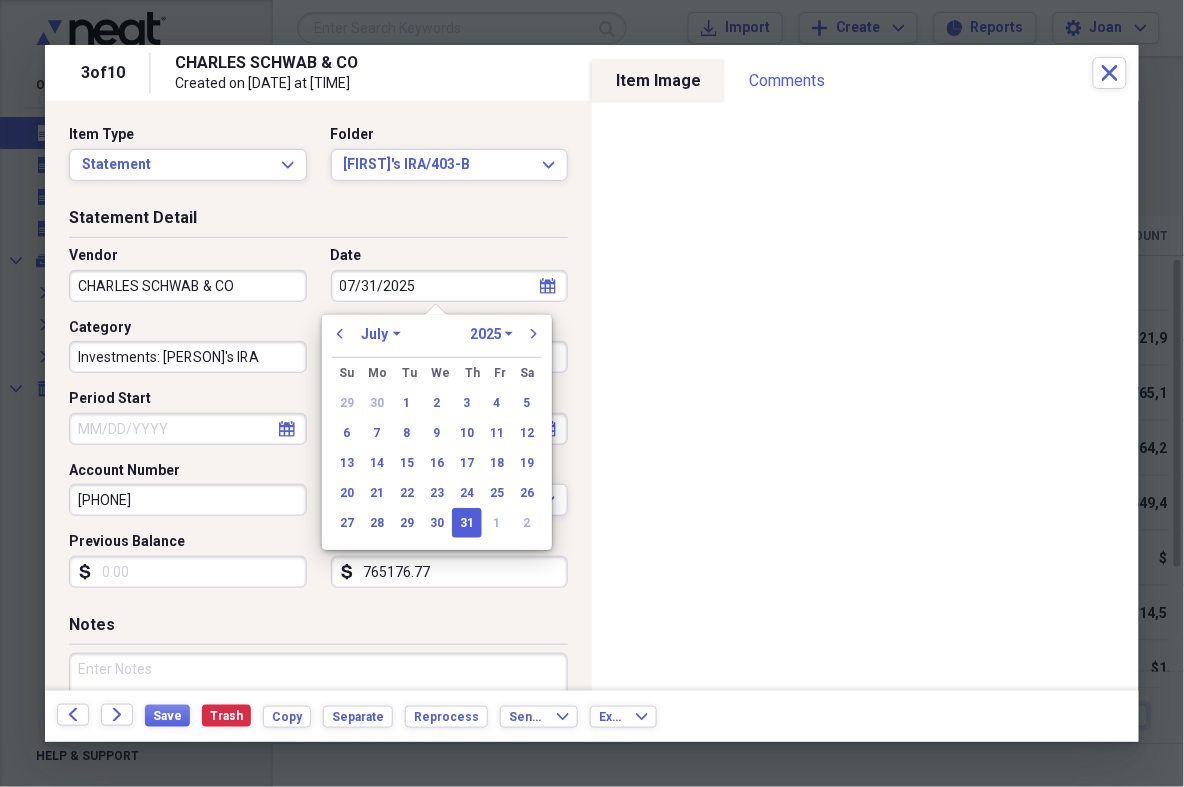 type on "07/31/2025" 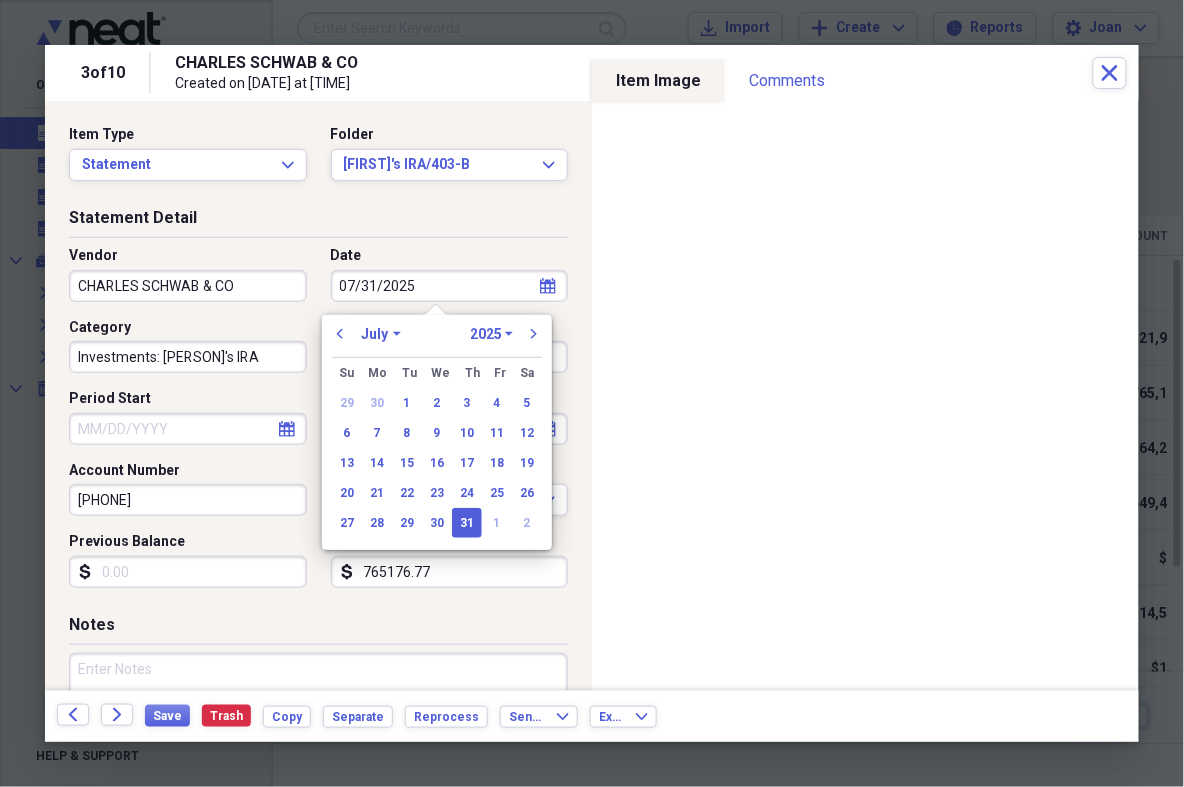 type 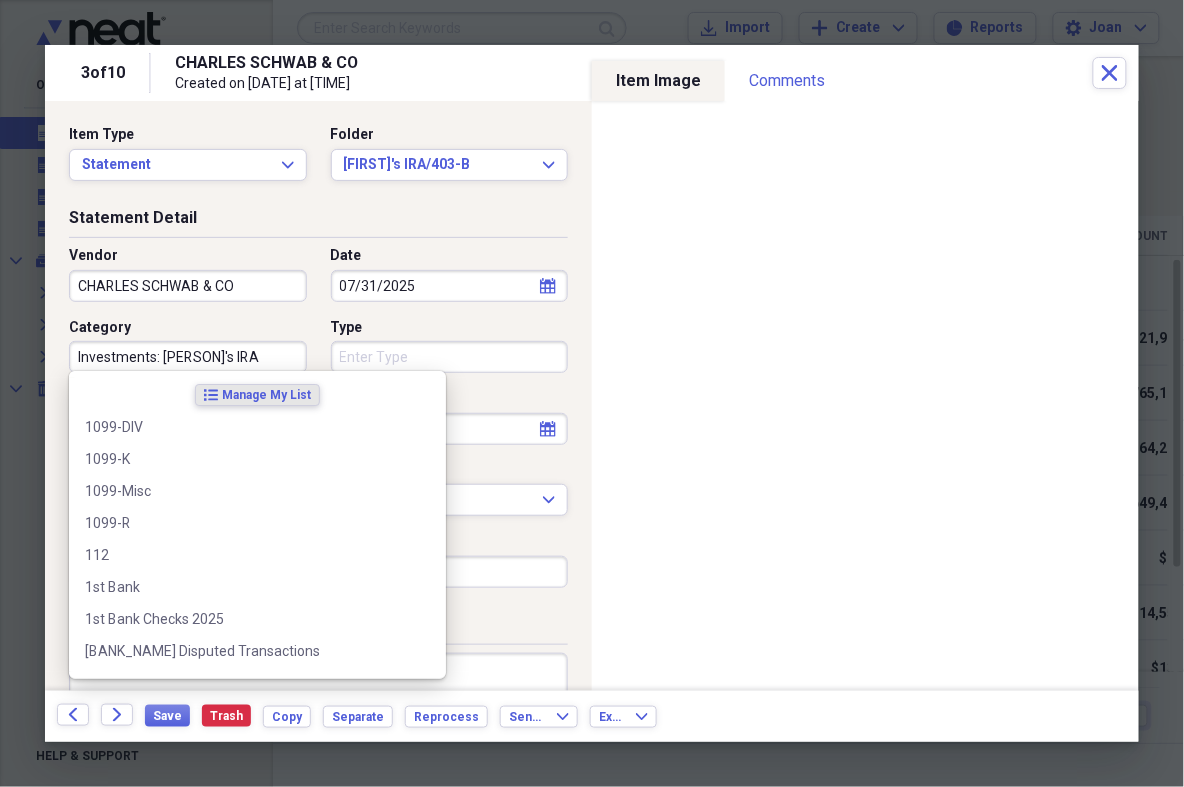 click on "Investments: [PERSON]'s IRA" at bounding box center [188, 357] 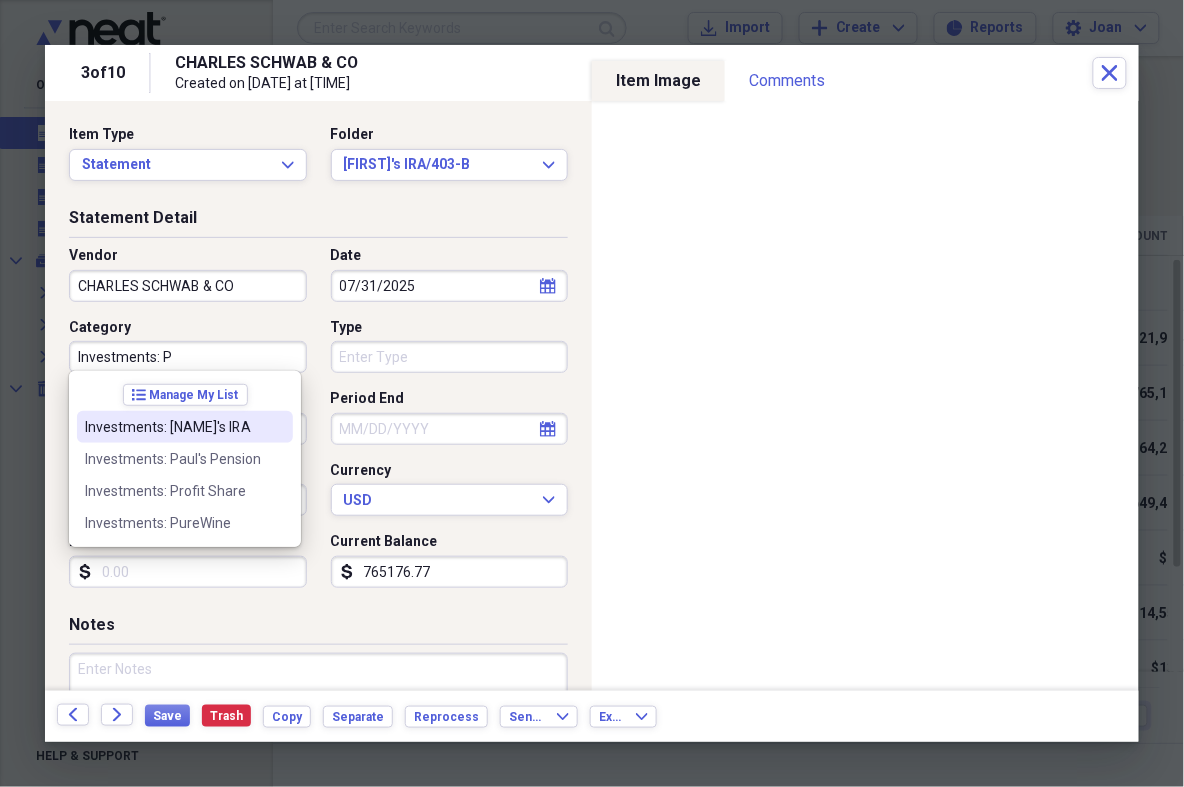 click on "Investments: [NAME]'s IRA" at bounding box center (185, 427) 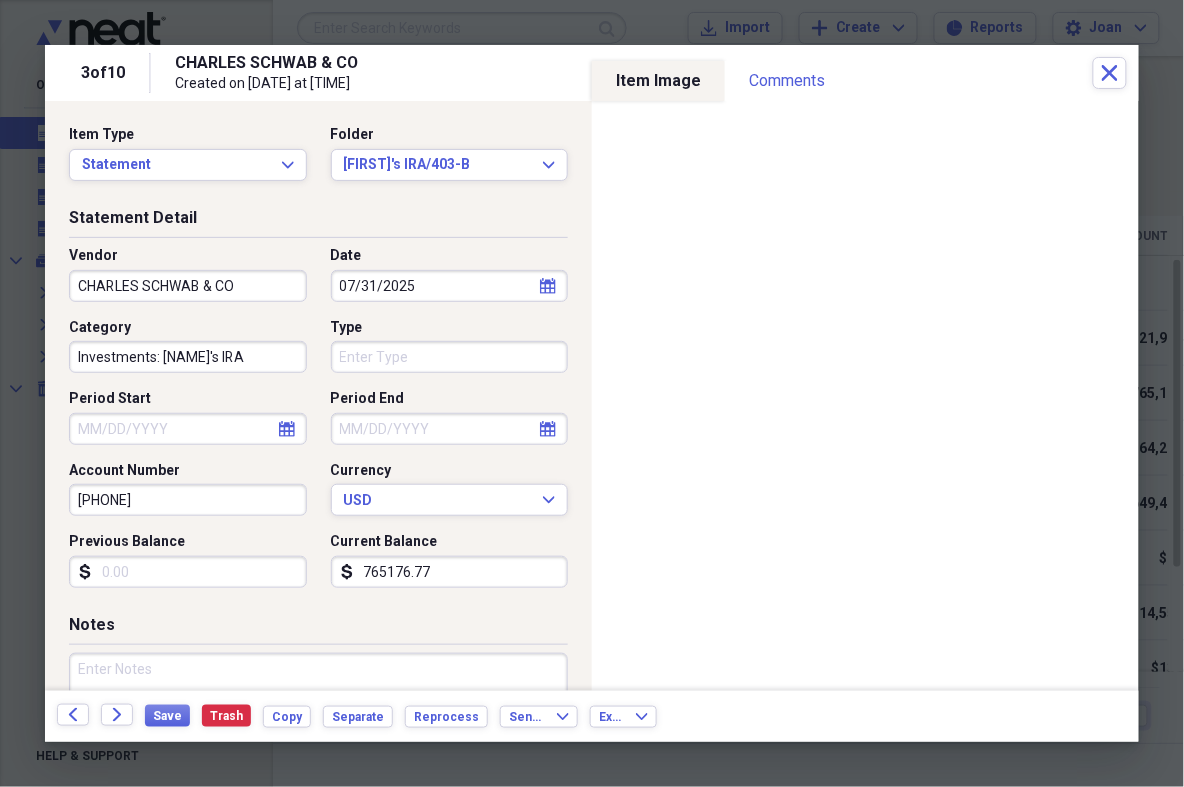 click on "Period Start" at bounding box center (188, 429) 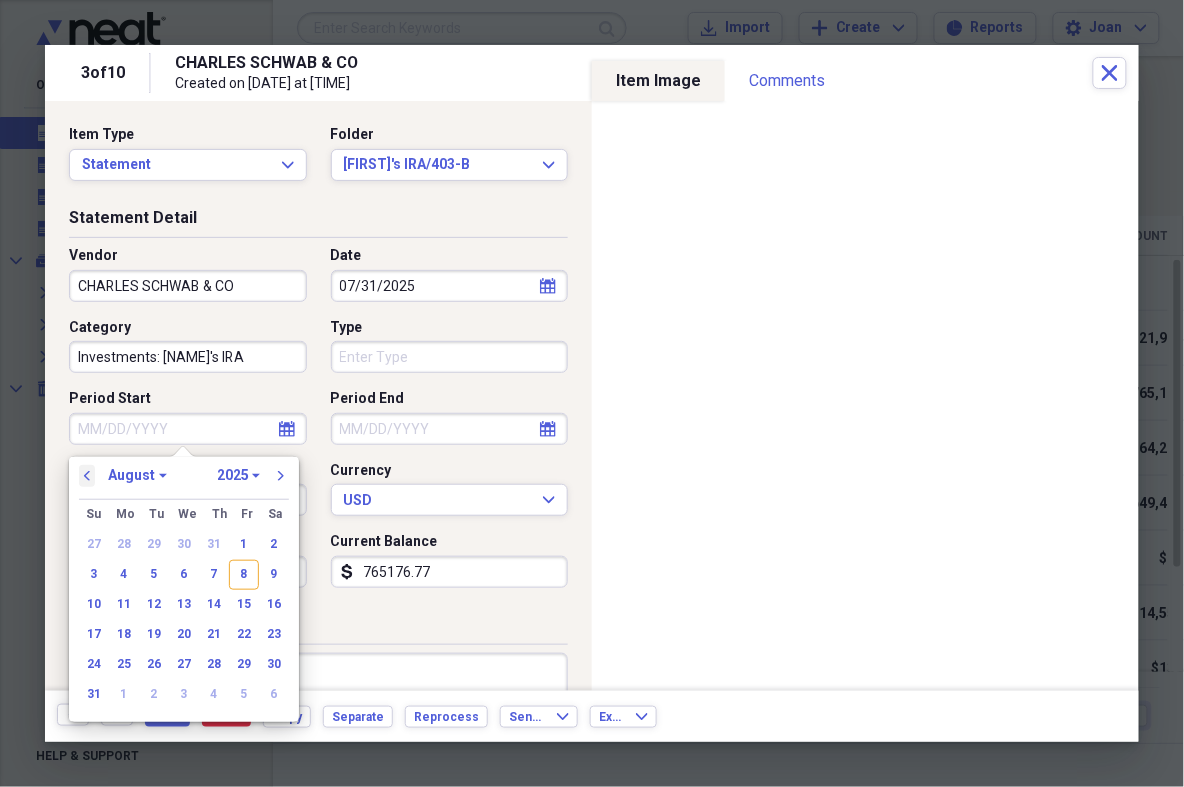 click on "previous" at bounding box center (87, 476) 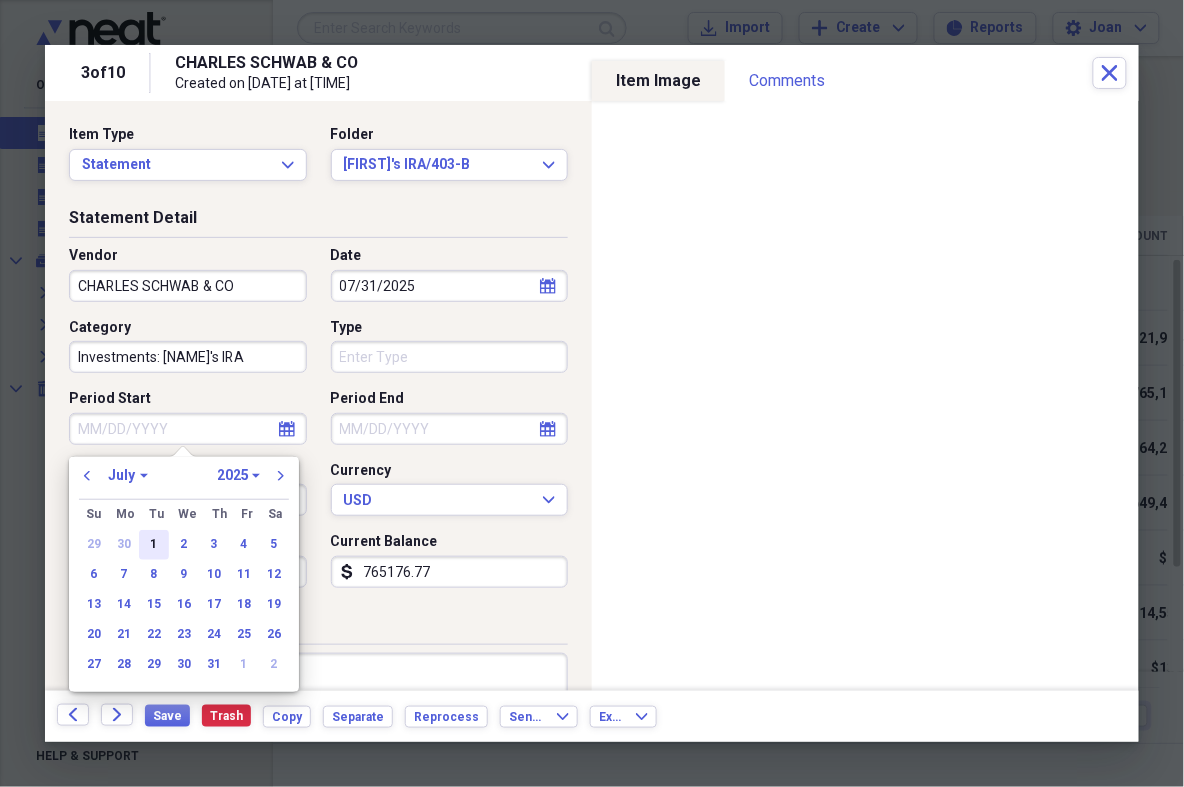 click on "1" at bounding box center (154, 545) 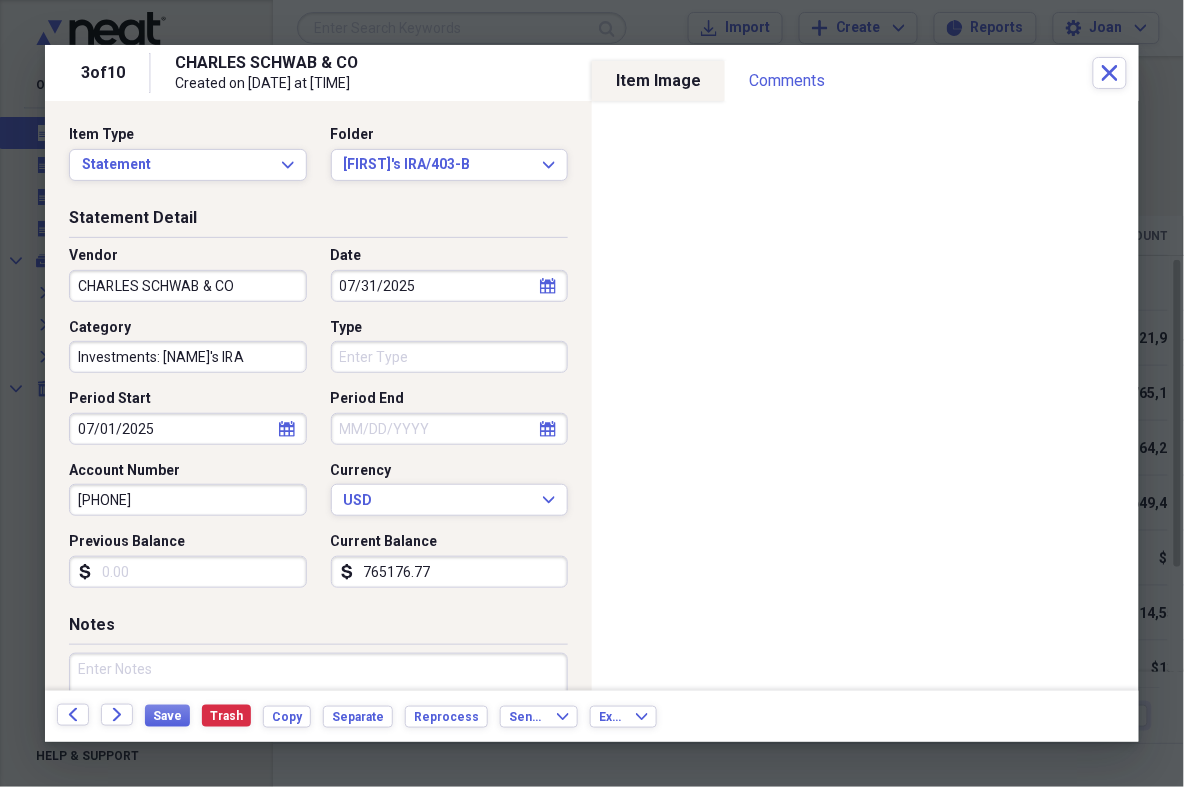 click on "Period End" at bounding box center [450, 429] 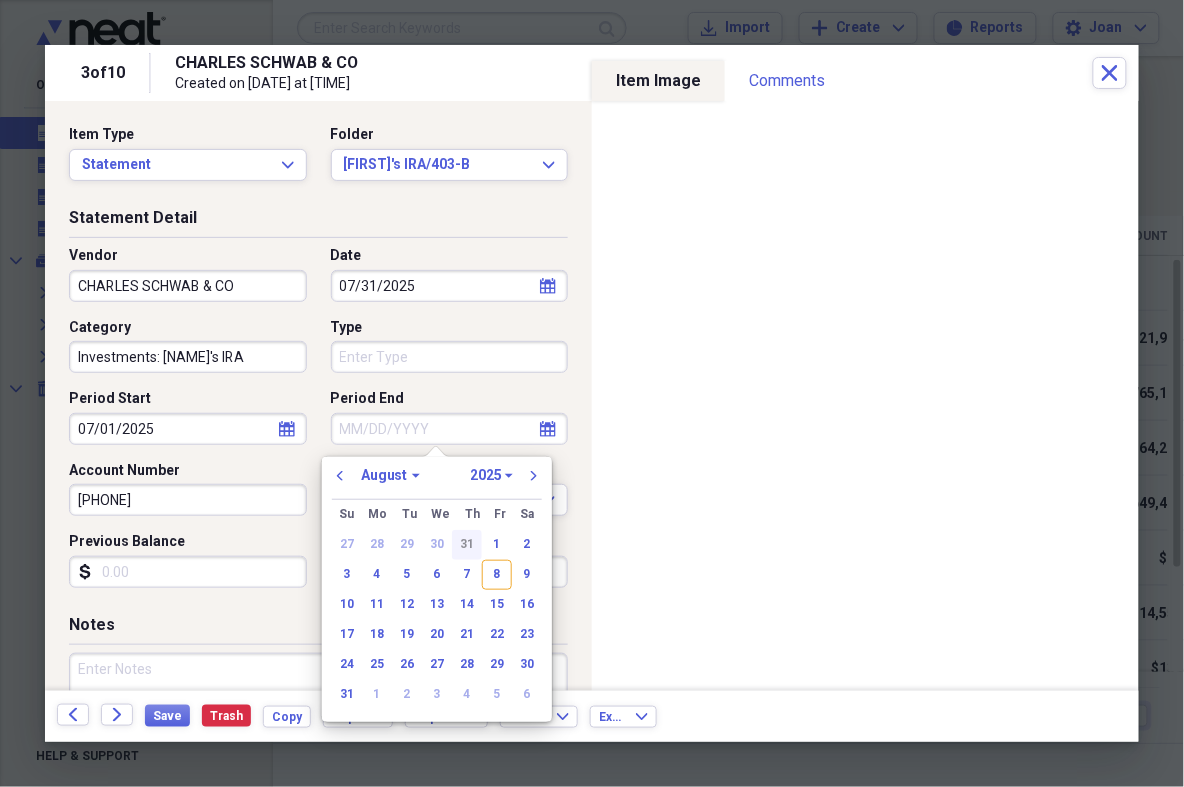 click on "31" at bounding box center (467, 545) 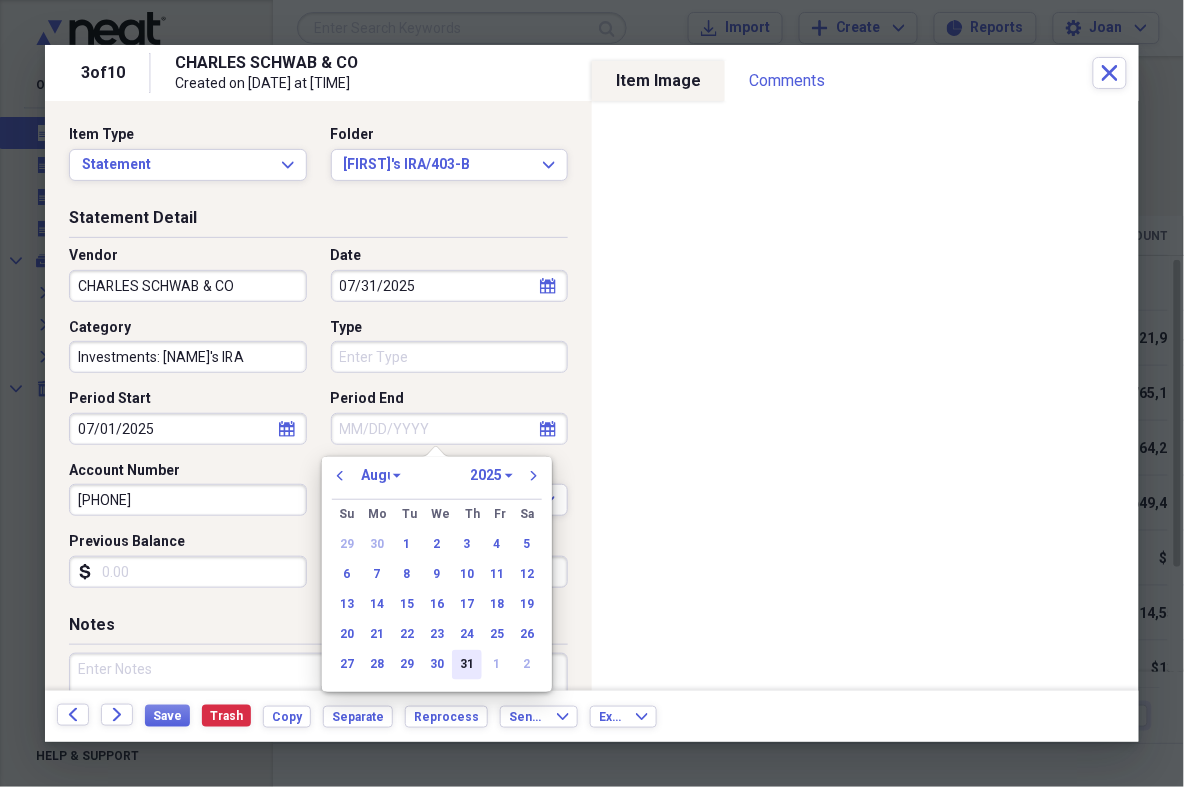 select on "6" 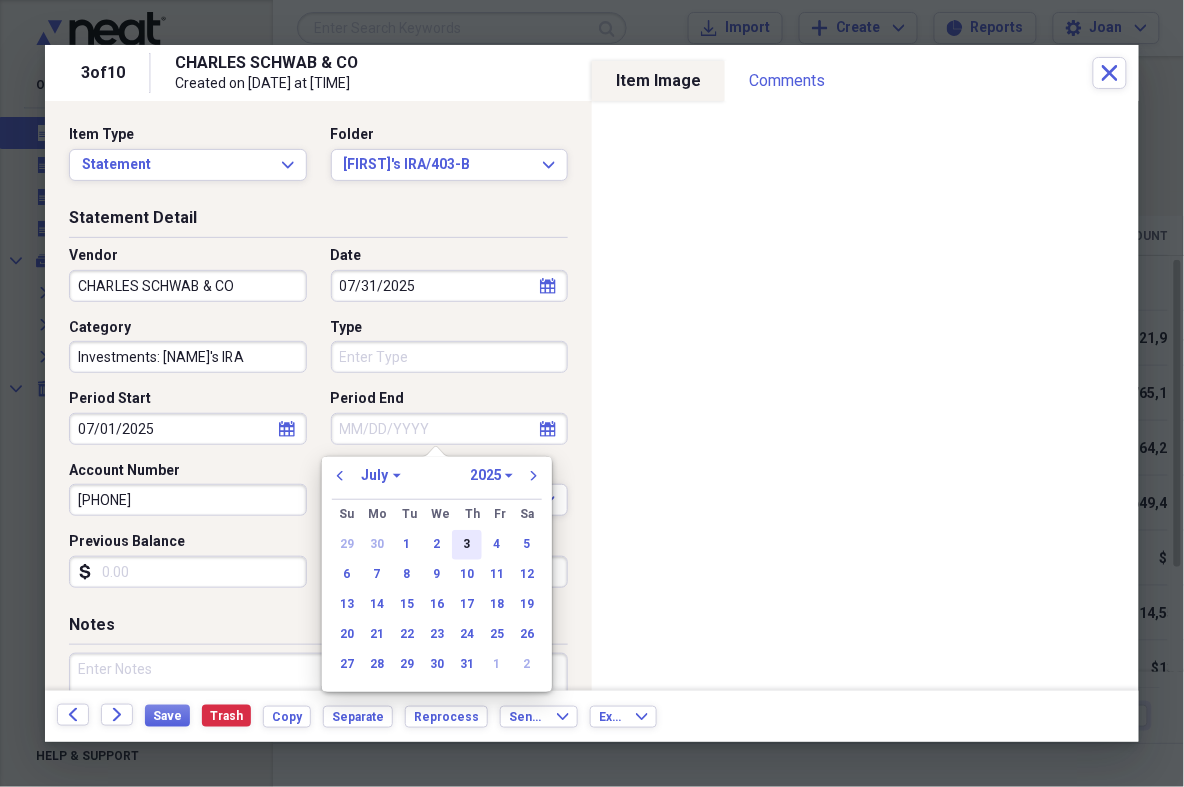 type on "07/31/2025" 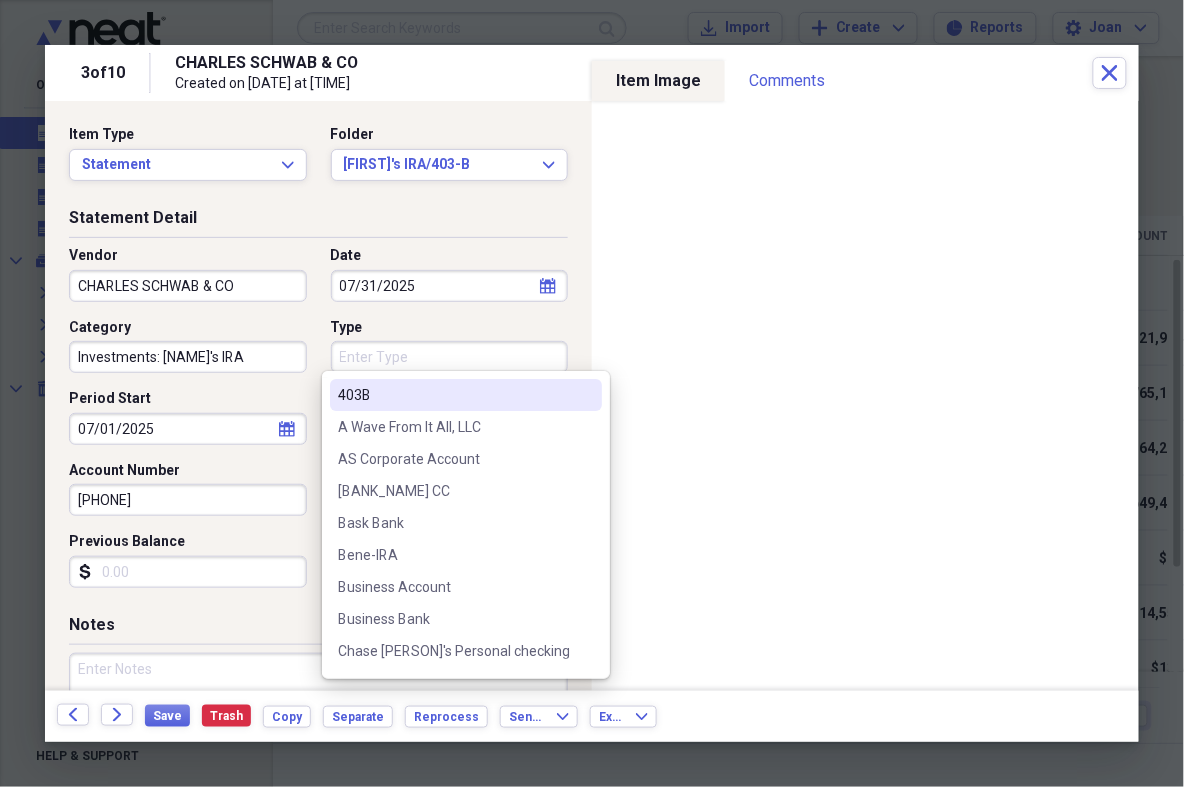 click on "Type" at bounding box center (450, 357) 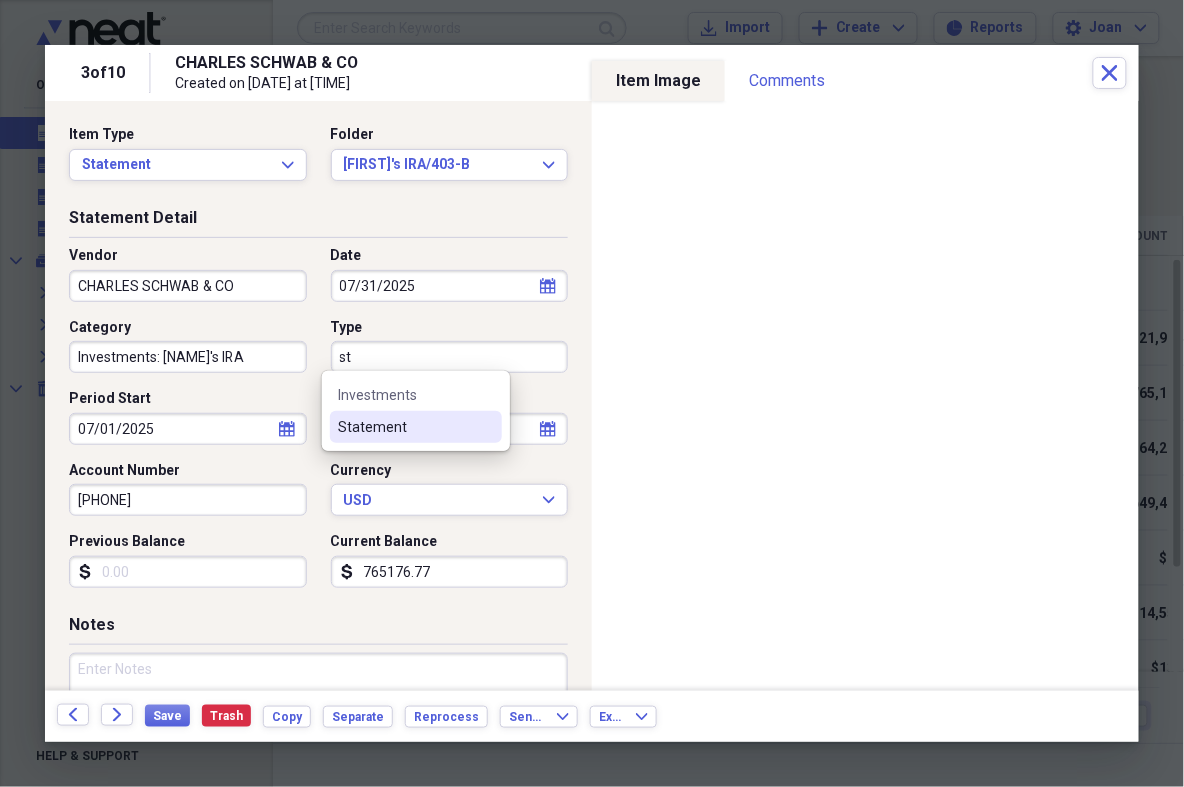 click on "Statement" at bounding box center [404, 427] 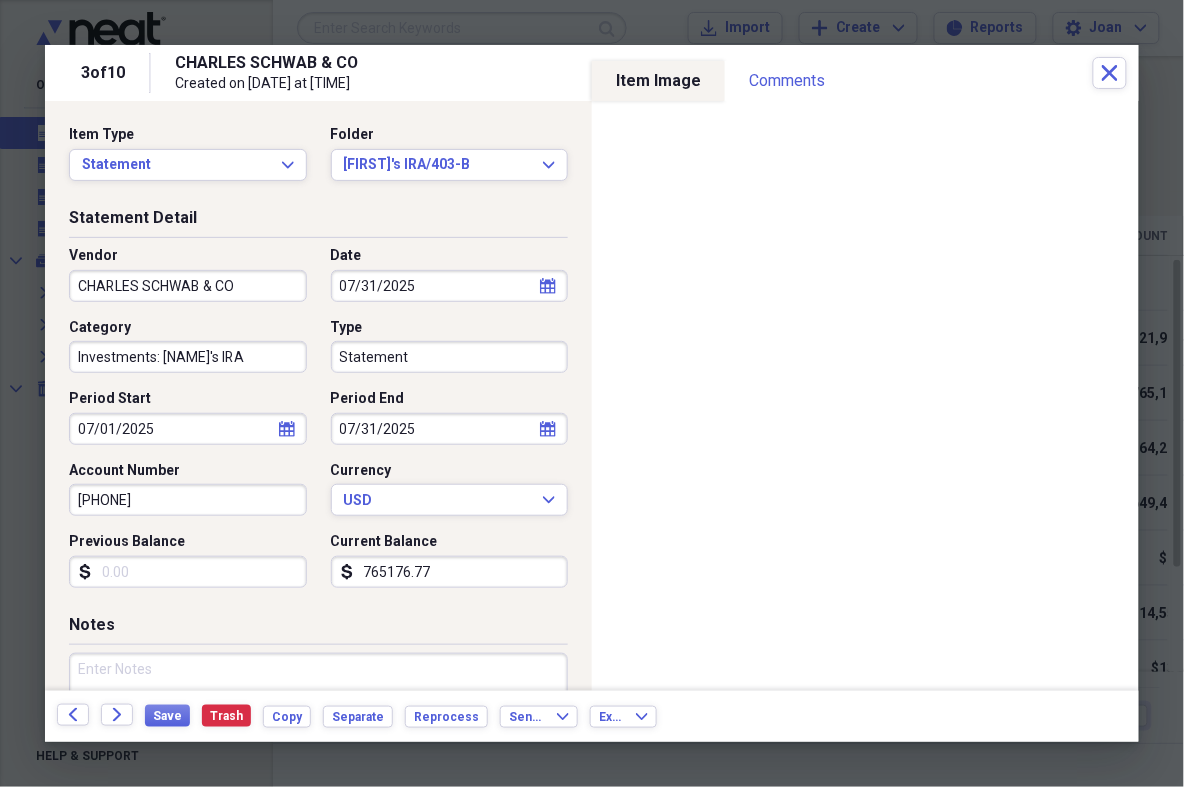 click on "Previous Balance" at bounding box center (188, 572) 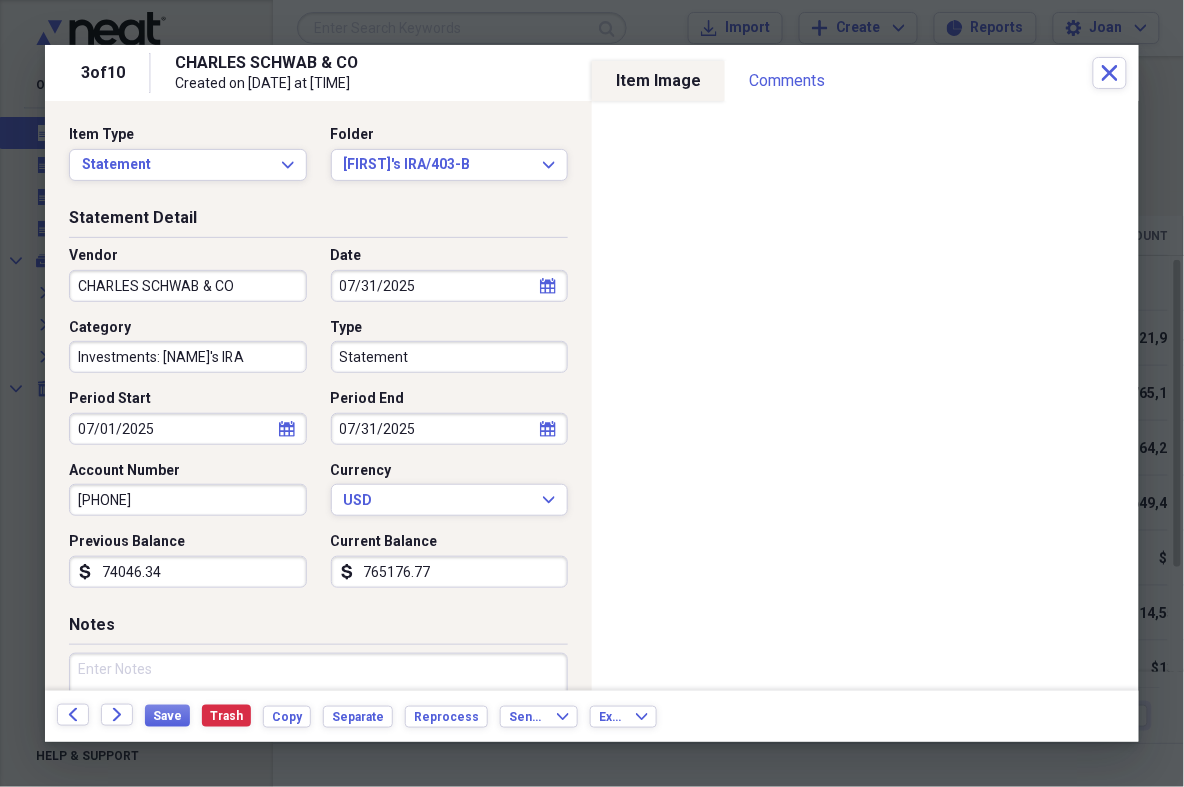 type on "740463.44" 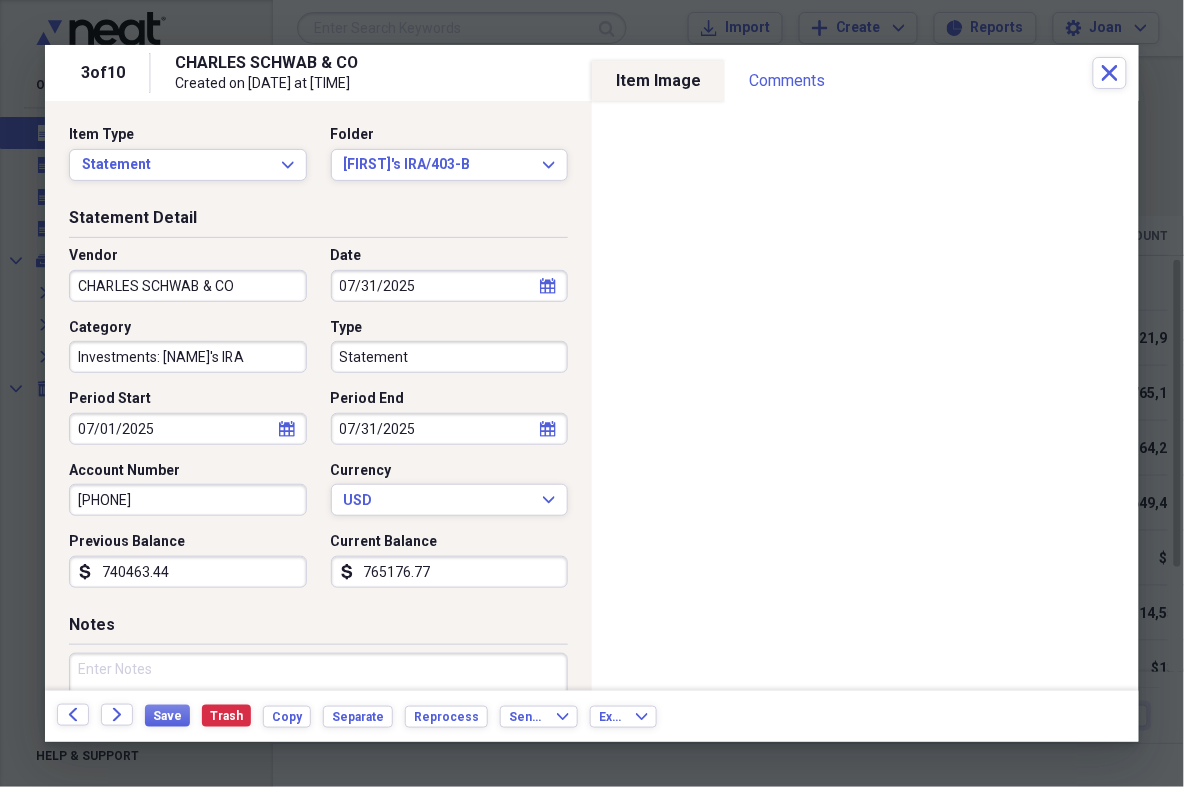 click on "Statement Detail Vendor CHARLES SCHWAB & CO Date [DATE] calendar Calendar Category Investments: [FIRST]'s IRA Type Statement Period Start [DATE] calendar Calendar Period End [DATE] calendar Calendar Account Number [NUMBER] Currency USD Expand Previous Balance dollar-sign [AMOUNT] Current Balance dollar-sign [AMOUNT]" at bounding box center (318, 410) 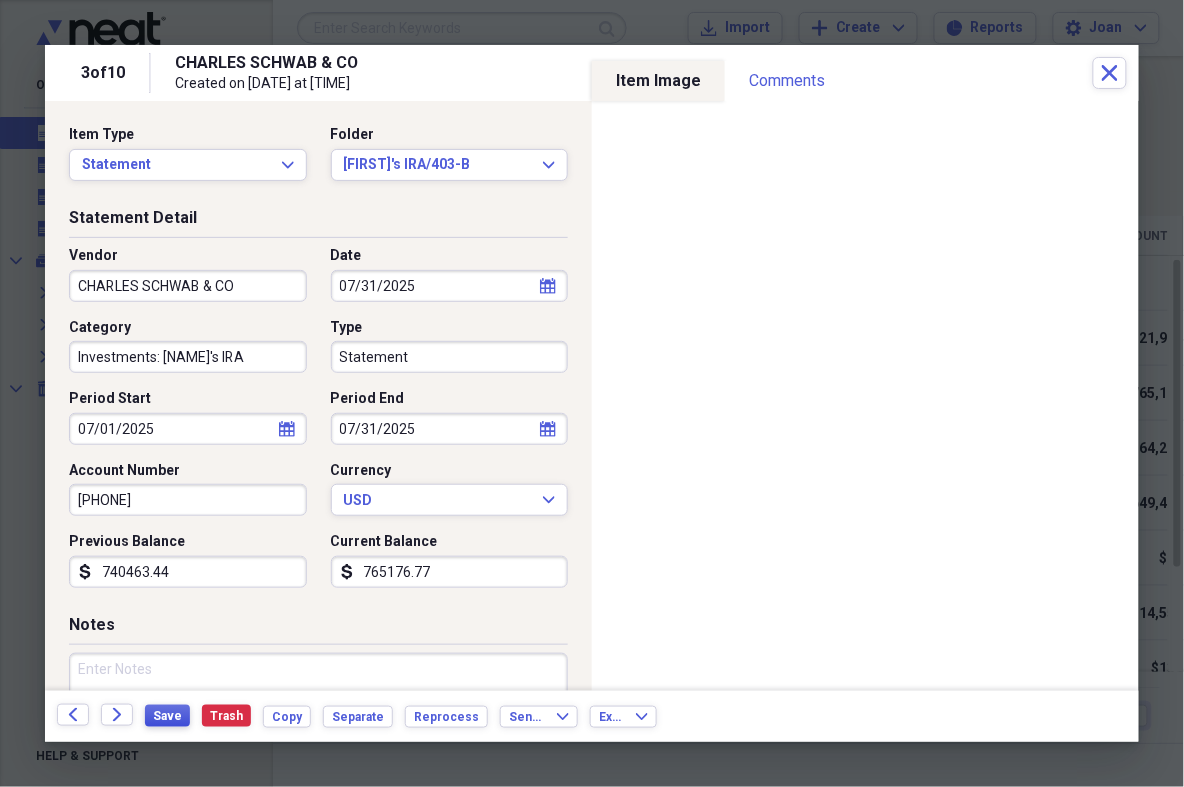click on "Save" at bounding box center [167, 716] 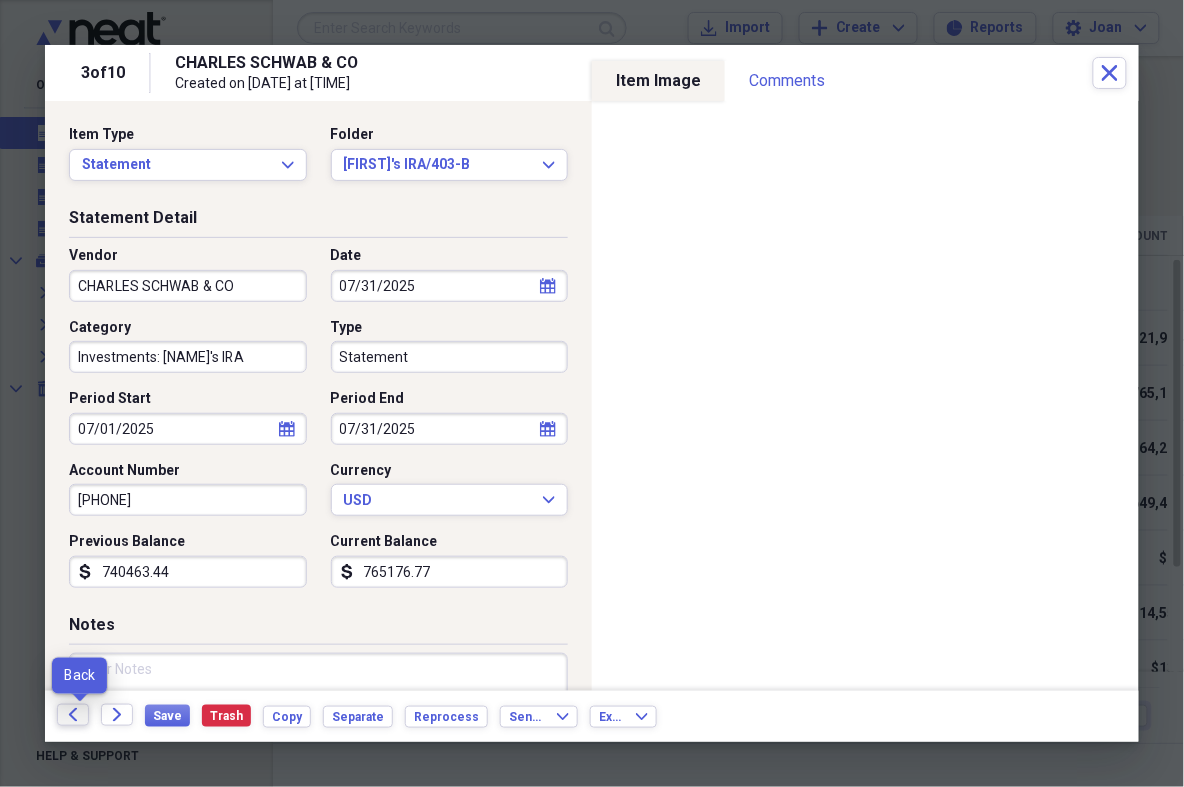 click on "Back" 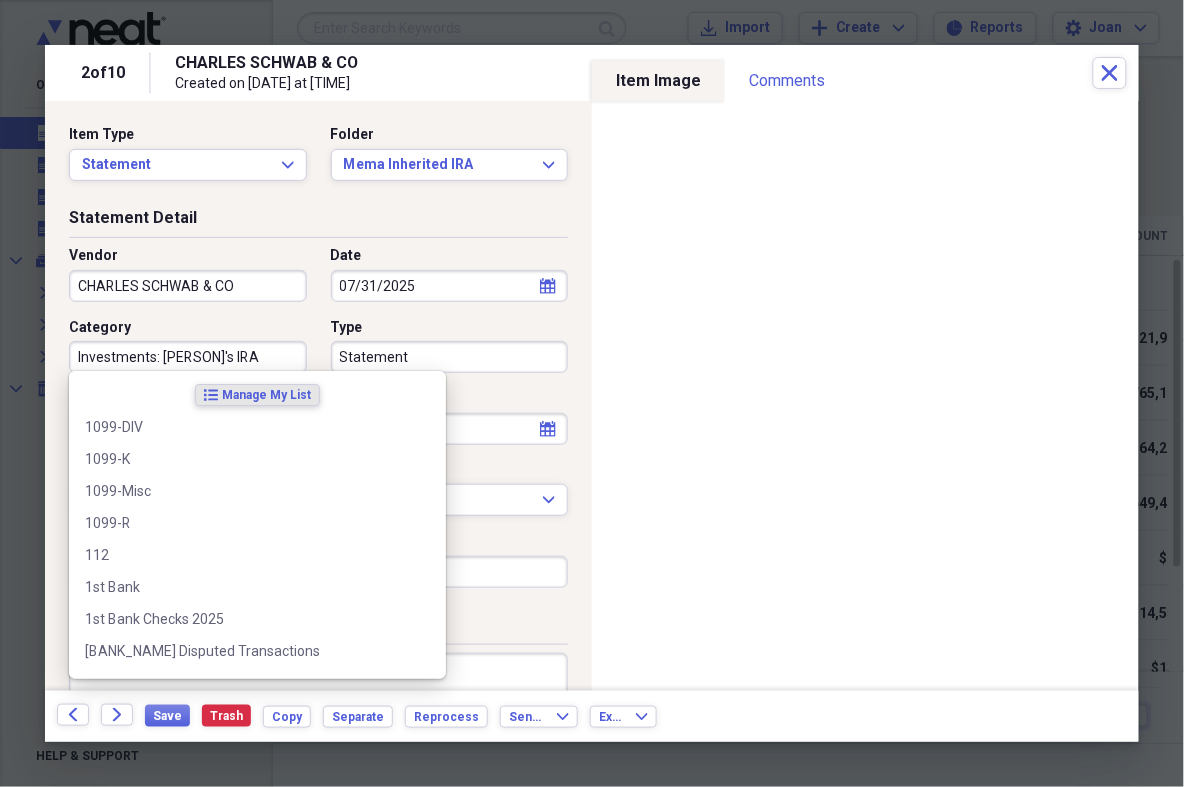 click on "Investments: [PERSON]'s IRA" at bounding box center (188, 357) 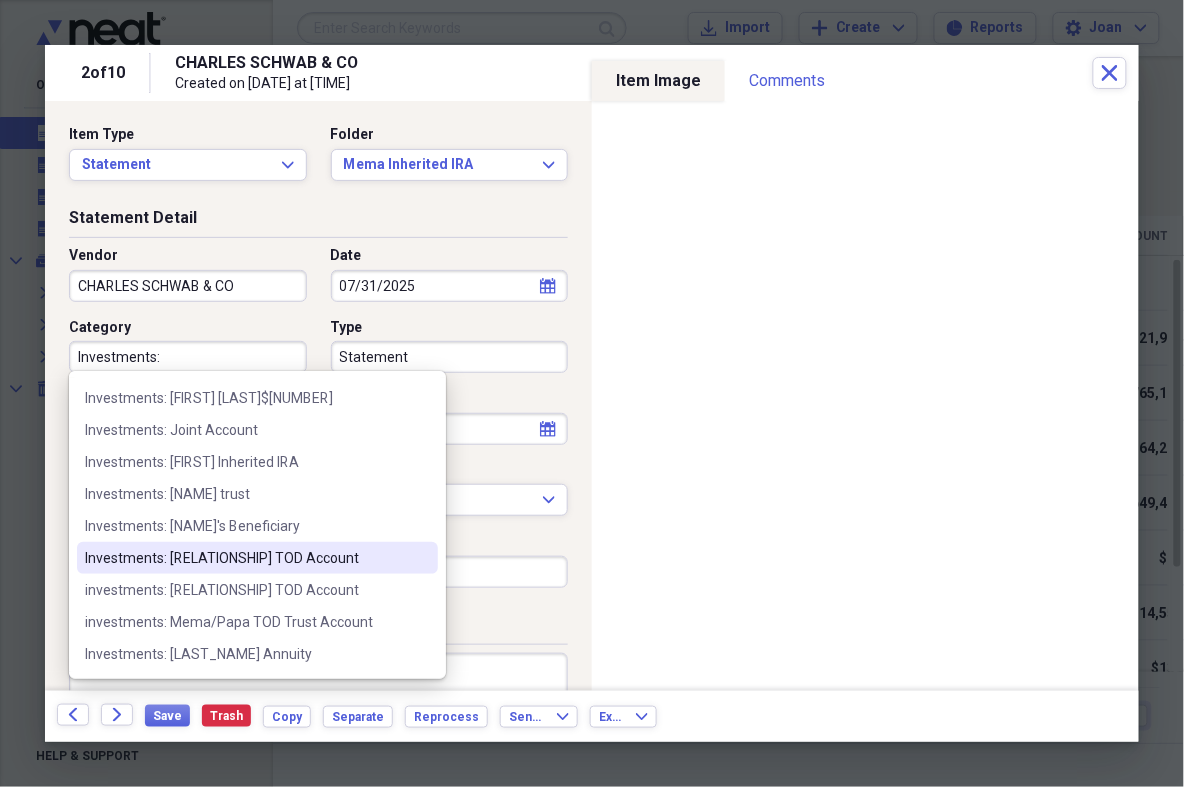 scroll, scrollTop: 332, scrollLeft: 0, axis: vertical 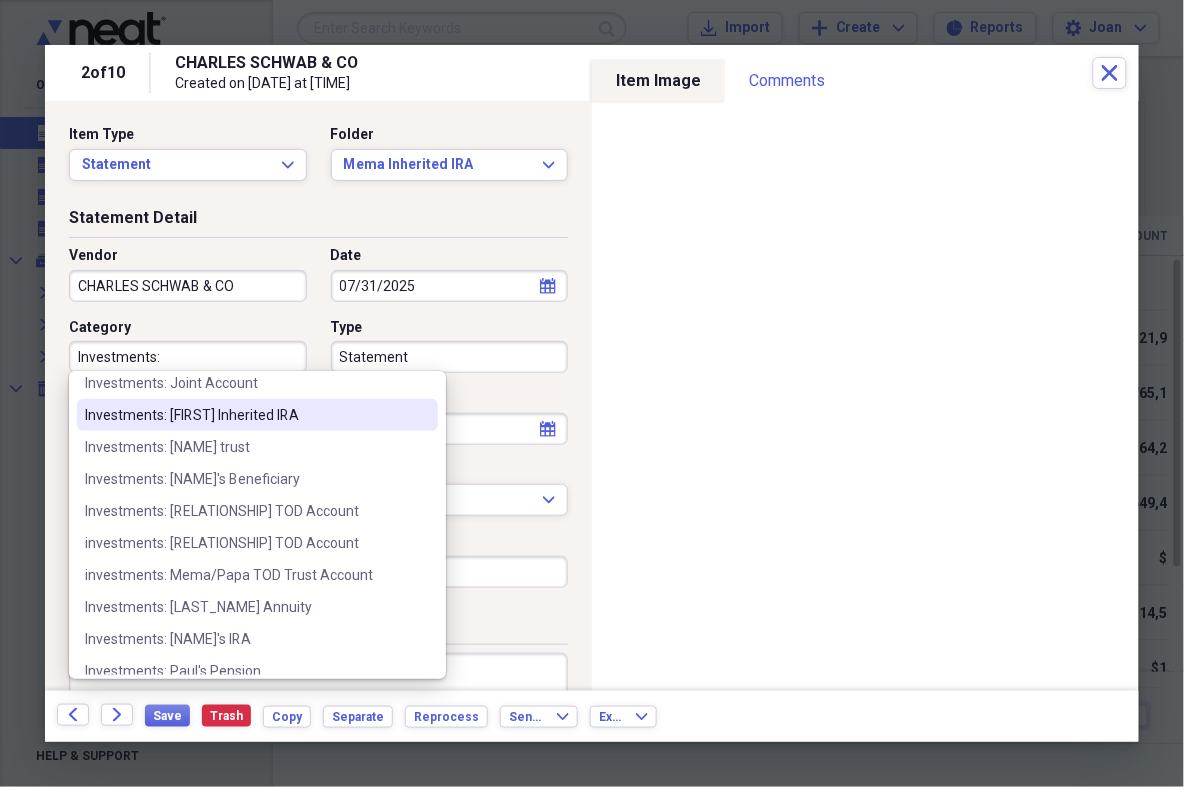 click on "Investments: [FIRST] Inherited IRA" at bounding box center [245, 415] 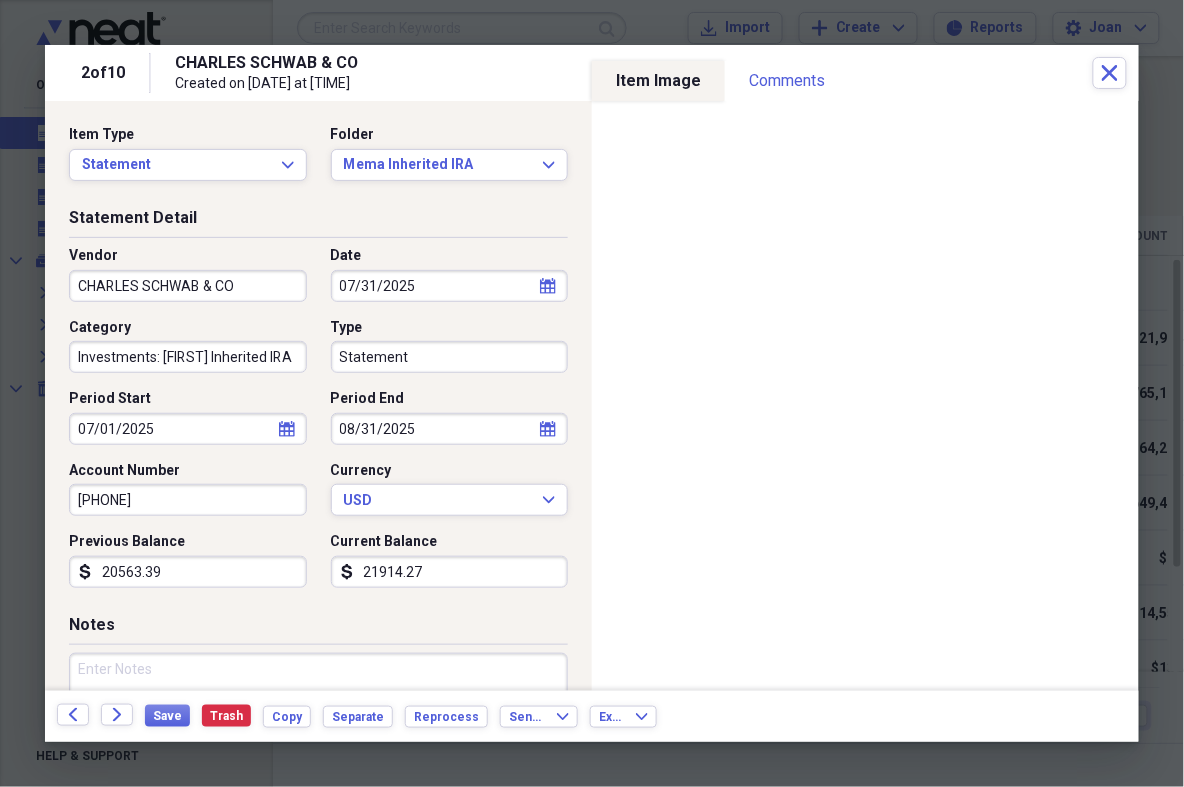click on "calendar" 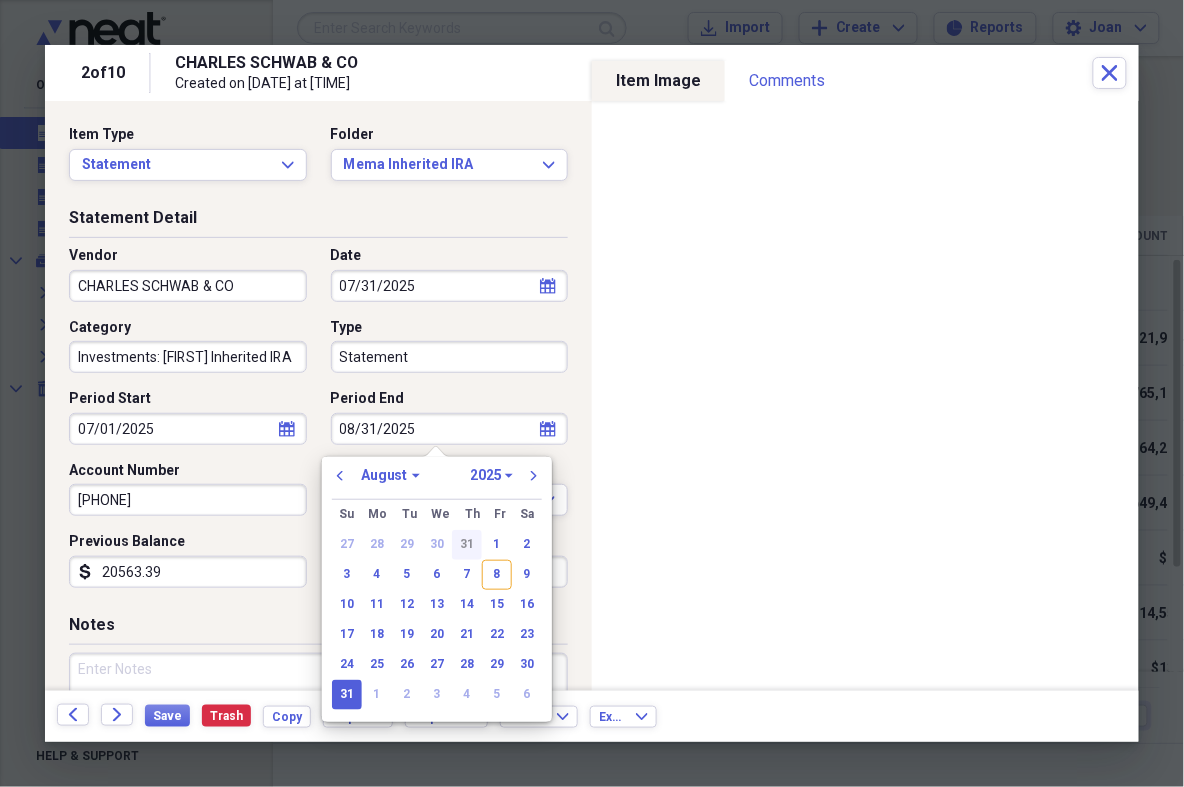 click on "31" at bounding box center [467, 545] 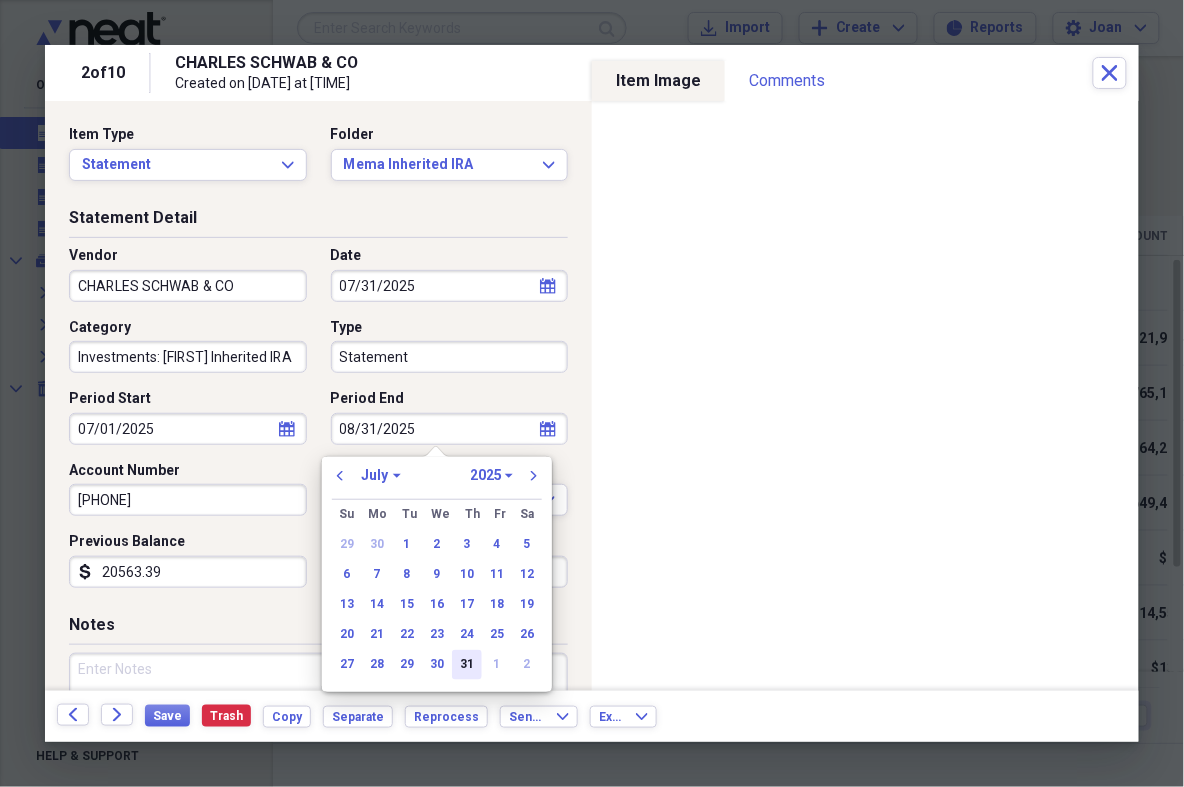 type on "07/31/2025" 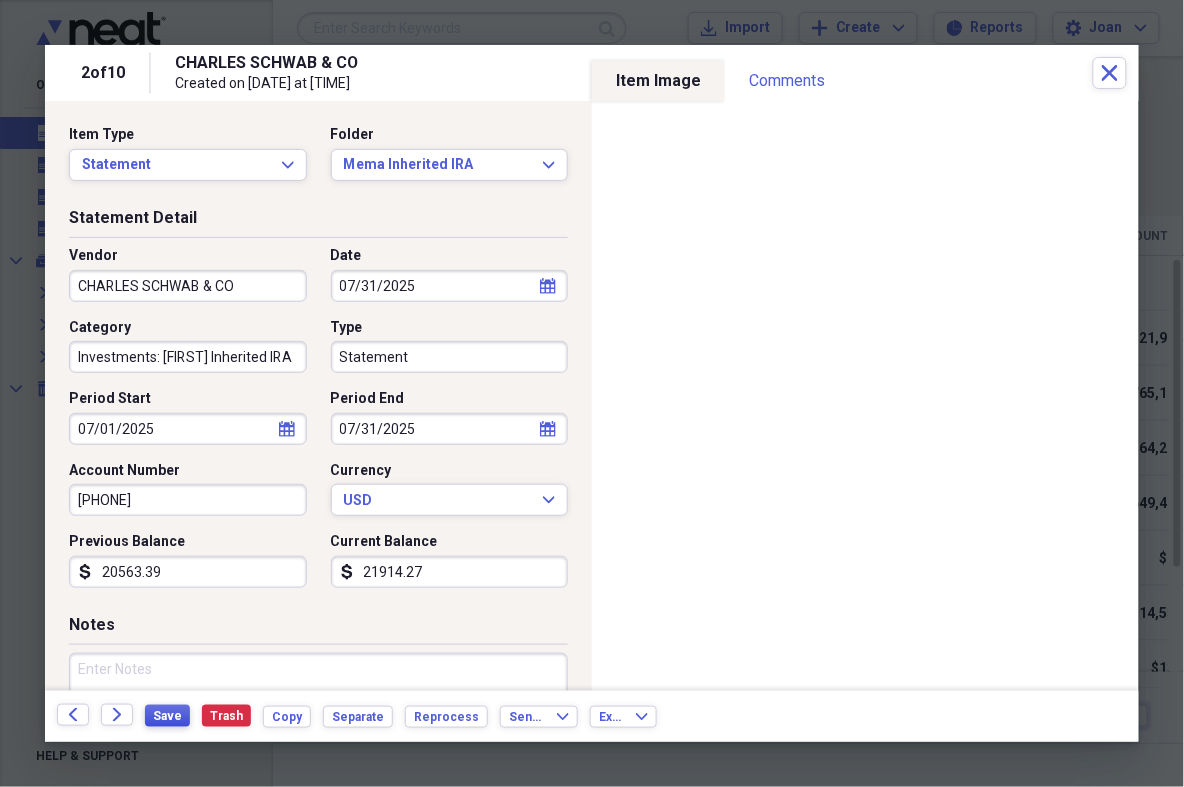 click on "Save" at bounding box center [167, 716] 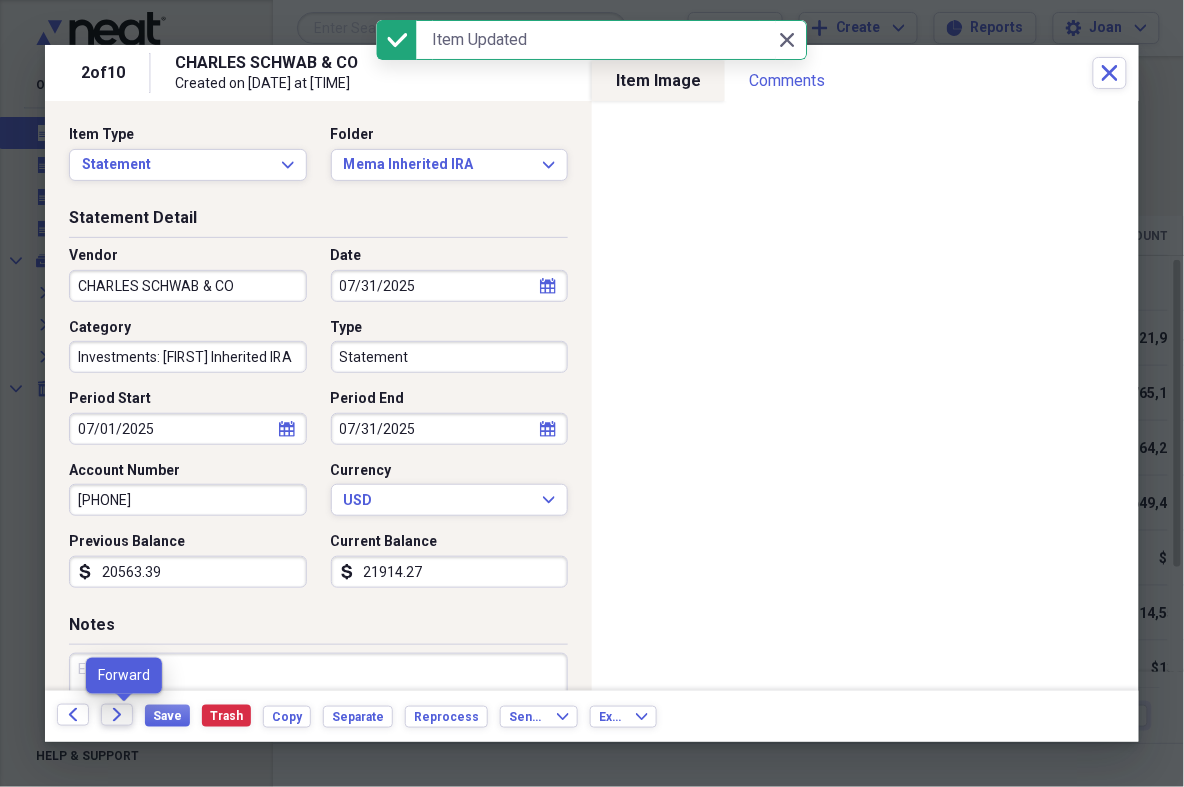 click on "Forward" 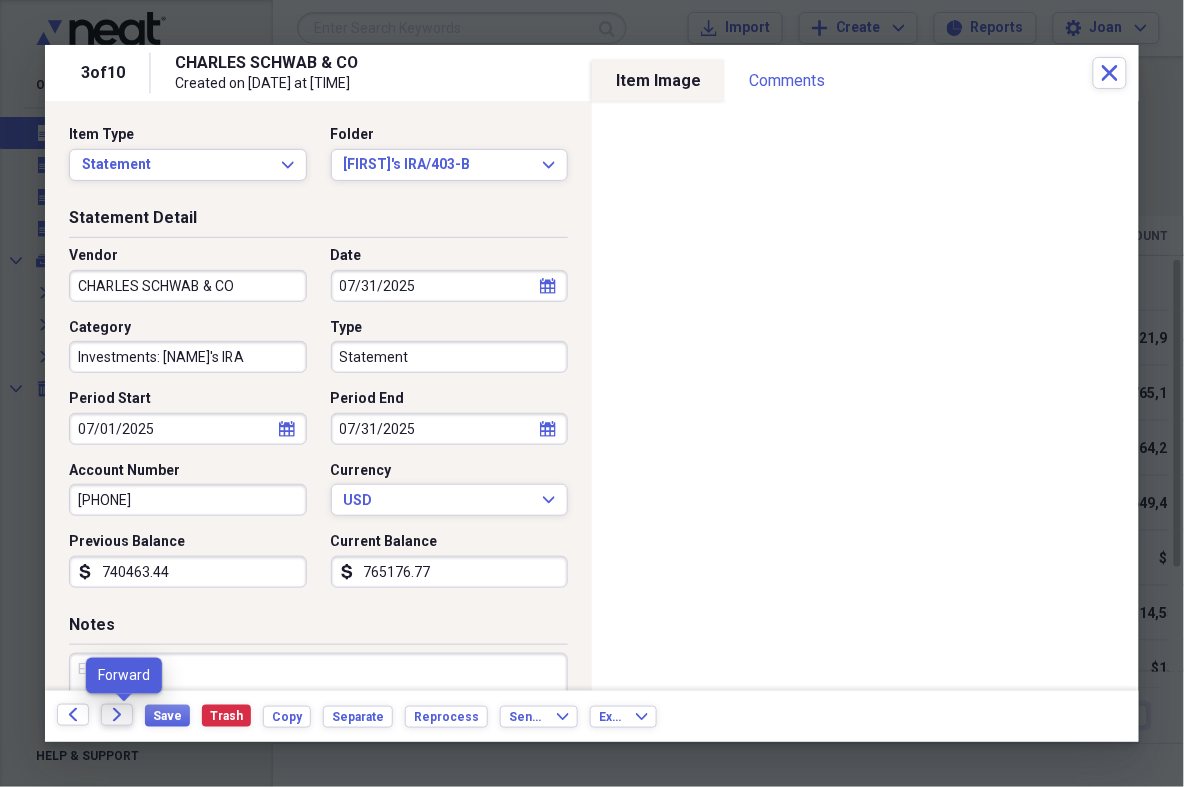 click 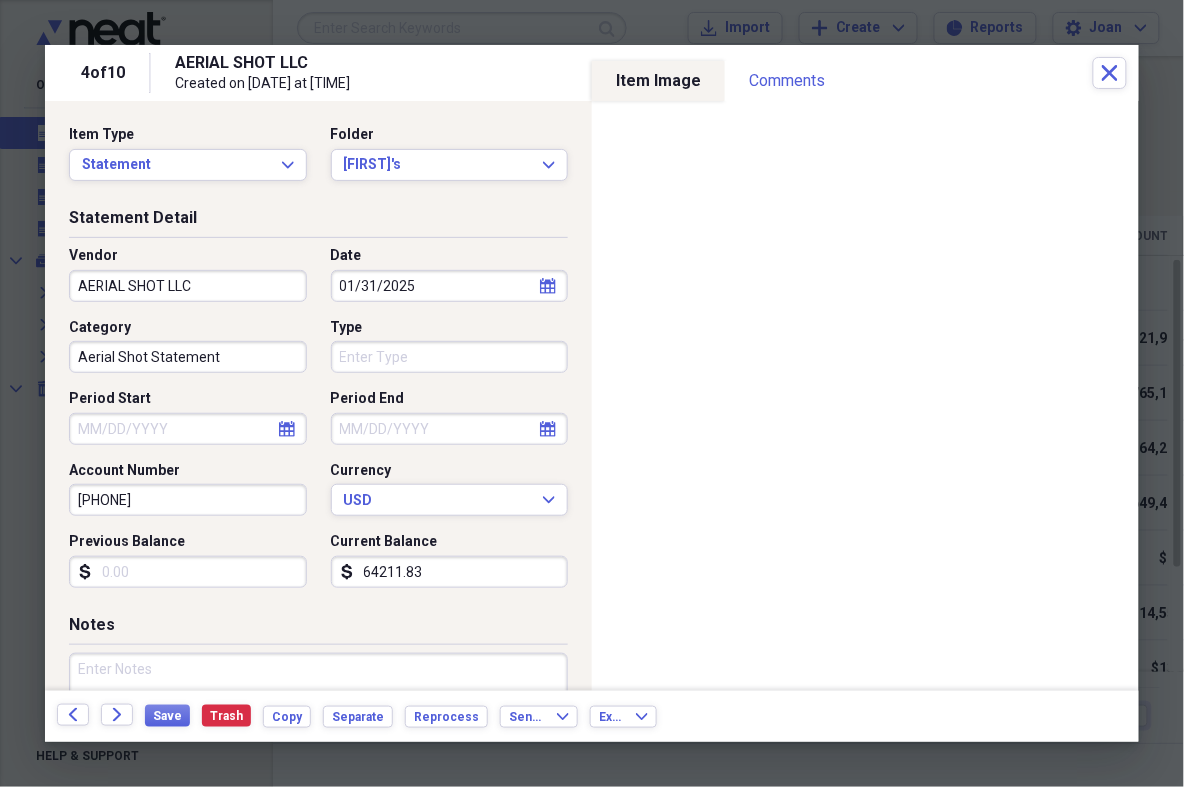 select on "2025" 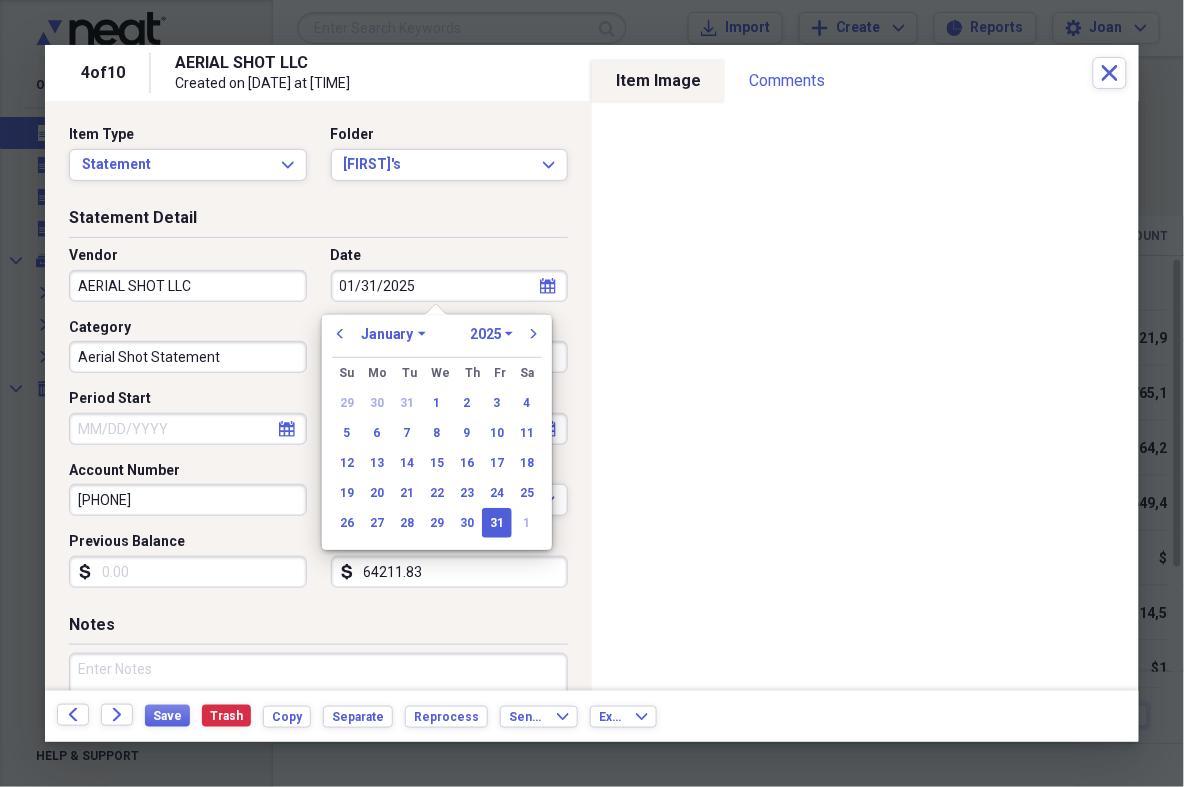 click on "01/31/2025" at bounding box center [450, 286] 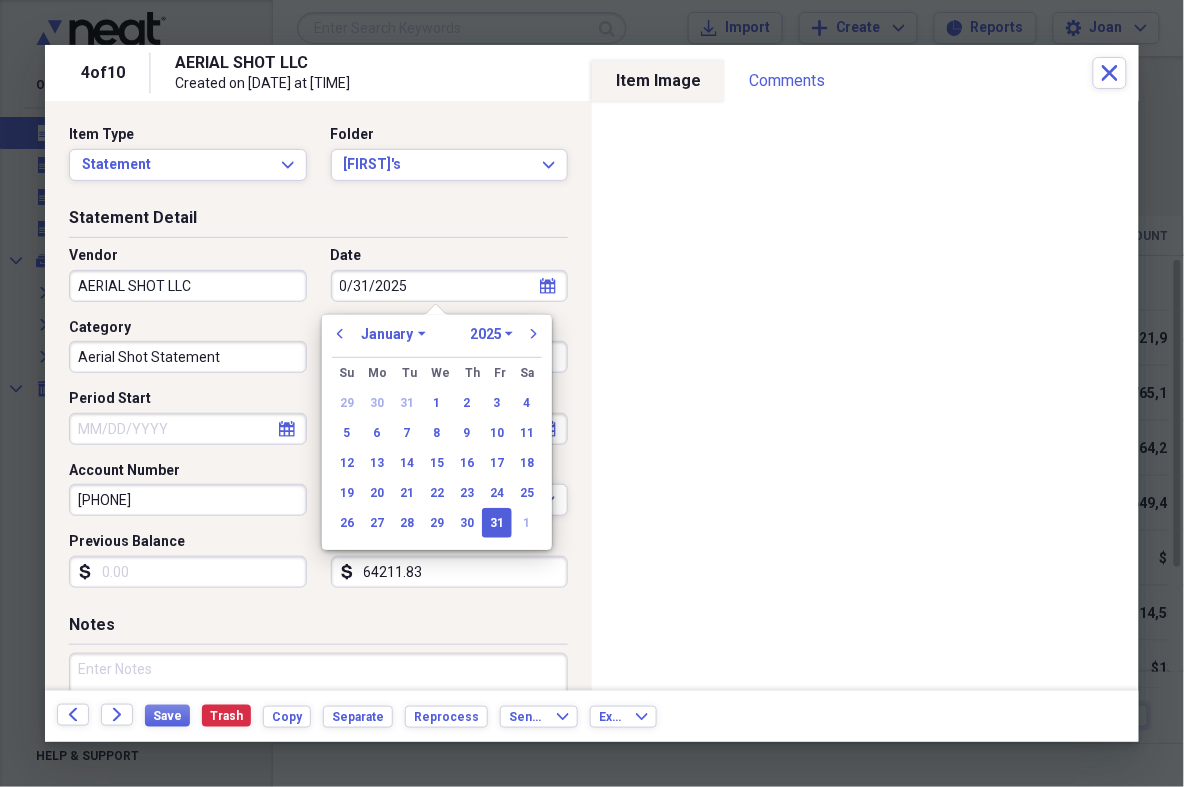 type on "07/31/2025" 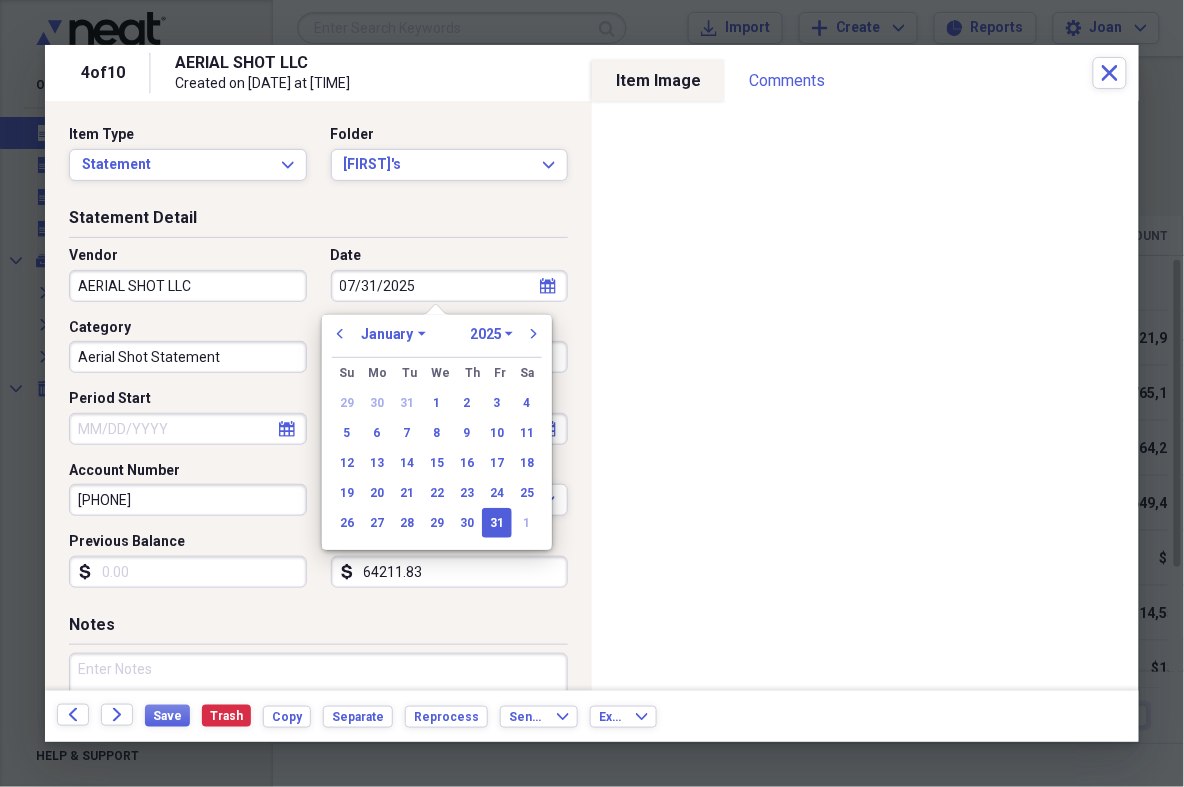 select on "6" 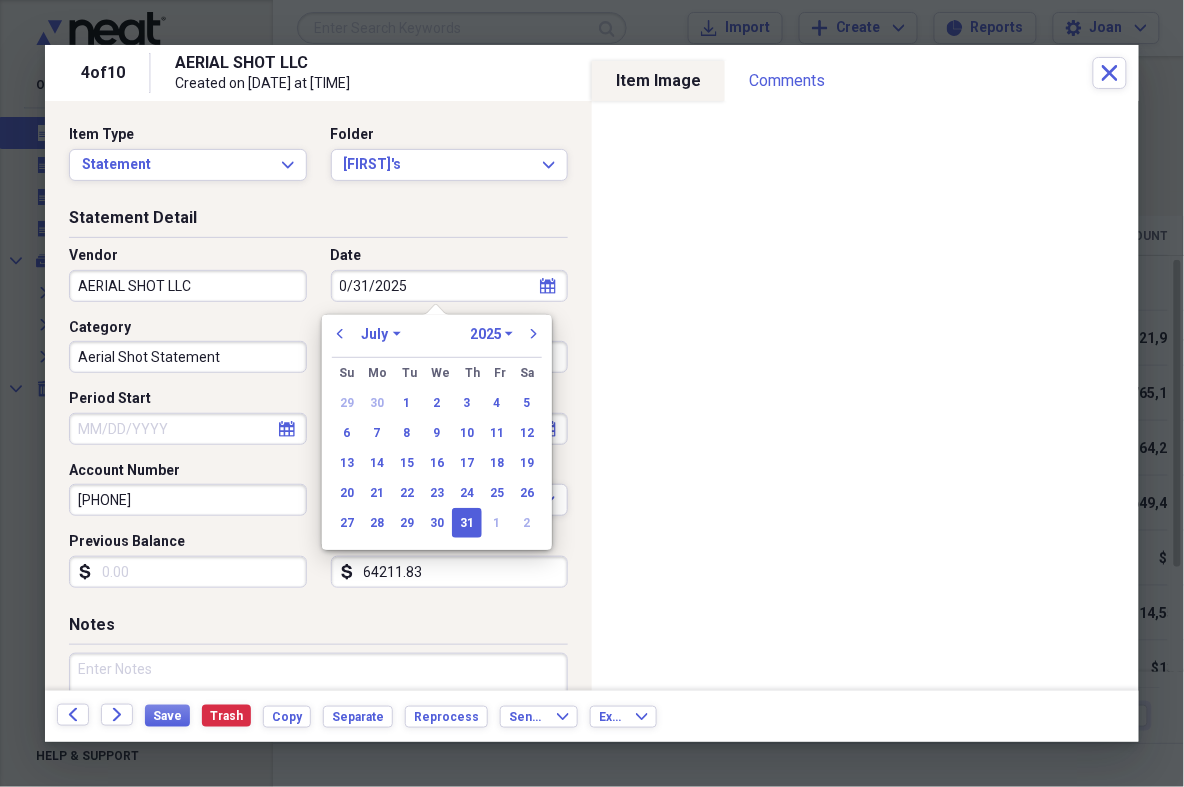type on "08/31/2025" 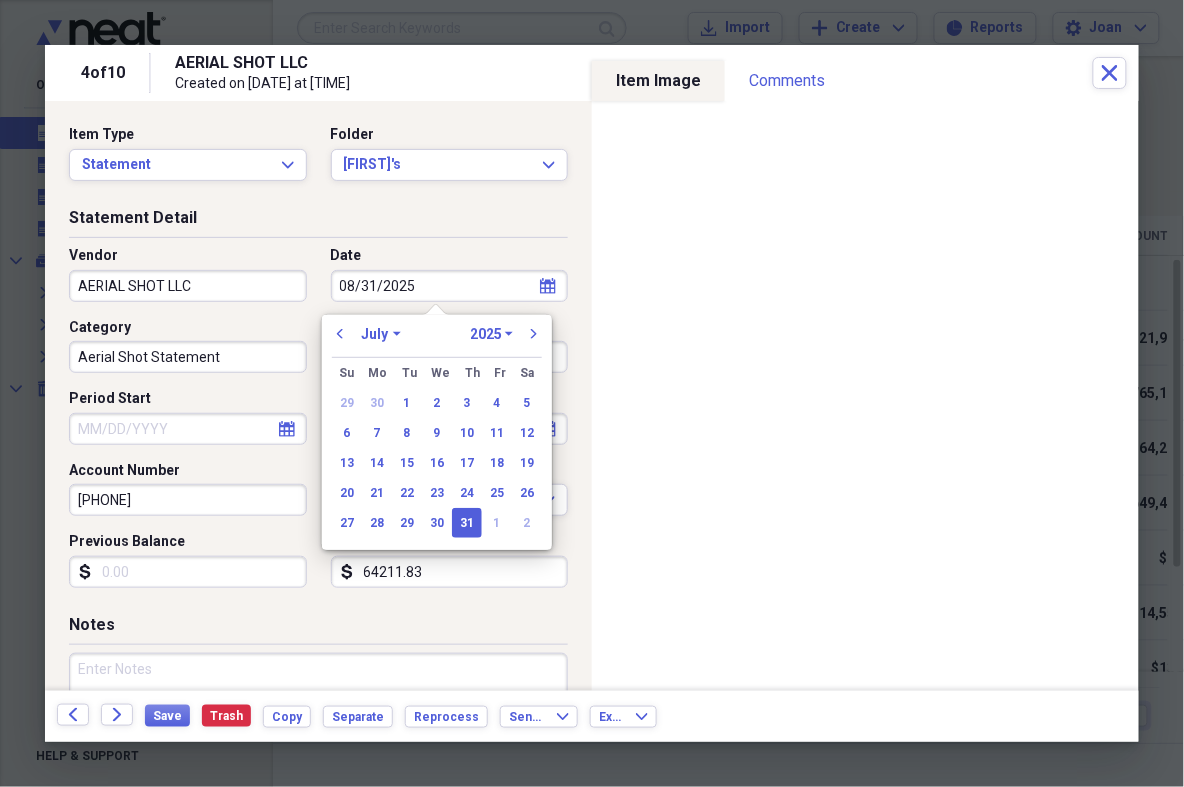 select on "7" 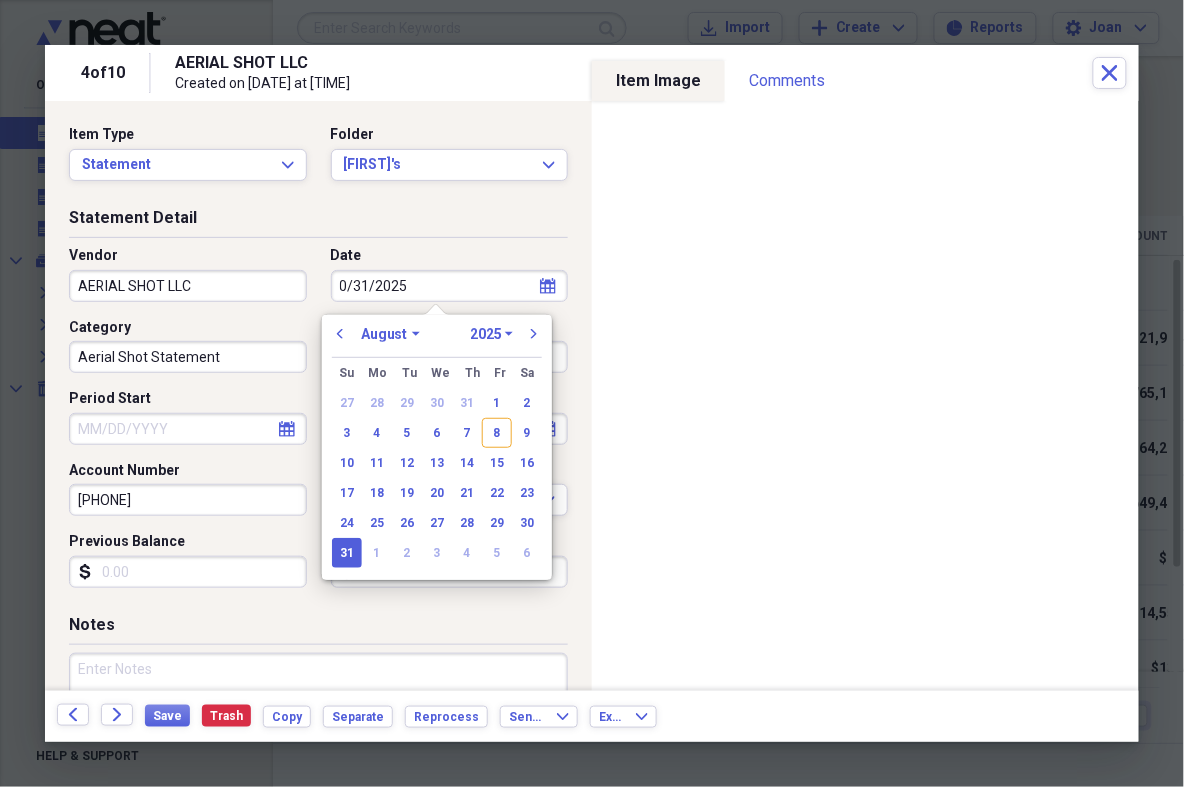type on "07/31/2025" 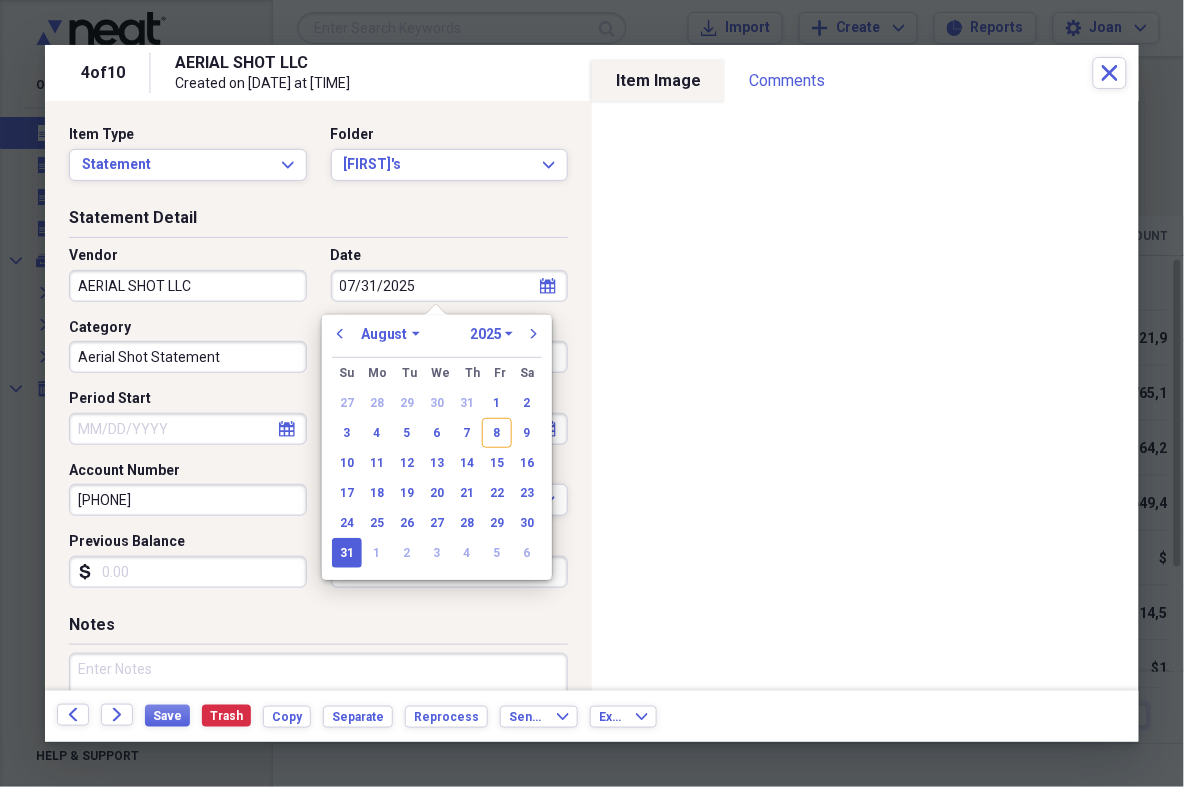 select on "6" 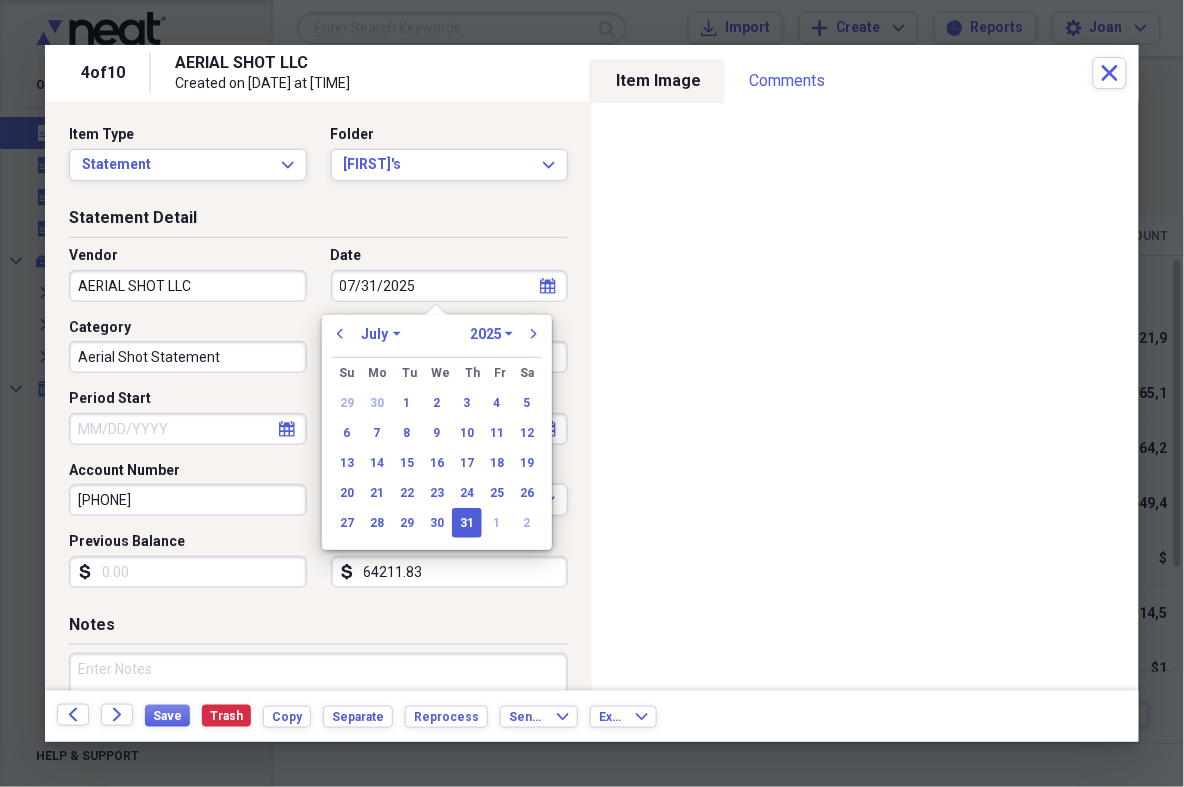 type on "07/31/2025" 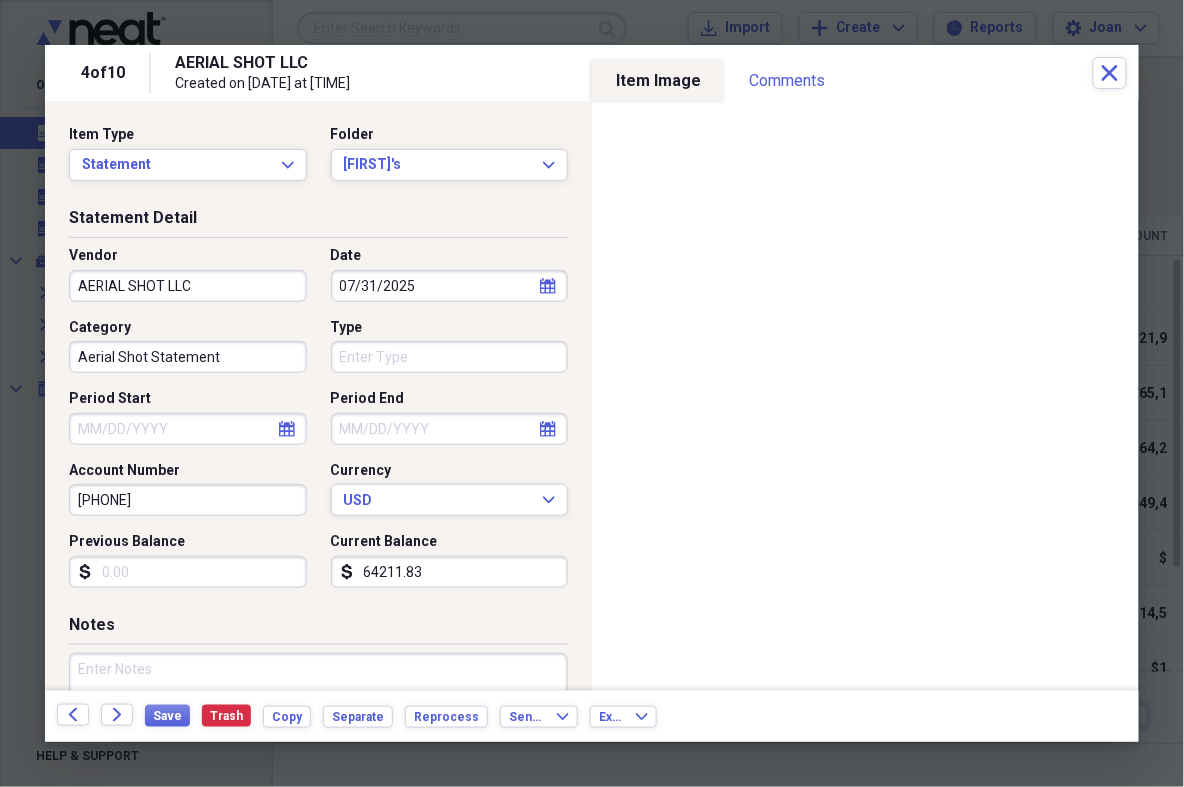 click on "Period Start" at bounding box center [188, 399] 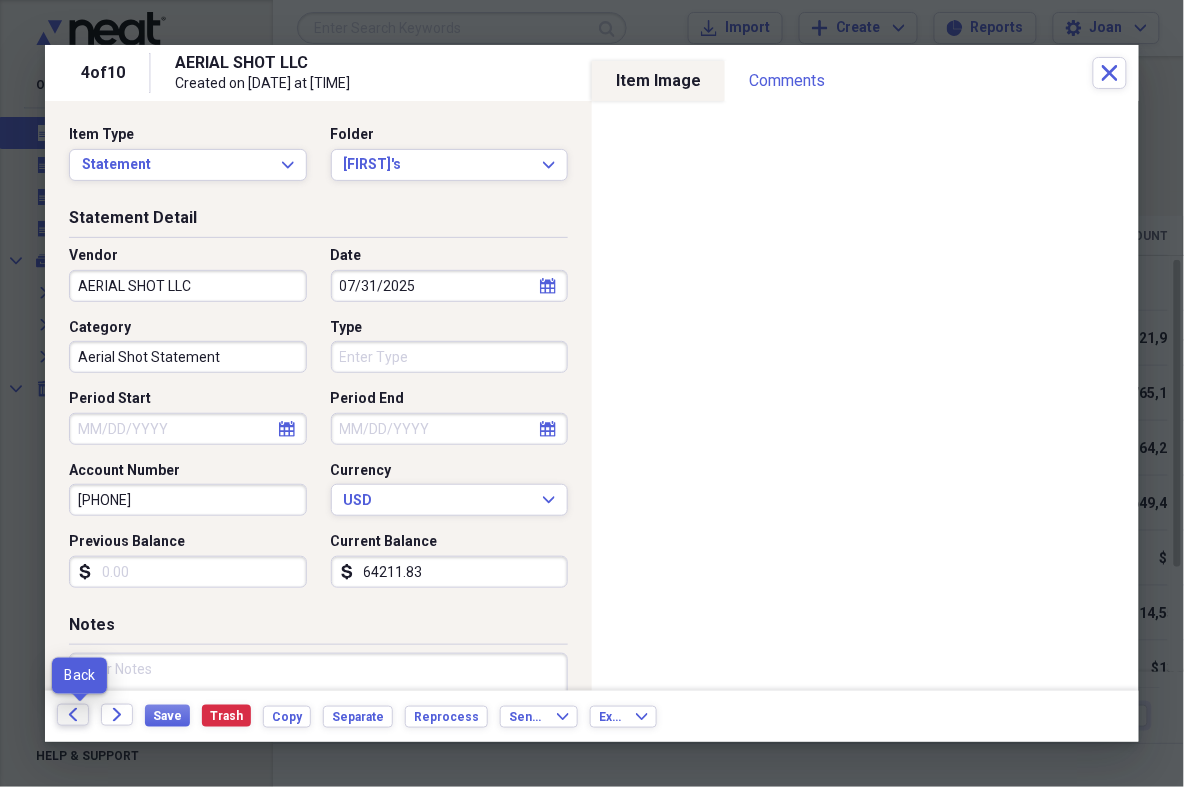 click on "Back" 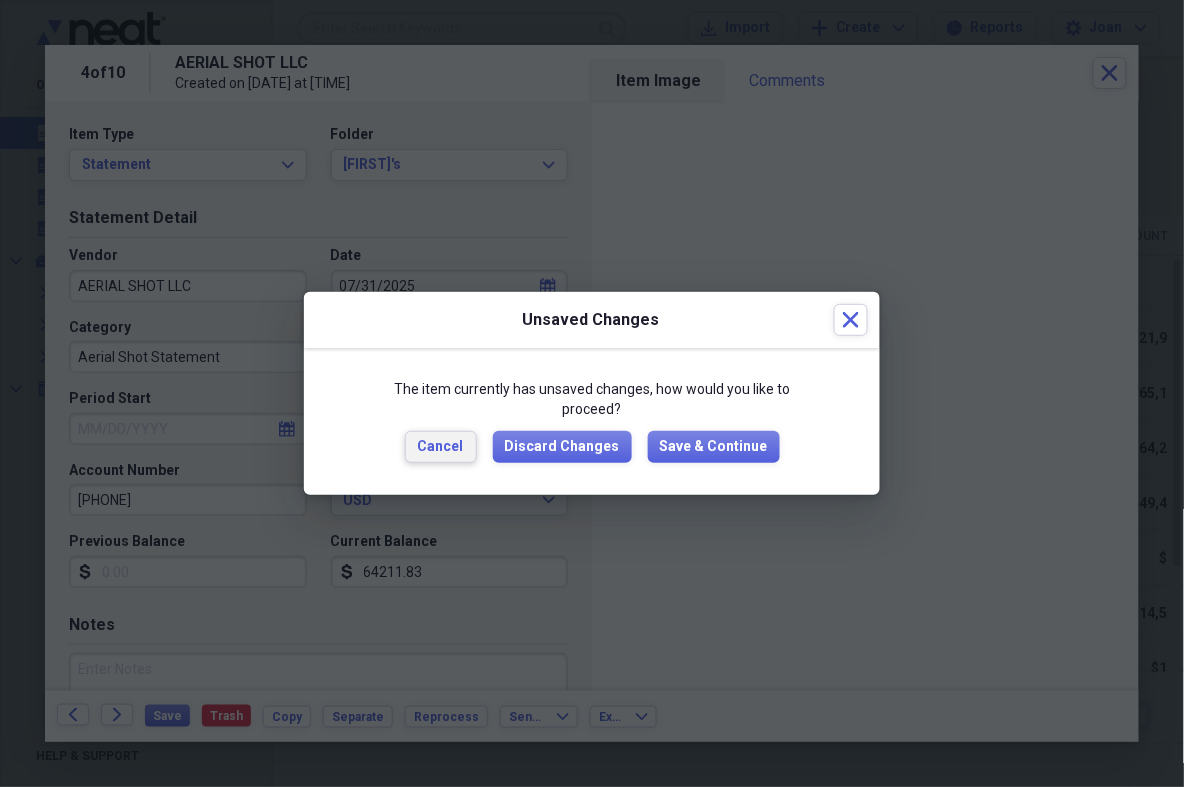 click on "Cancel" at bounding box center (441, 447) 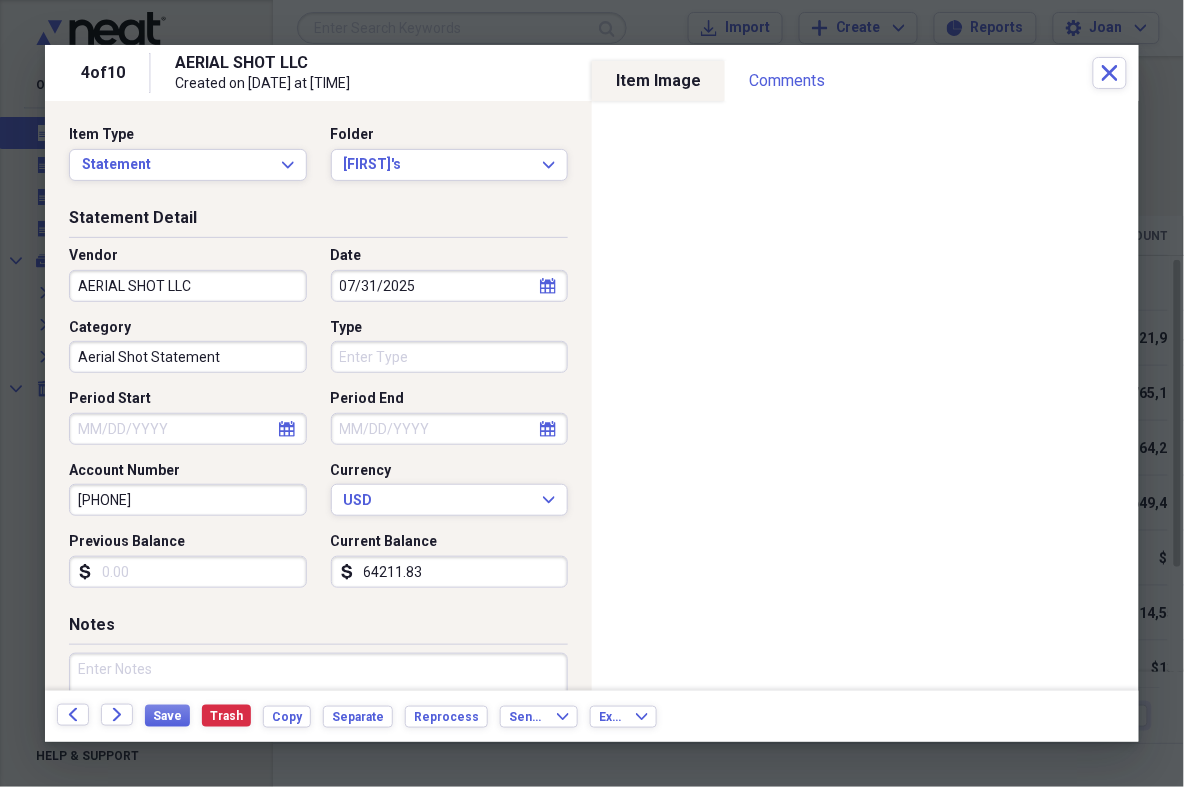 click on "Type" at bounding box center (450, 357) 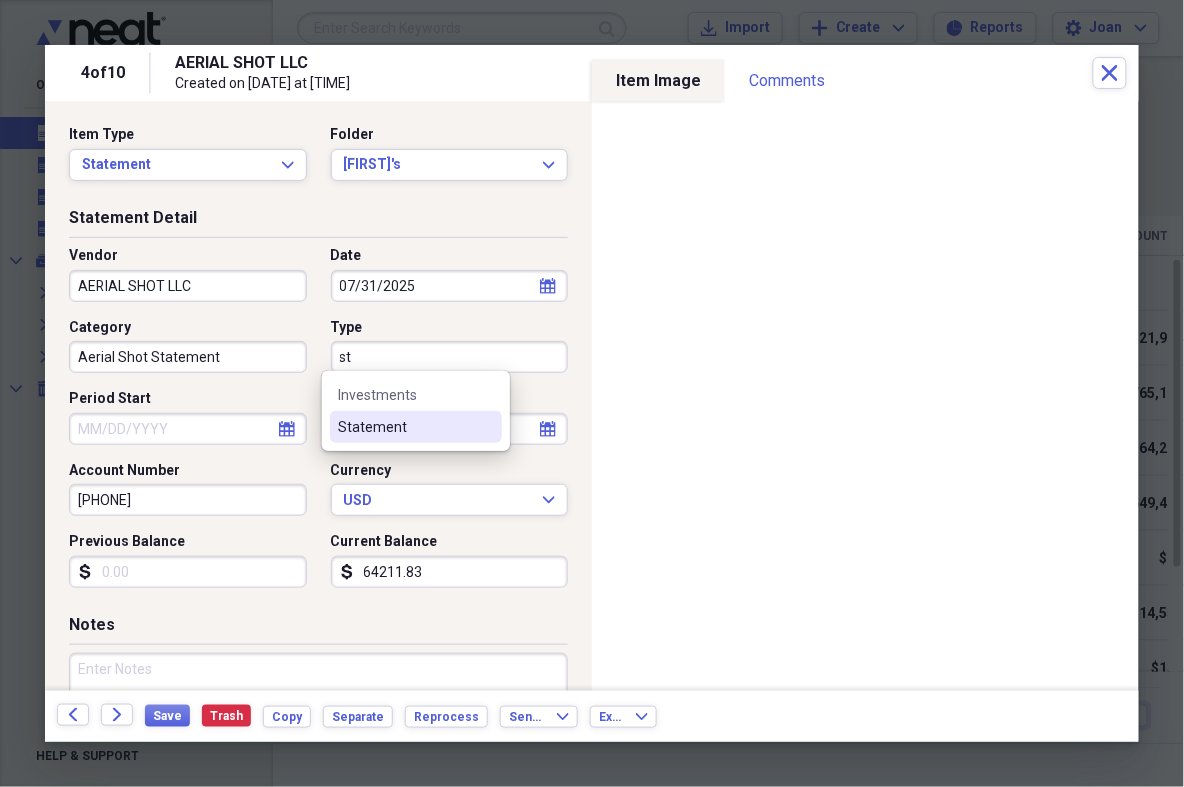 click on "Statement" at bounding box center (404, 427) 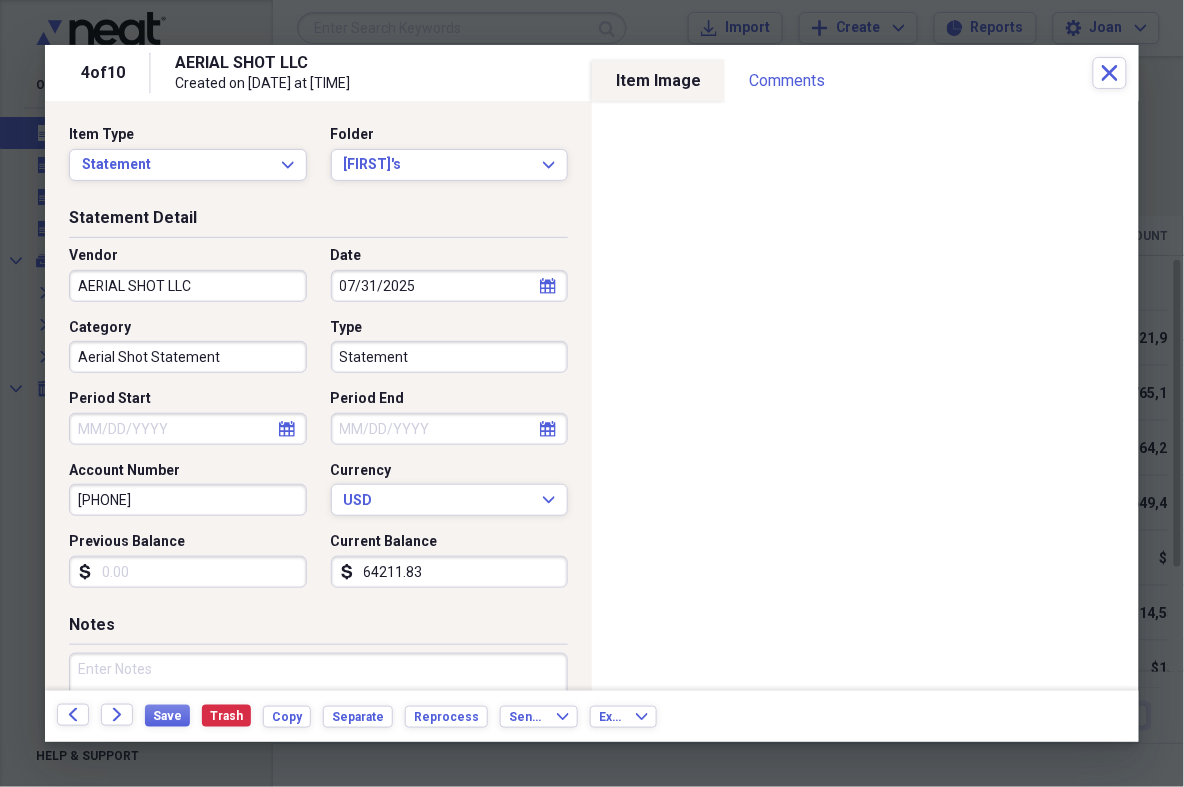click 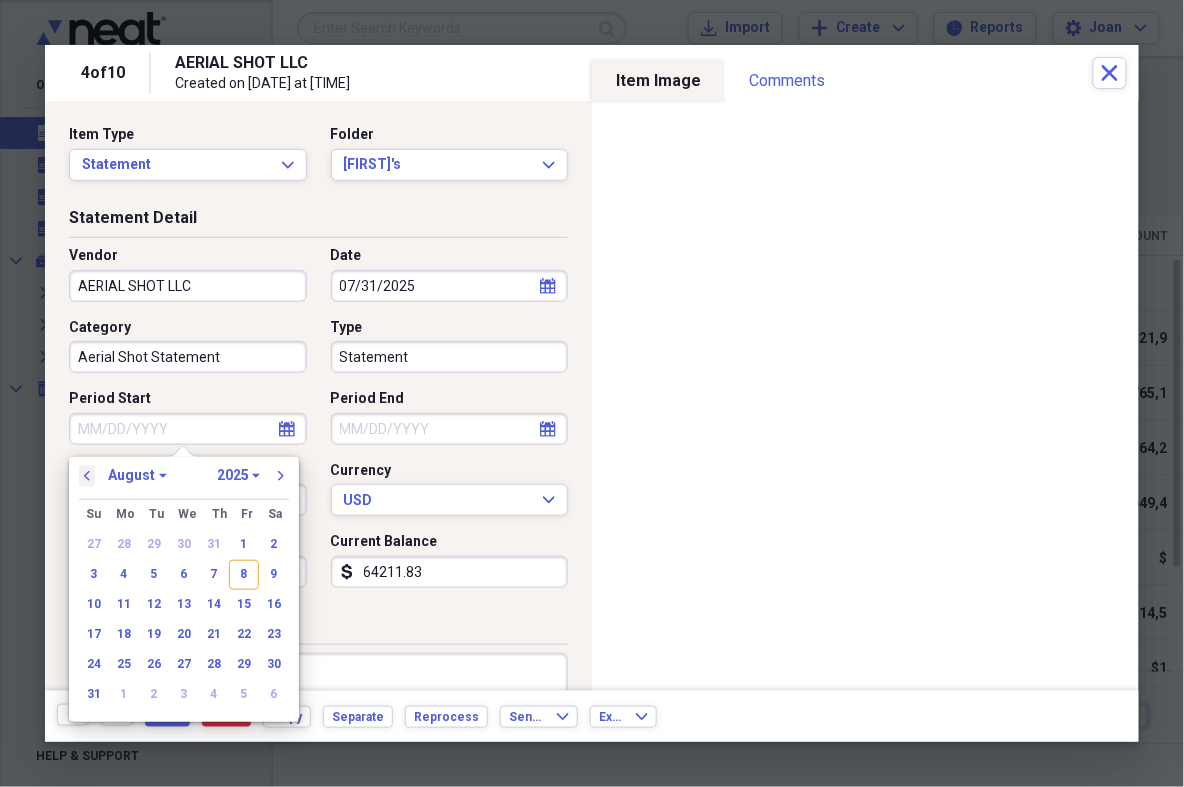 click on "previous" at bounding box center [87, 476] 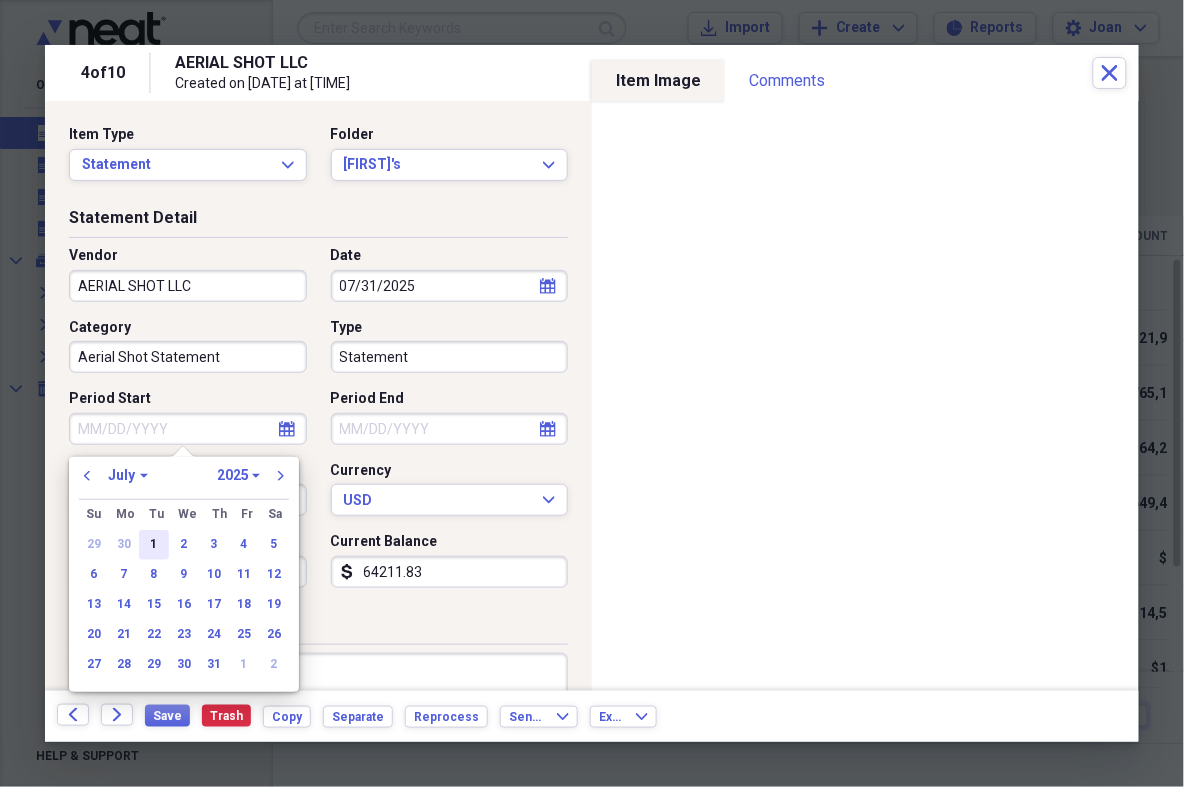 click on "1" at bounding box center (154, 545) 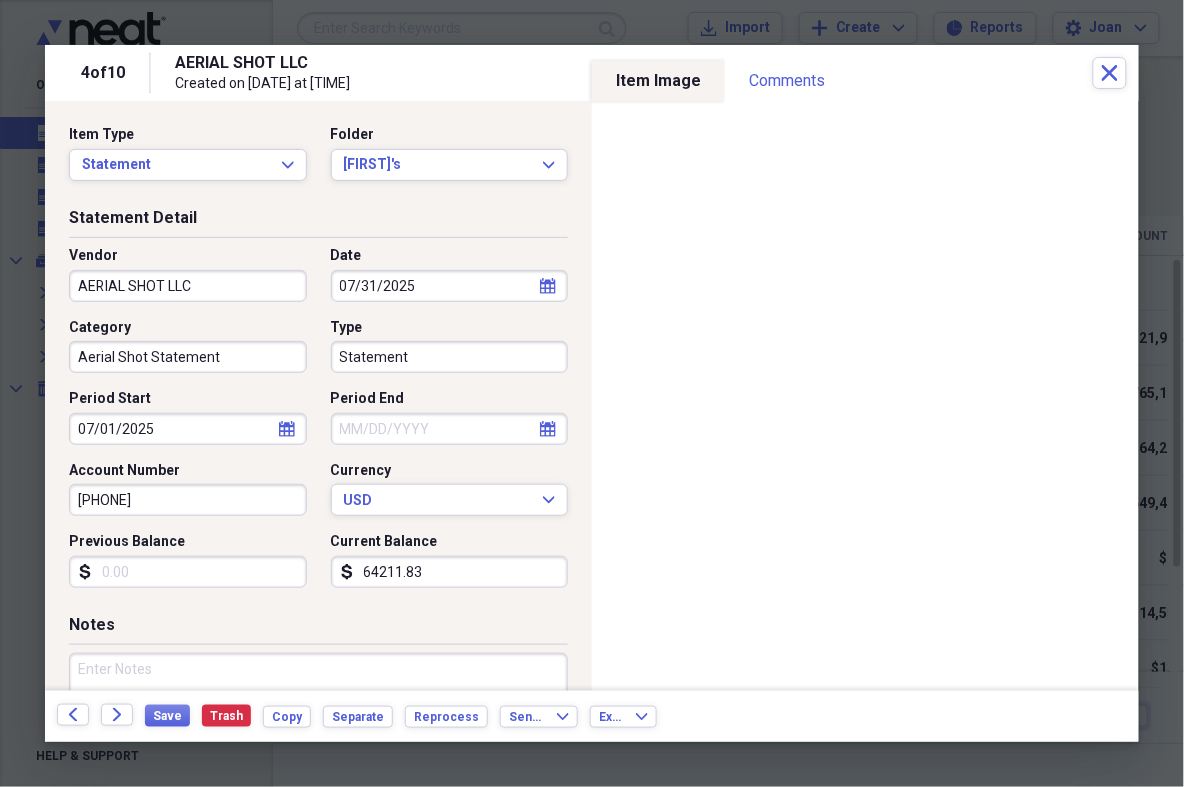 select on "7" 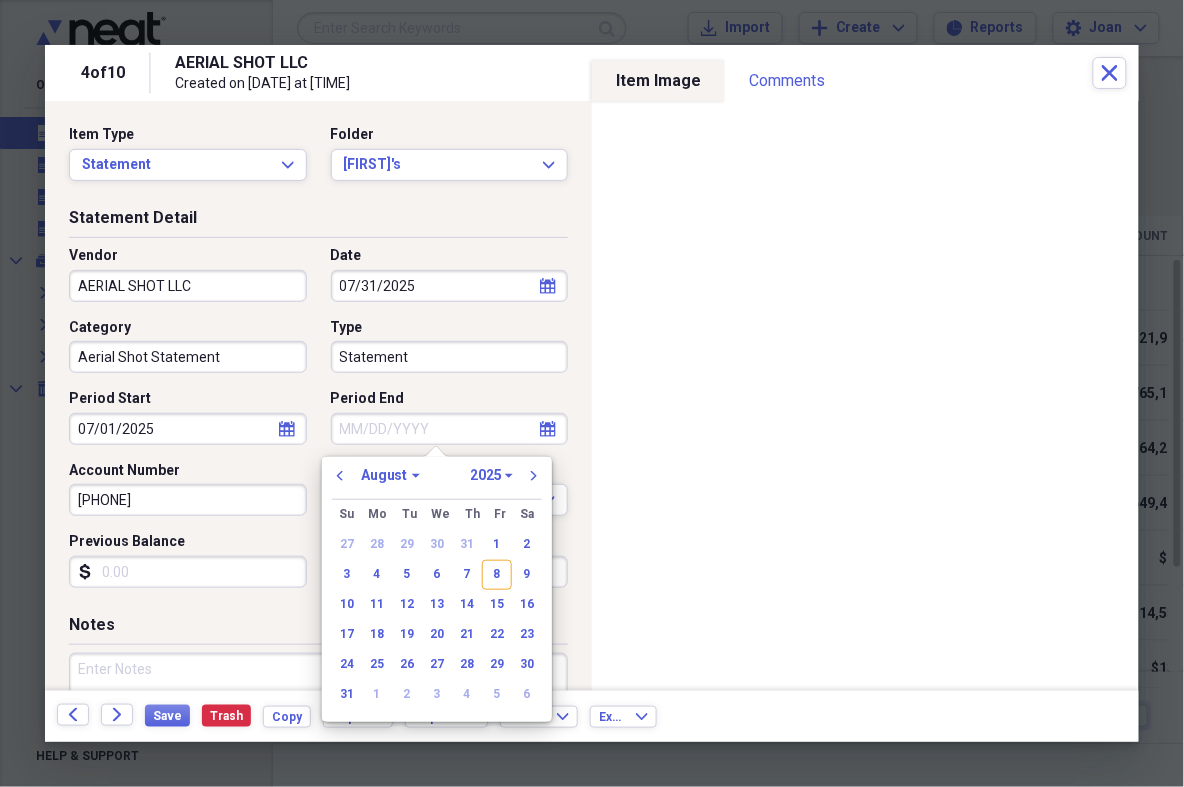 click on "Period End" at bounding box center (450, 429) 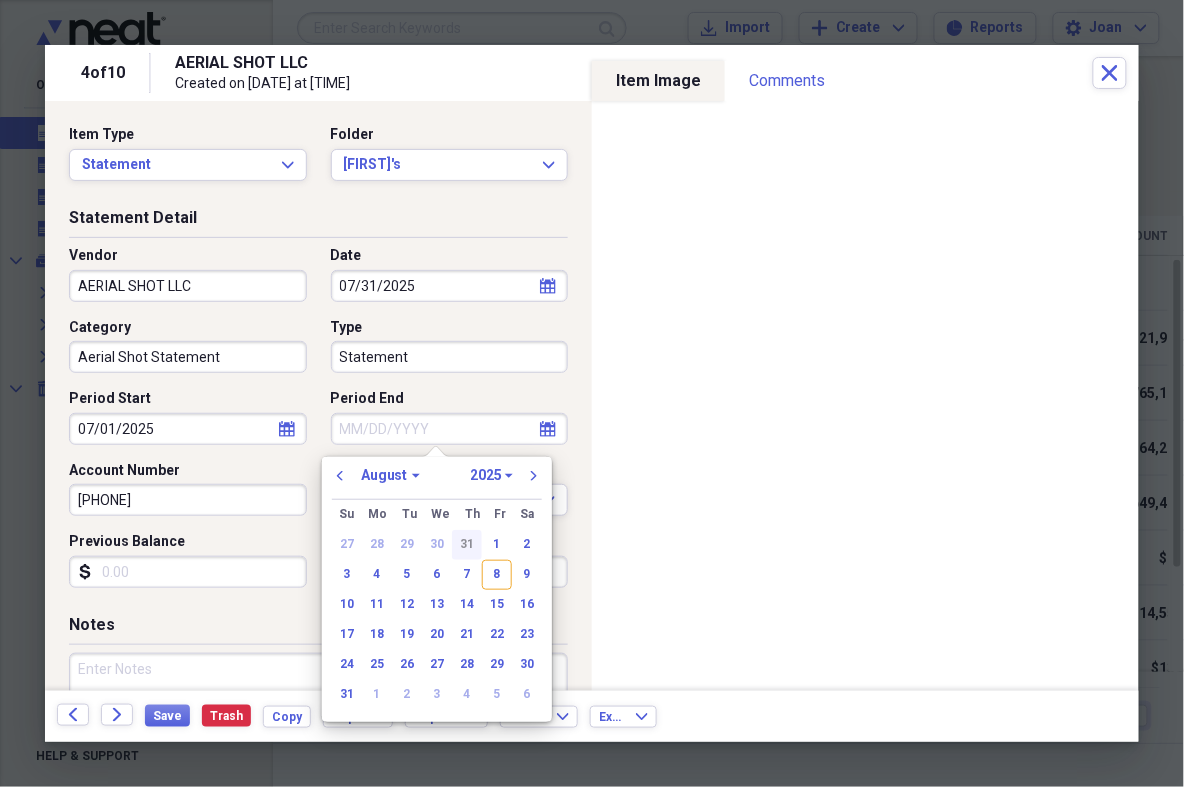 click on "31" at bounding box center (467, 545) 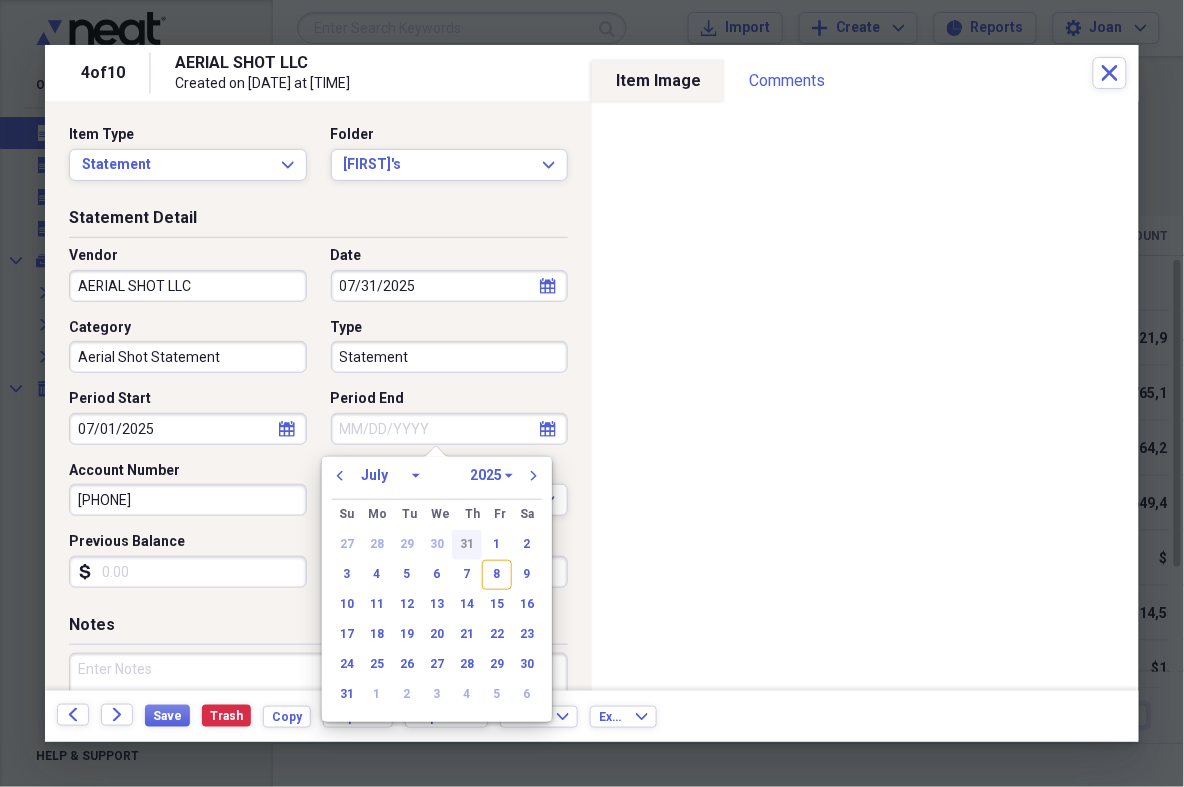 type on "07/31/2025" 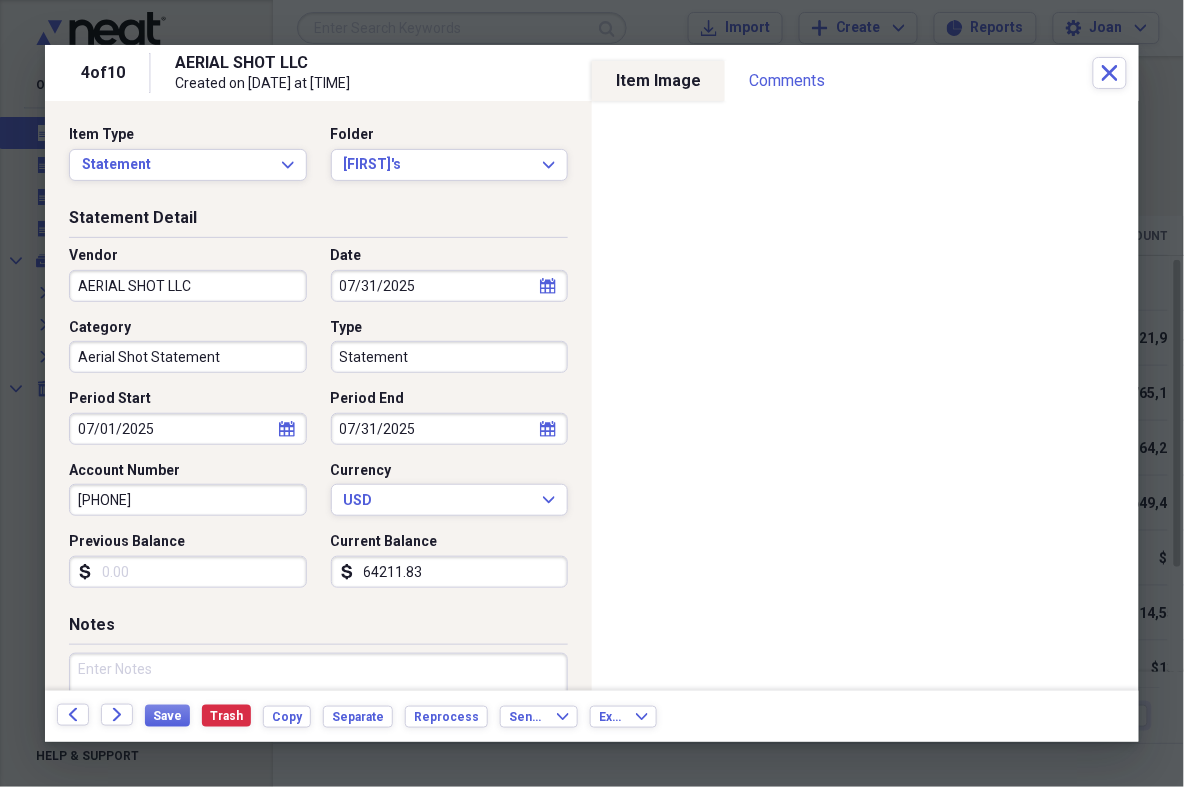 click on "Previous Balance" at bounding box center (188, 572) 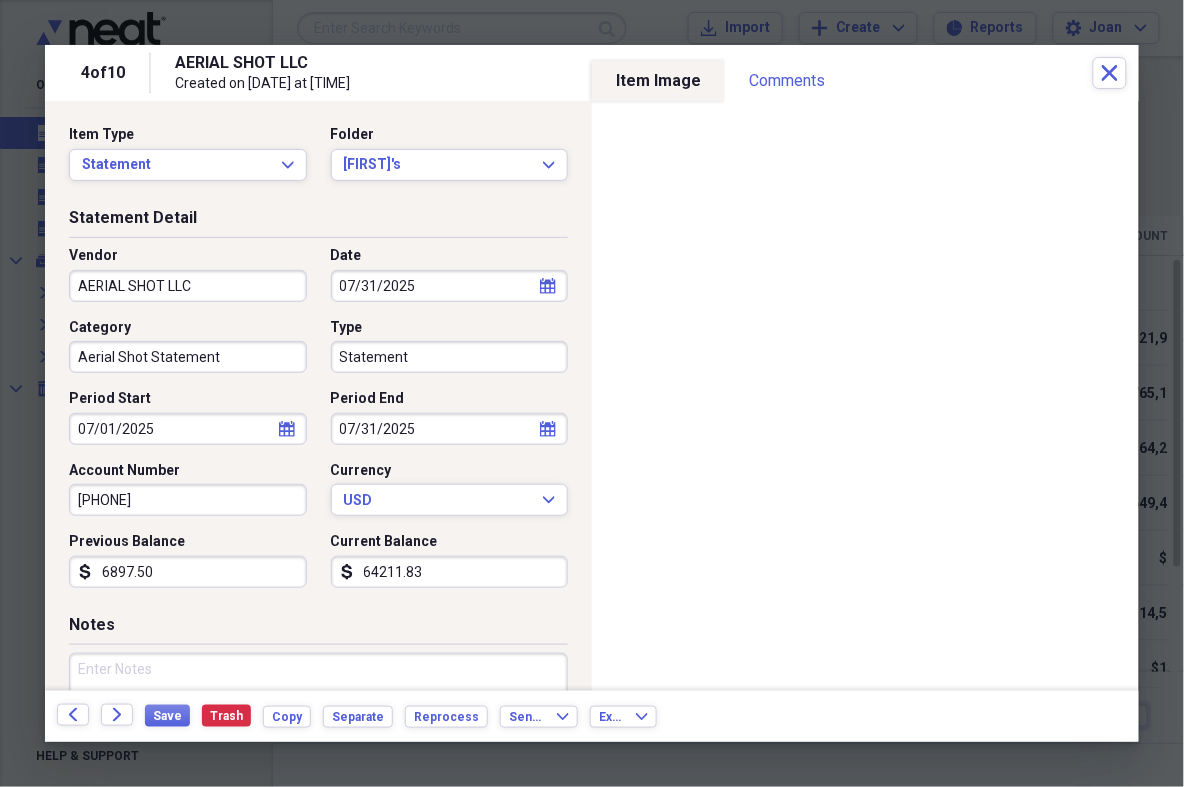 type on "68975.05" 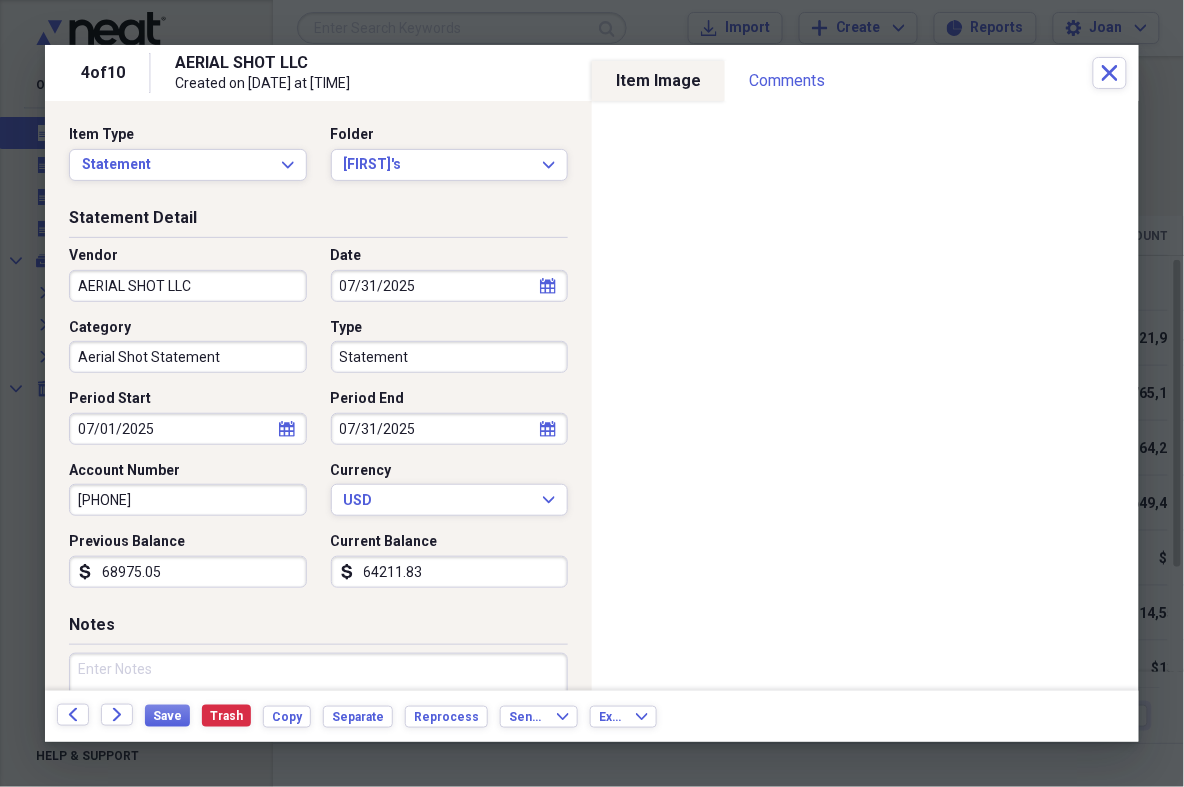 scroll, scrollTop: 4, scrollLeft: 0, axis: vertical 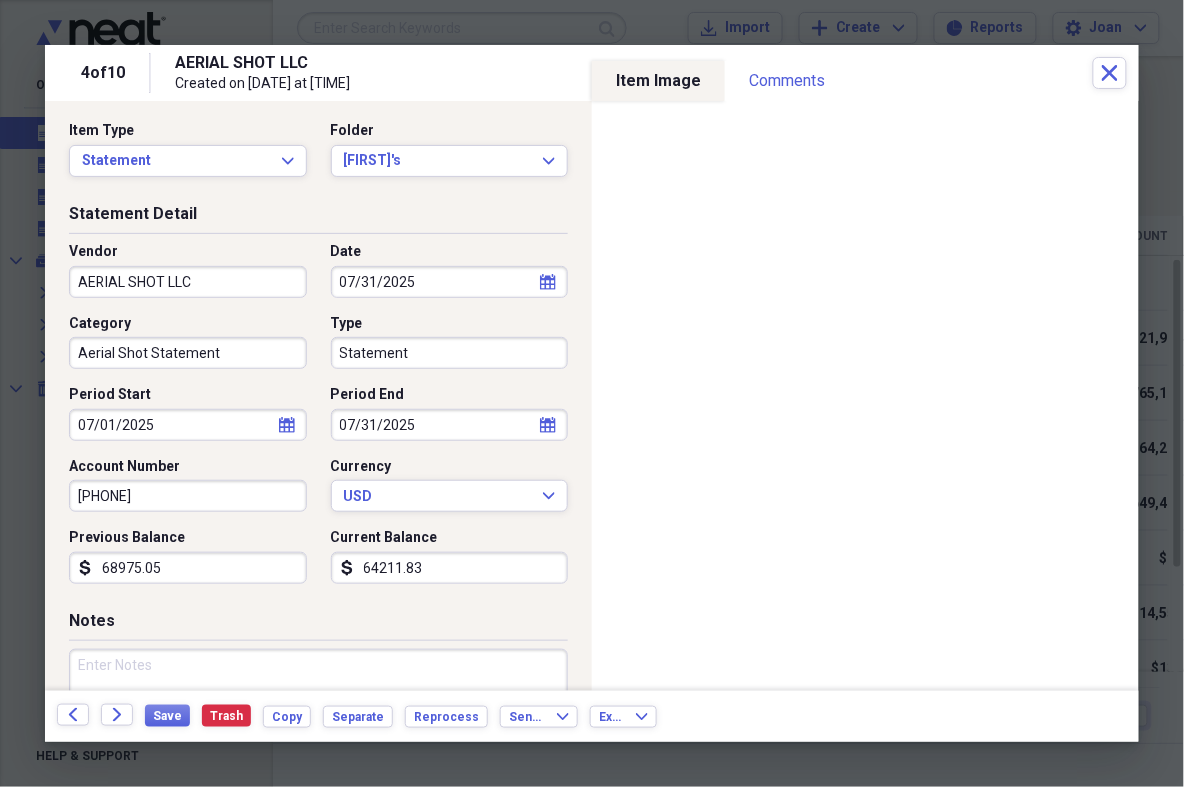 click on "Statement Detail Vendor AERIAL SHOT LLC Date [DATE] calendar Calendar Category Aerial Shot Statement Type Statement Period Start [DATE] calendar Calendar Period End [DATE] calendar Calendar Account Number [NUMBER] Currency USD Expand Previous Balance dollar-sign [AMOUNT] Current Balance dollar-sign [AMOUNT]" at bounding box center [318, 406] 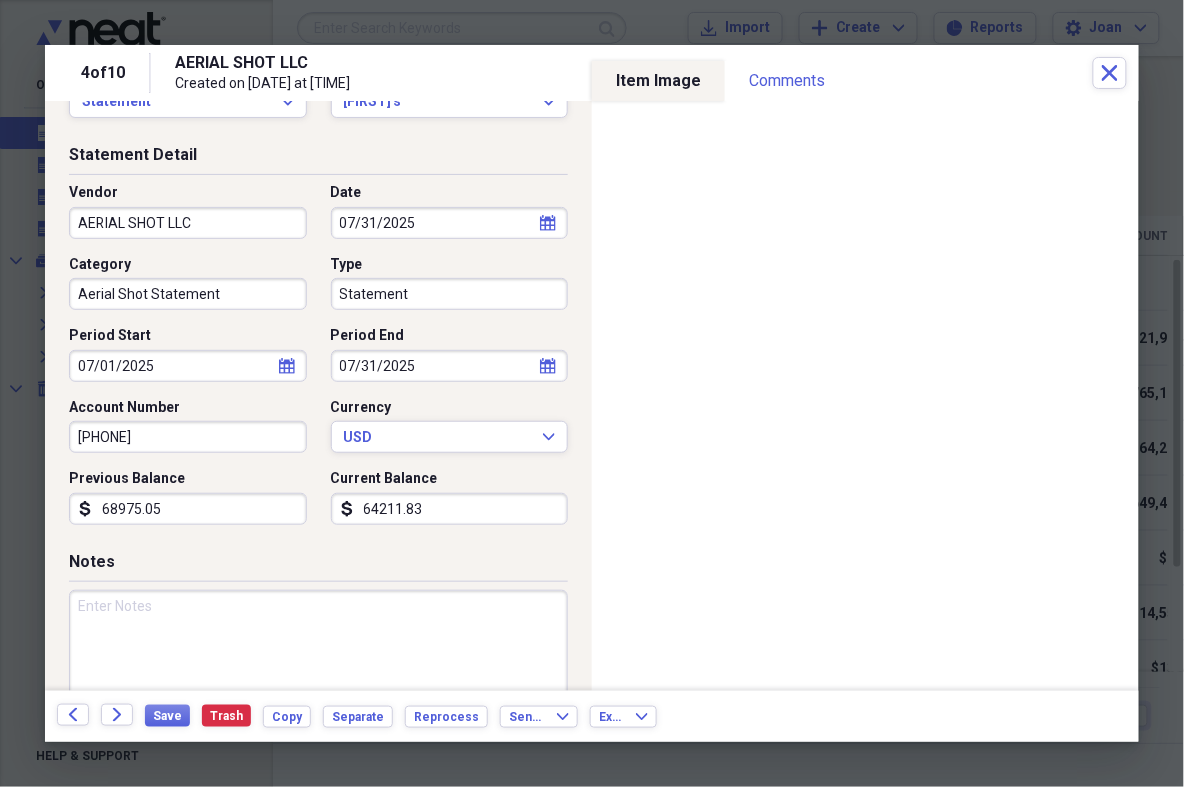 scroll, scrollTop: 0, scrollLeft: 0, axis: both 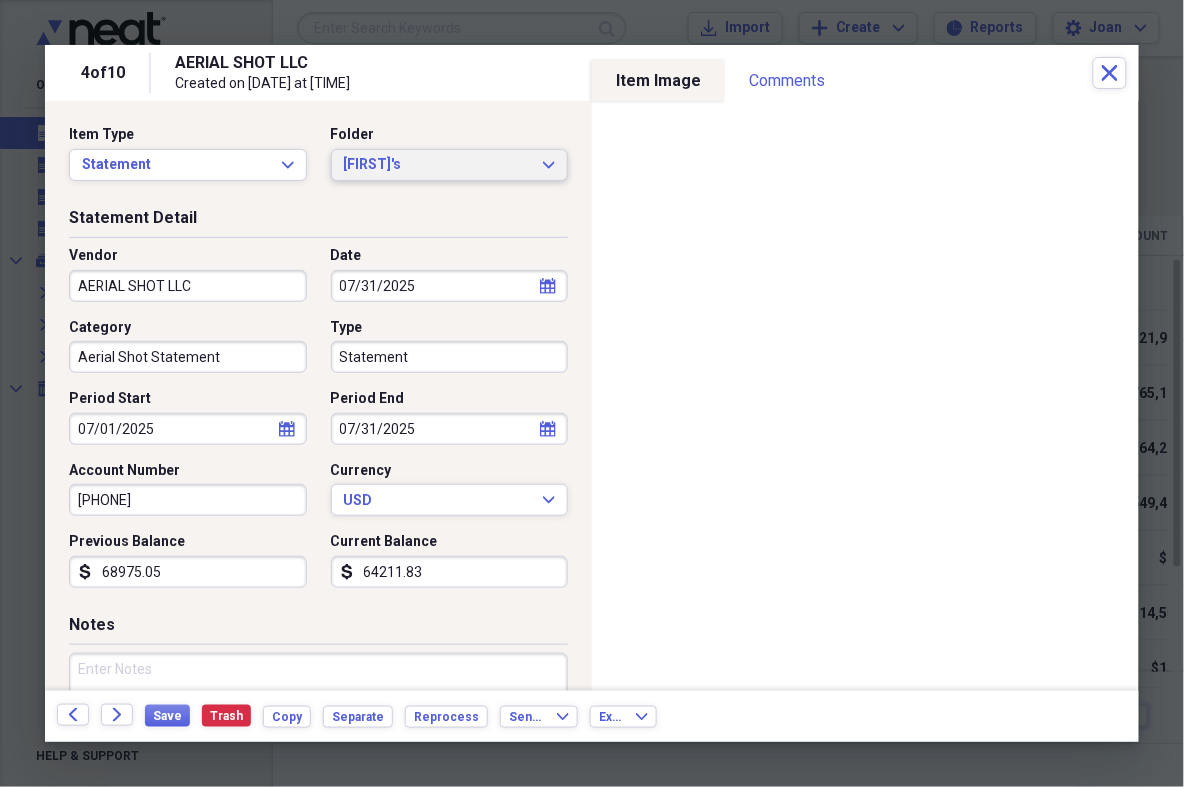 click on "Expand" 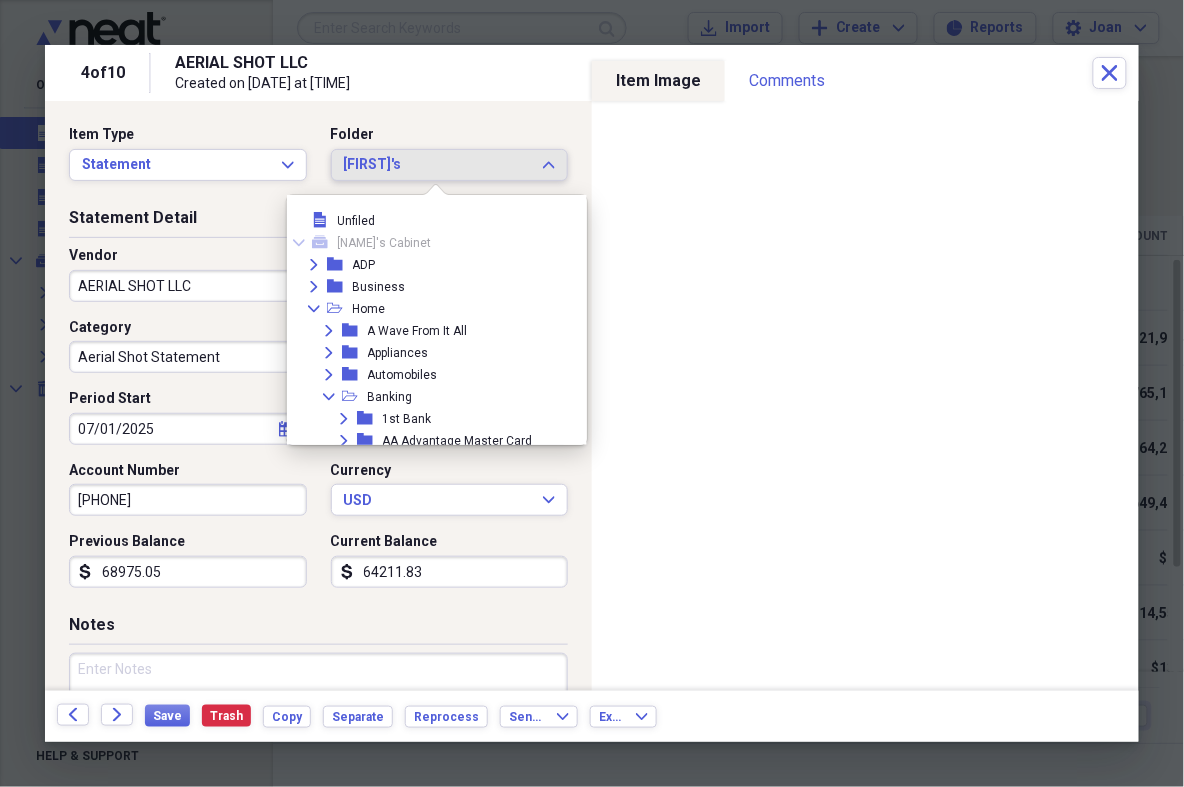 scroll, scrollTop: 283, scrollLeft: 0, axis: vertical 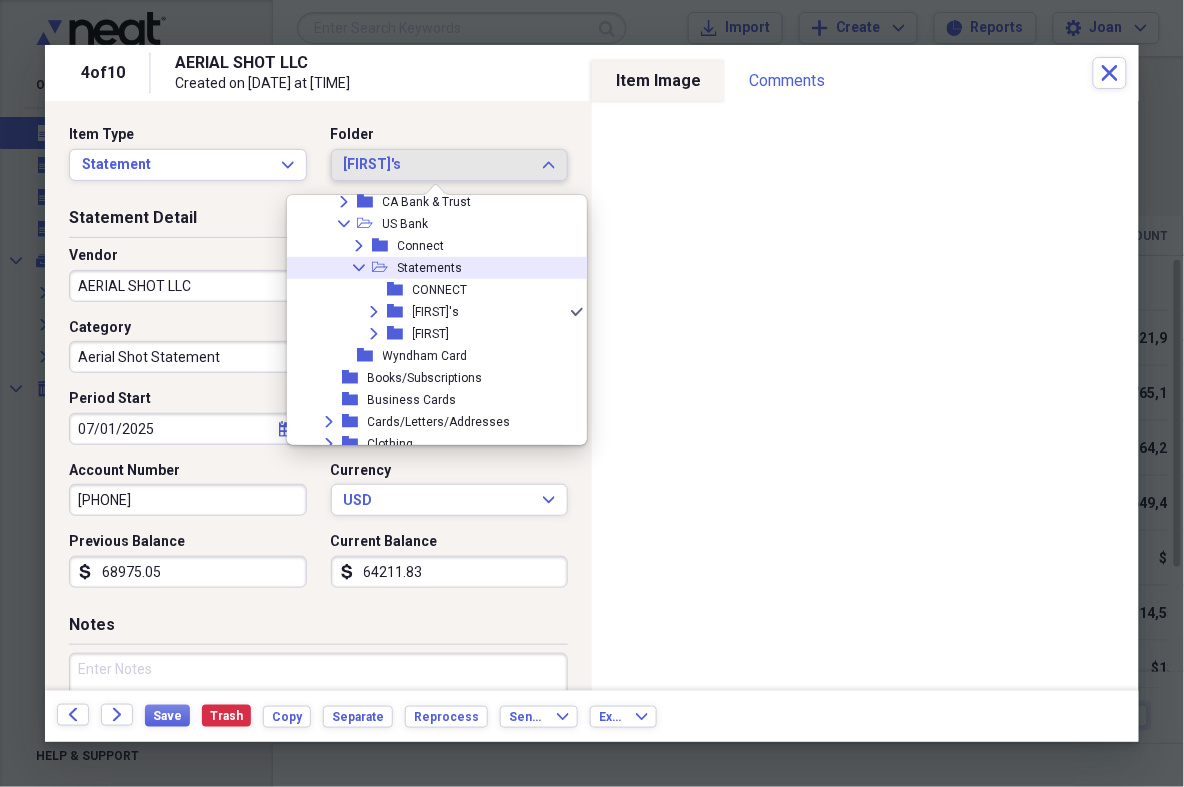 click on "Collapse" at bounding box center (359, 268) 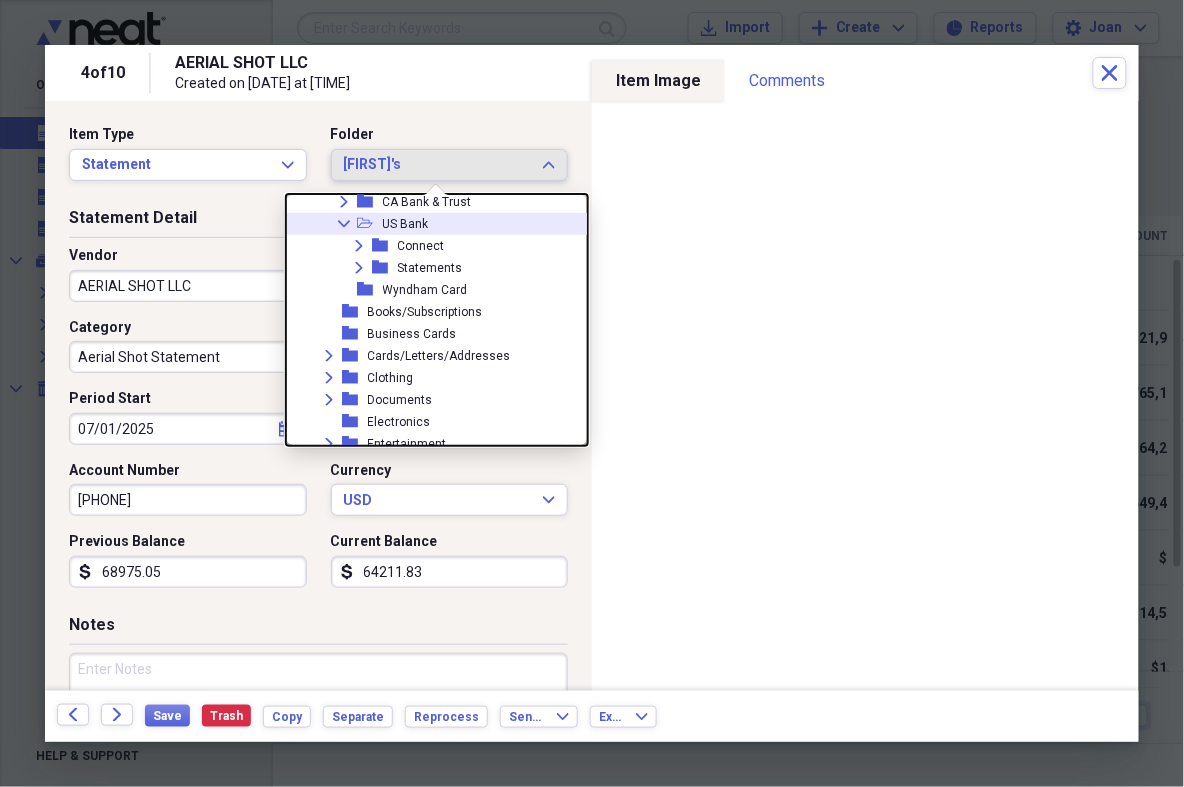 click on "Collapse" 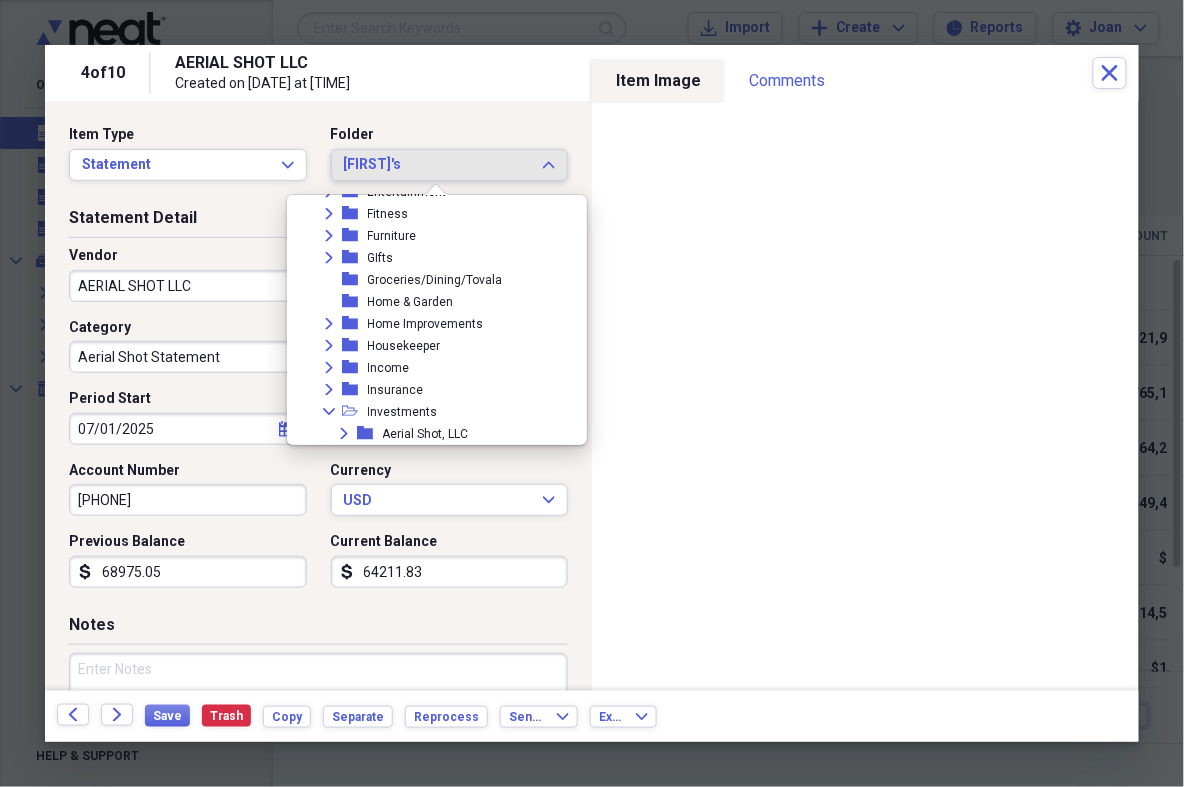 scroll, scrollTop: 657, scrollLeft: 0, axis: vertical 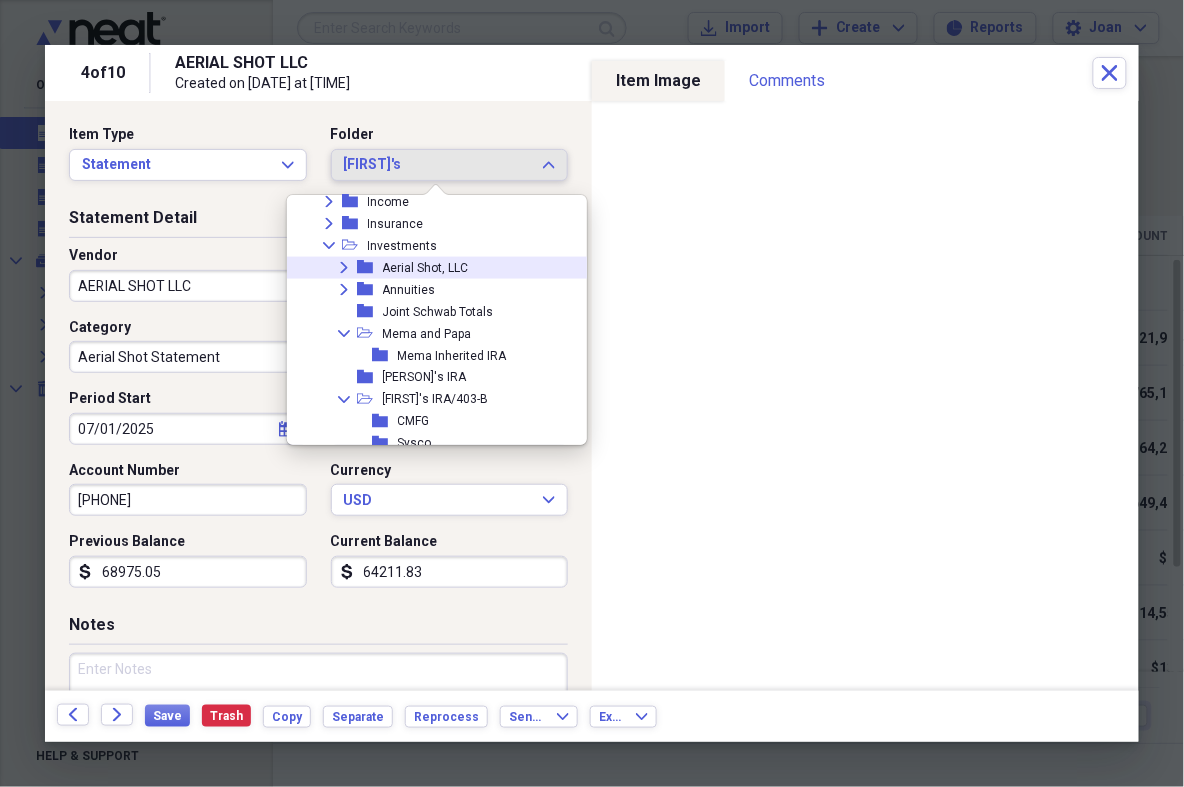 click on "Expand" 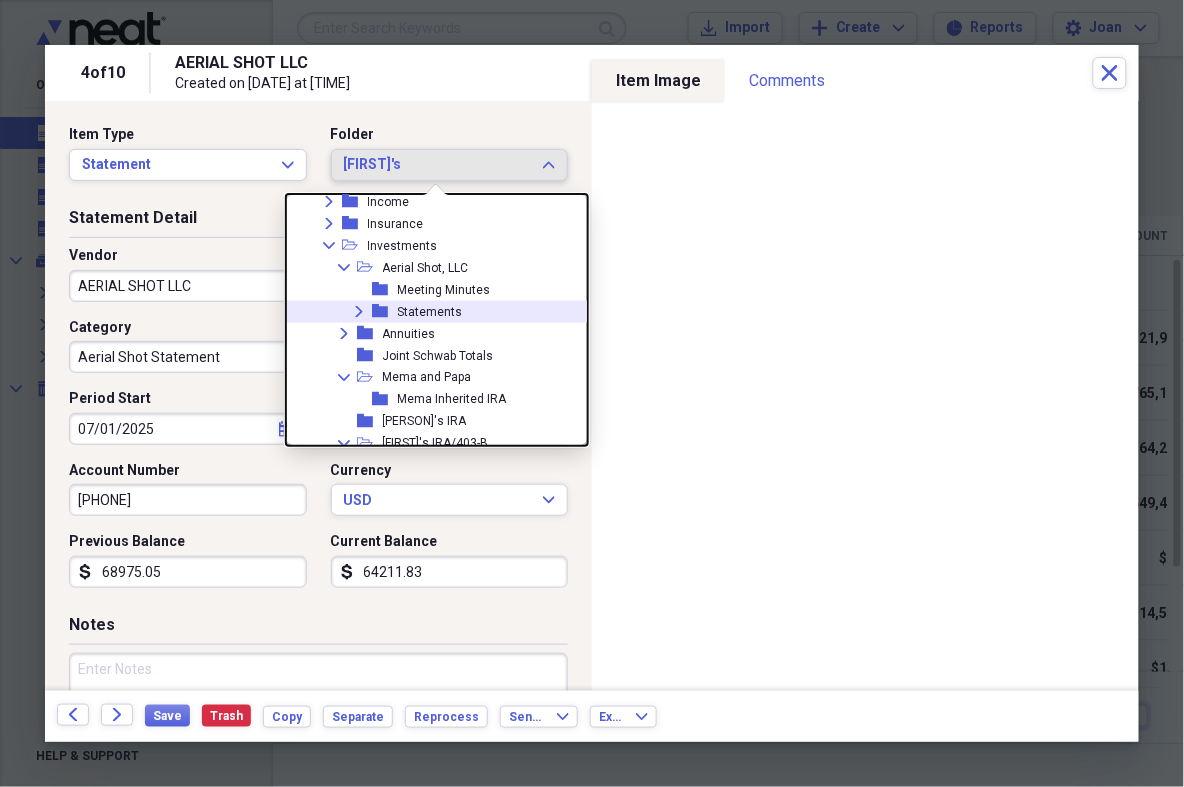 click on "Expand" 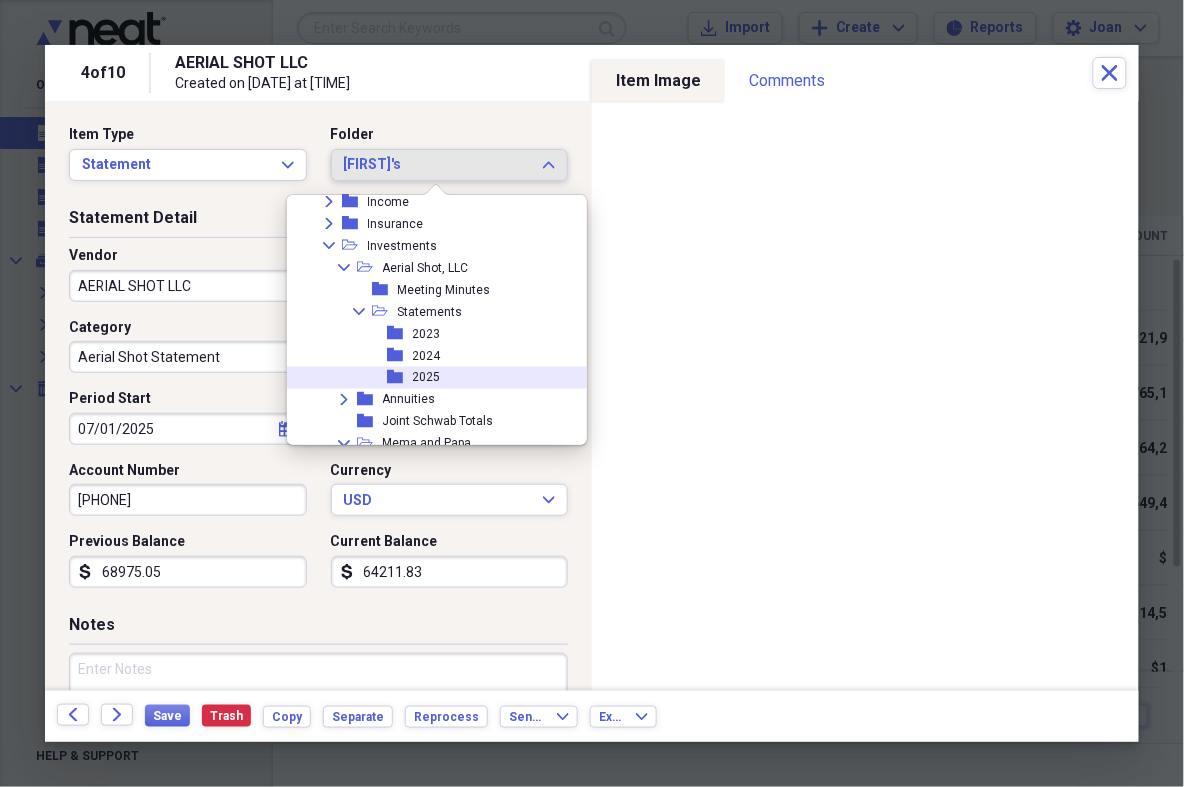 click on "2025" at bounding box center (427, 378) 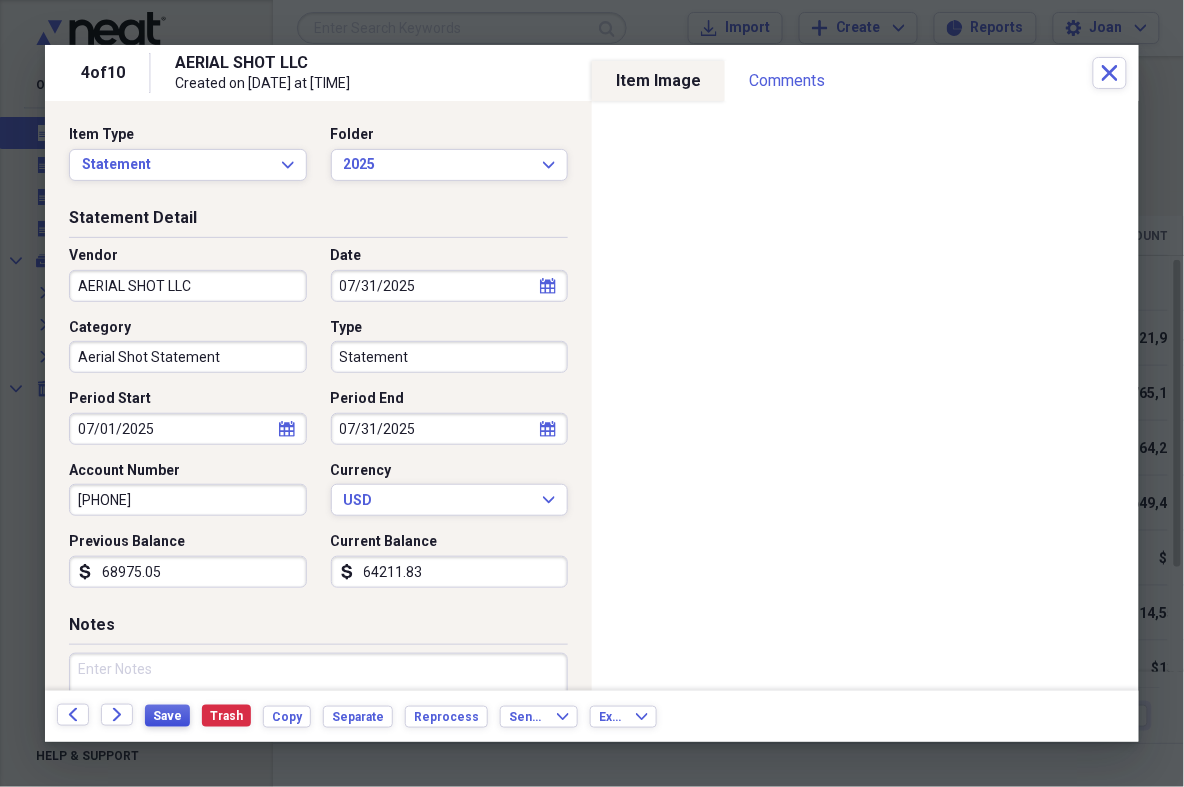 click on "Save" at bounding box center (167, 716) 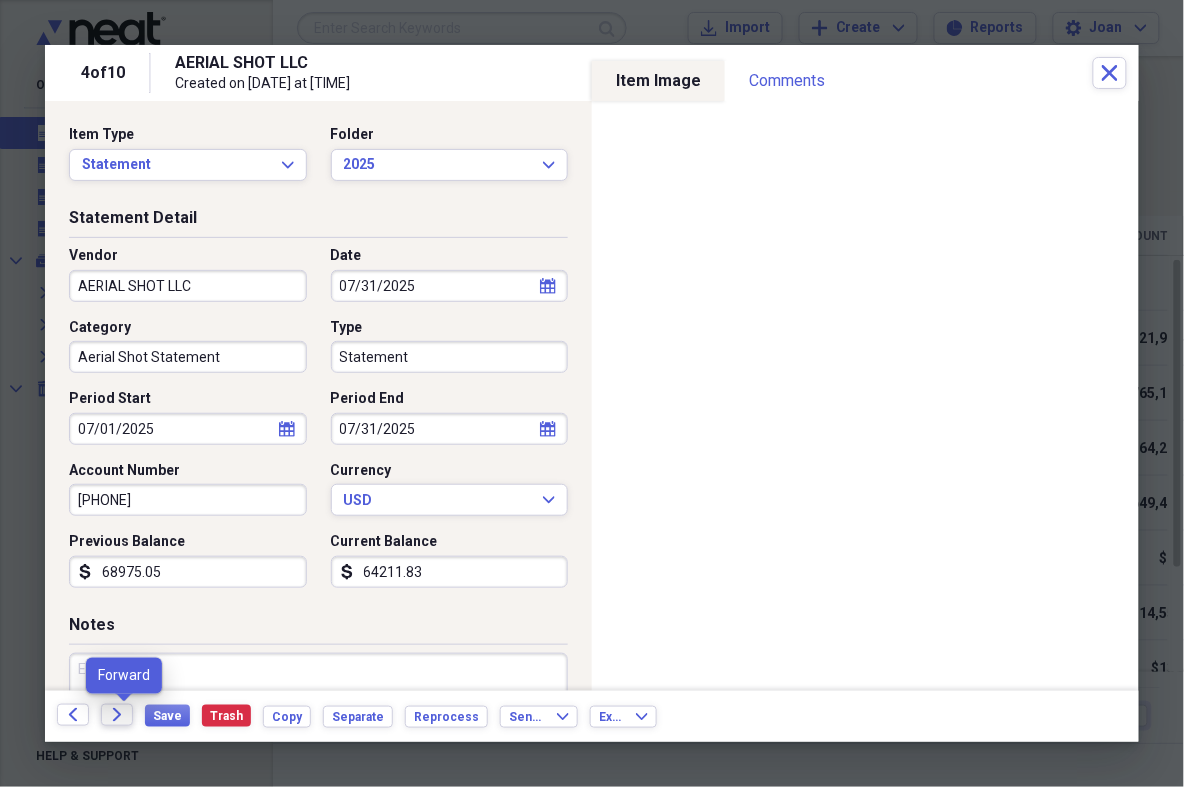 click on "Forward" 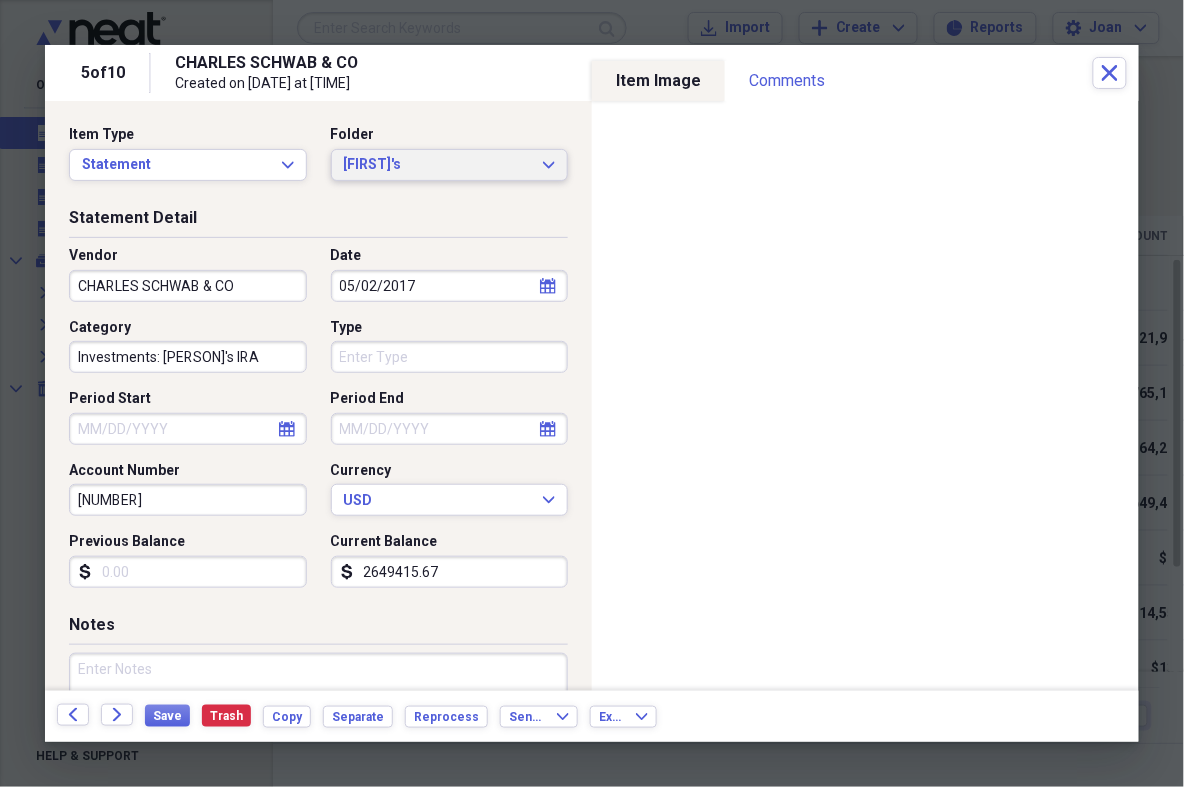click 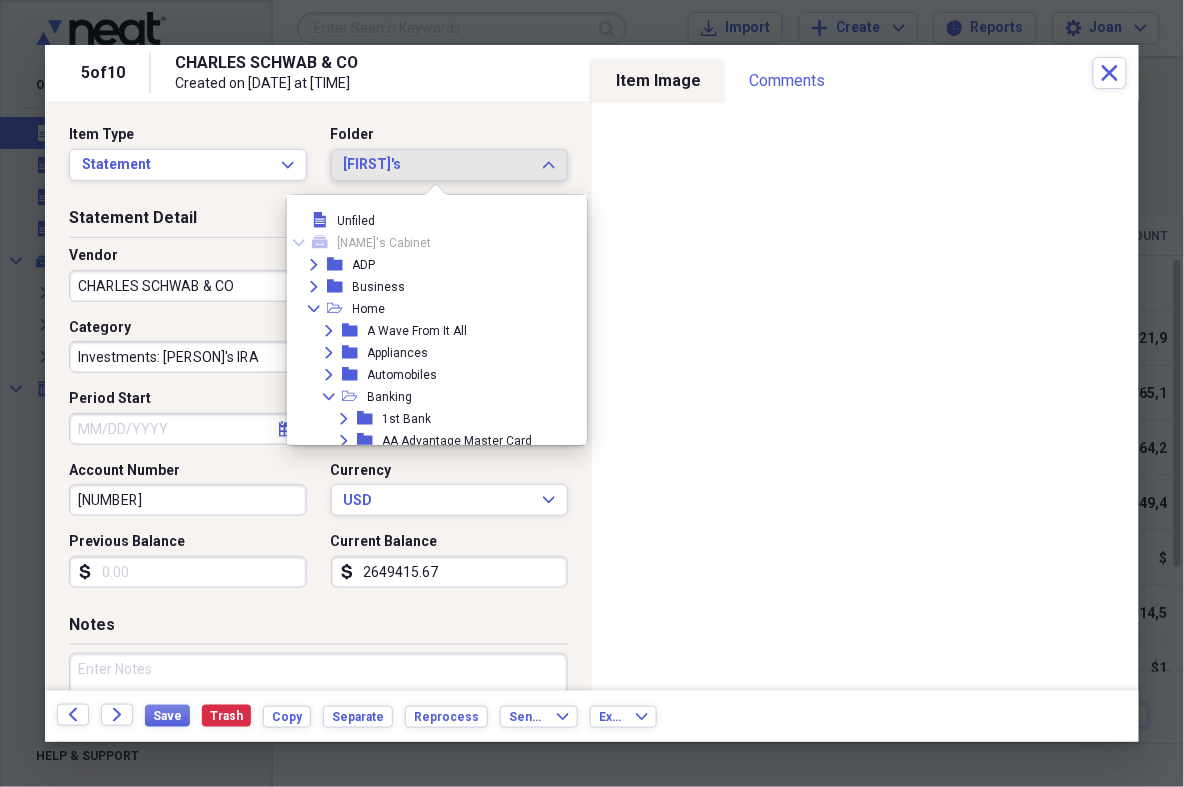 scroll, scrollTop: 283, scrollLeft: 0, axis: vertical 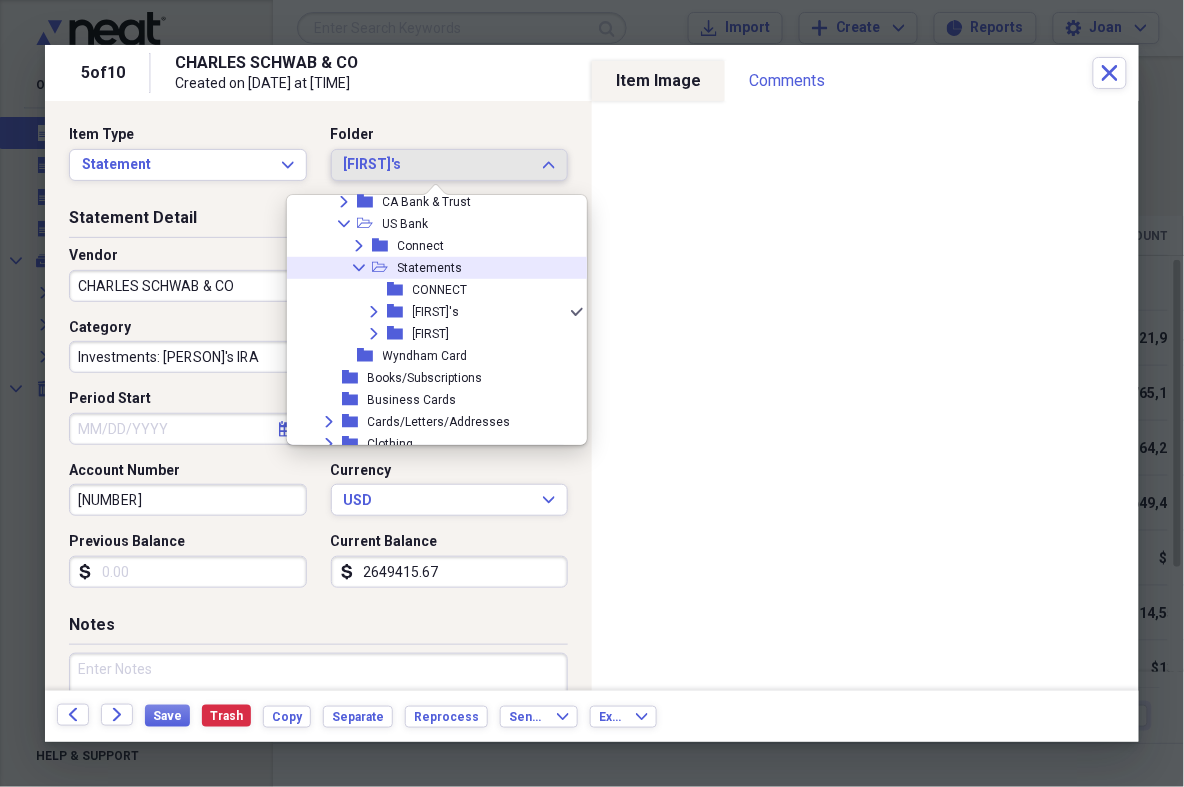 click on "Collapse" 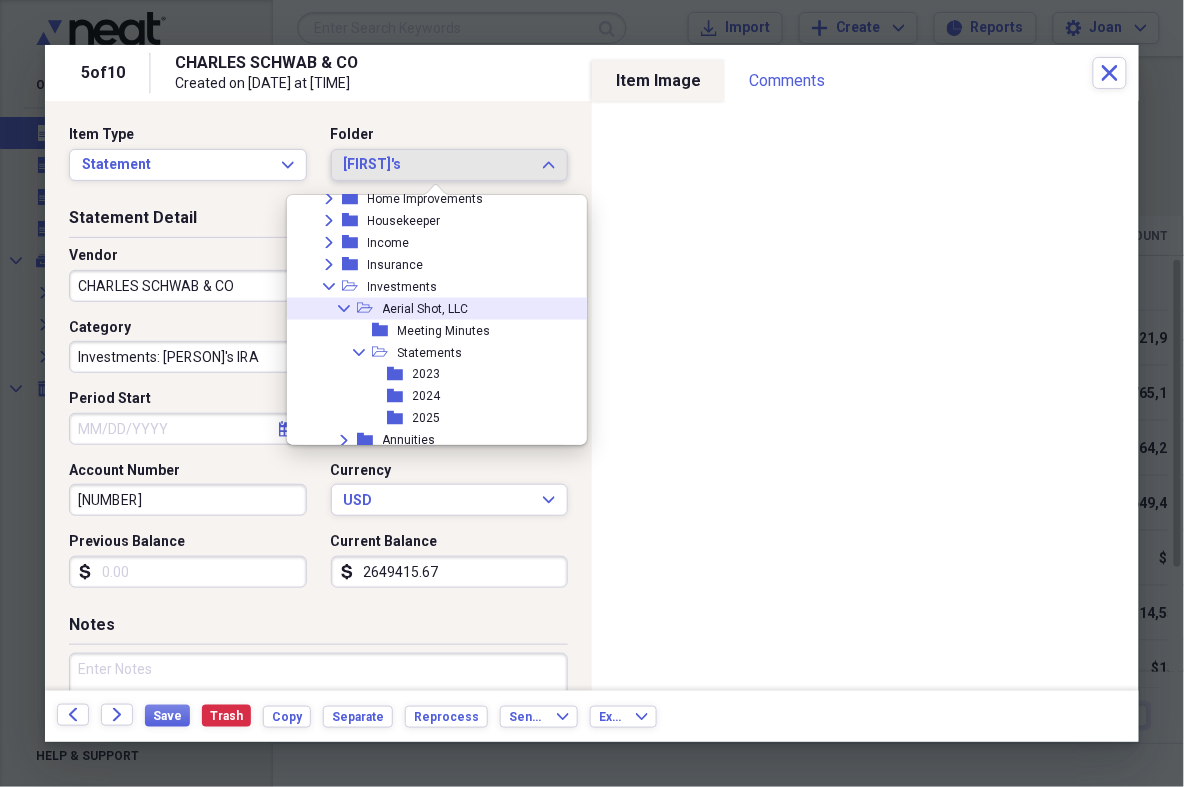 scroll, scrollTop: 664, scrollLeft: 0, axis: vertical 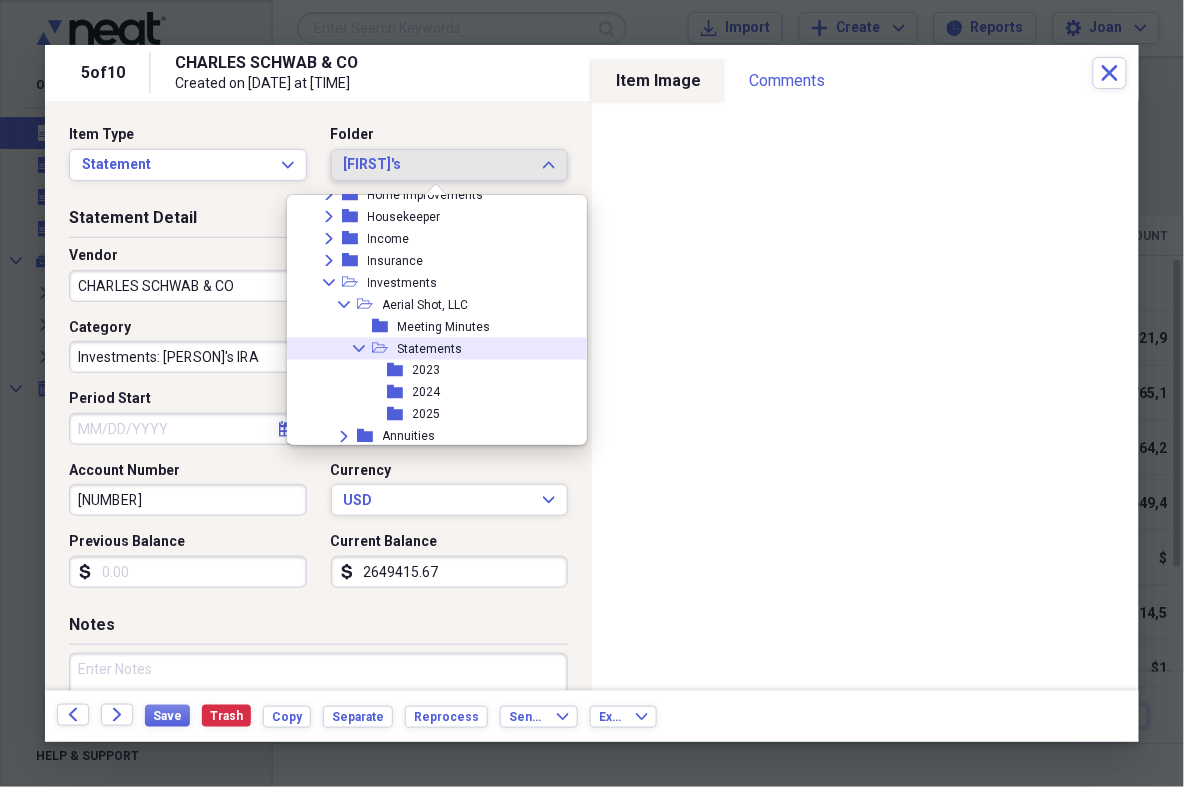 click 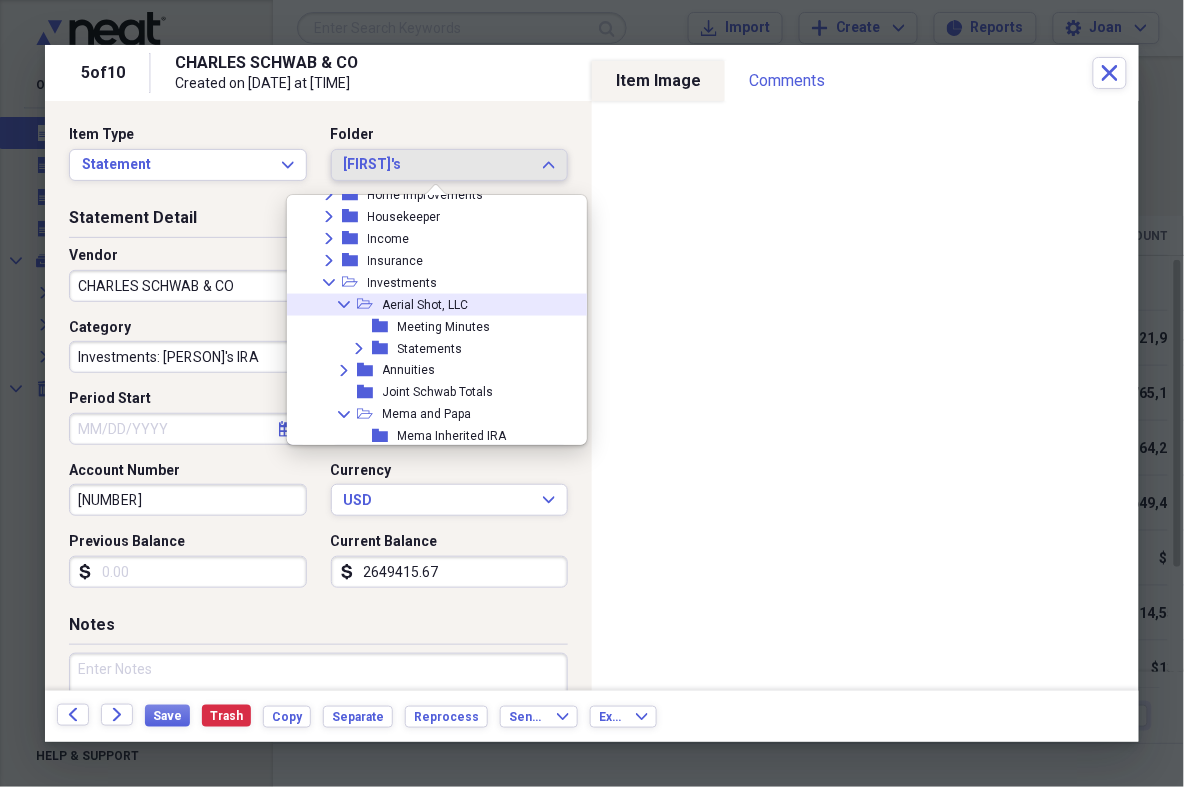 click on "Collapse" 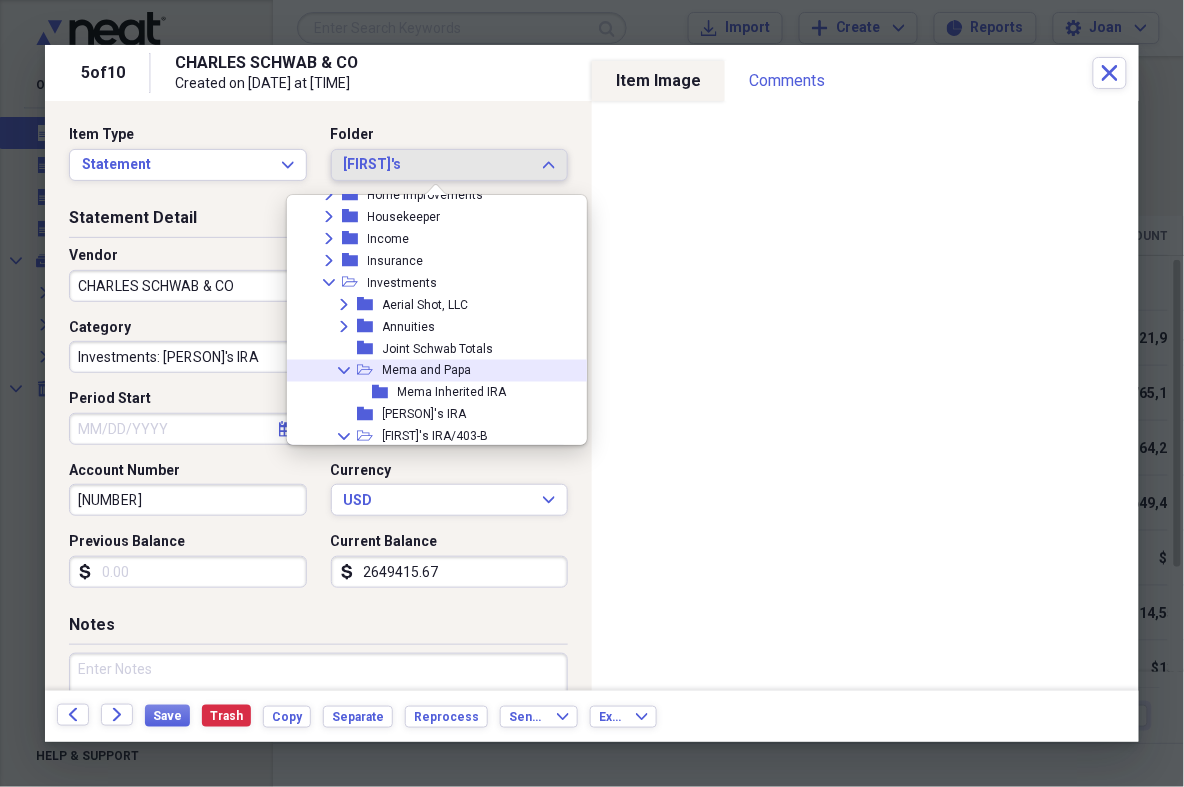 click on "Collapse" 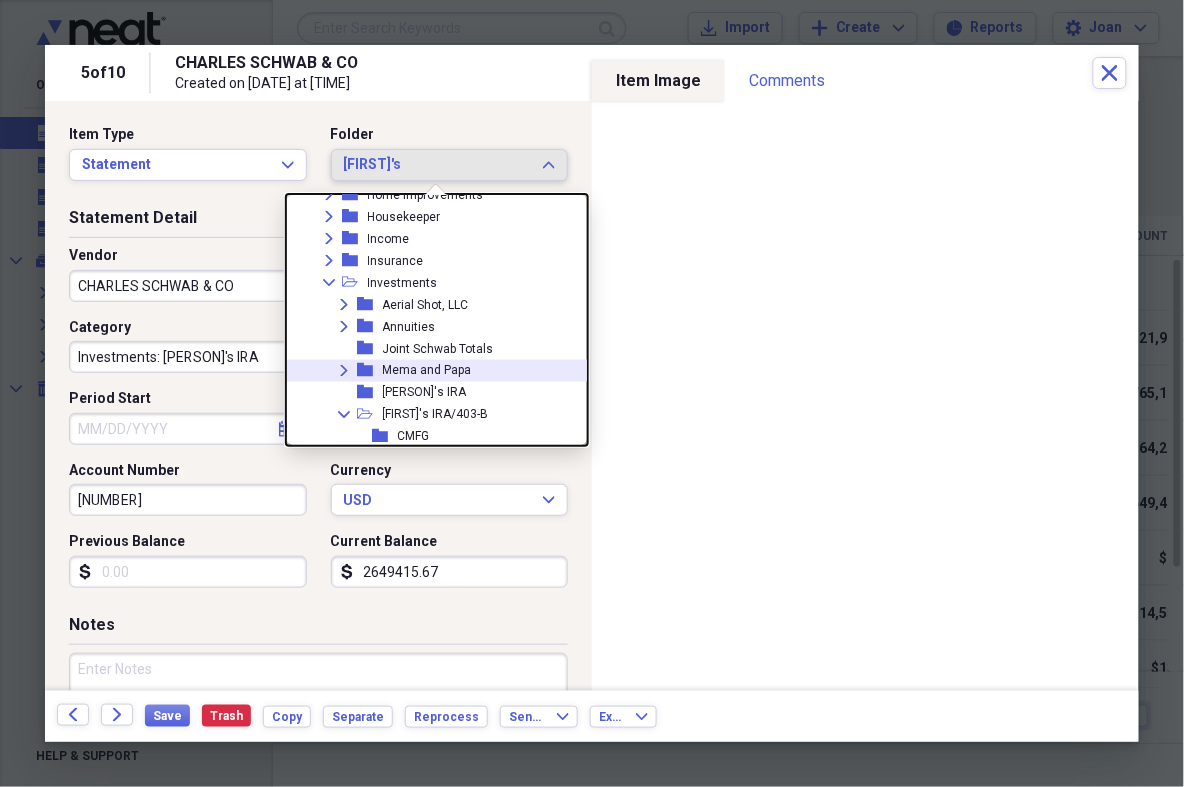 click on "Expand" 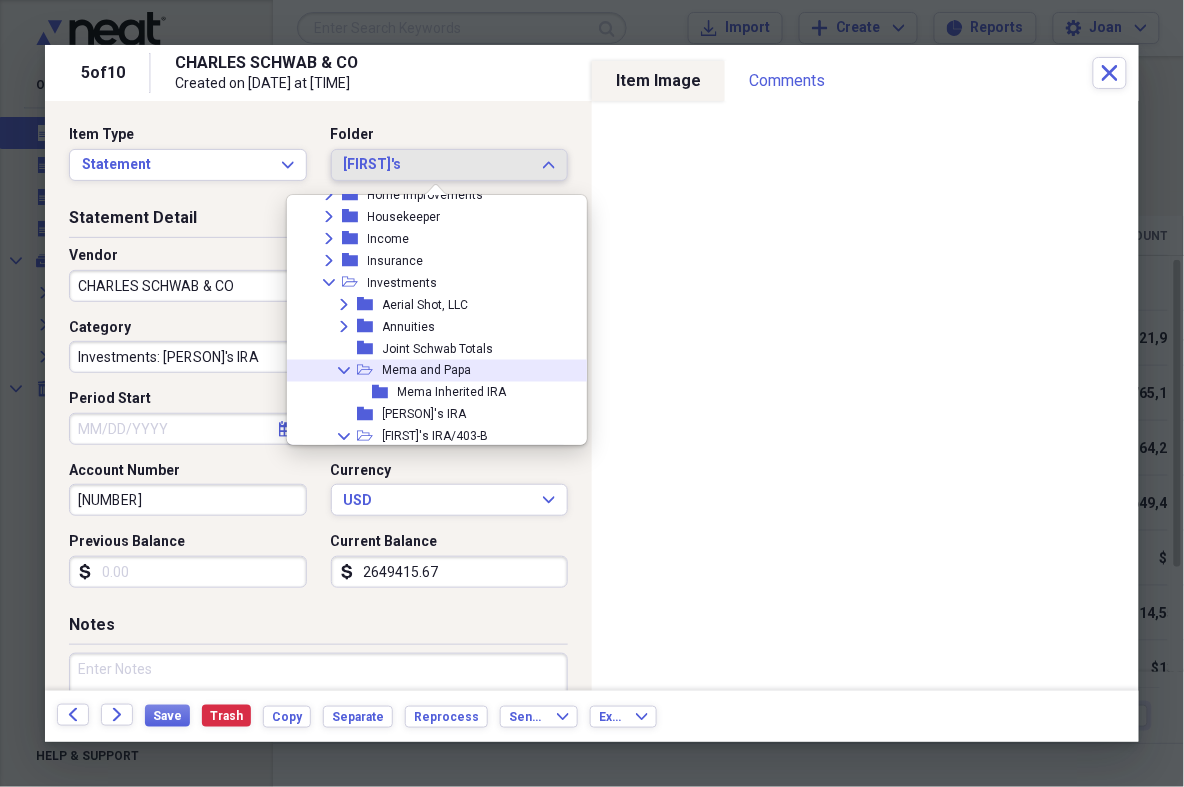 click on "Collapse" 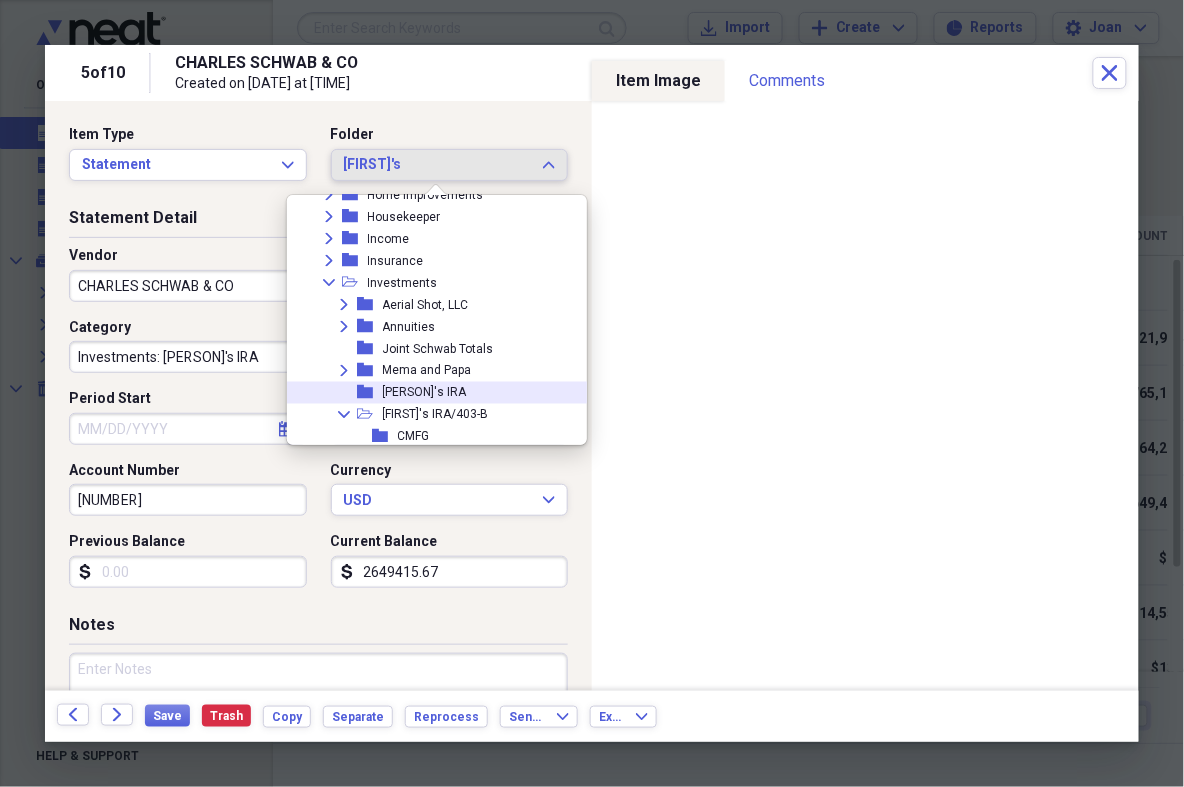 click on "folder" at bounding box center (370, 393) 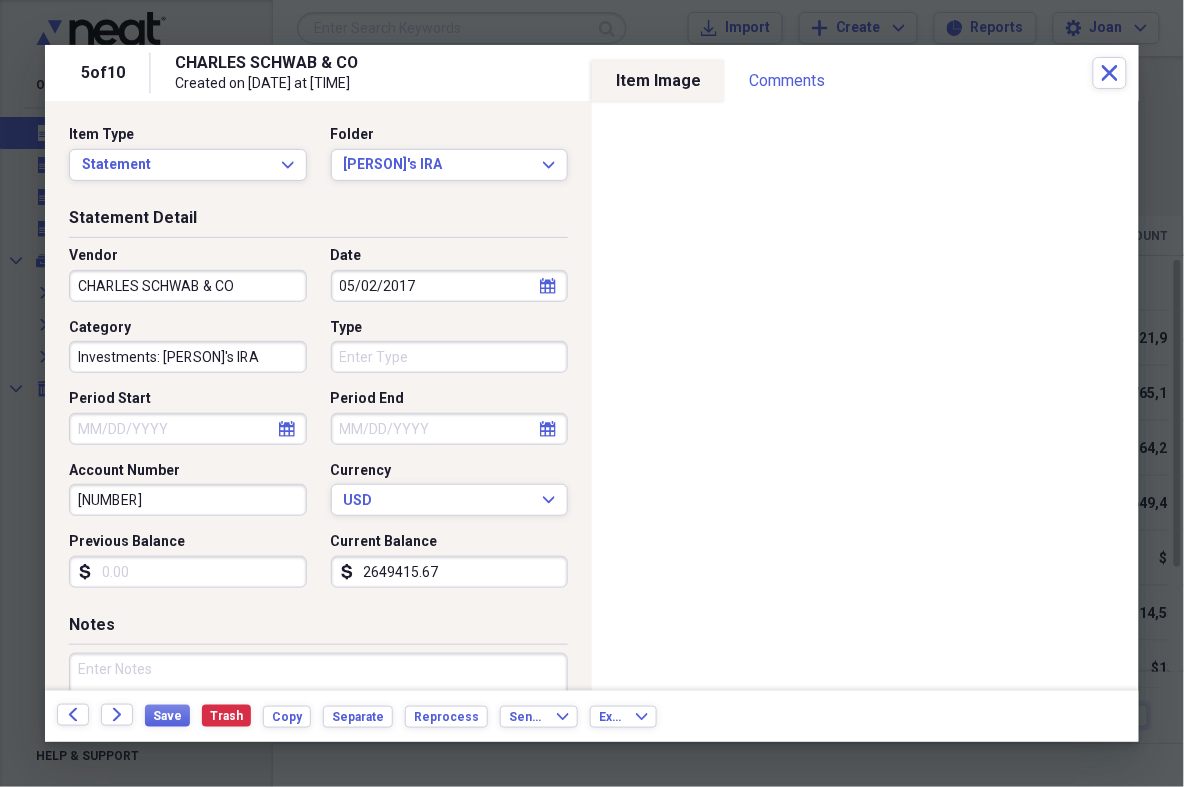 click on "Type" at bounding box center [450, 357] 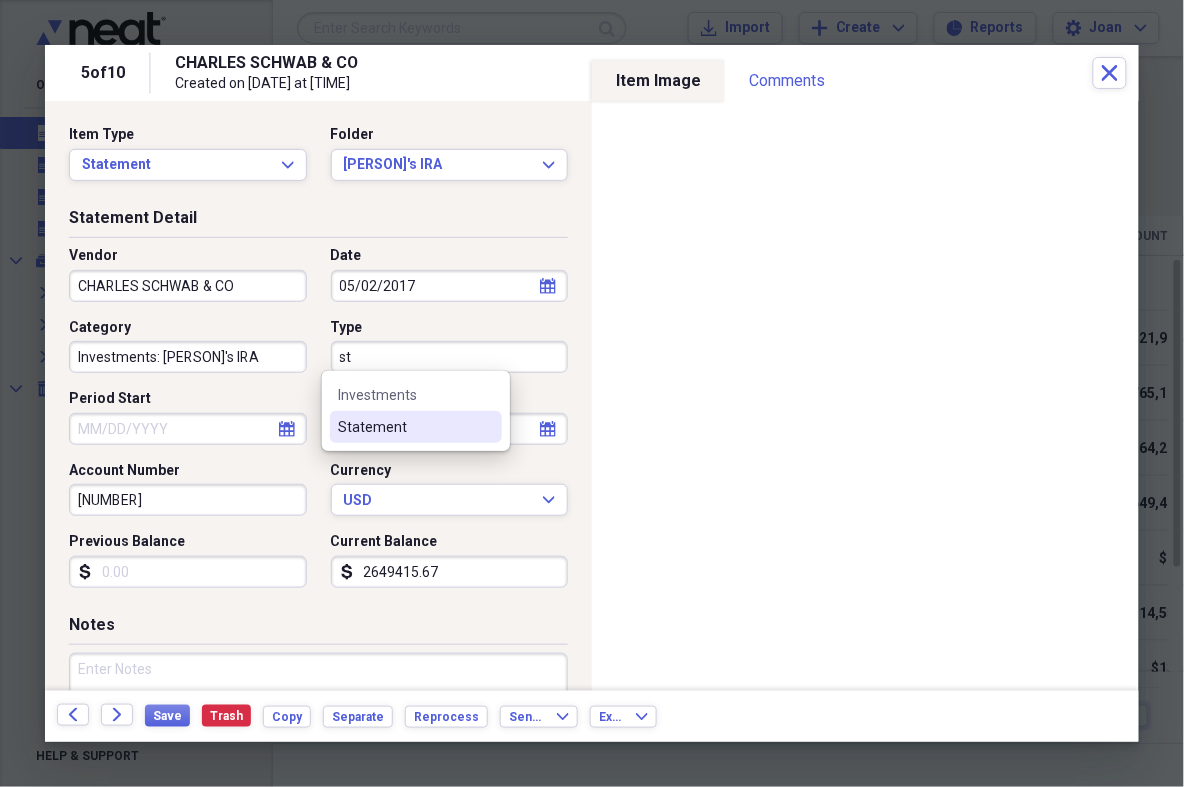 click on "Statement" at bounding box center [404, 427] 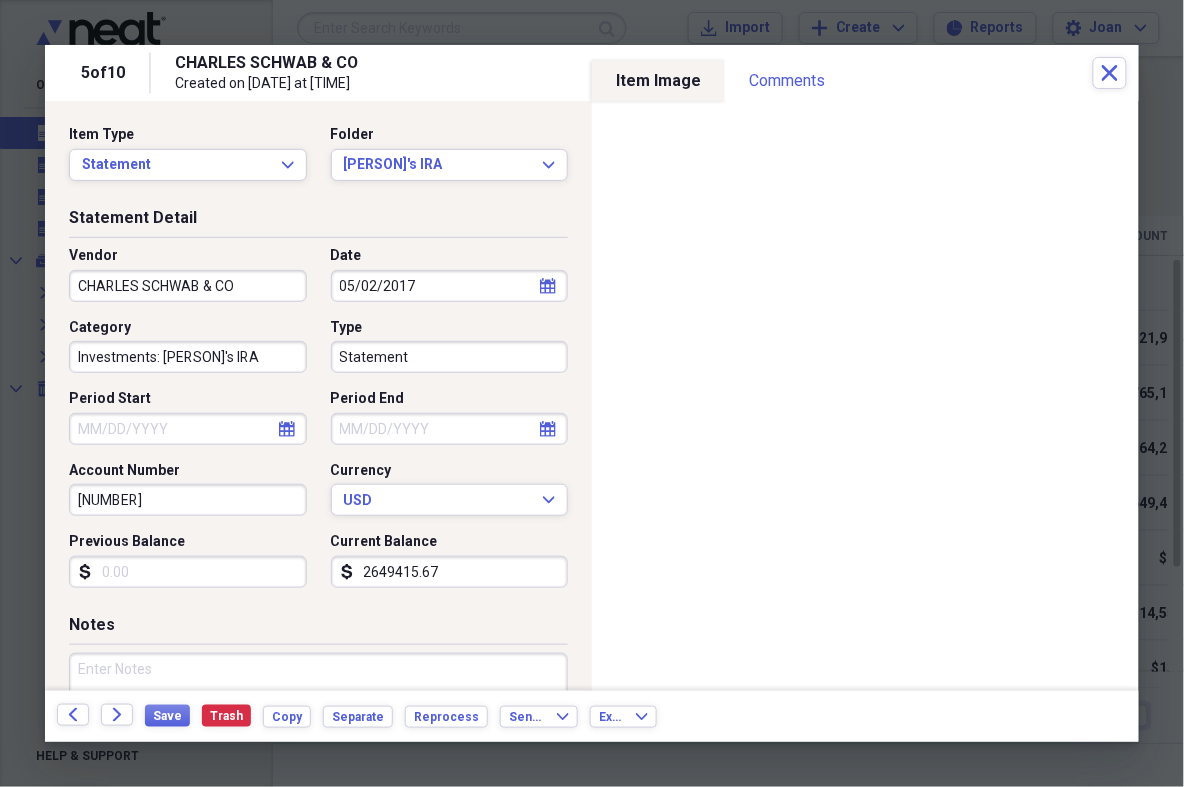 click on "Period Start" at bounding box center (188, 429) 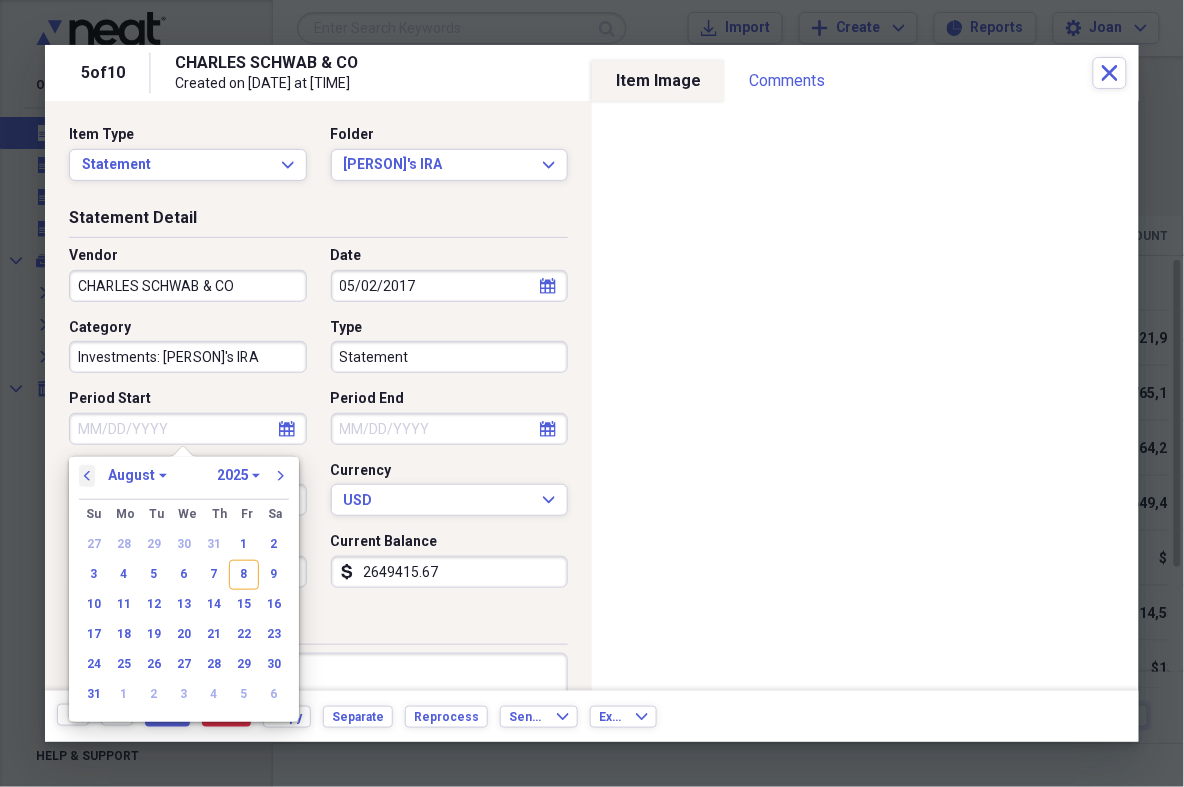 click on "previous" at bounding box center [87, 476] 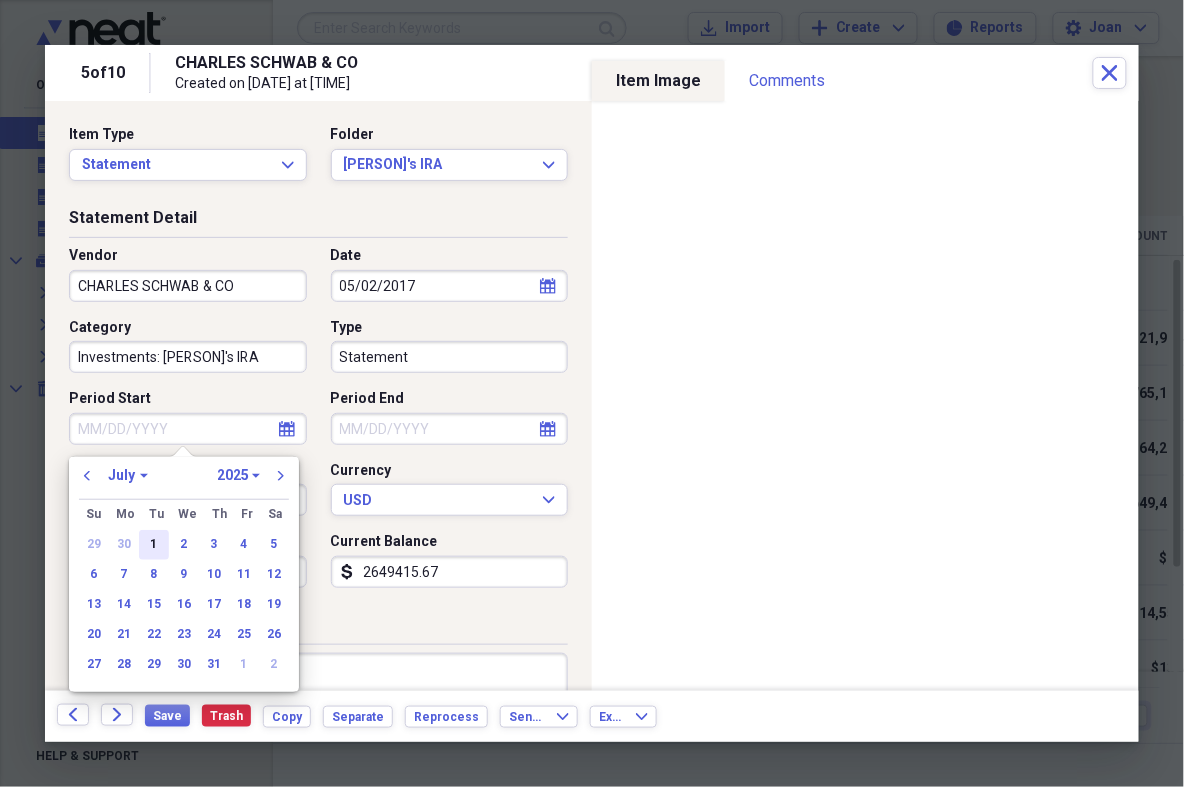 click on "1" at bounding box center [154, 545] 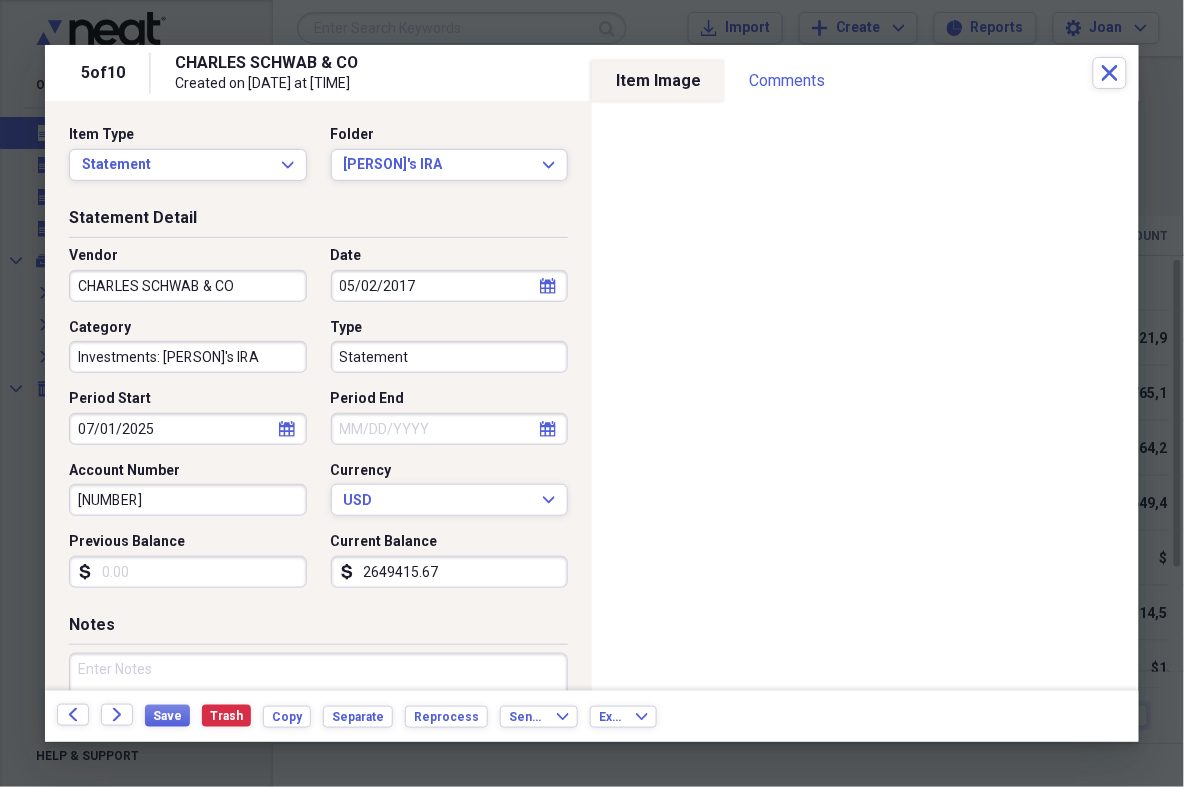 click on "Period End" at bounding box center (450, 429) 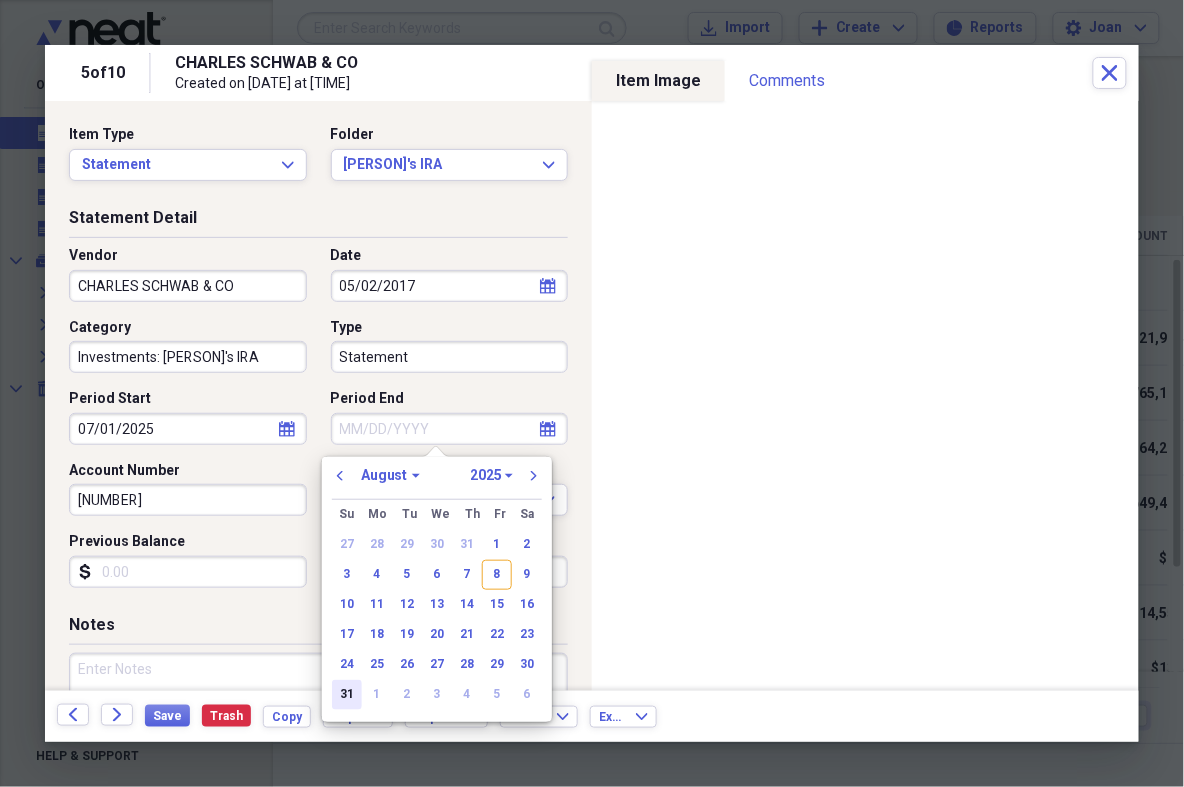 click on "31" at bounding box center [347, 695] 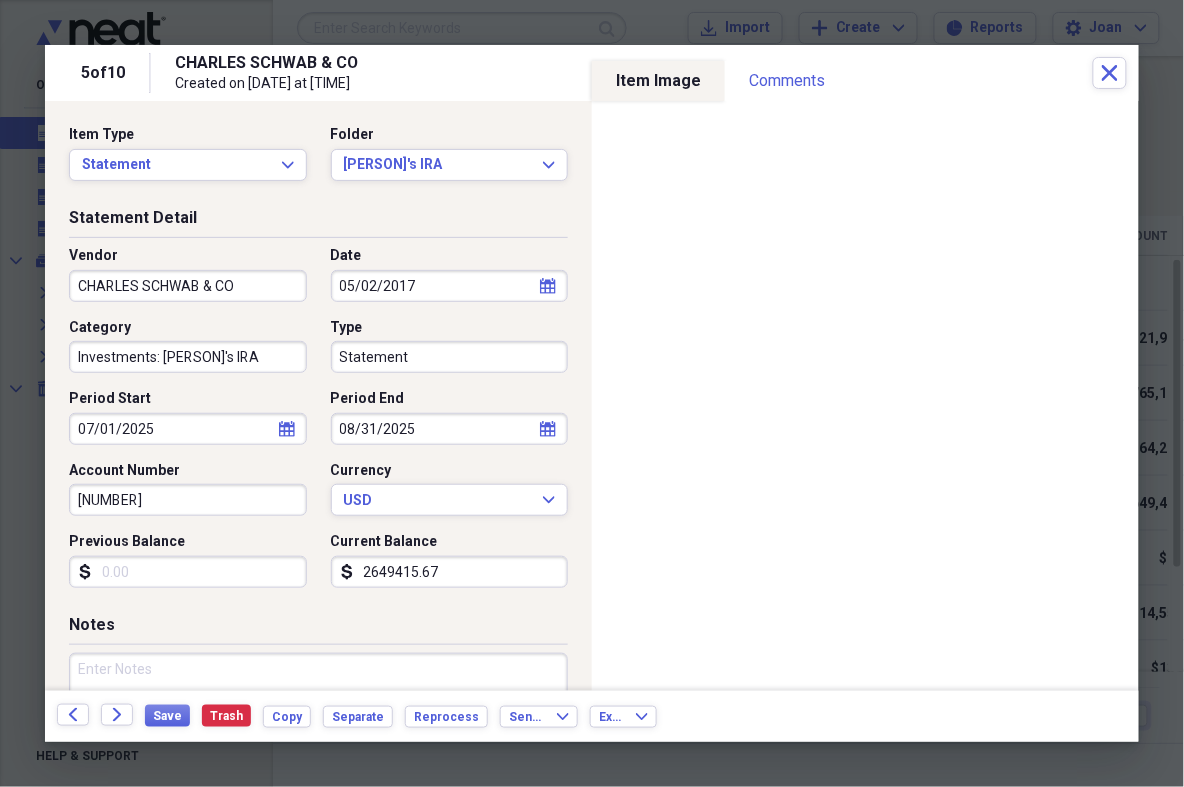 click on "calendar" 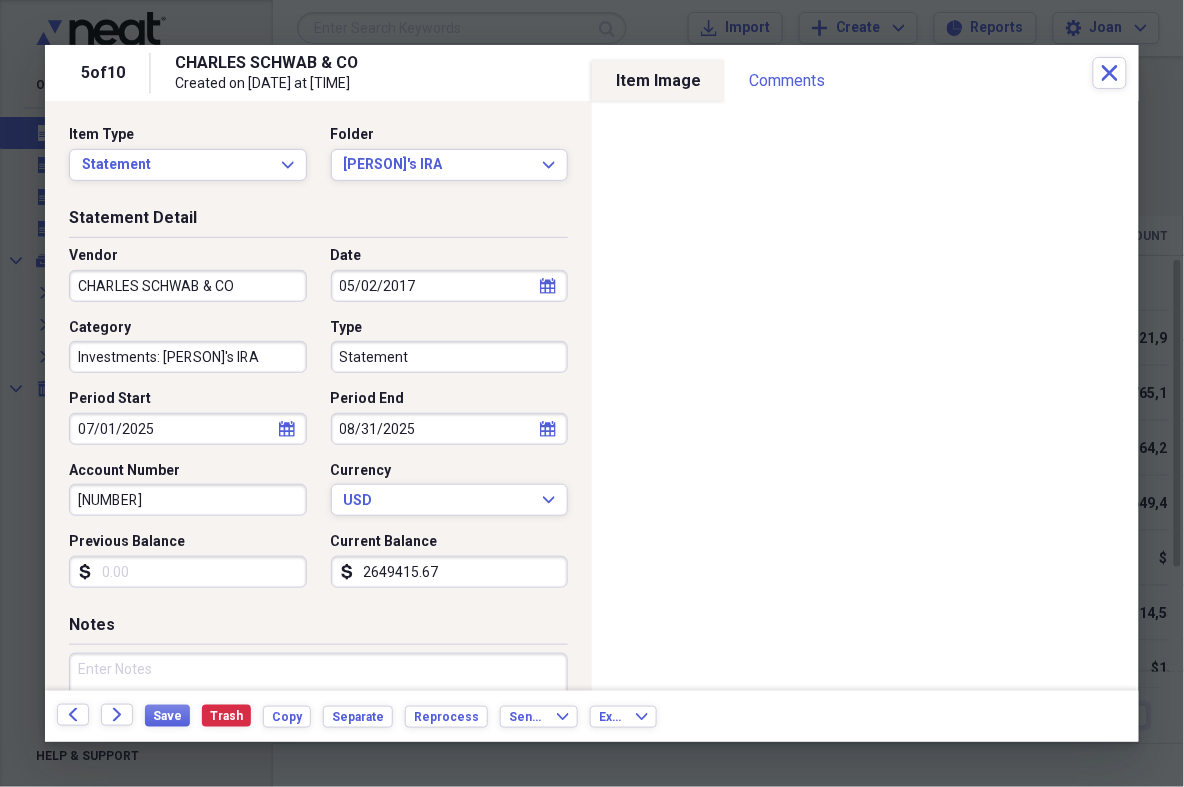 select on "4" 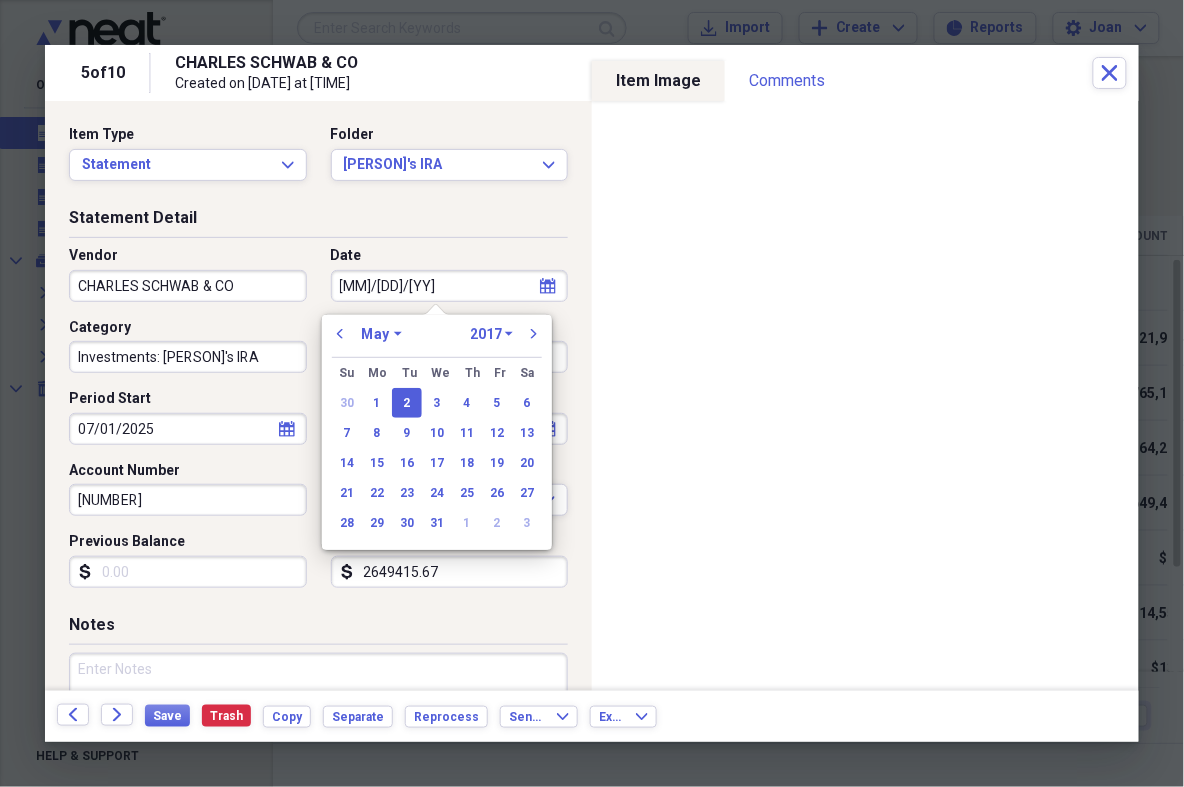 type on "05/02/20" 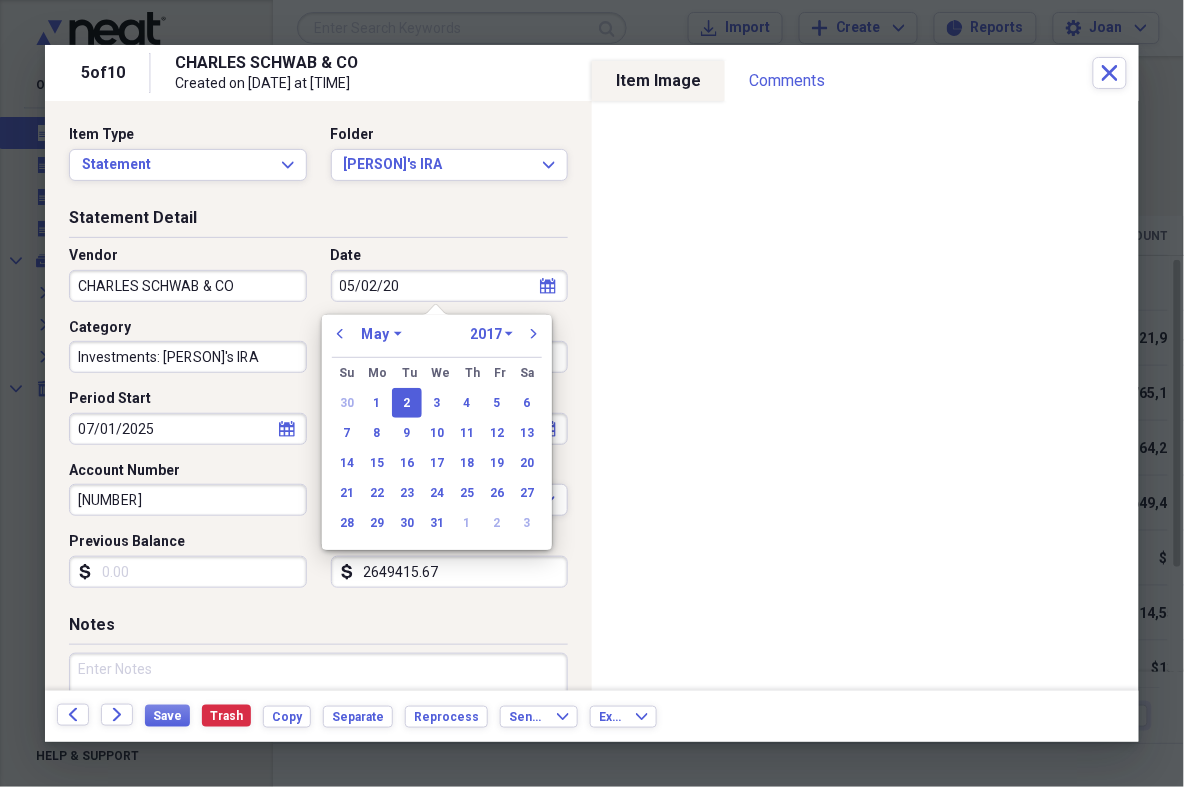 select on "2020" 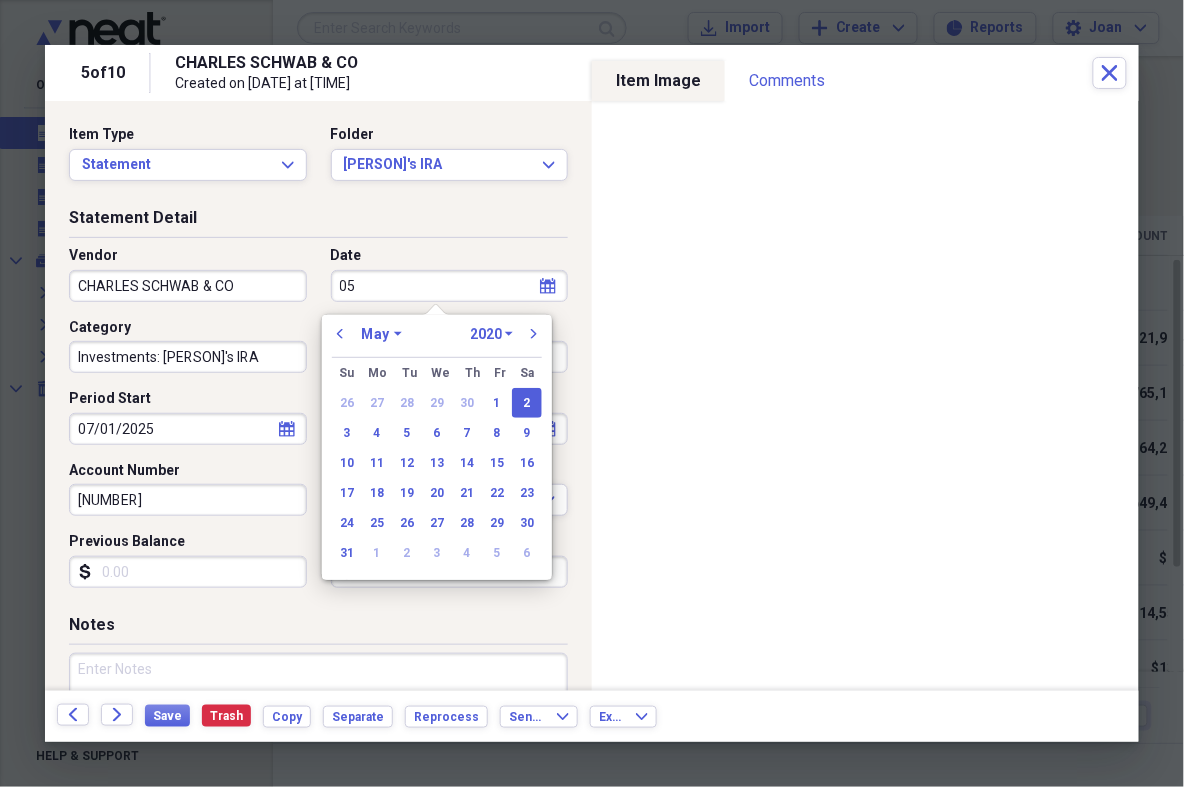 type on "0" 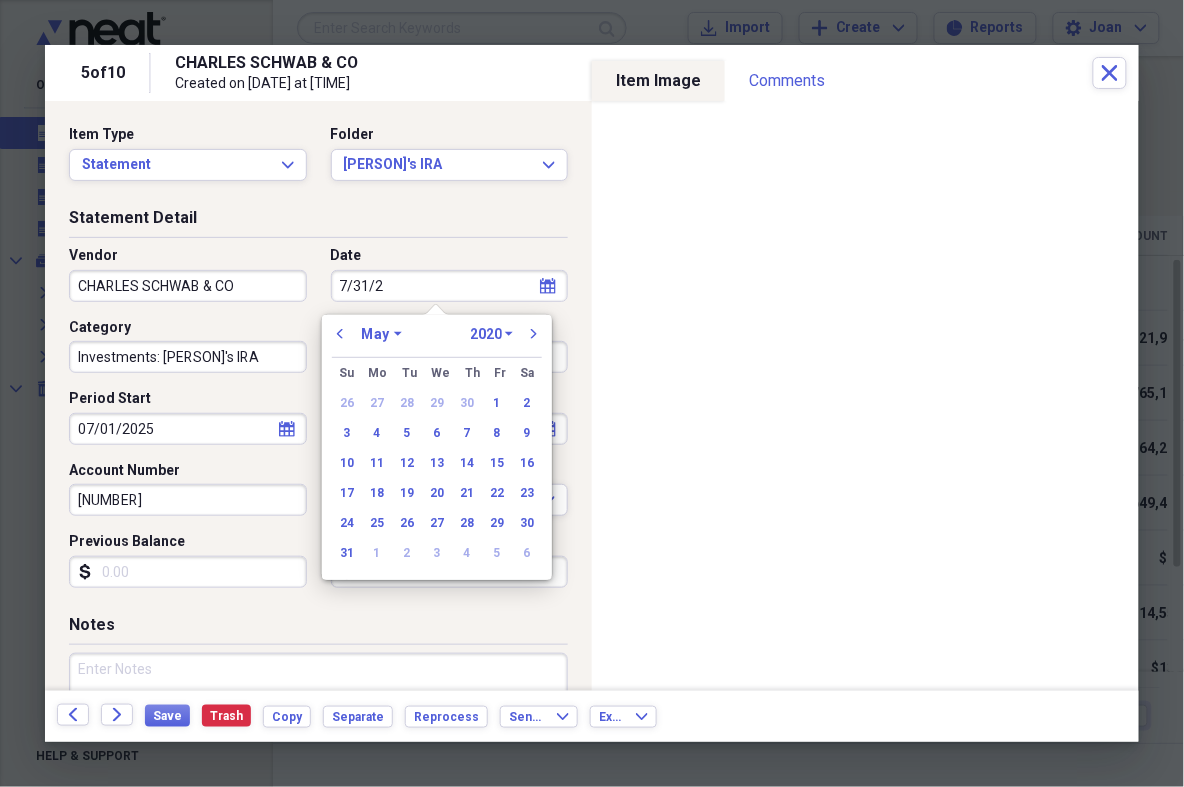 type on "7/31/25" 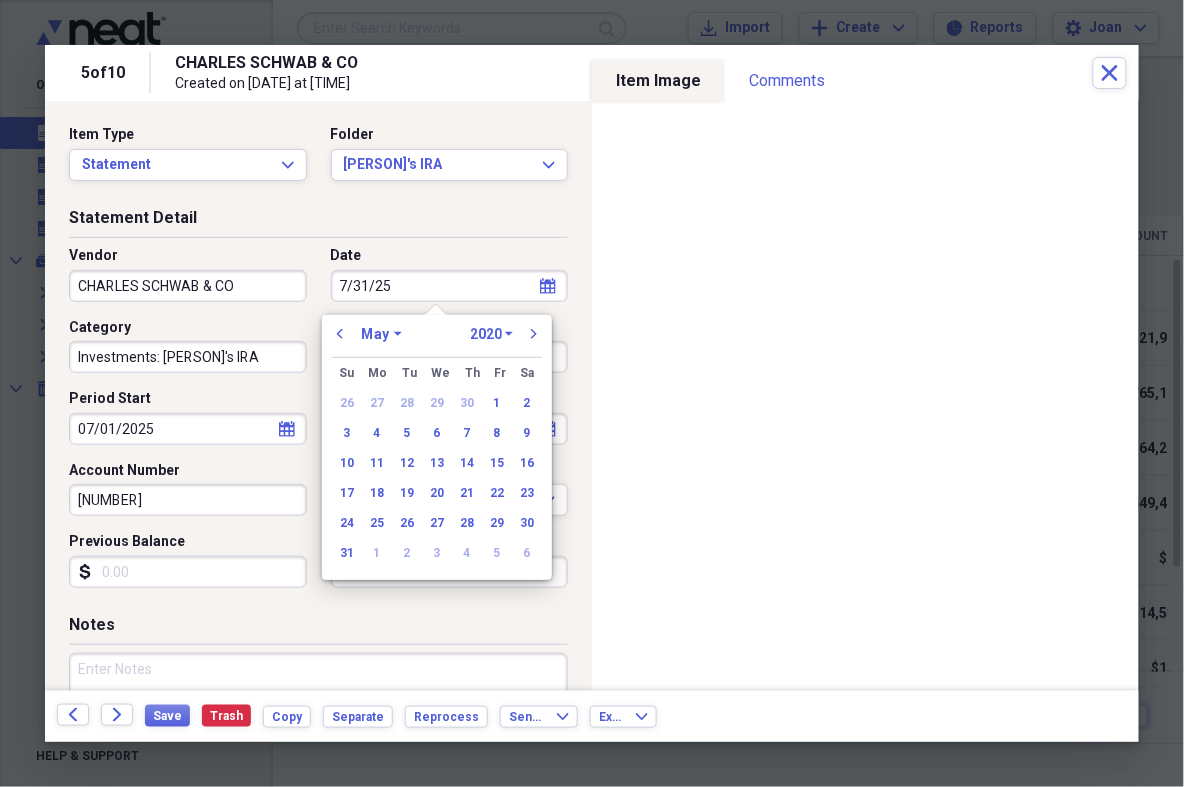 select on "6" 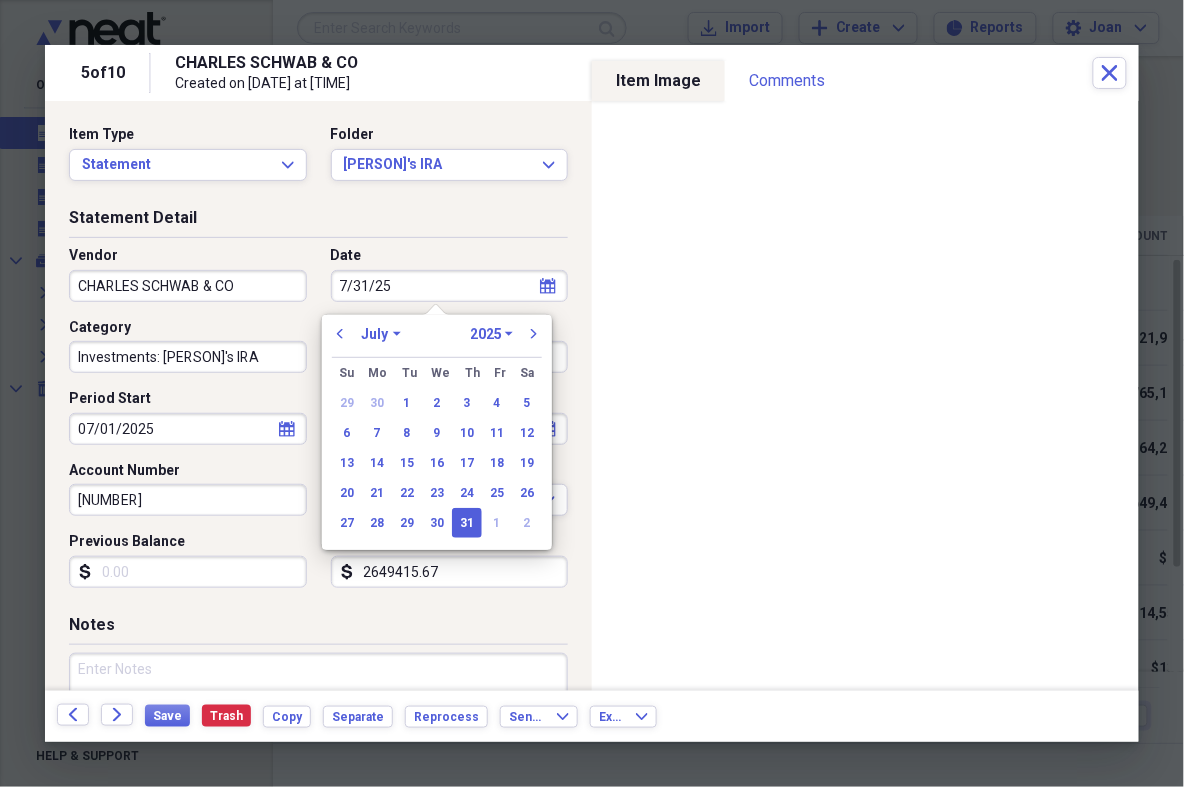 type on "07/31/2025" 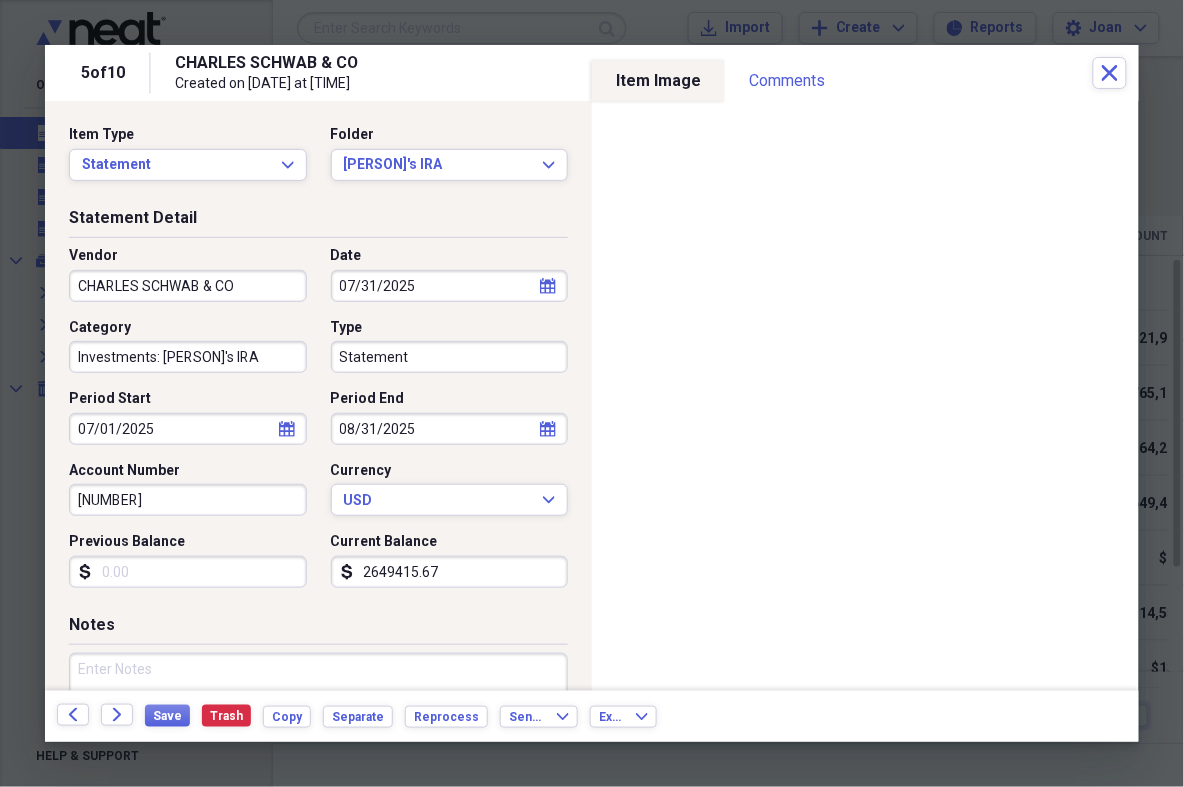 click 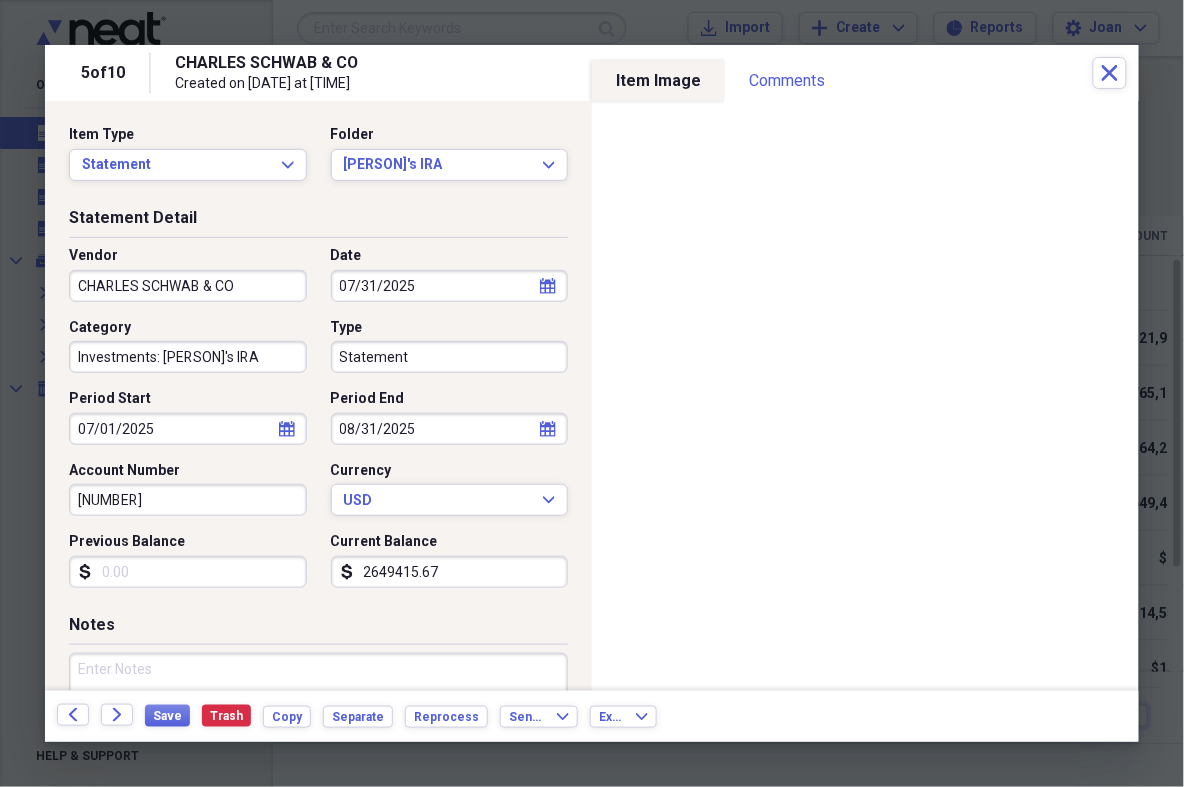 select on "7" 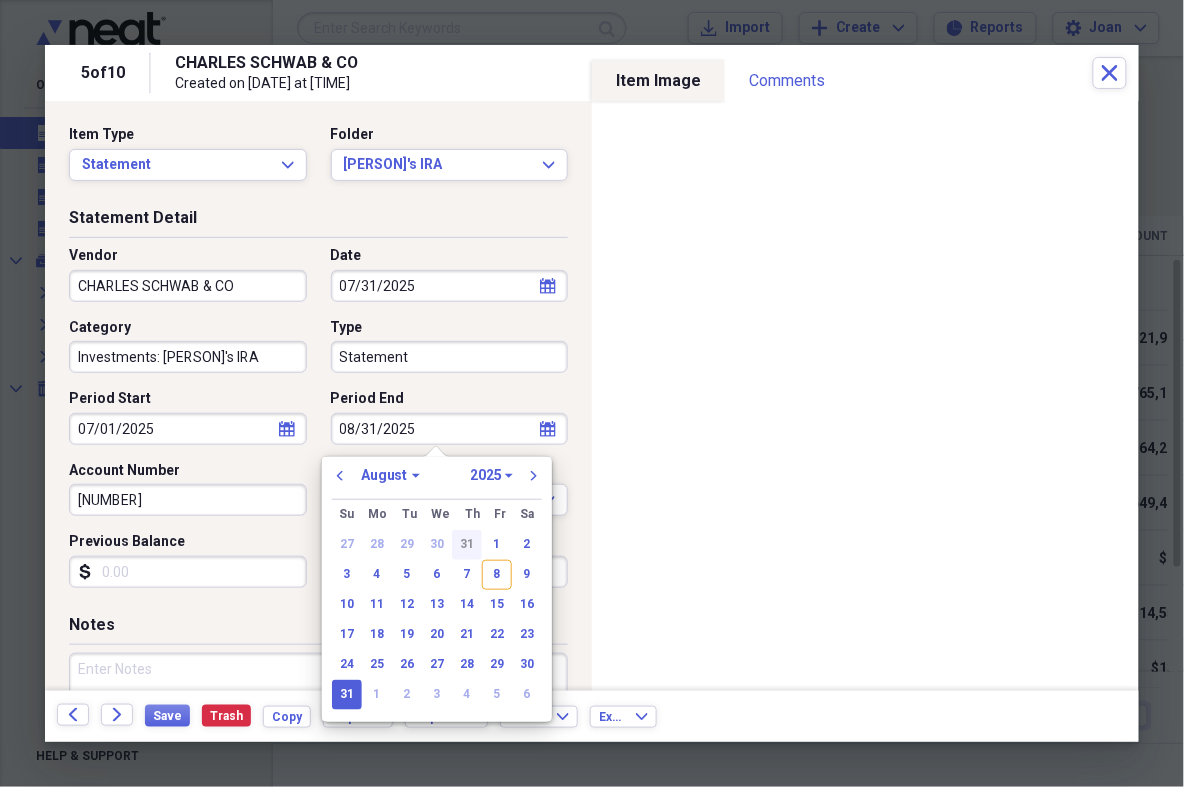 click on "31" at bounding box center [467, 545] 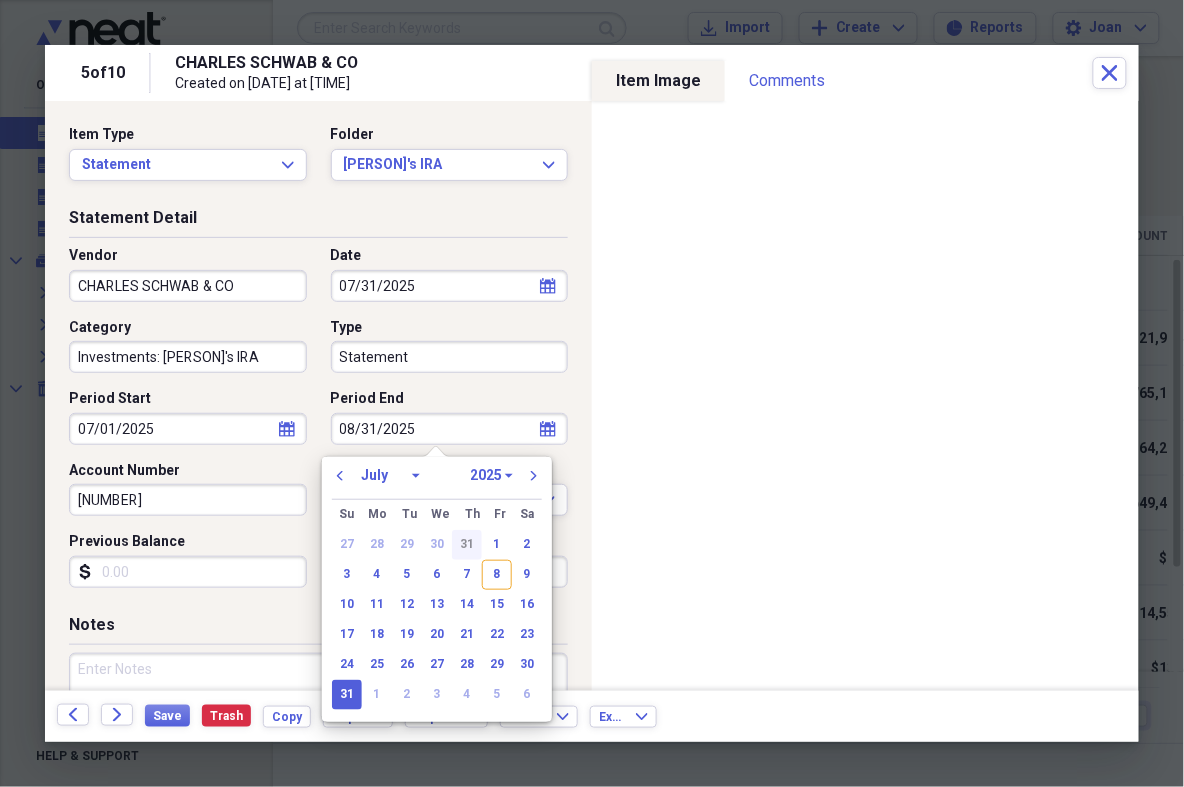 type on "07/31/2025" 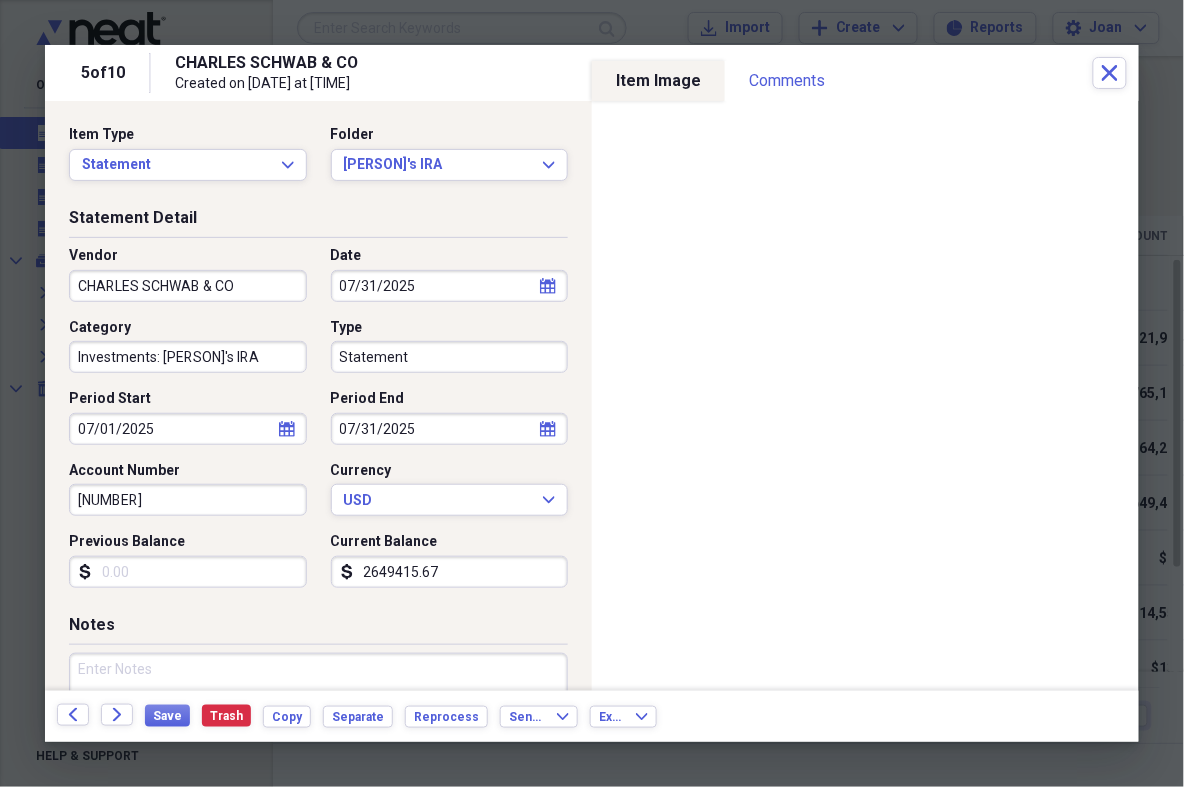 click on "Previous Balance" at bounding box center [188, 572] 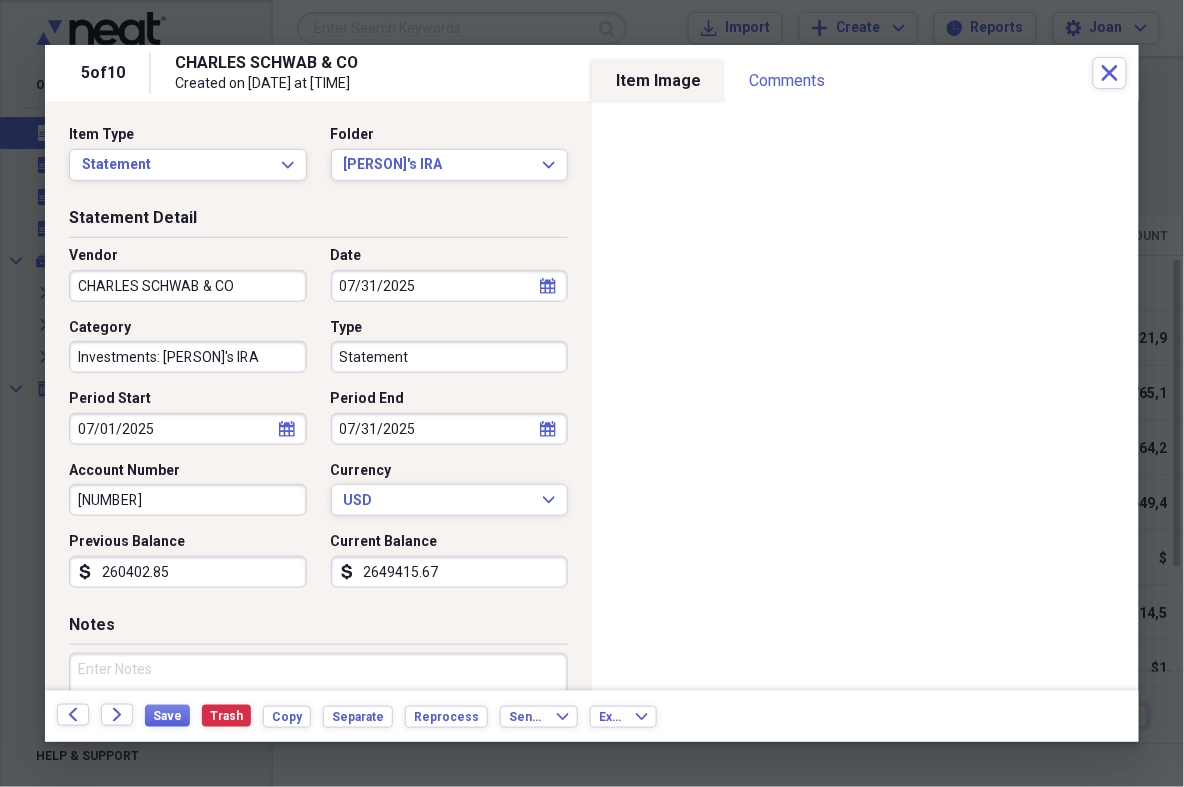 type on "2604028.55" 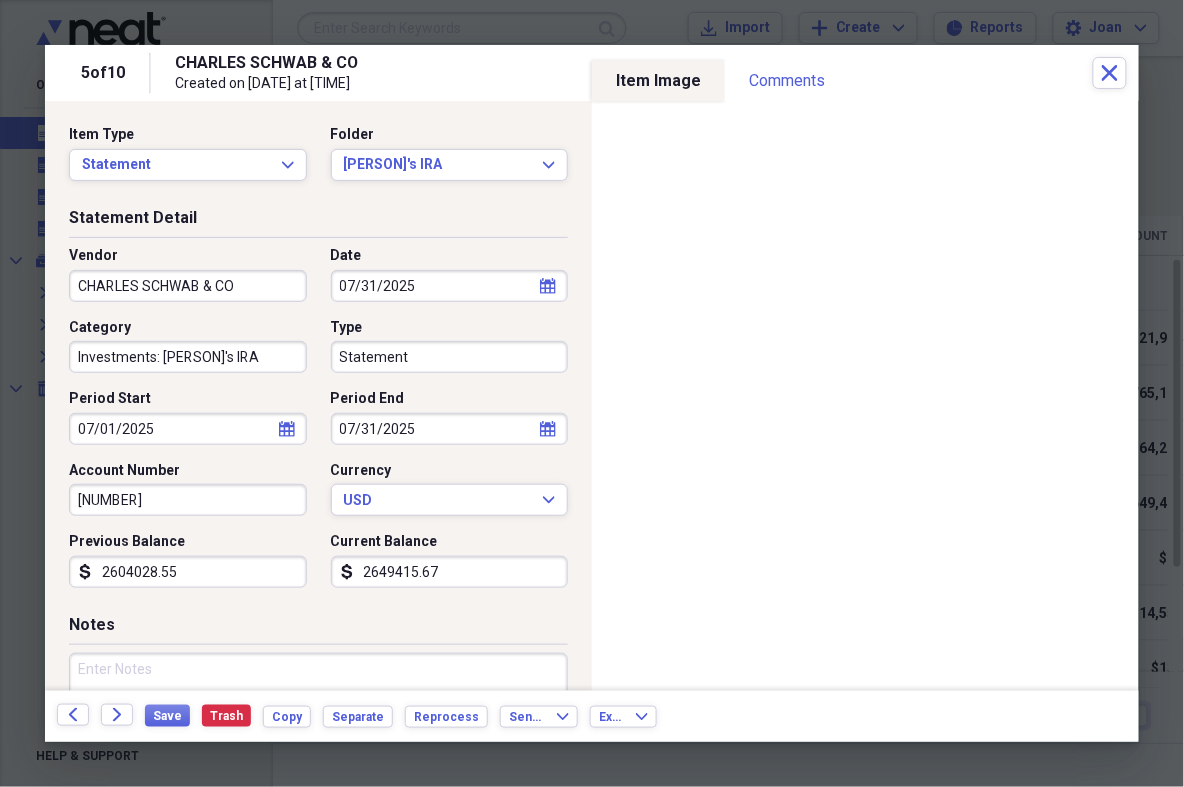 click on "Notes" at bounding box center (318, 629) 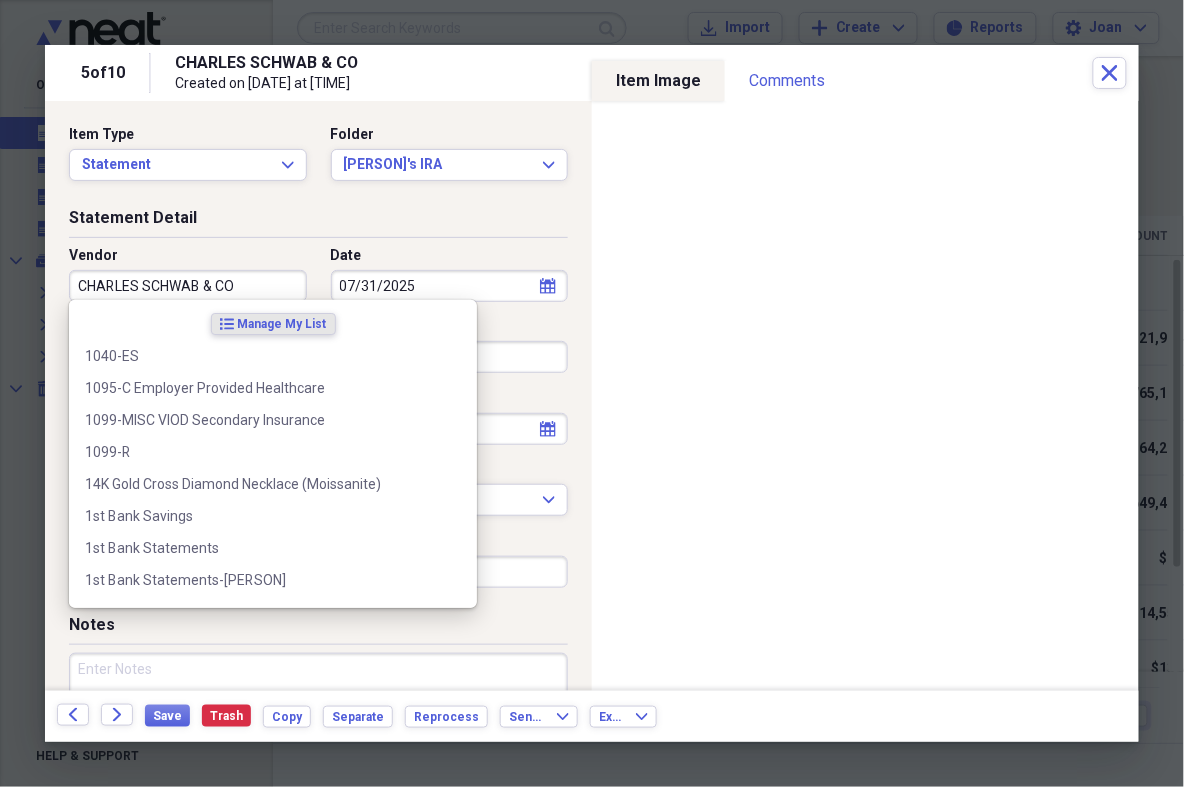 click on "CHARLES SCHWAB & CO" at bounding box center (188, 286) 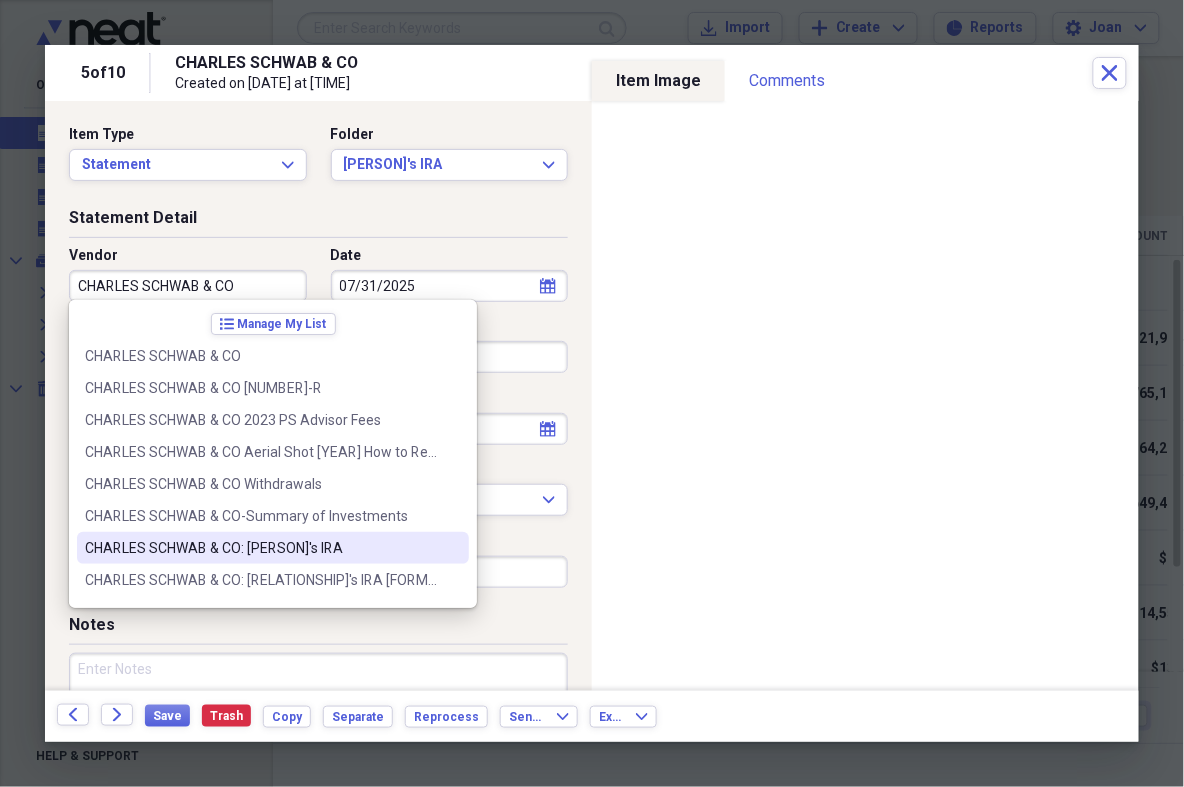 click on "CHARLES SCHWAB & CO: [PERSON]'s IRA" at bounding box center [261, 548] 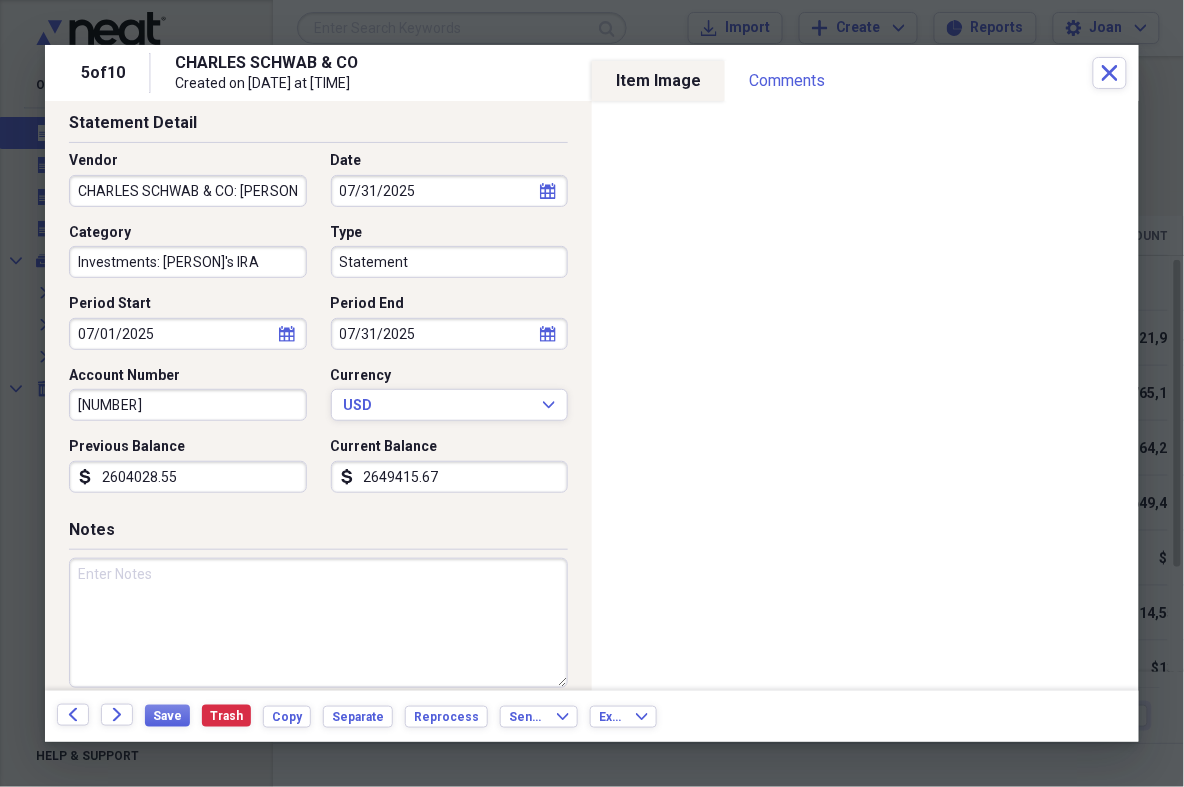 scroll, scrollTop: 112, scrollLeft: 0, axis: vertical 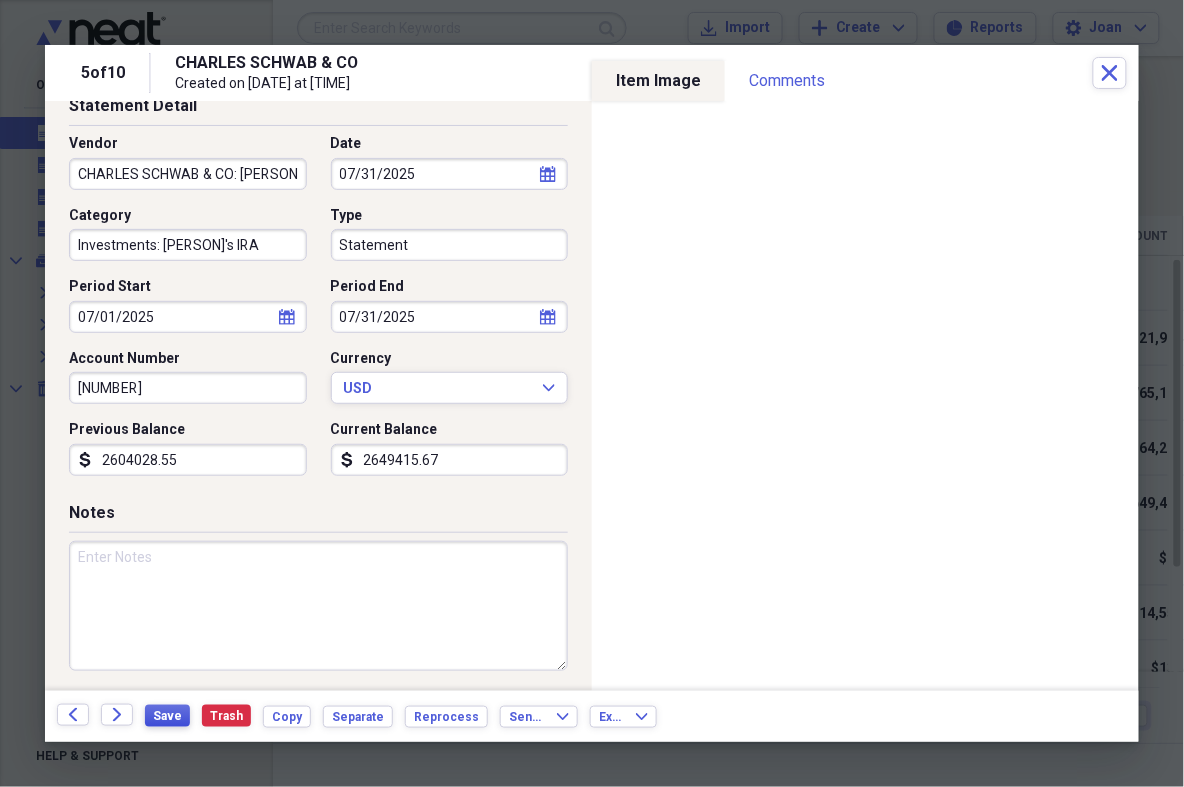 click on "Save" at bounding box center [167, 716] 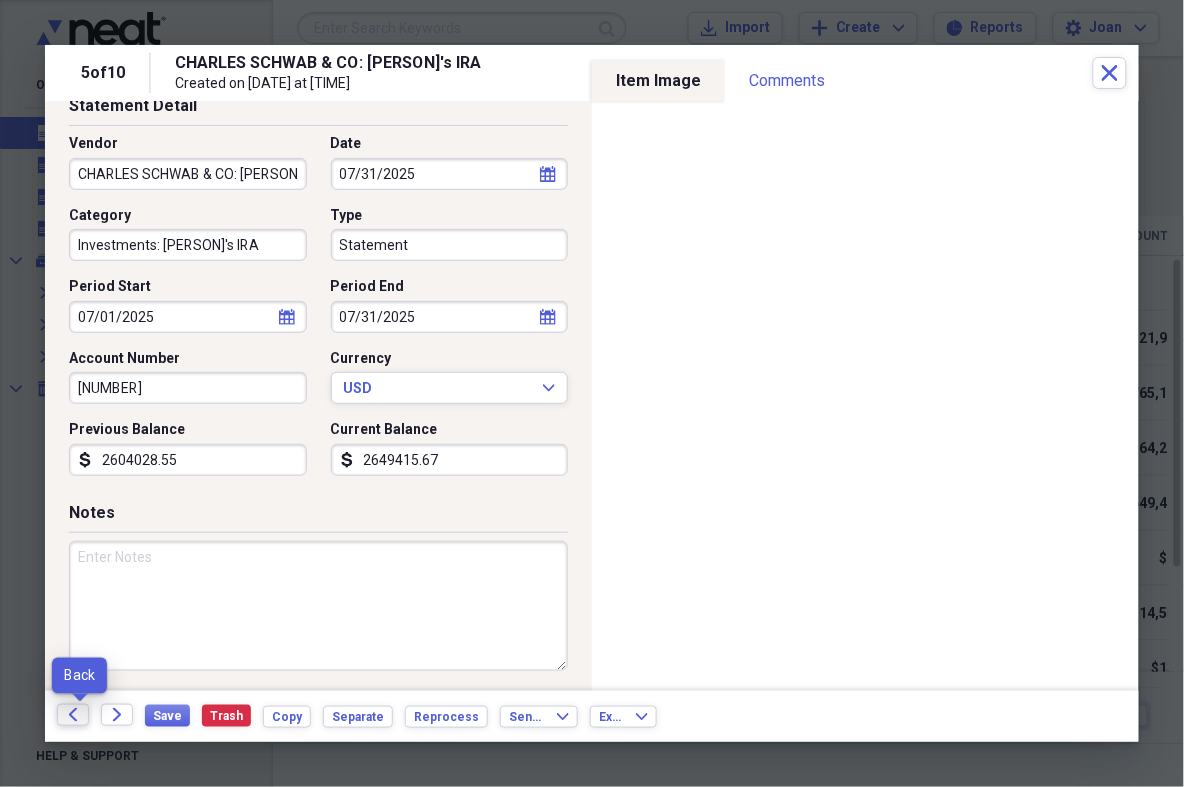 click 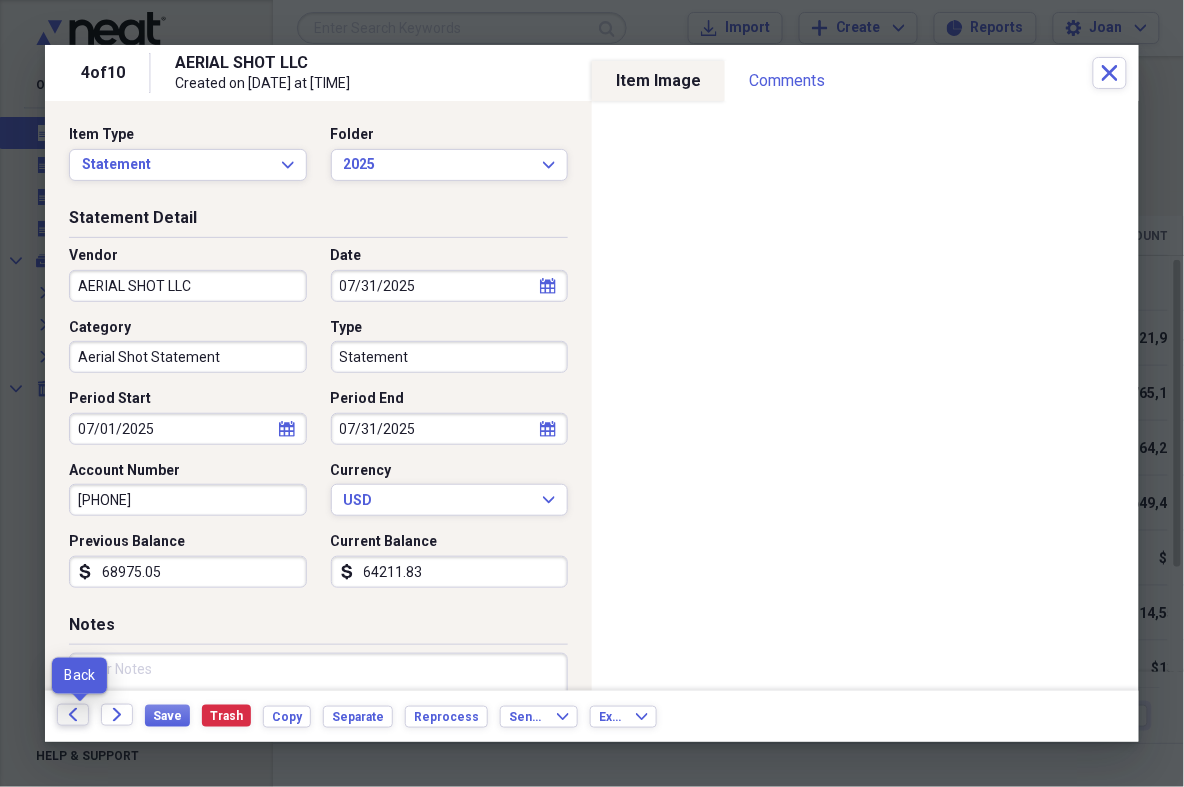 click on "Back" 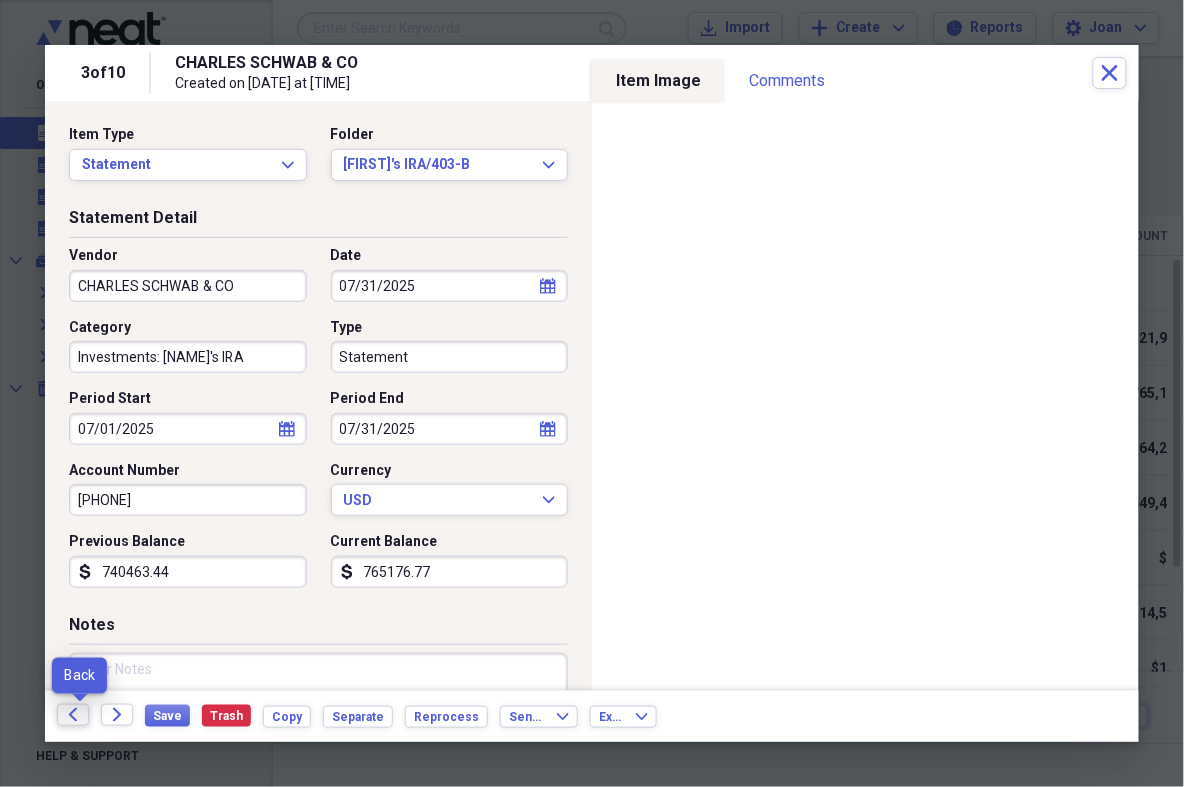 click on "Back" 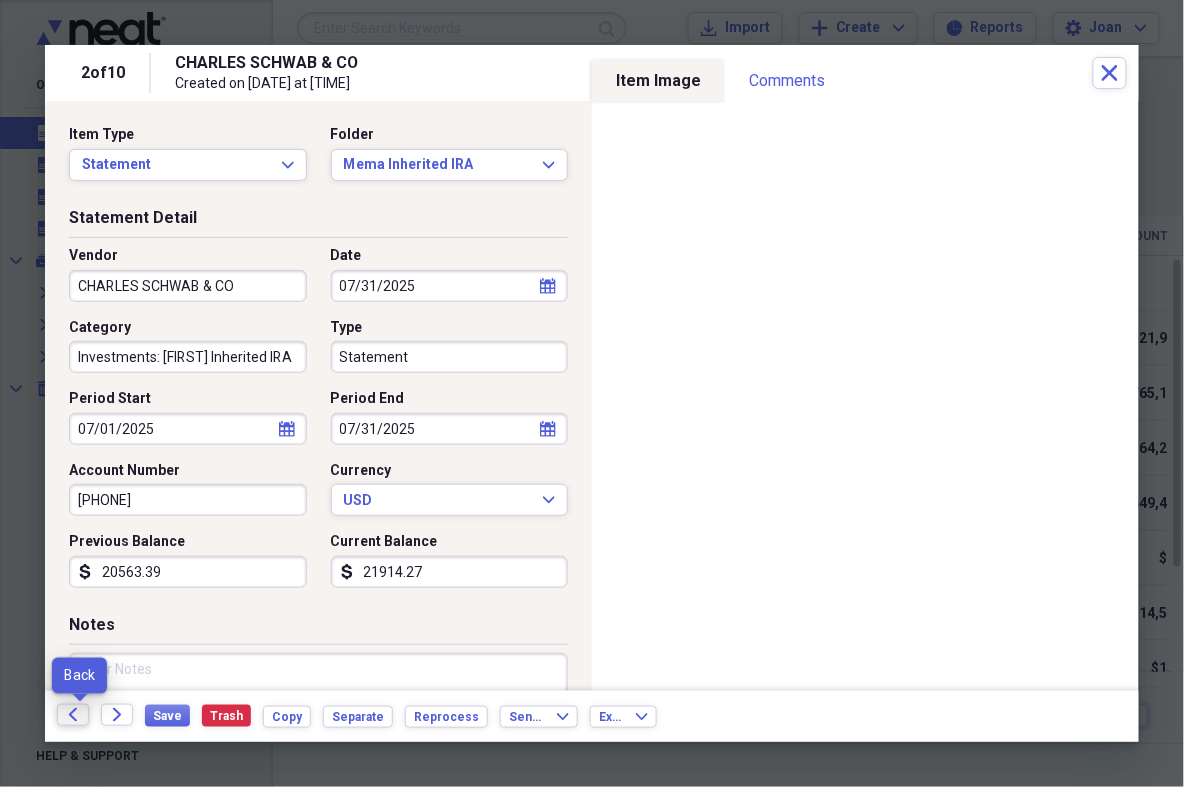 click on "Back" 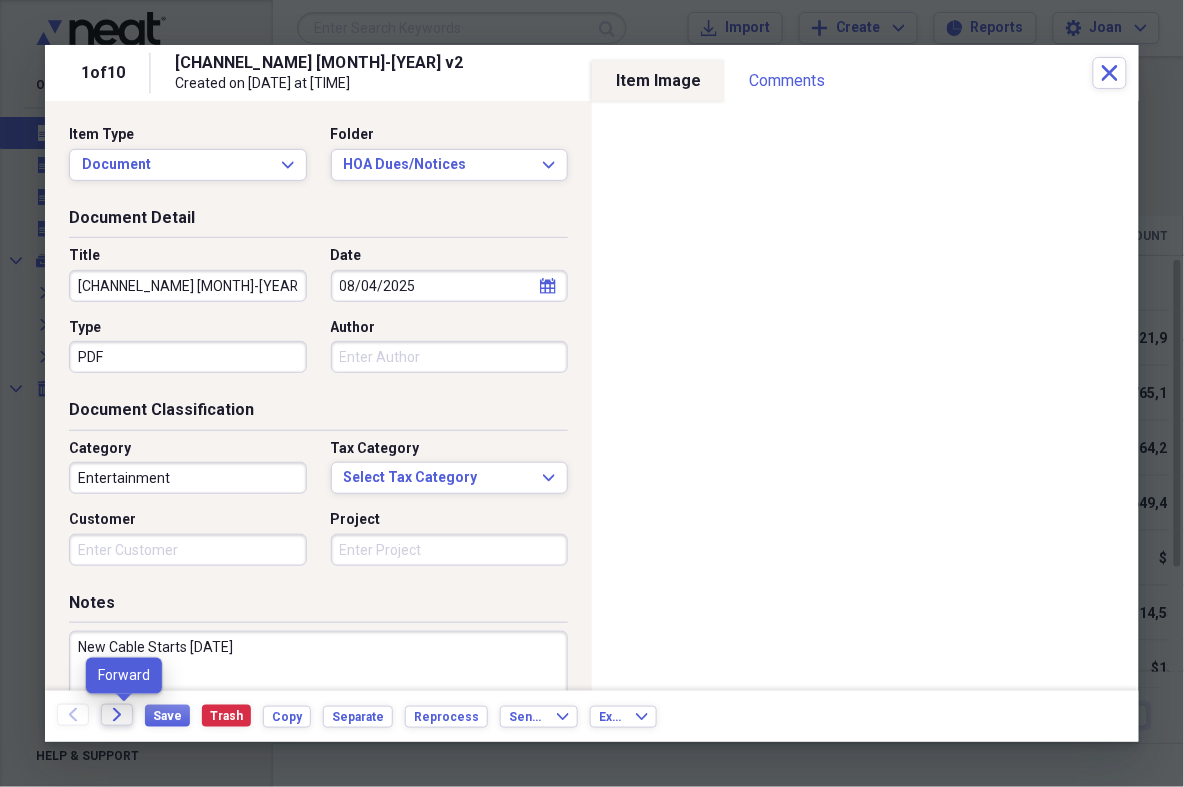 click on "Forward" 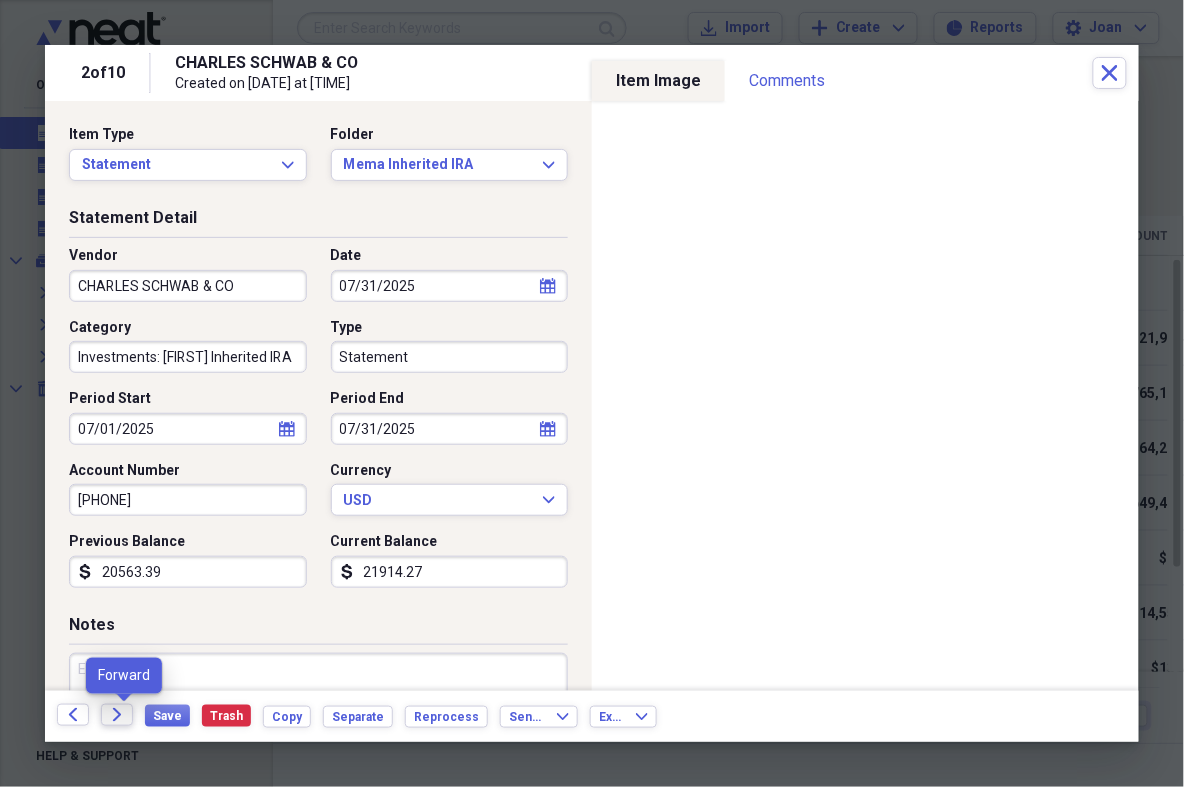 click on "Forward" 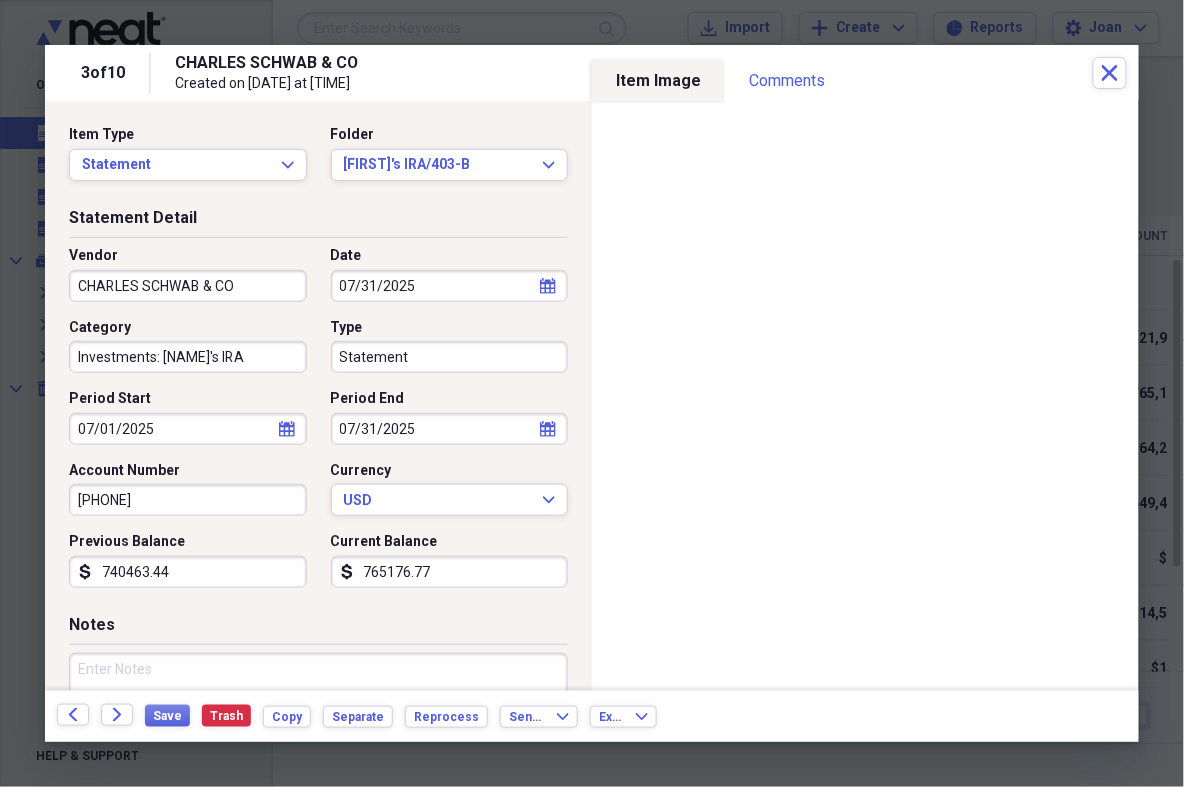 click on "Forward" 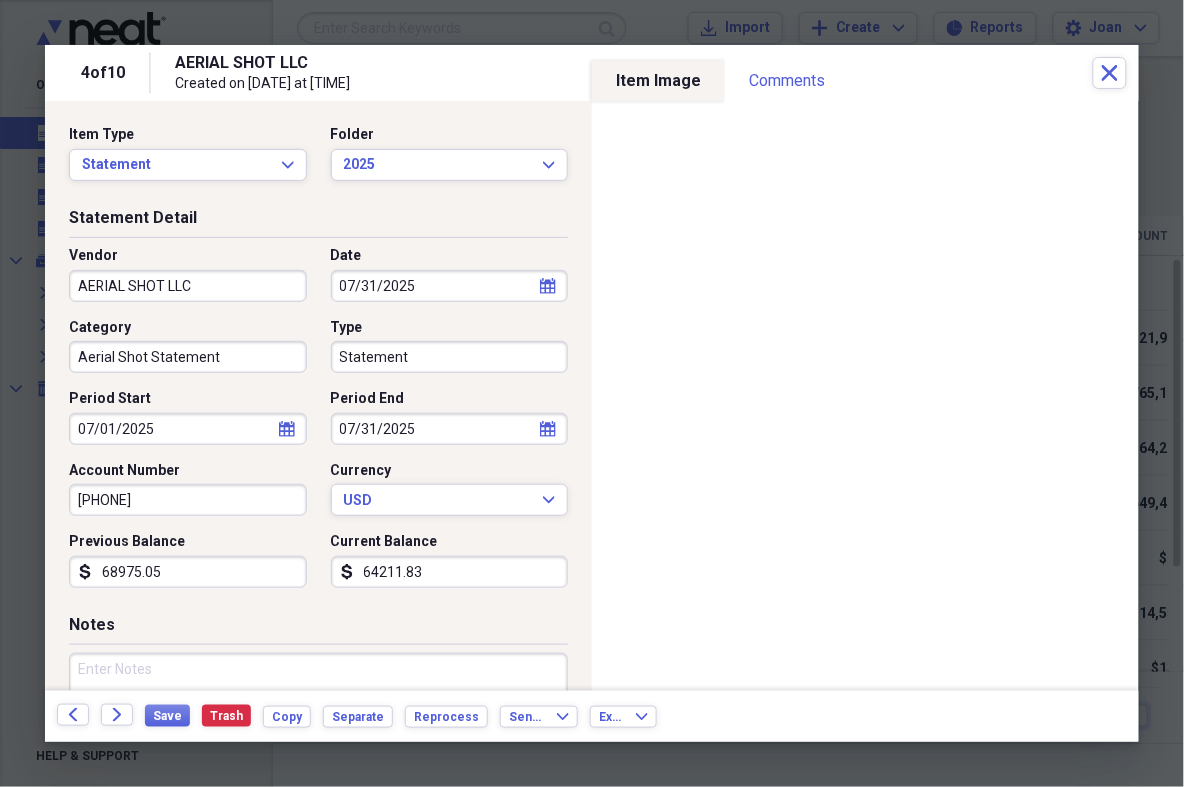 click on "Forward" 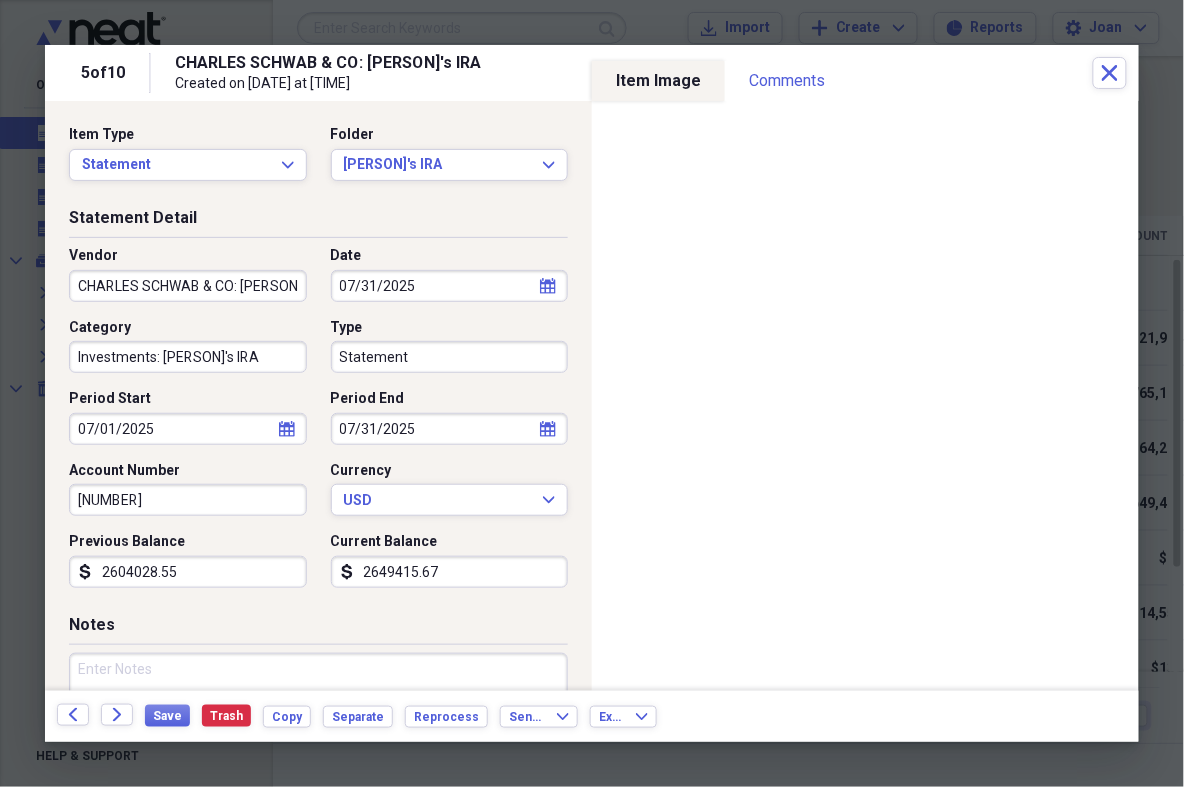 click on "Forward" 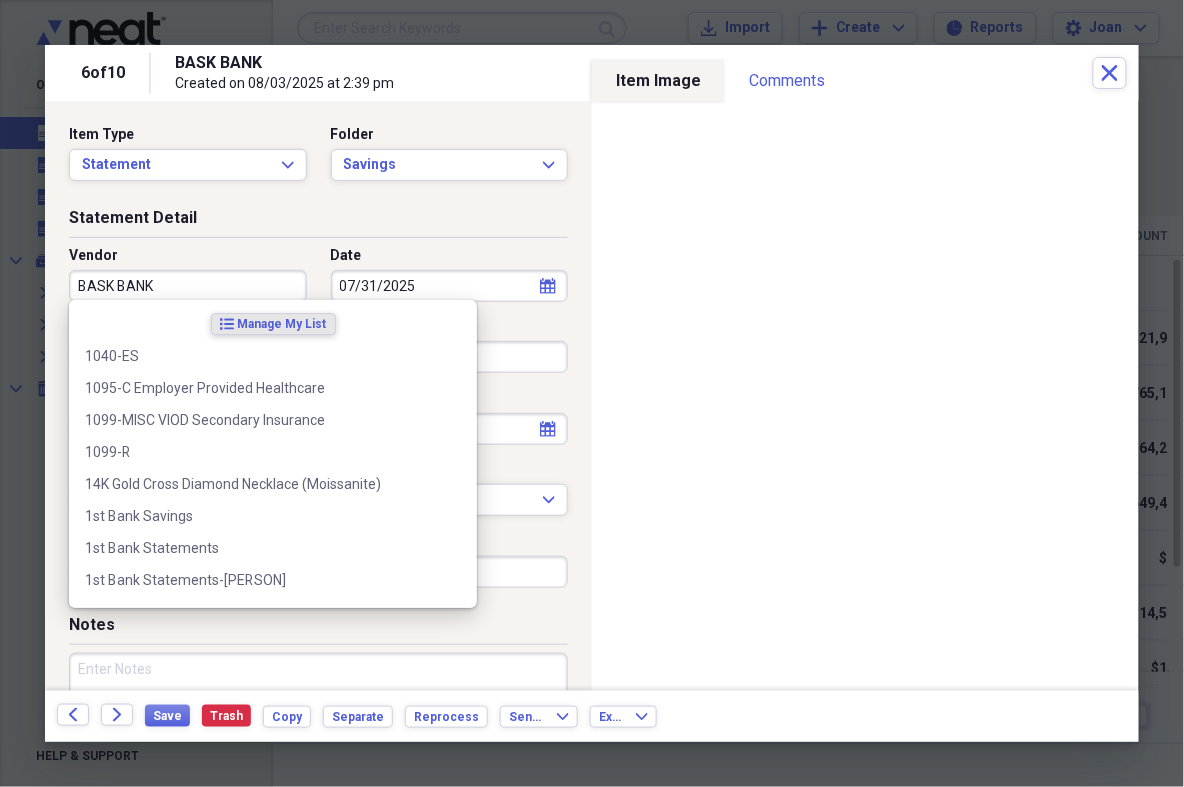 click on "BASK BANK" at bounding box center (188, 286) 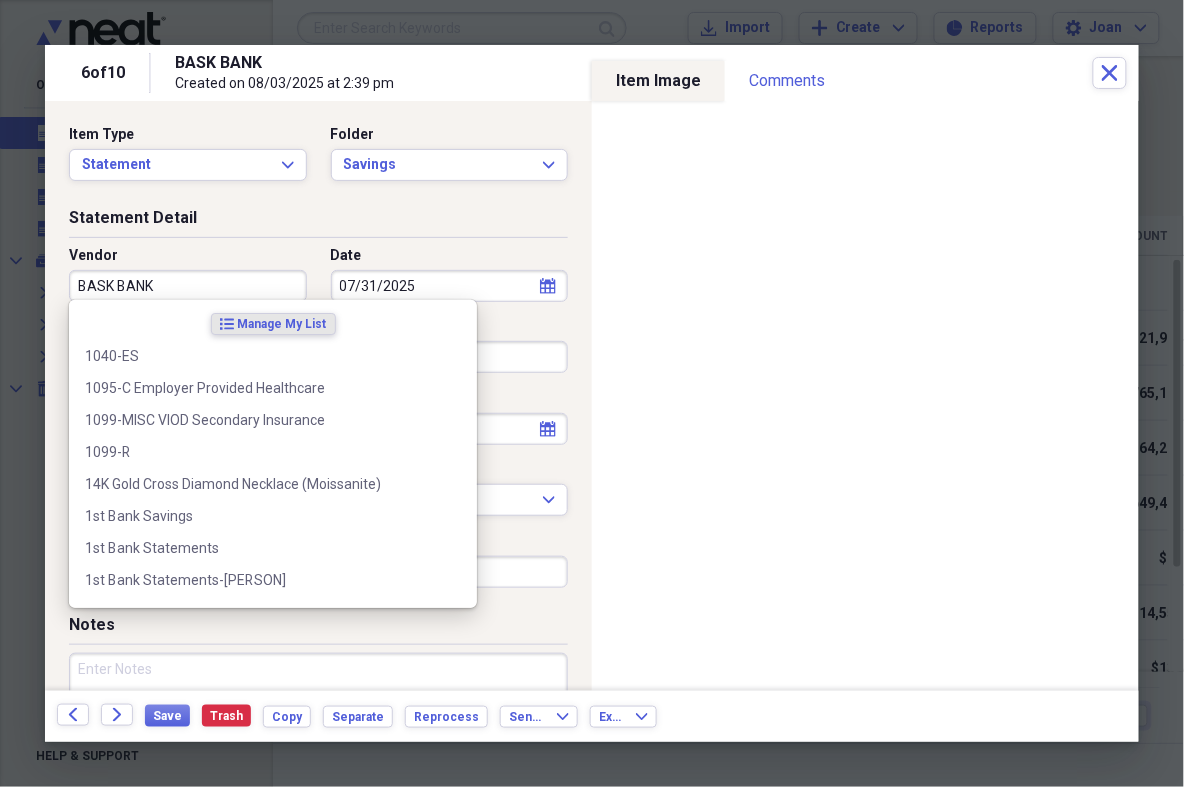 click on "BASK BANK" at bounding box center [188, 286] 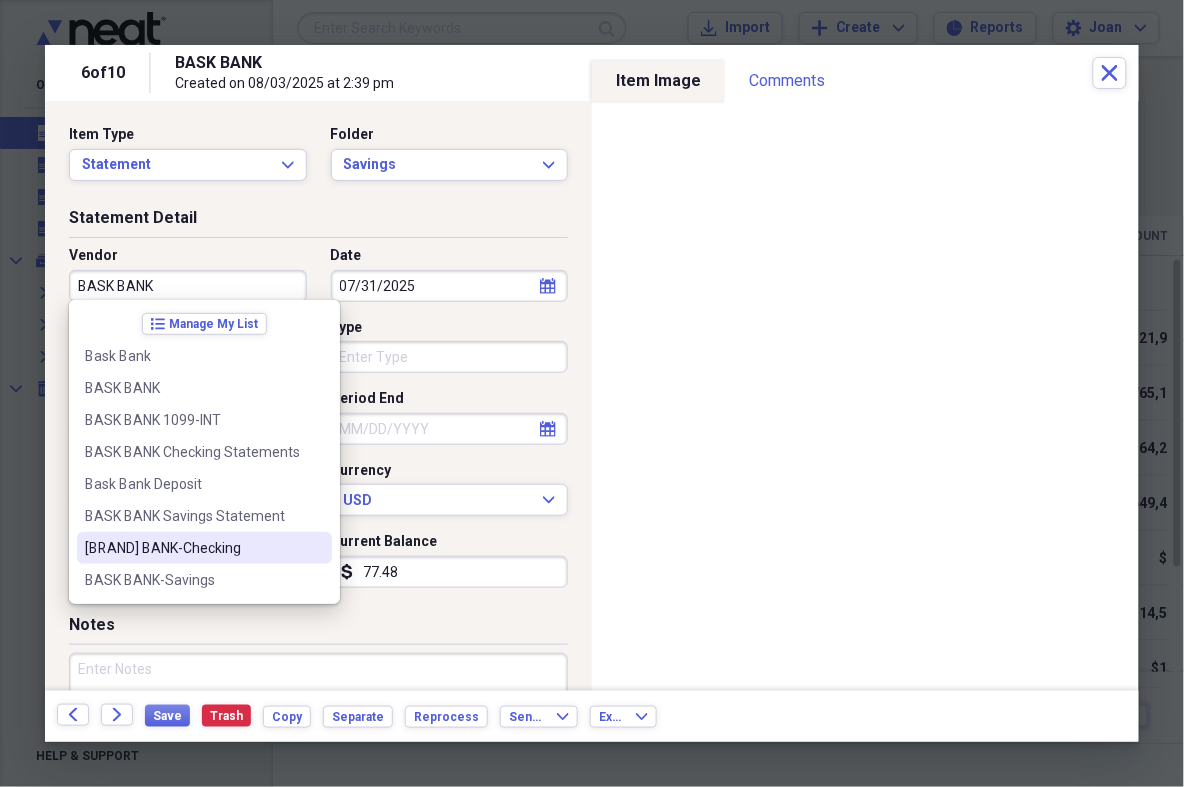 click on "[BRAND] BANK-Checking" at bounding box center [192, 548] 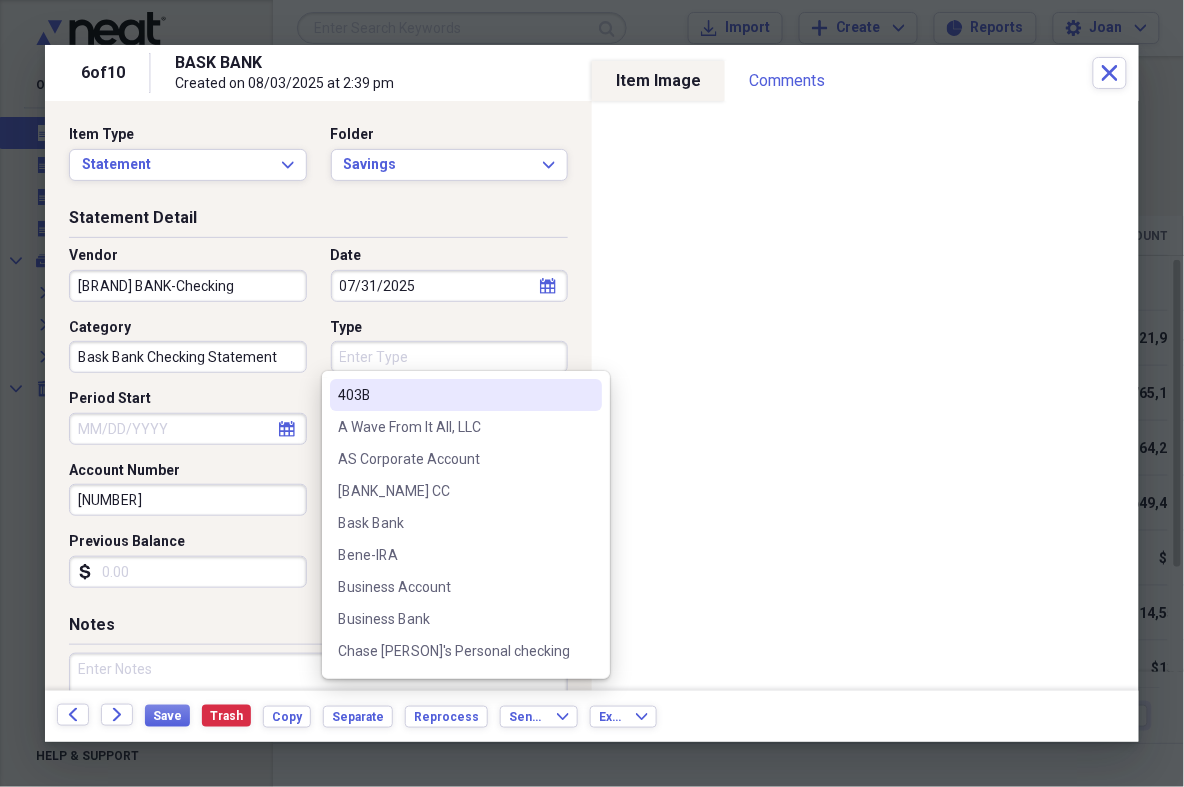 click on "Type" at bounding box center (450, 357) 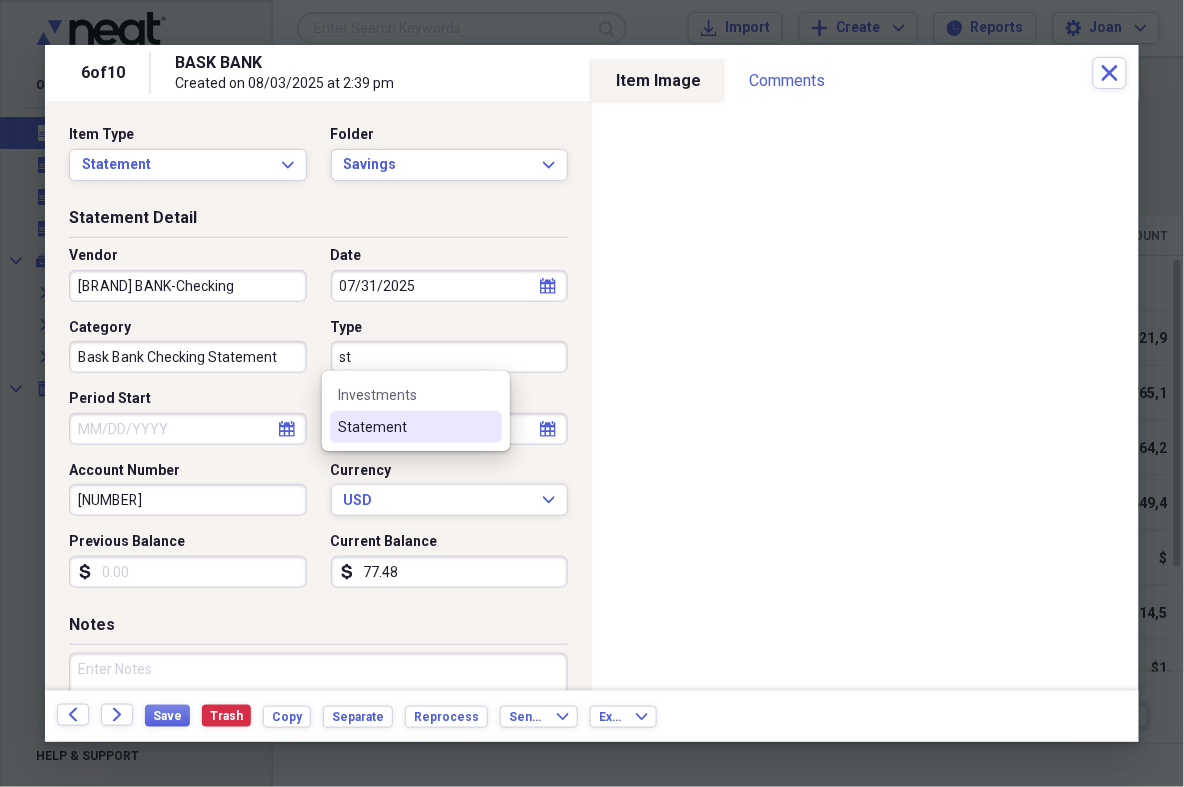 click on "Statement" at bounding box center (404, 427) 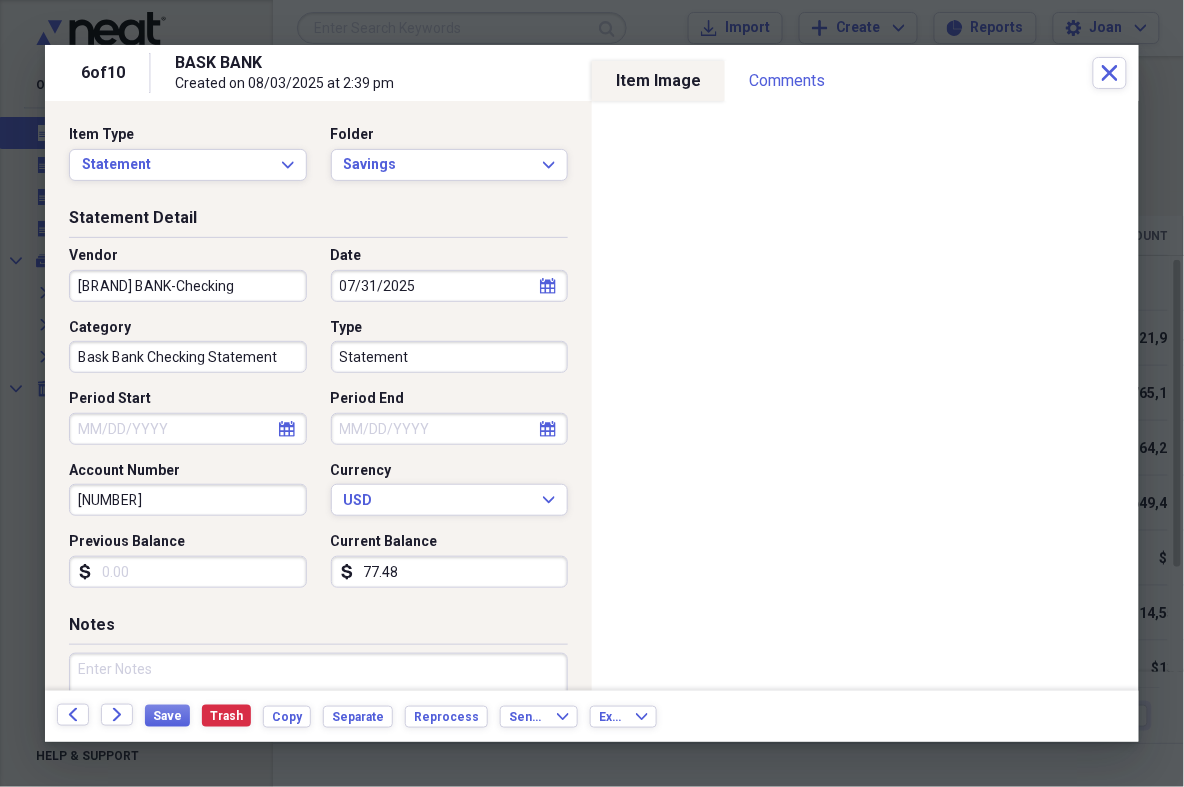 click on "Period Start" at bounding box center [188, 429] 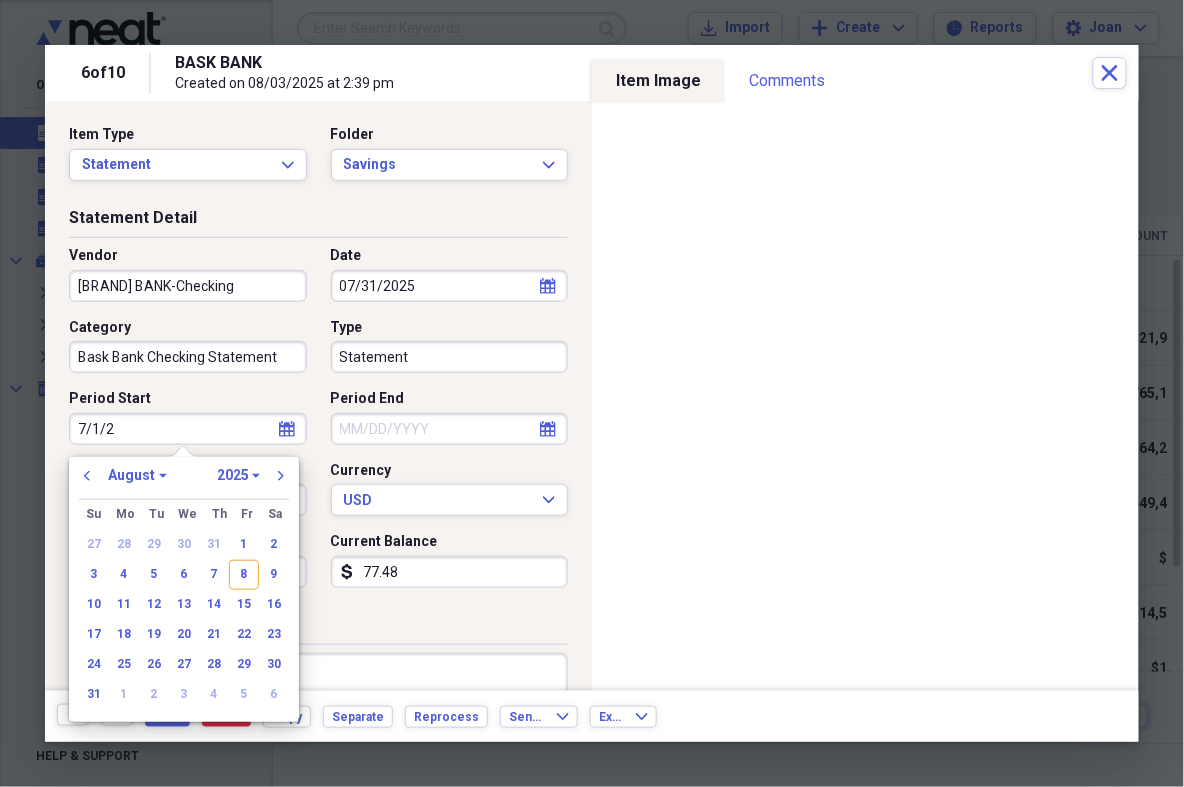 type on "7/1/25" 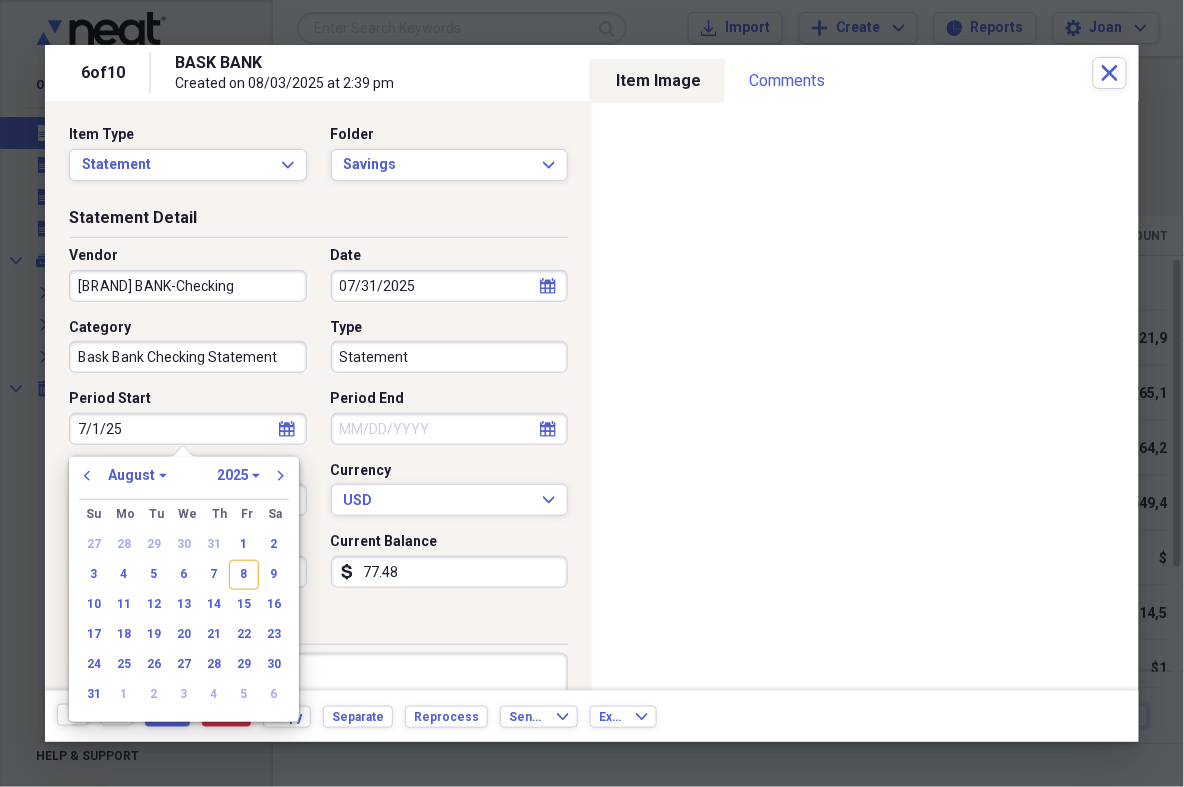 select on "6" 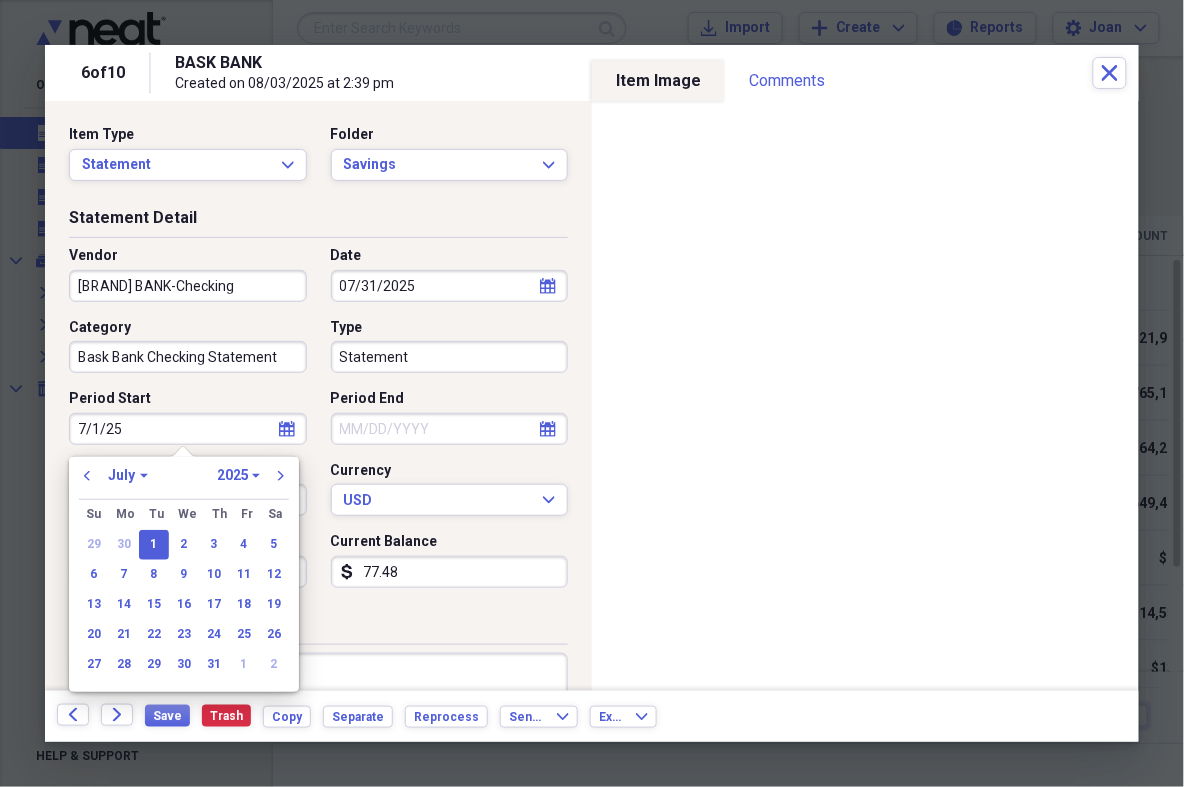 type on "07/01/2025" 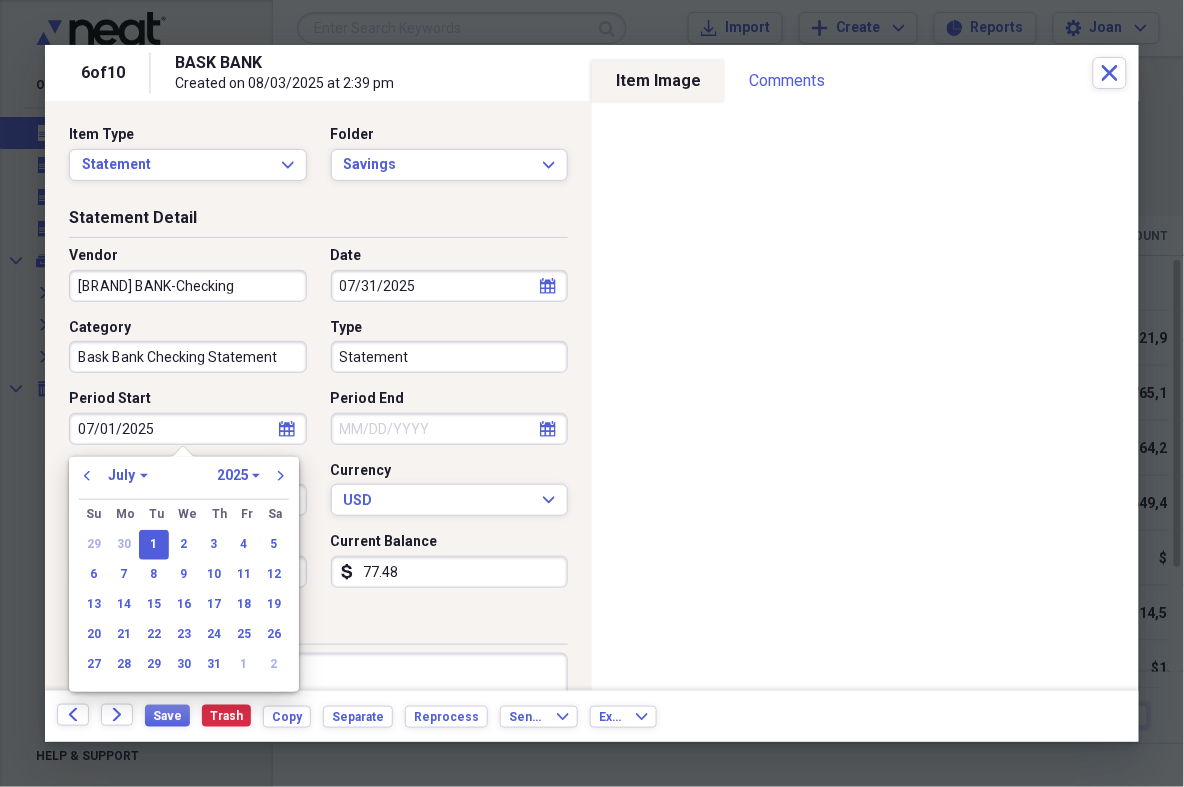 type 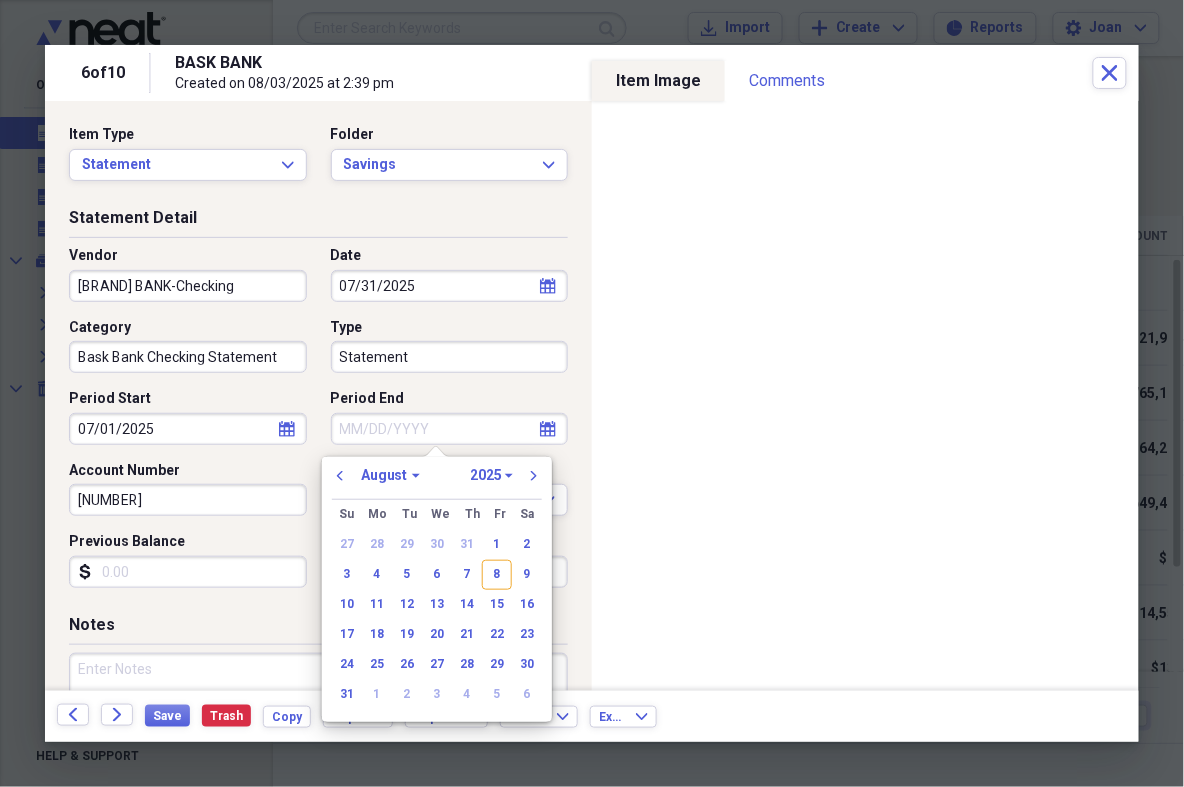 click on "Period End" at bounding box center [450, 429] 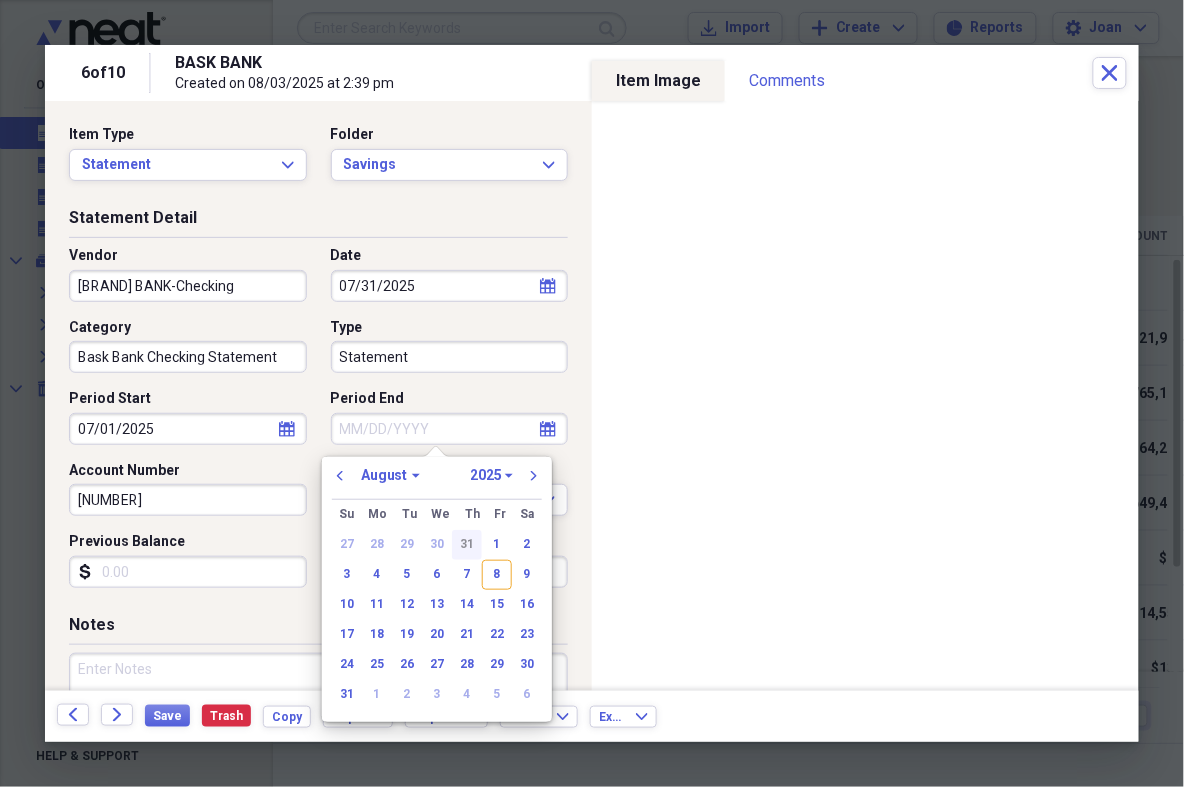 click on "31" at bounding box center (467, 545) 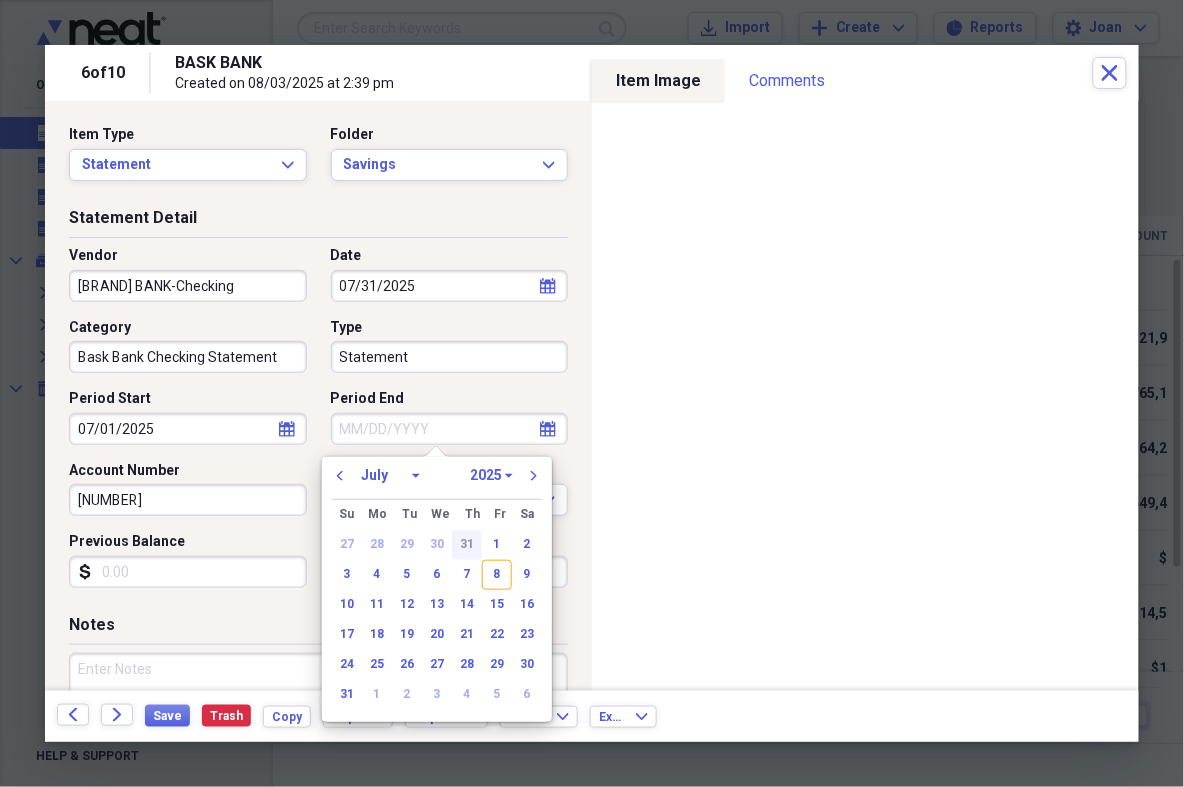type on "07/31/2025" 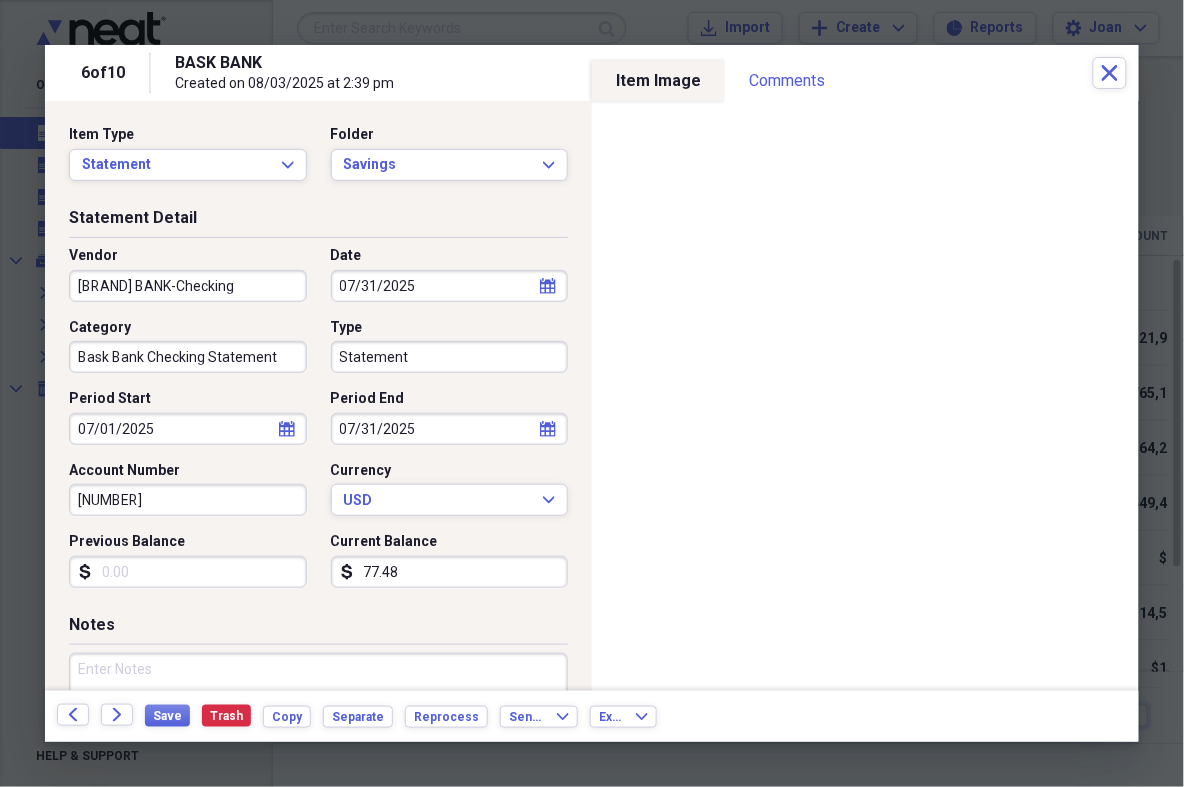 click on "Previous Balance" at bounding box center (188, 572) 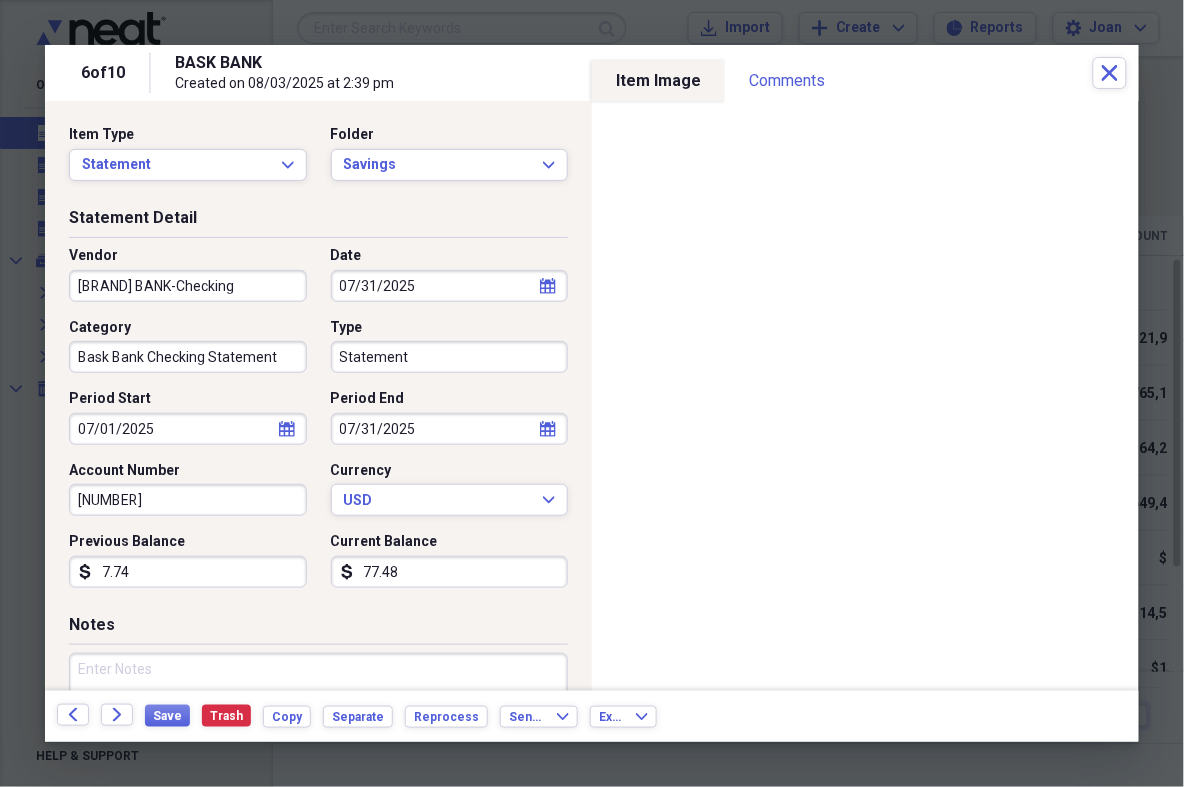 type on "77.41" 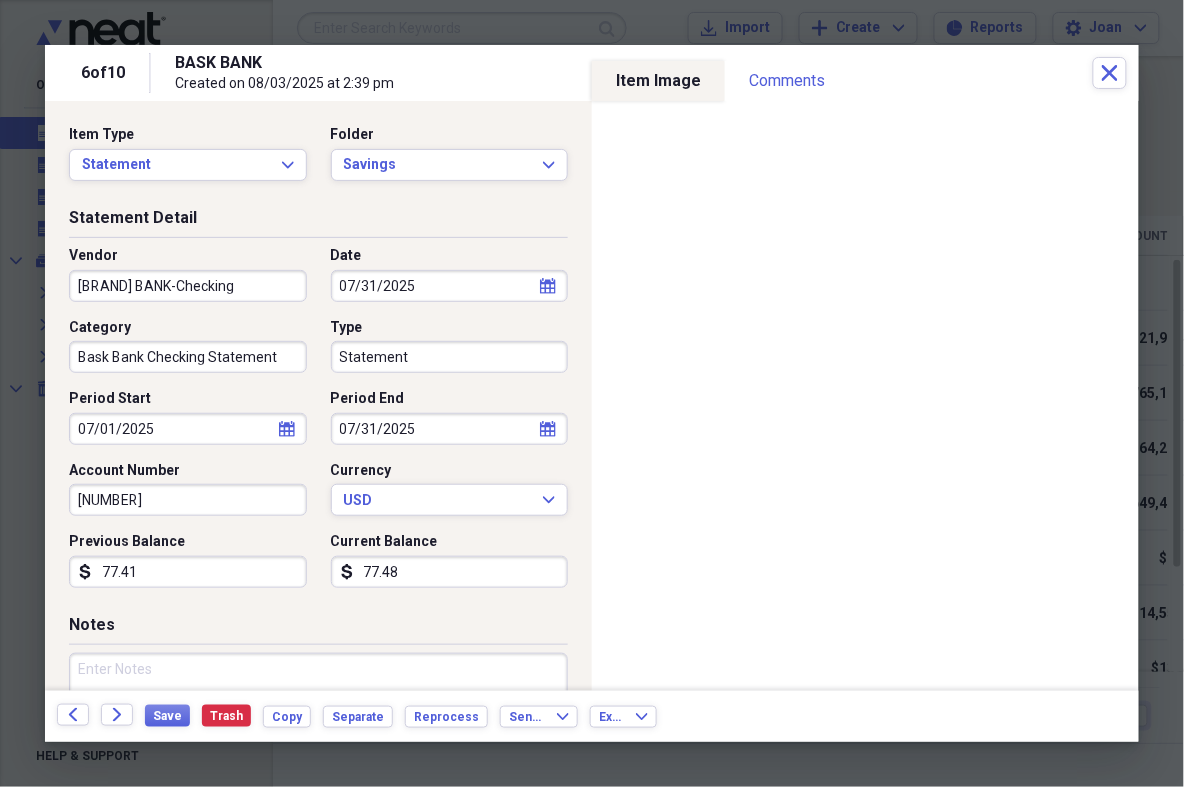 click on "Statement Detail Vendor BASK BANK-Checking Date [DATE] calendar Calendar Category Bask Bank Checking Statement Type Statement Period Start [DATE] calendar Calendar Period End [DATE] calendar Calendar Account Number [NUMBER] Currency USD Expand Previous Balance dollar-sign [NUMBER] Current Balance dollar-sign [NUMBER]" at bounding box center (318, 410) 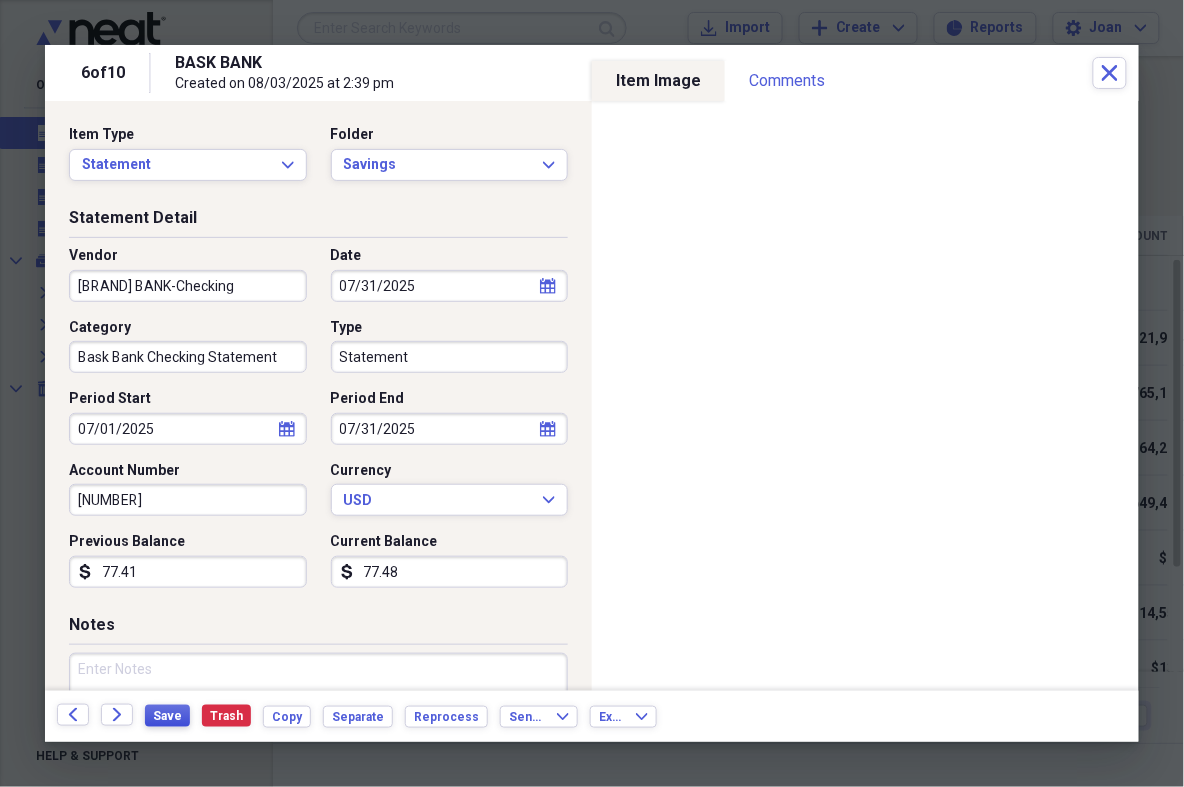 click on "Save" at bounding box center (167, 716) 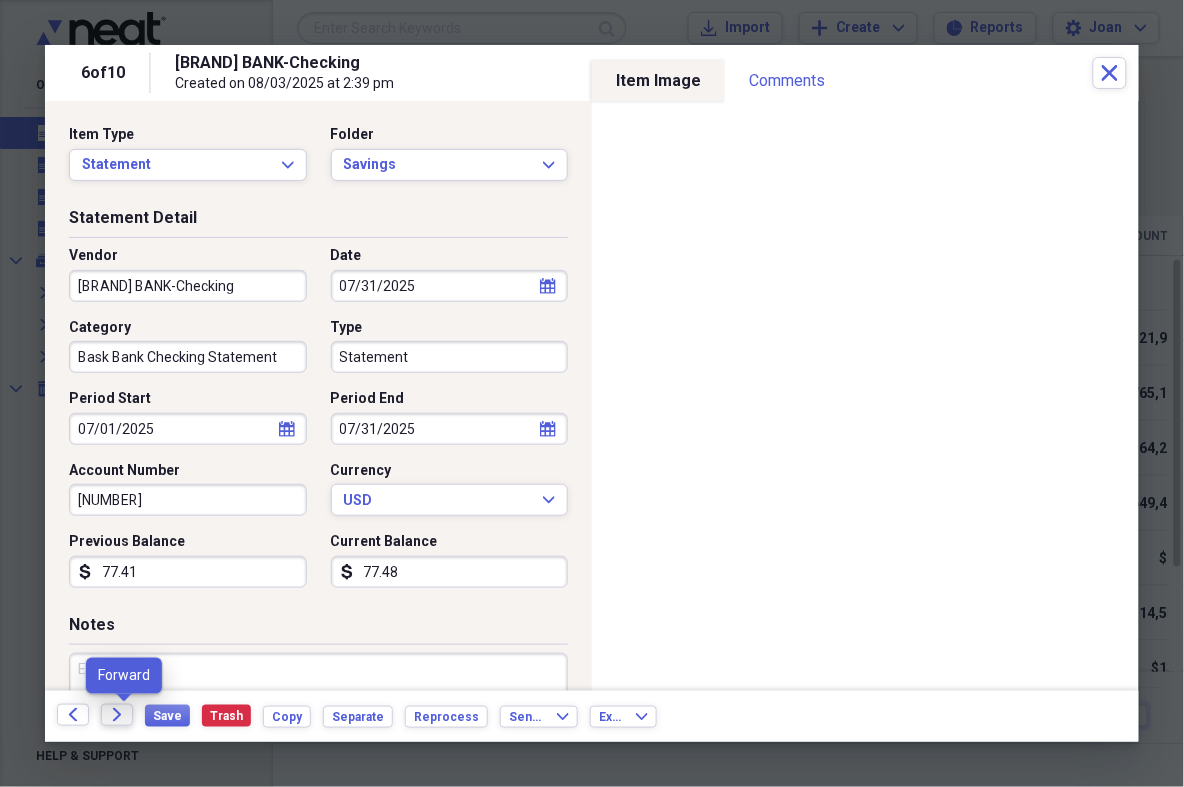 click on "Forward" 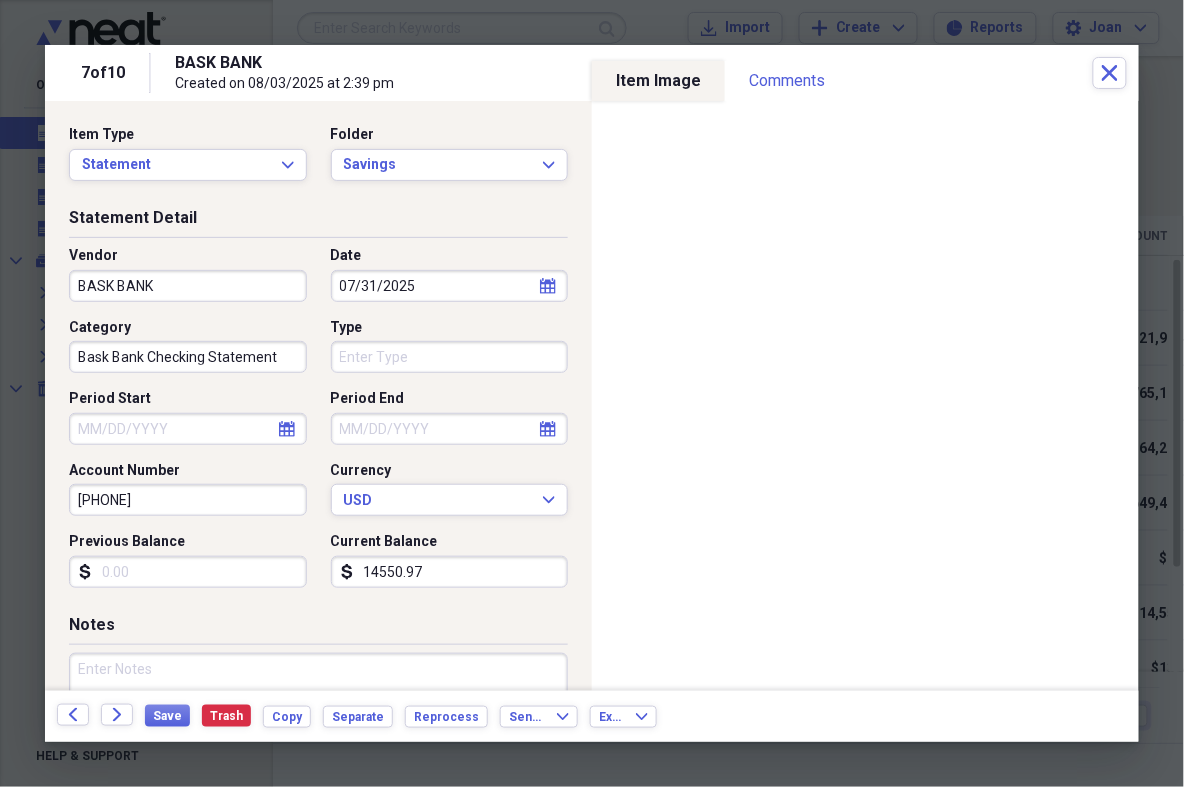 click on "BASK BANK" at bounding box center (188, 286) 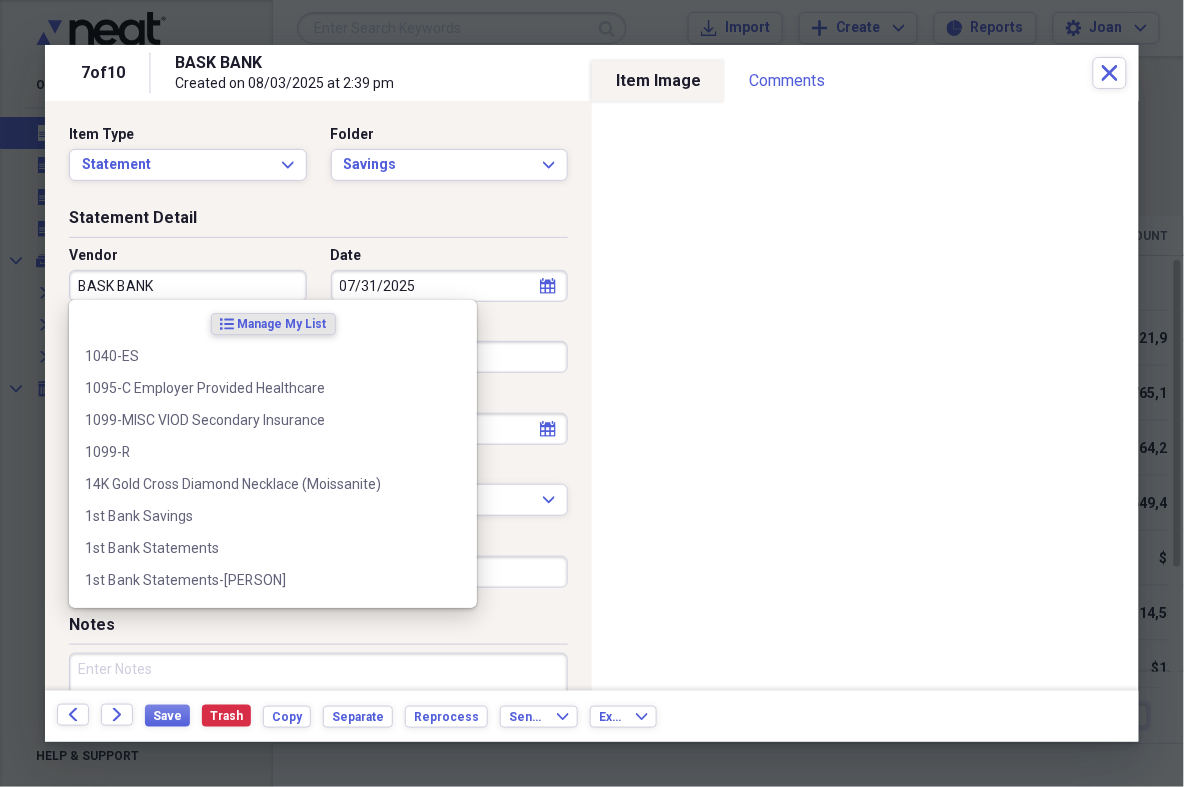 click on "BASK BANK" at bounding box center [188, 286] 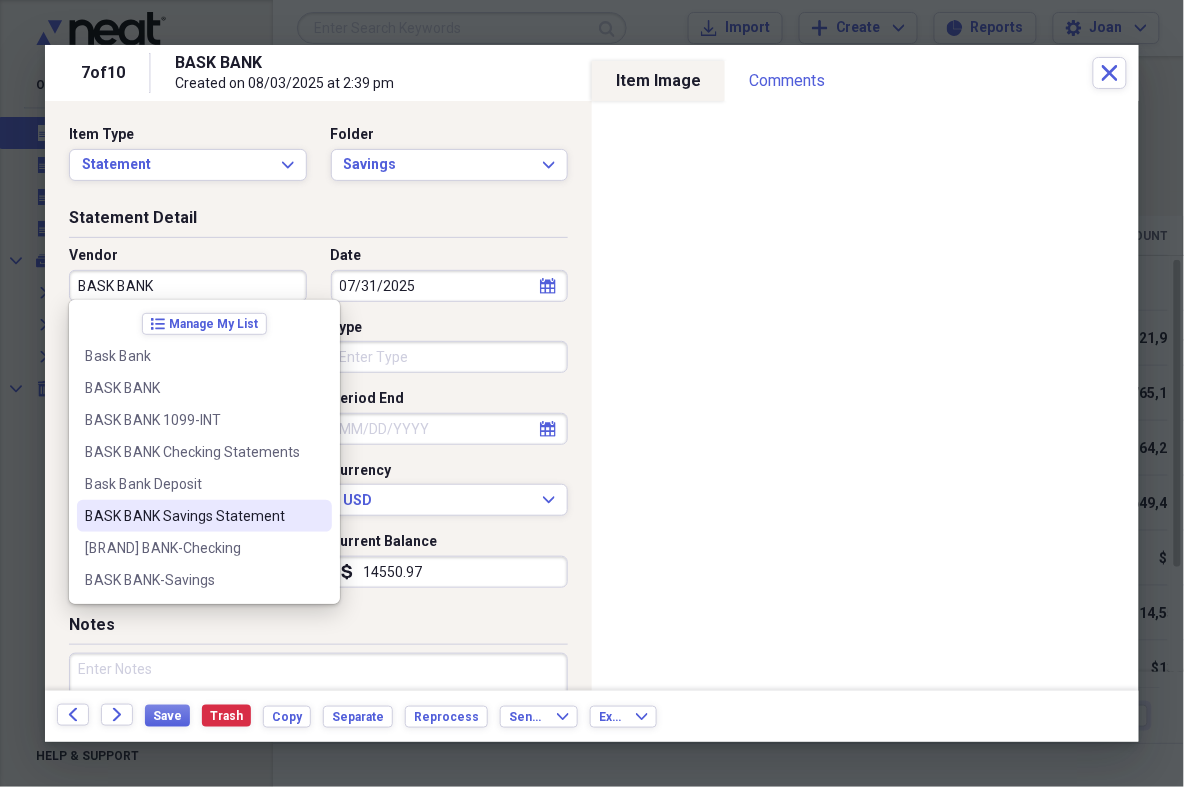 click on "BASK BANK Savings Statement" at bounding box center [192, 516] 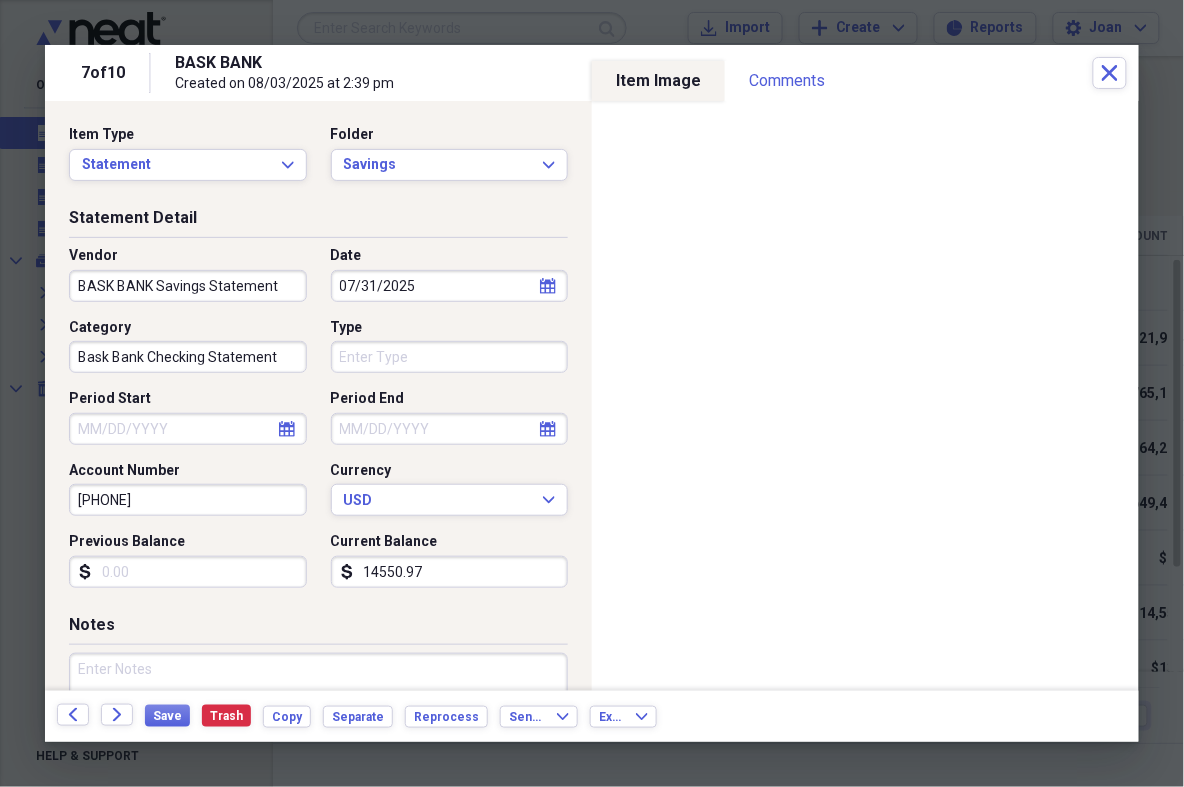 type on "Bask Bank Savings Statement" 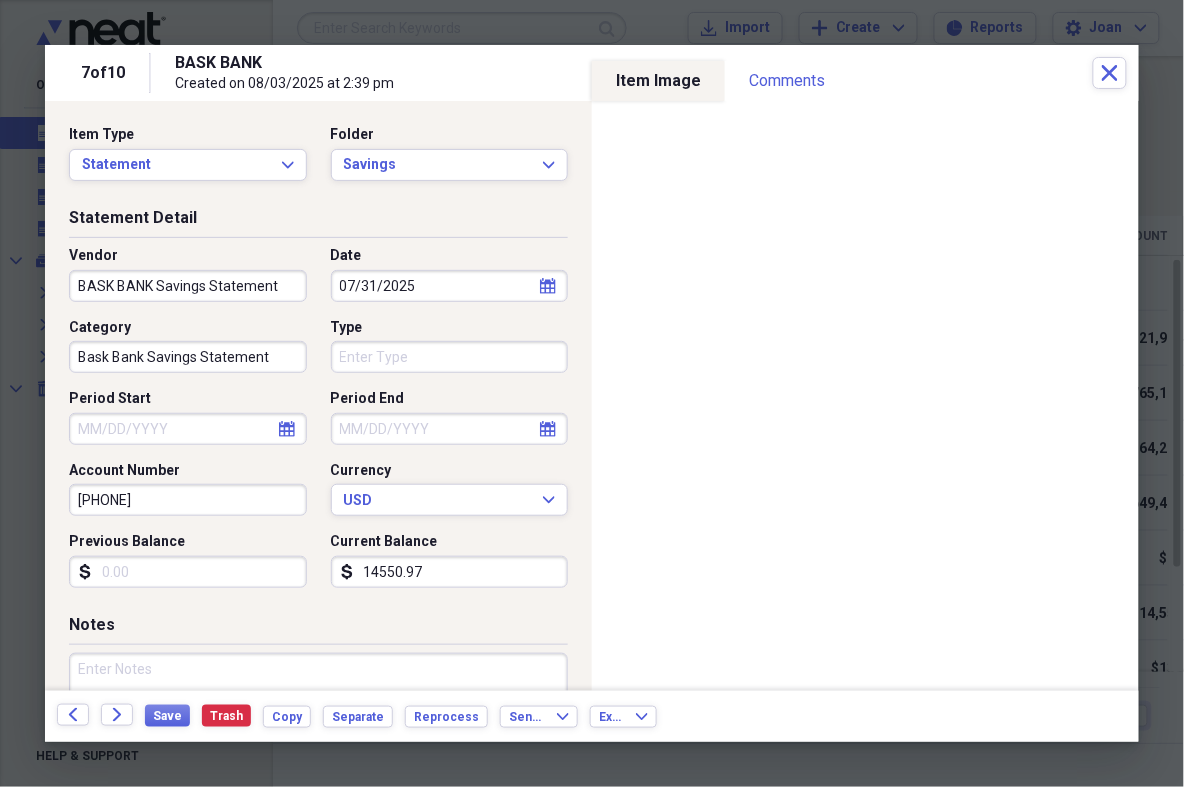 click on "calendar" 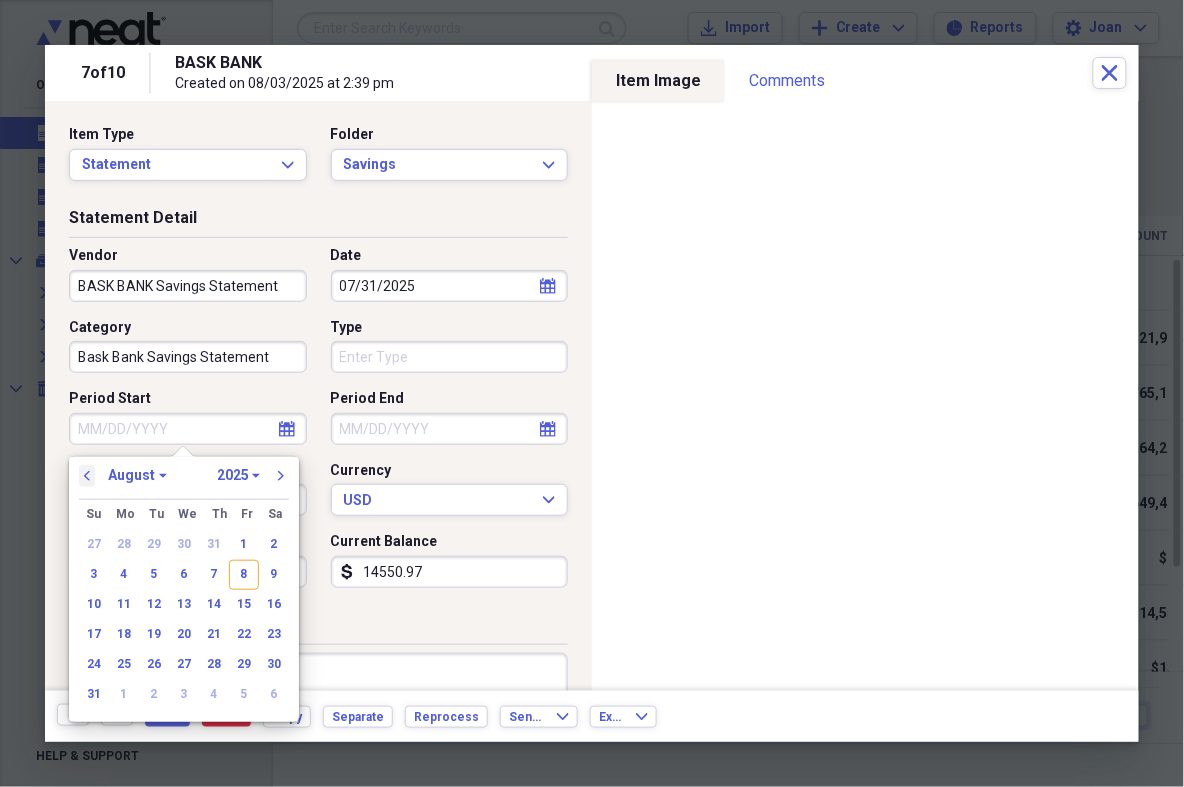 click on "previous" at bounding box center (87, 476) 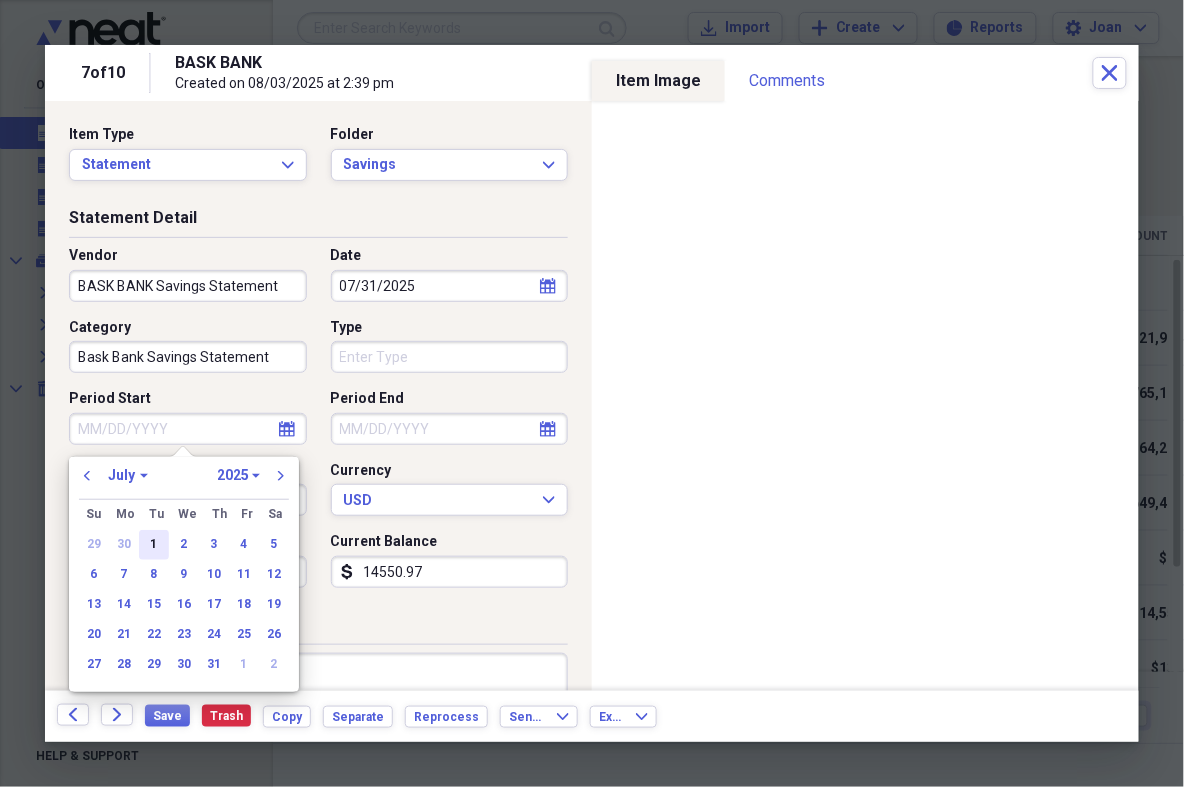 click on "1" at bounding box center [154, 545] 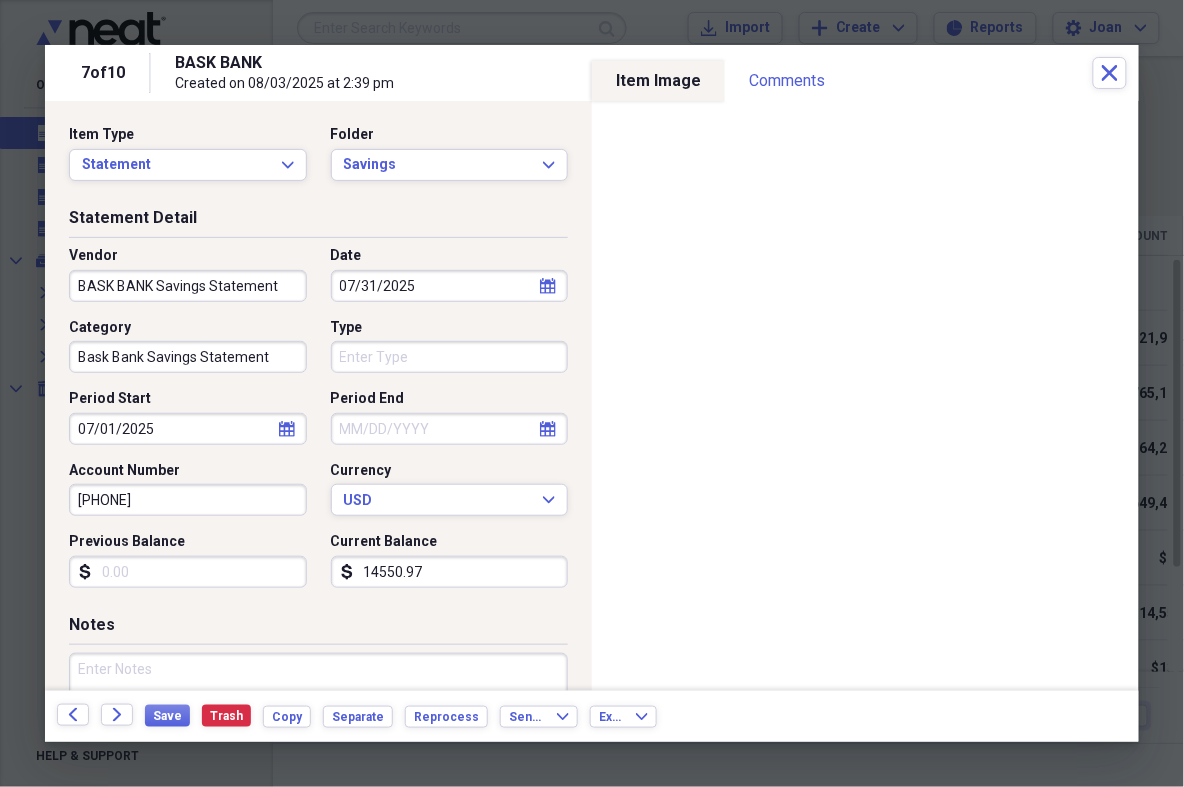 select on "7" 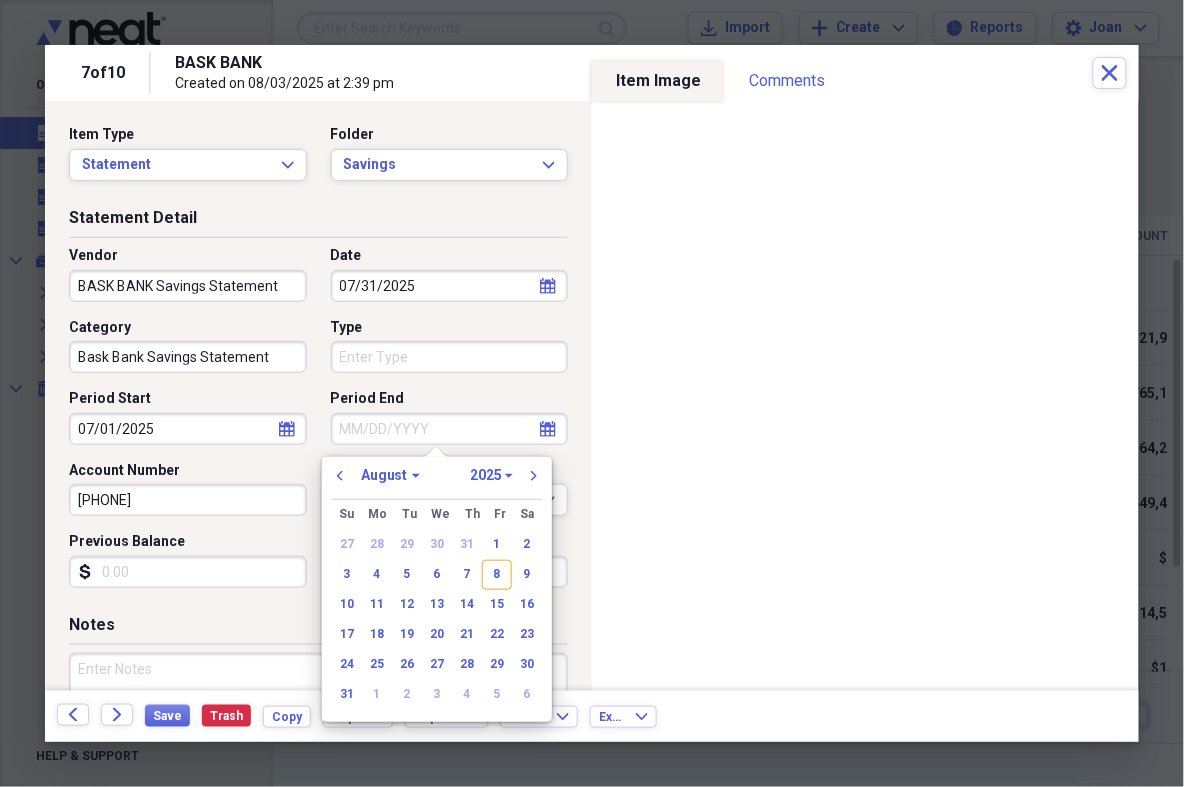 click on "Period End" at bounding box center [450, 429] 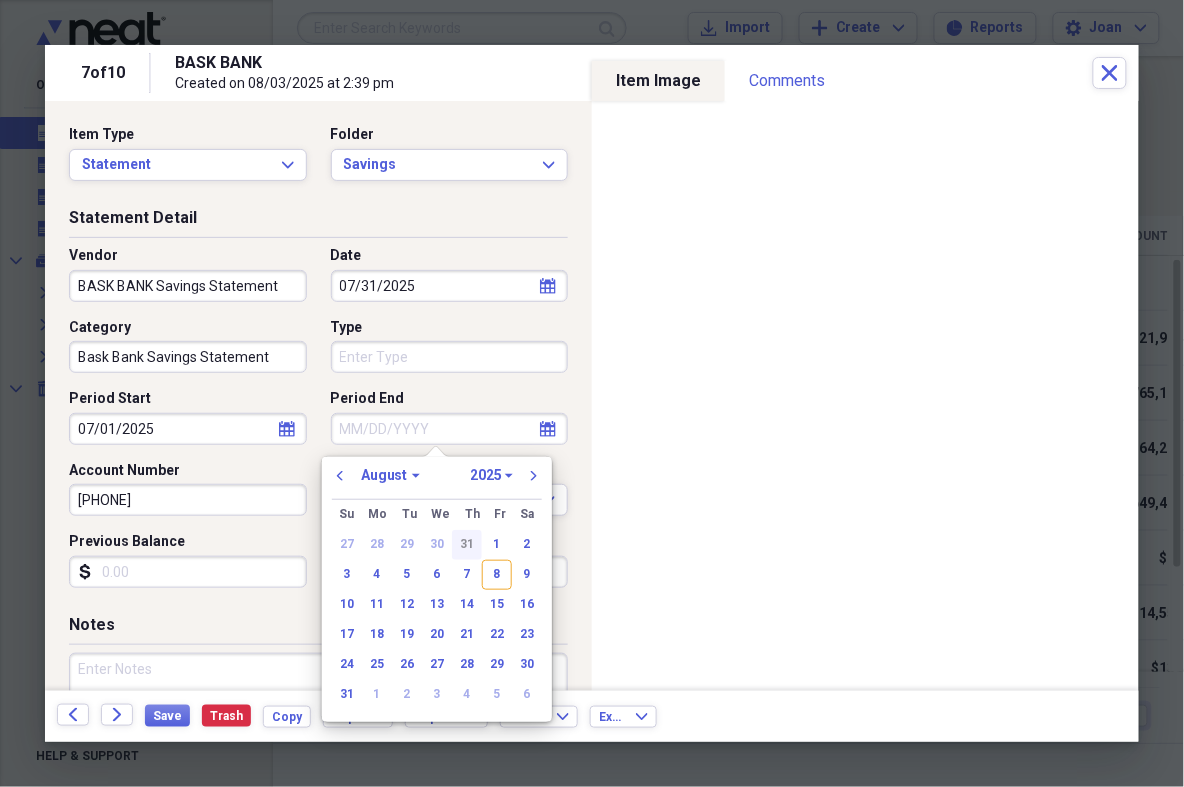 click on "31" at bounding box center (467, 545) 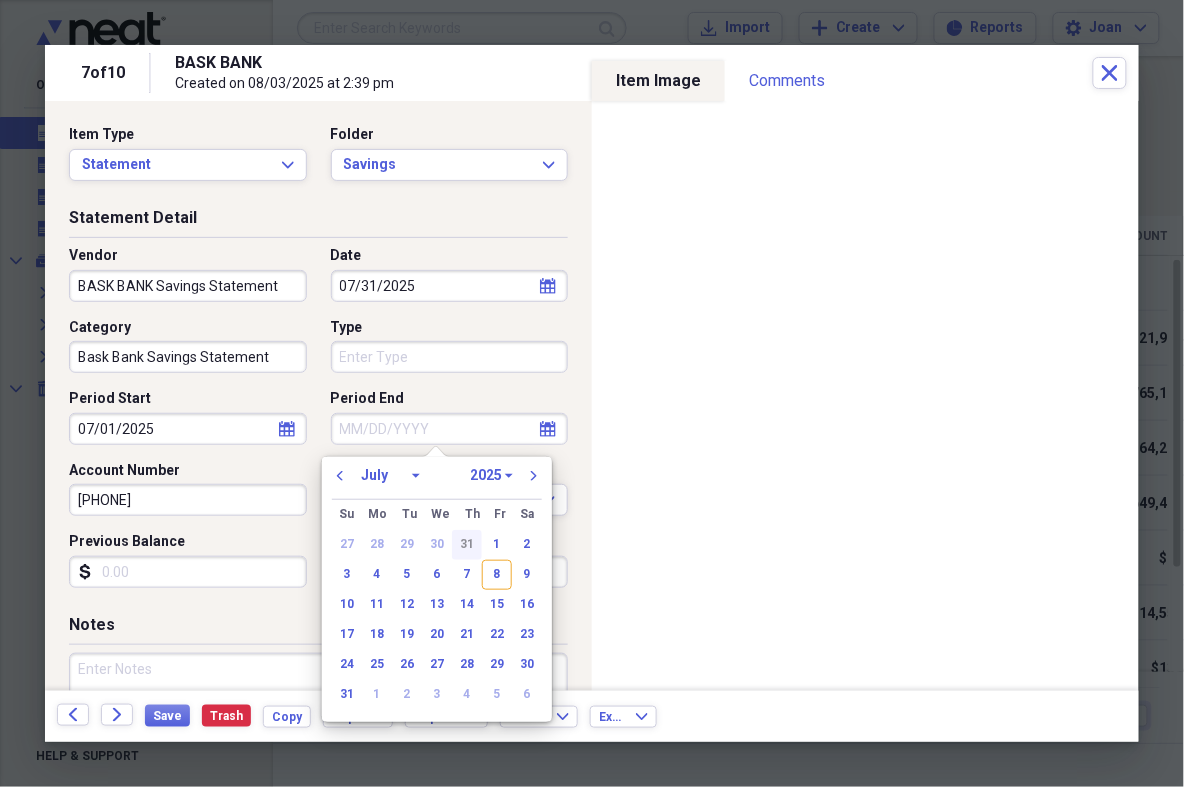 type on "07/31/2025" 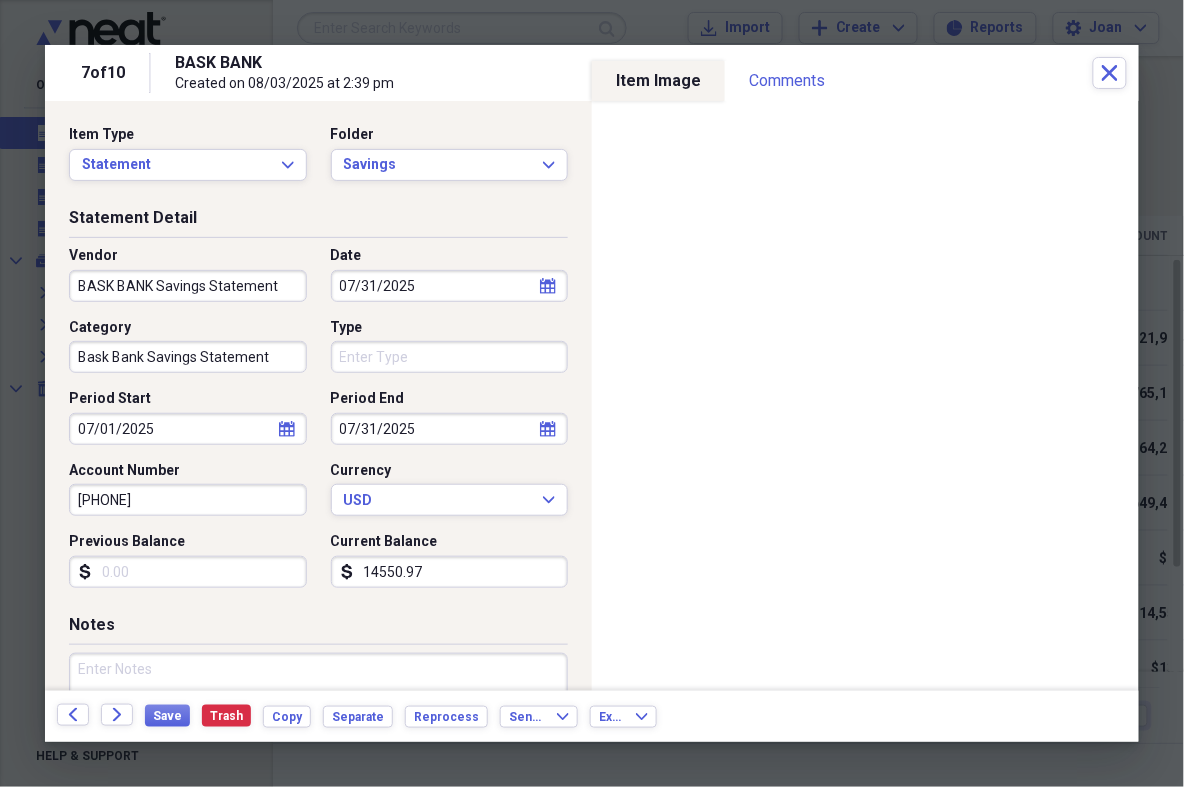 click on "Previous Balance" at bounding box center [188, 572] 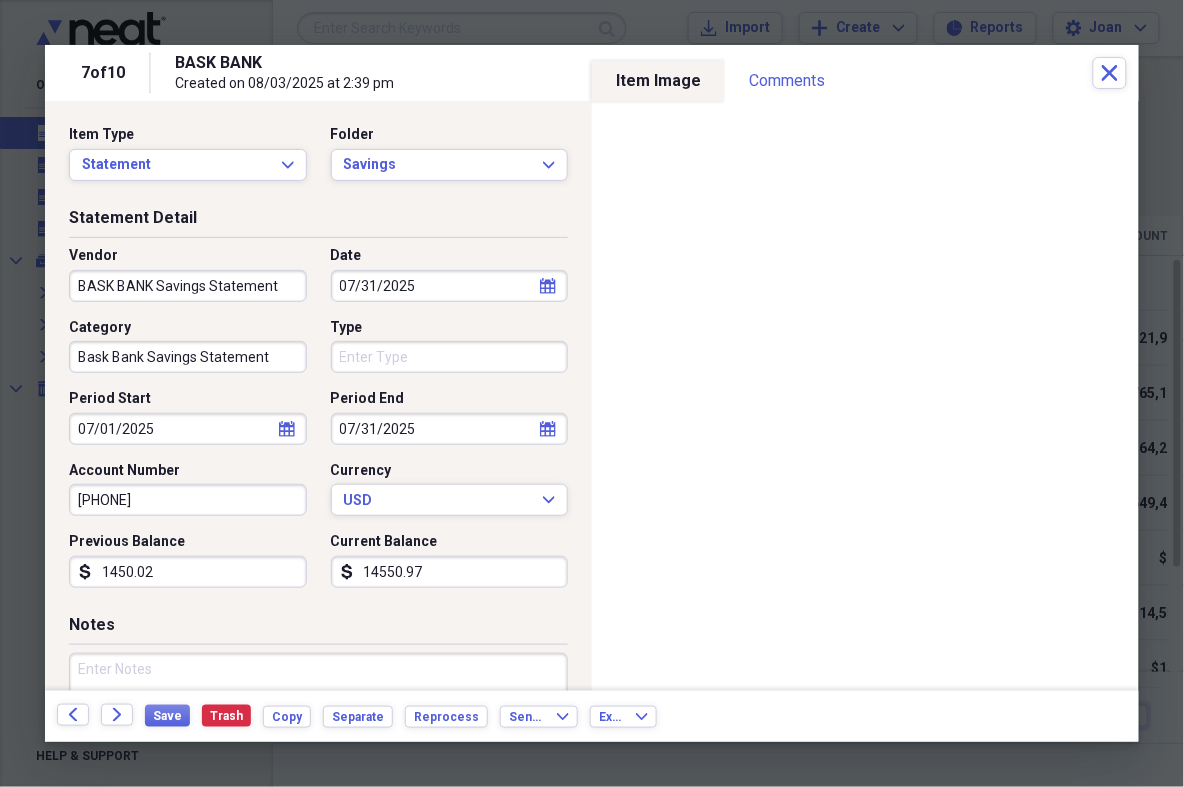 type on "14500.24" 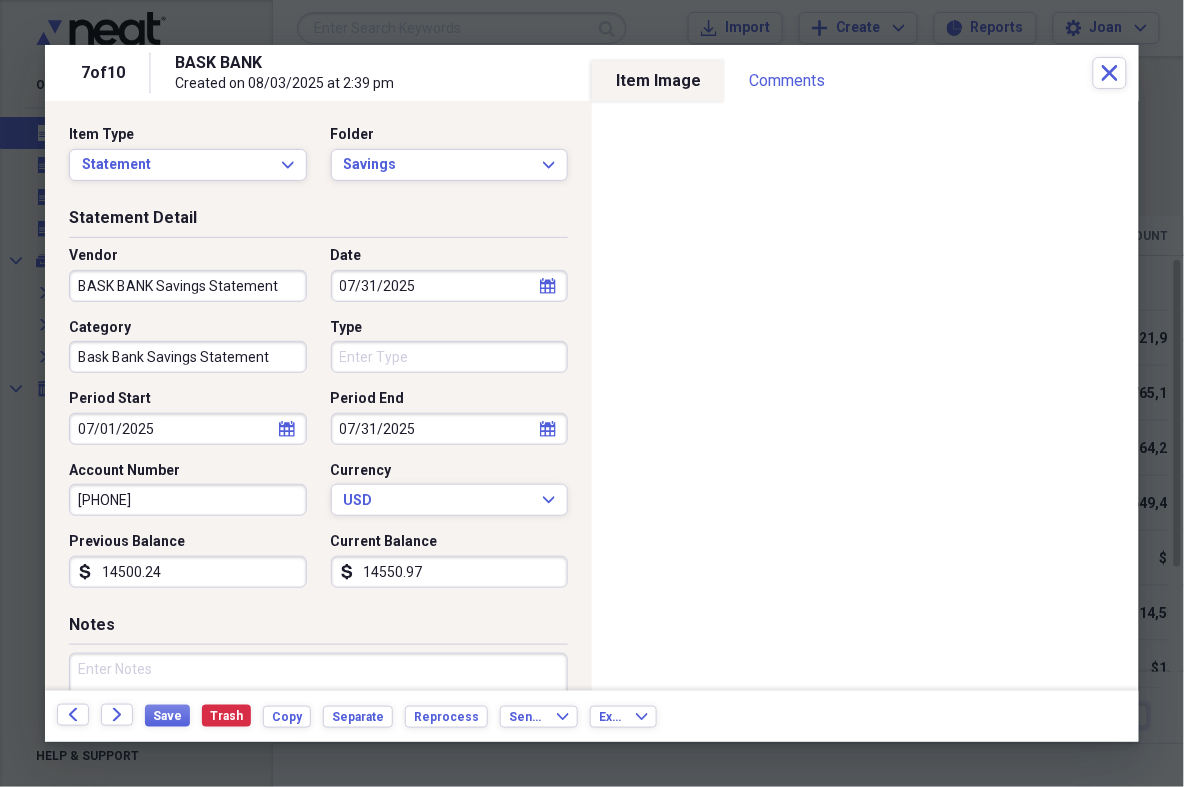 click on "Statement Detail Vendor BASK BANK Savings Statement Date [DATE] calendar Calendar Category Bask Bank Savings Statement Type Period Start [DATE] calendar Calendar Period End [DATE] calendar Calendar Account Number [NUMBER] Currency USD Expand Previous Balance dollar-sign [AMOUNT] Current Balance dollar-sign [AMOUNT]" at bounding box center (318, 410) 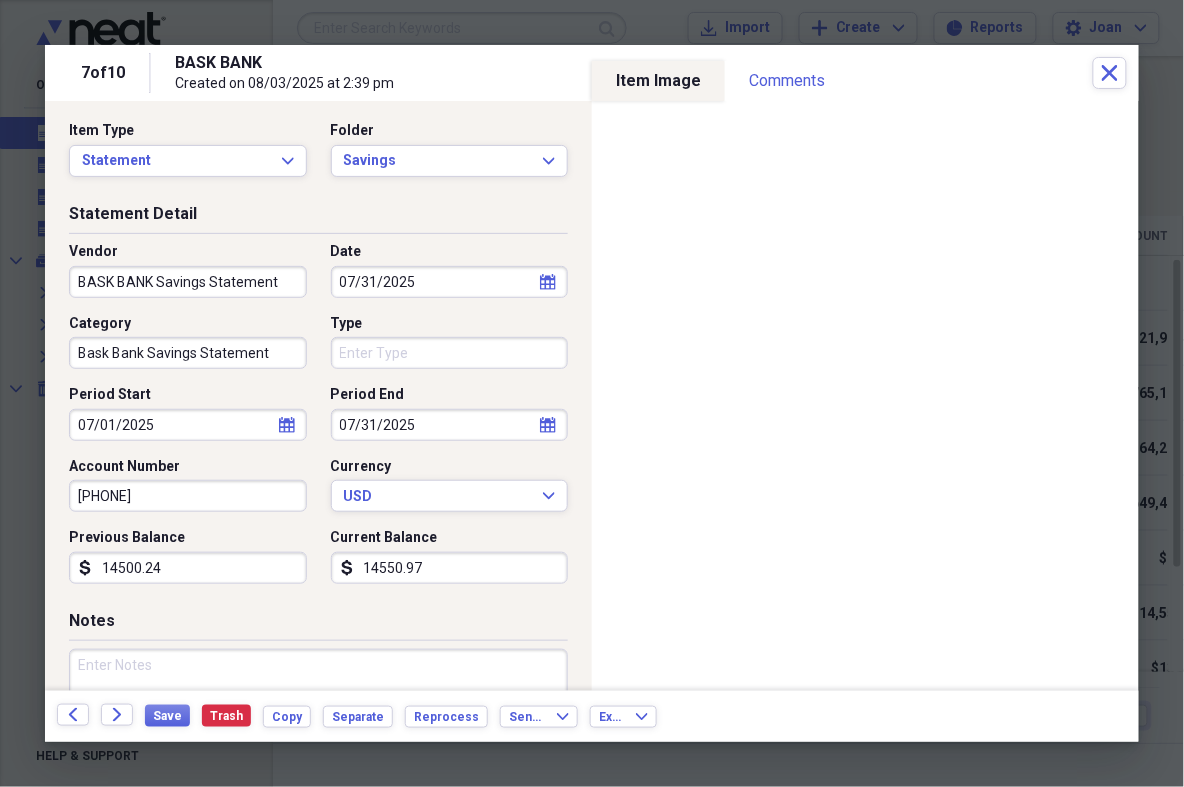 scroll, scrollTop: 112, scrollLeft: 0, axis: vertical 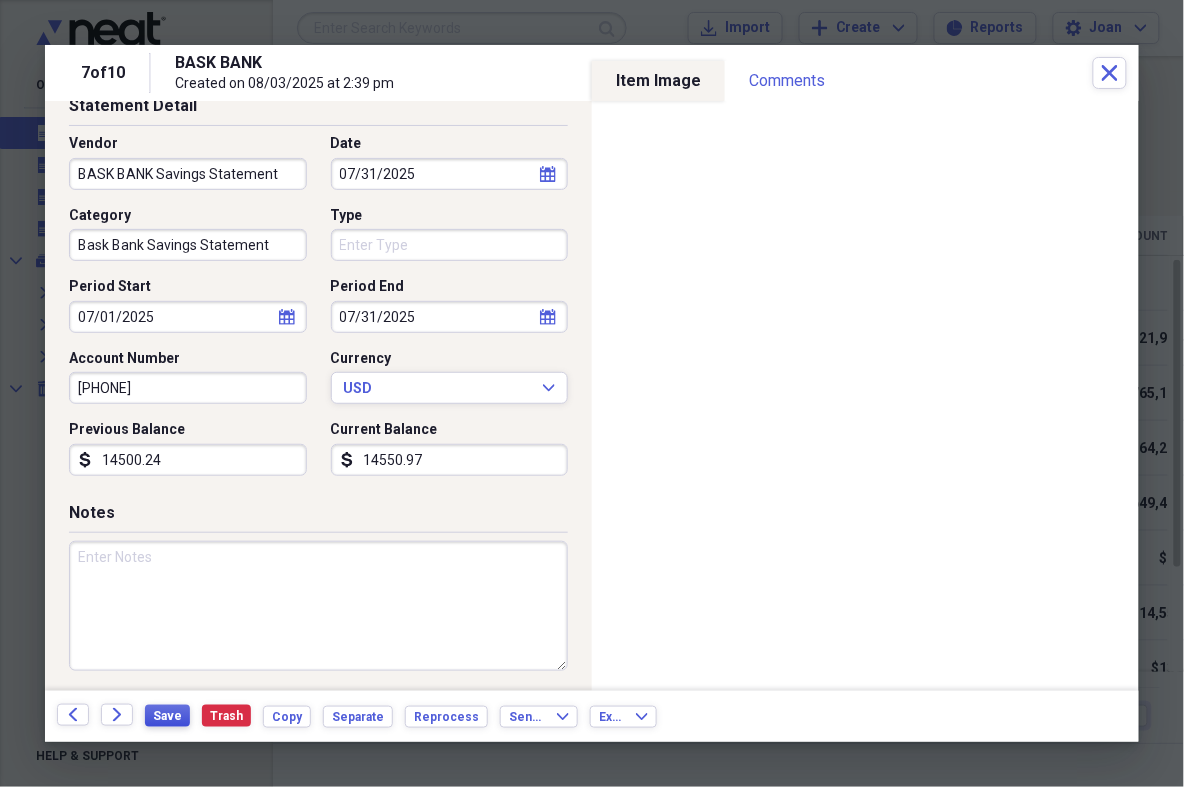 click on "Save" at bounding box center [167, 716] 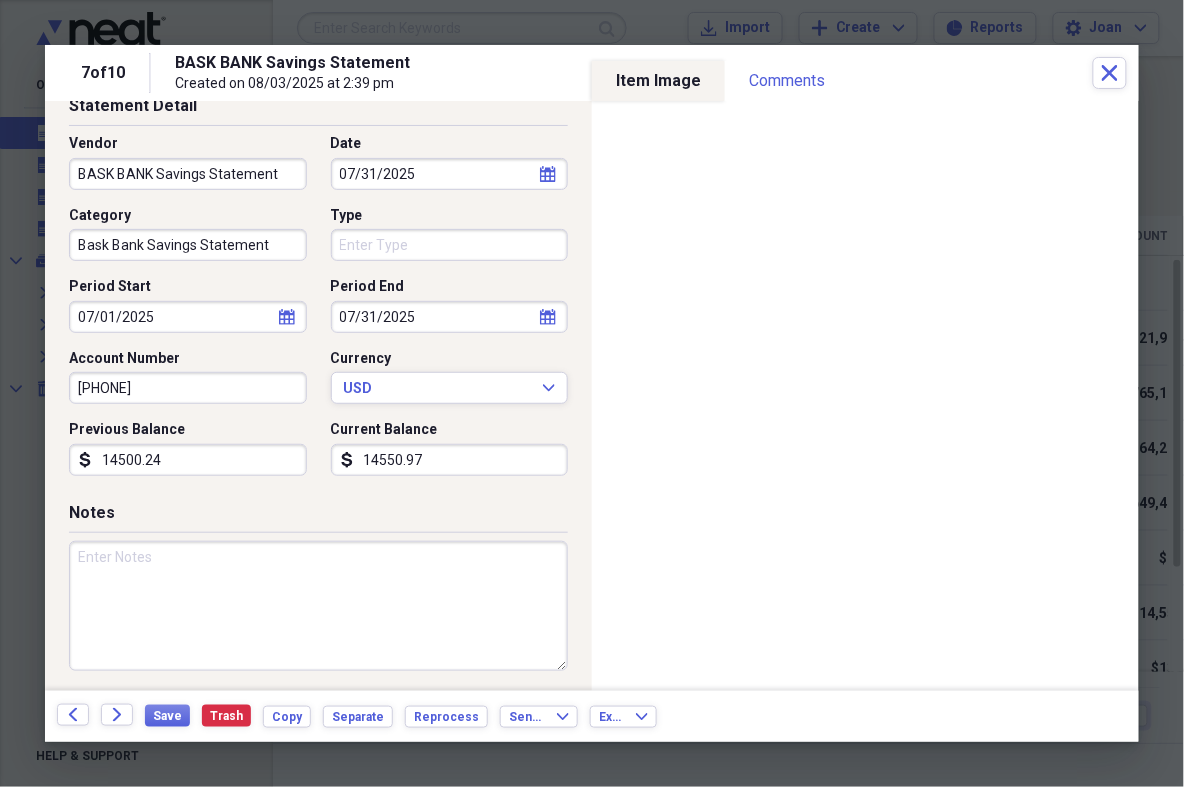click on "Type" at bounding box center (450, 245) 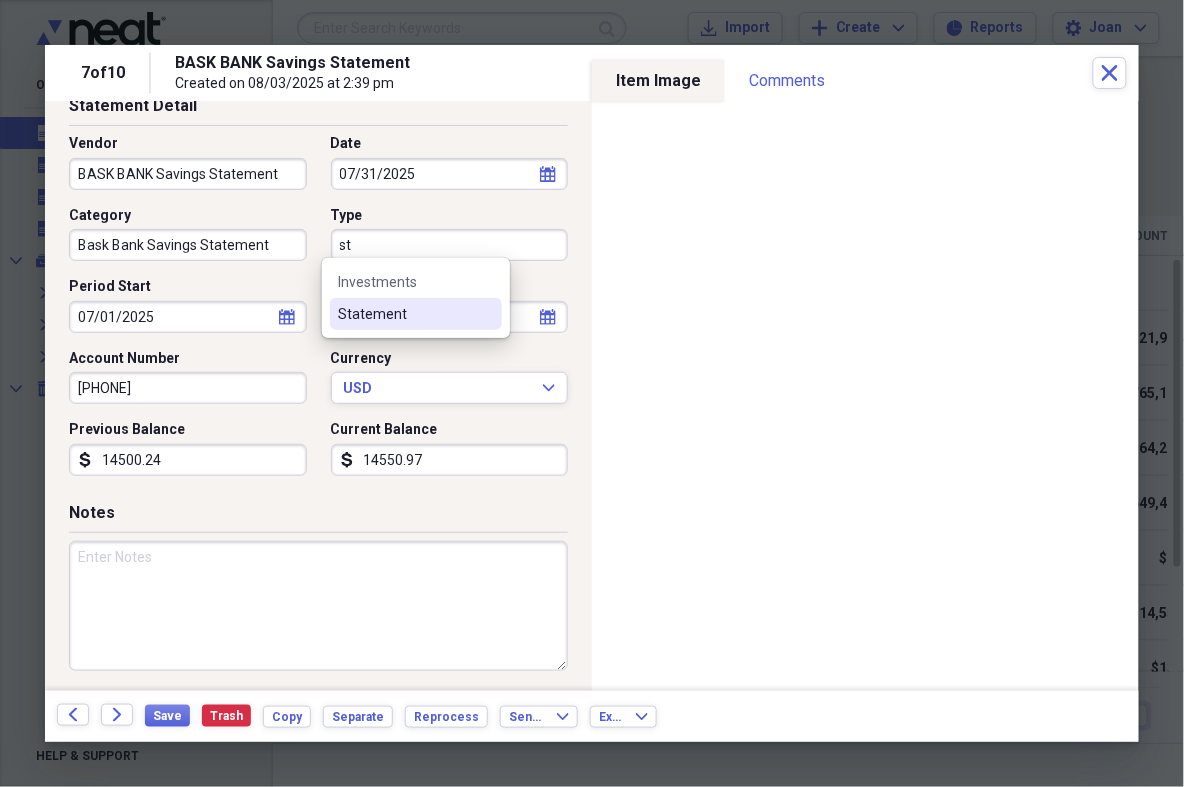 click on "Statement" at bounding box center [404, 314] 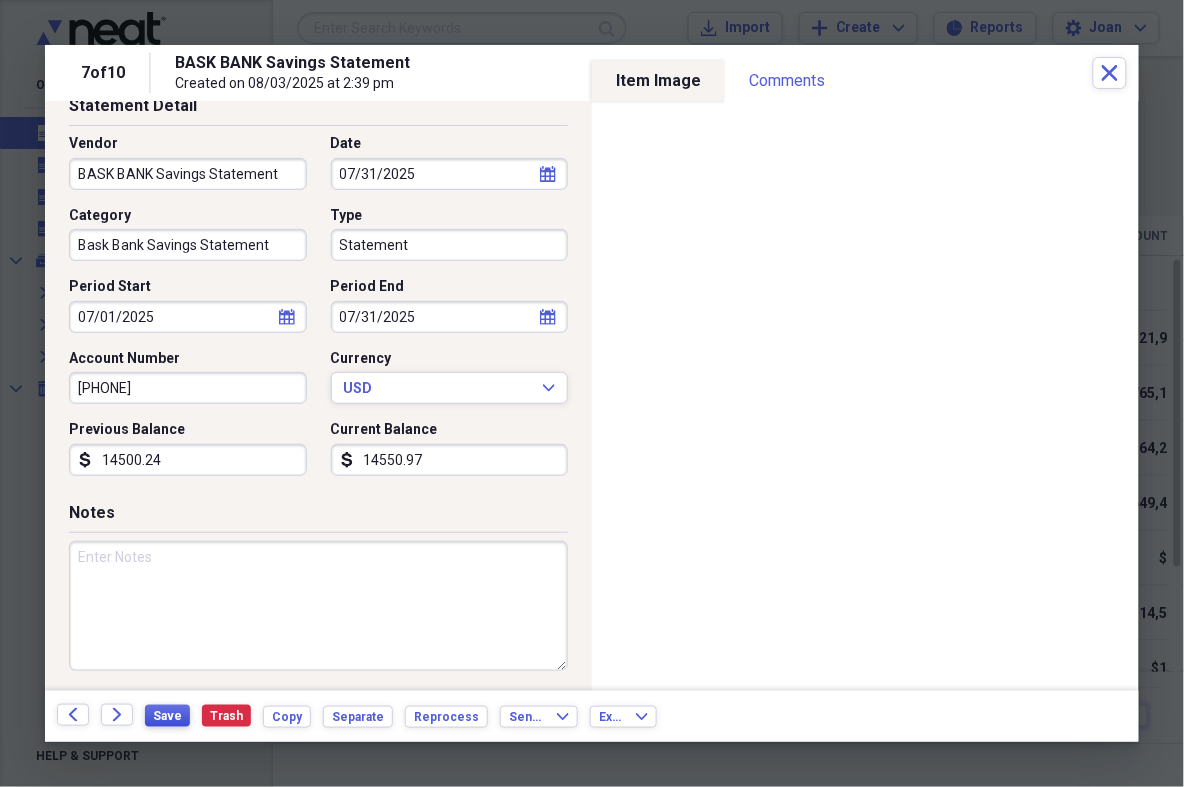 click on "Save" at bounding box center (167, 716) 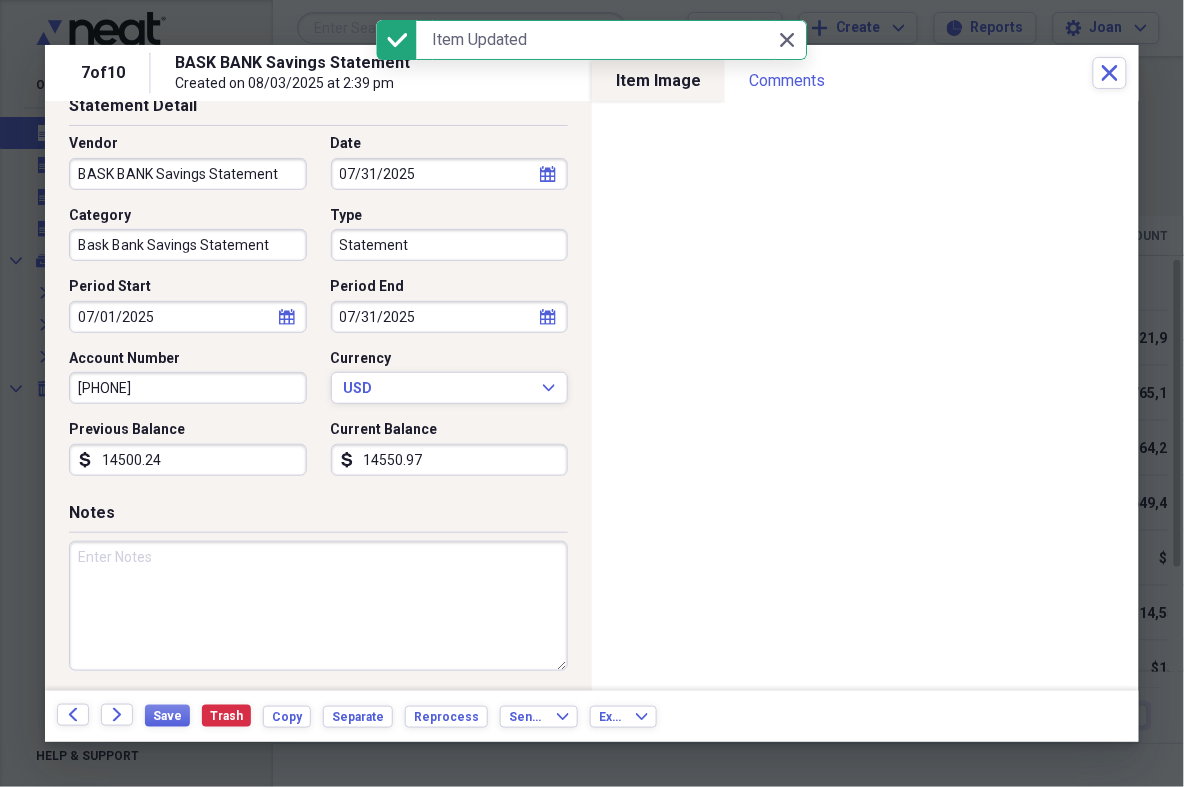 scroll, scrollTop: 0, scrollLeft: 0, axis: both 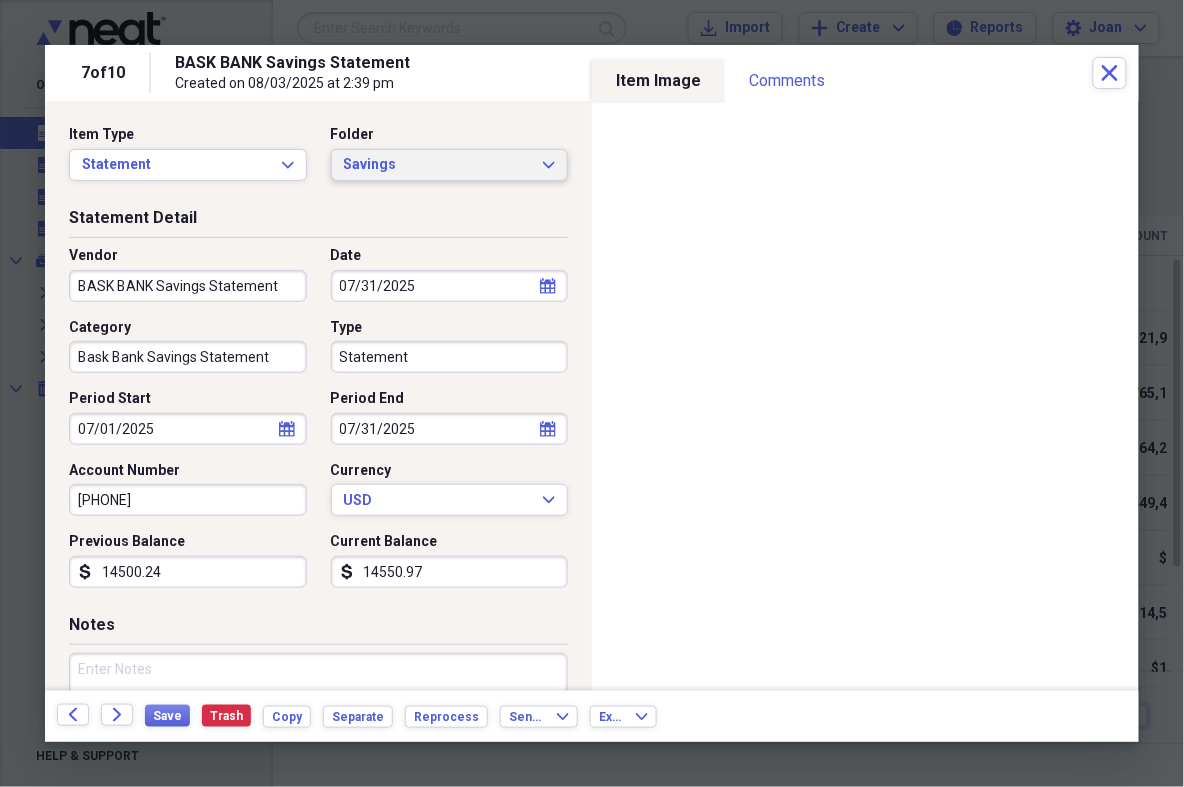 click on "Expand" 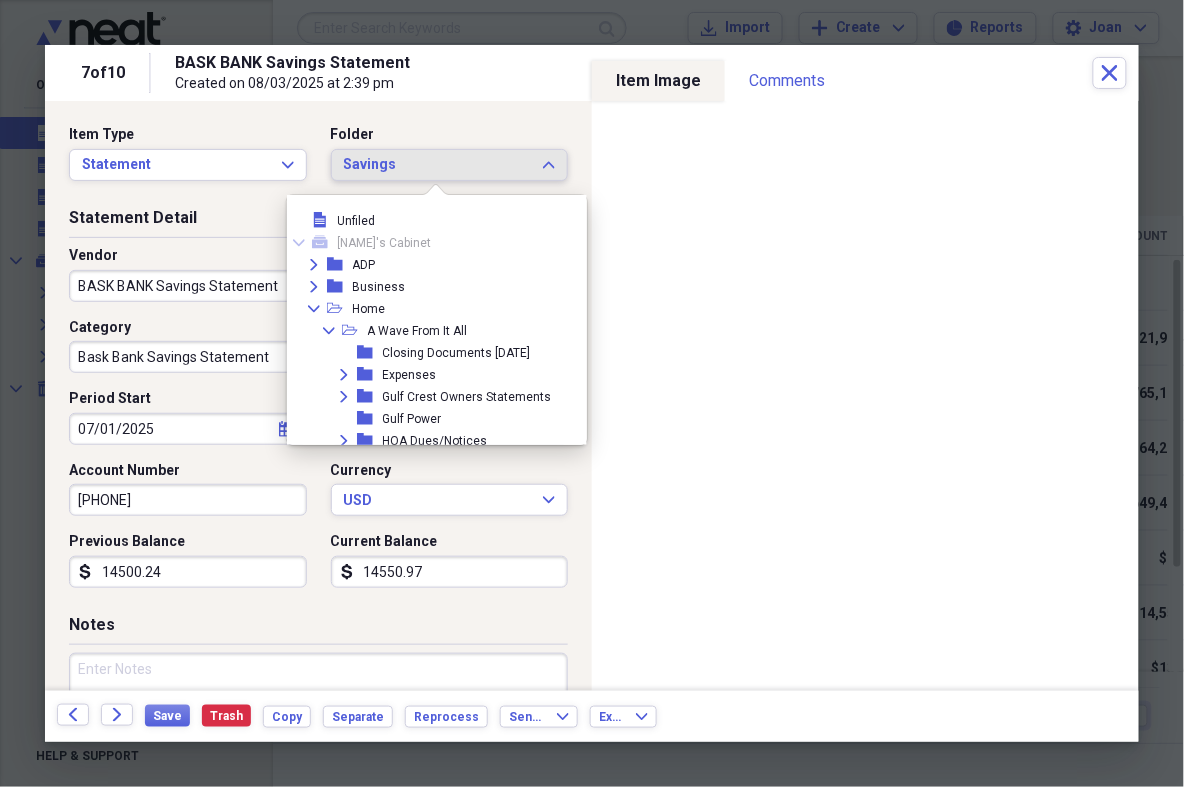 scroll, scrollTop: 416, scrollLeft: 0, axis: vertical 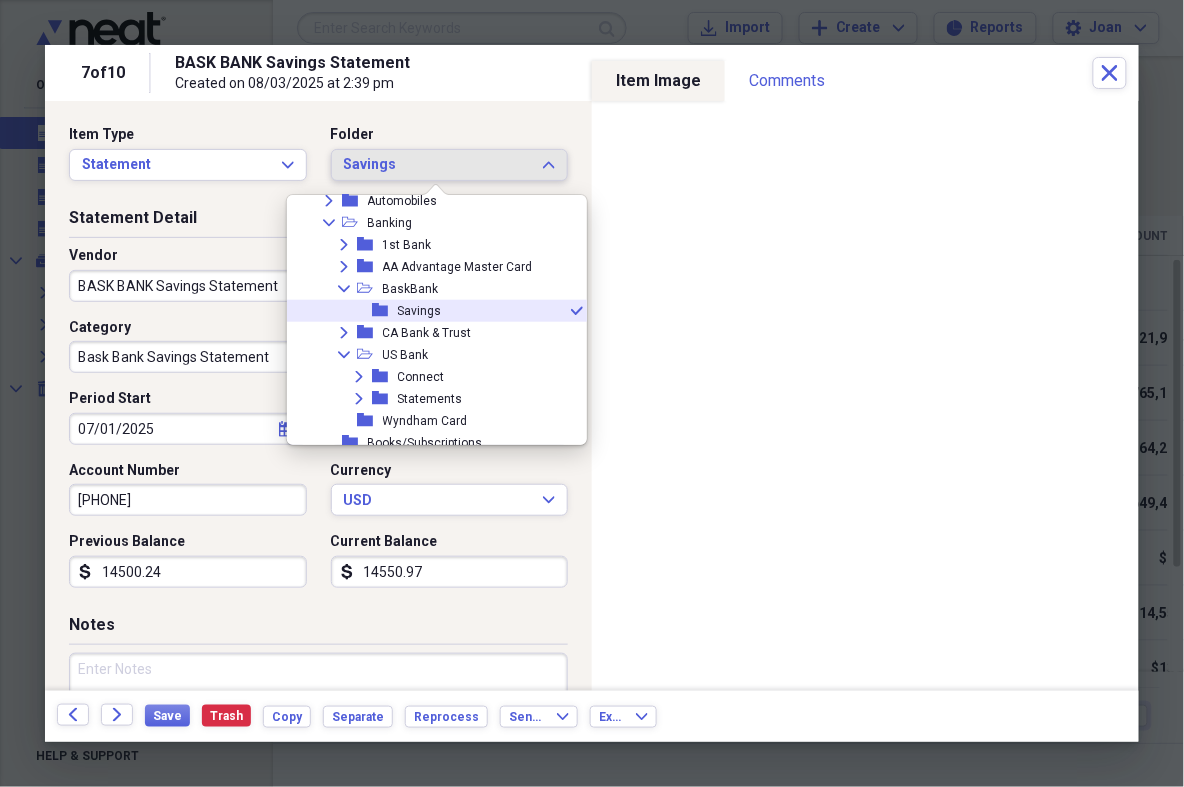 click on "Expand" 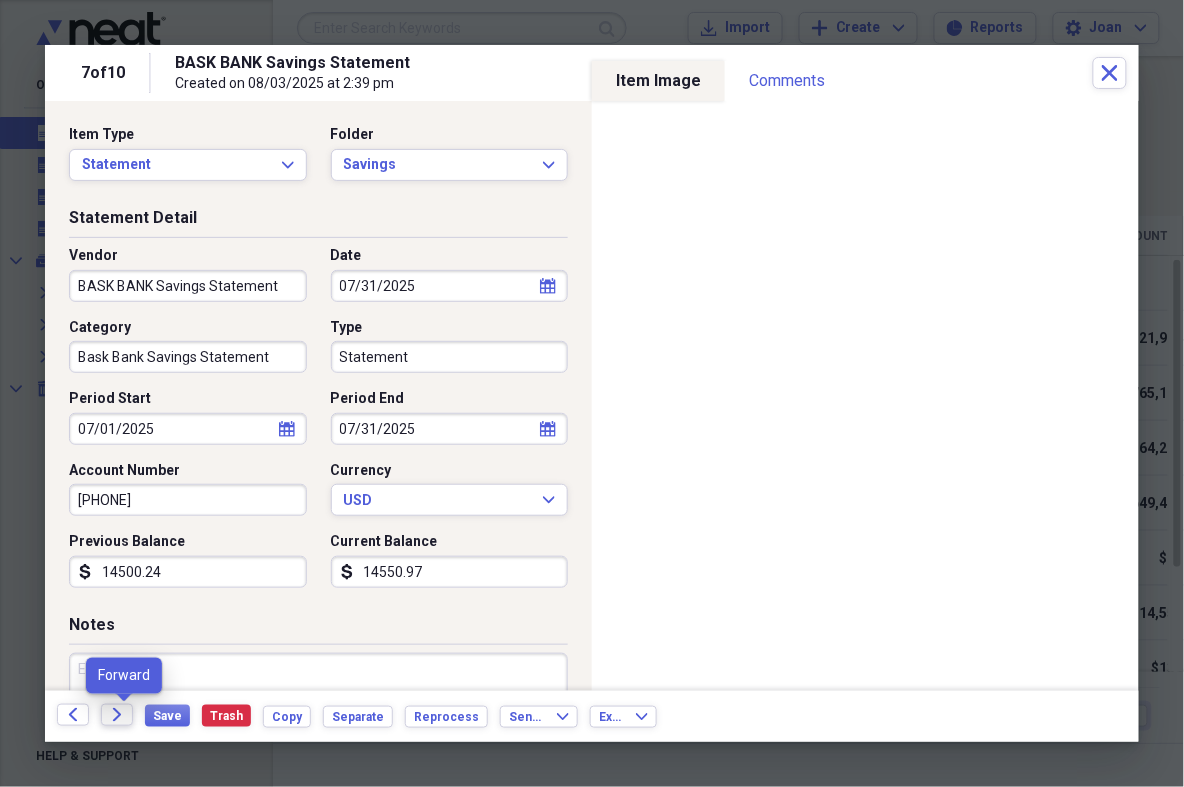 click on "Forward" 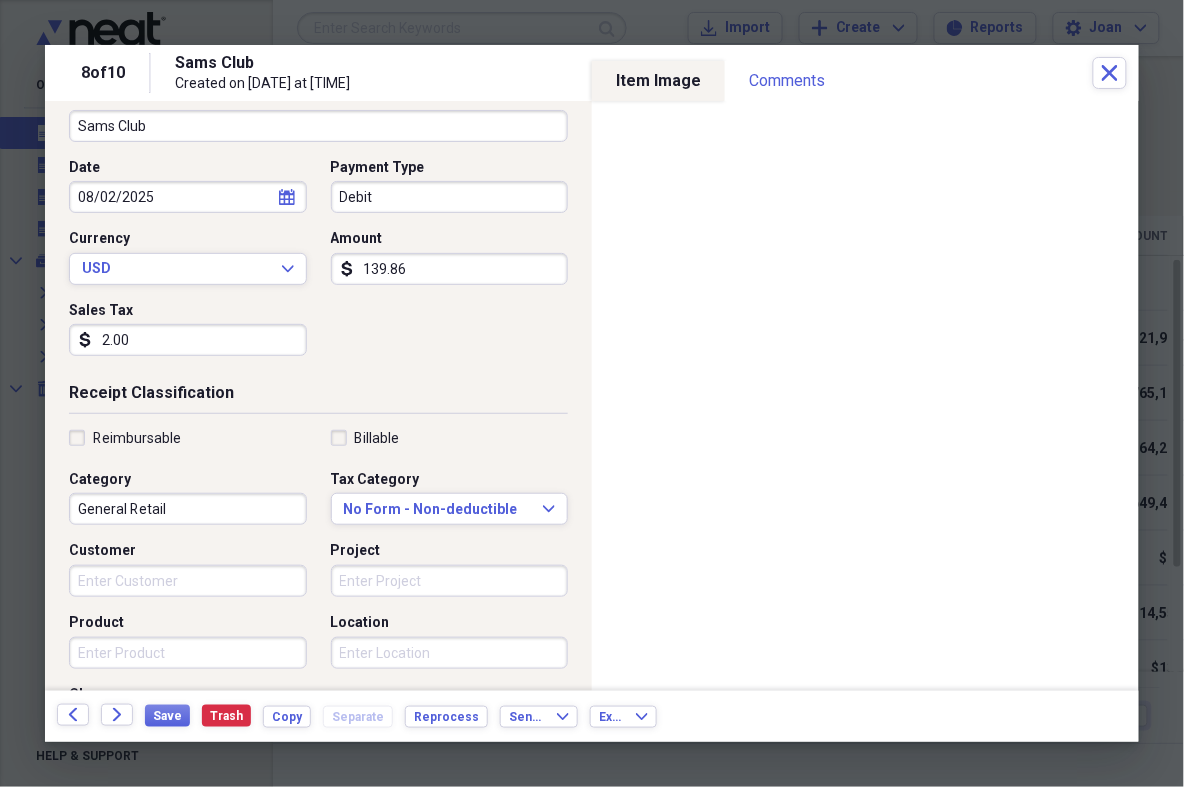 scroll, scrollTop: 272, scrollLeft: 0, axis: vertical 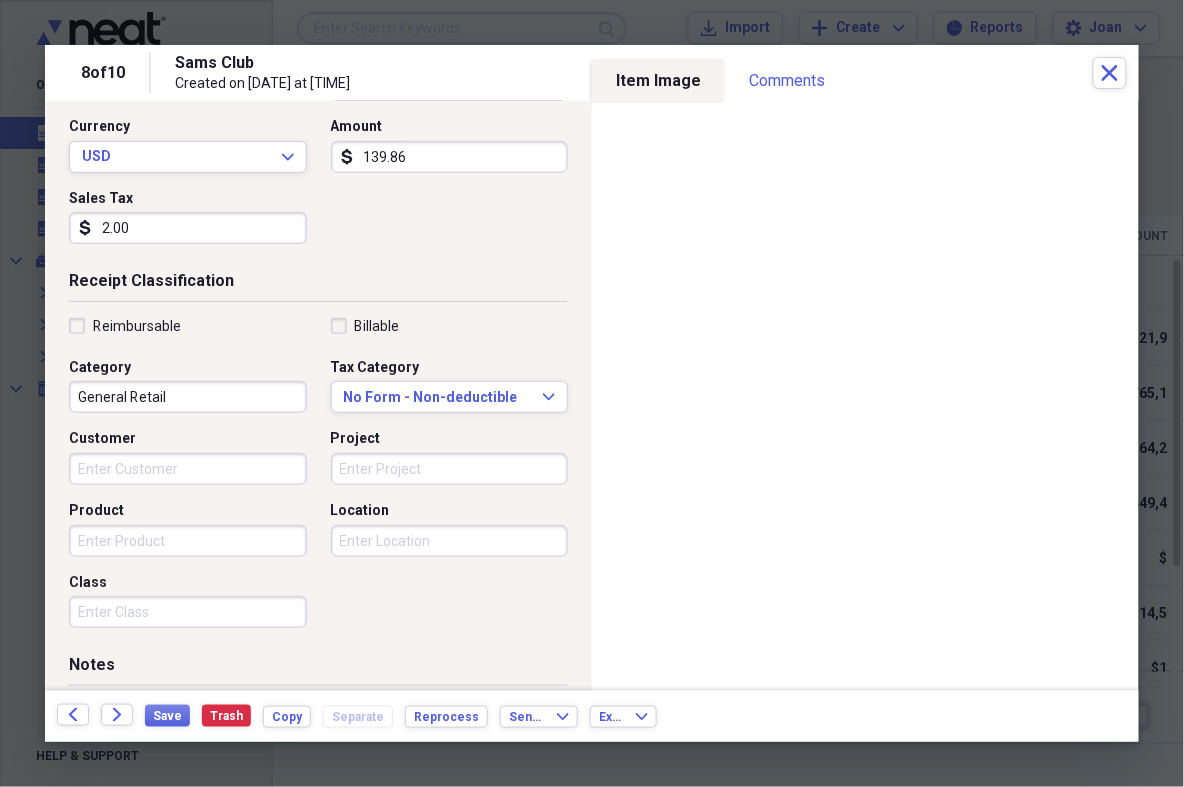 click on "139.86" at bounding box center [450, 157] 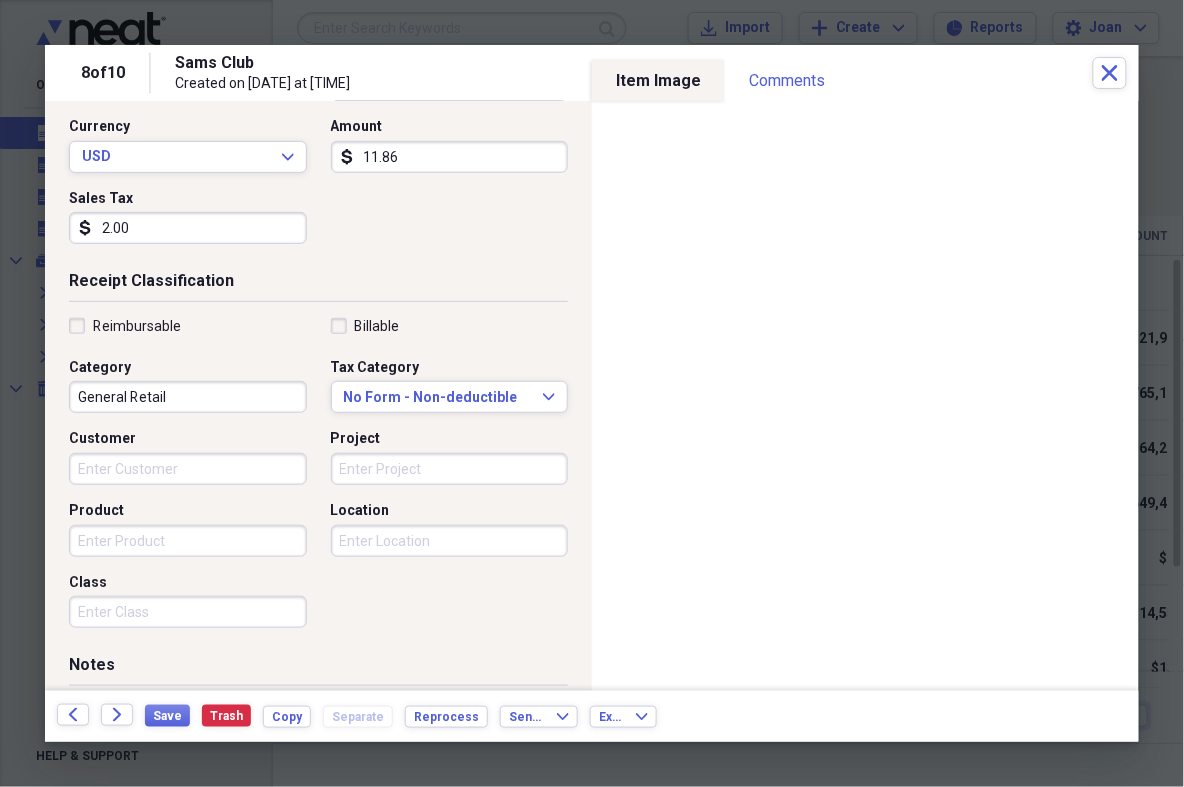 type on "118.65" 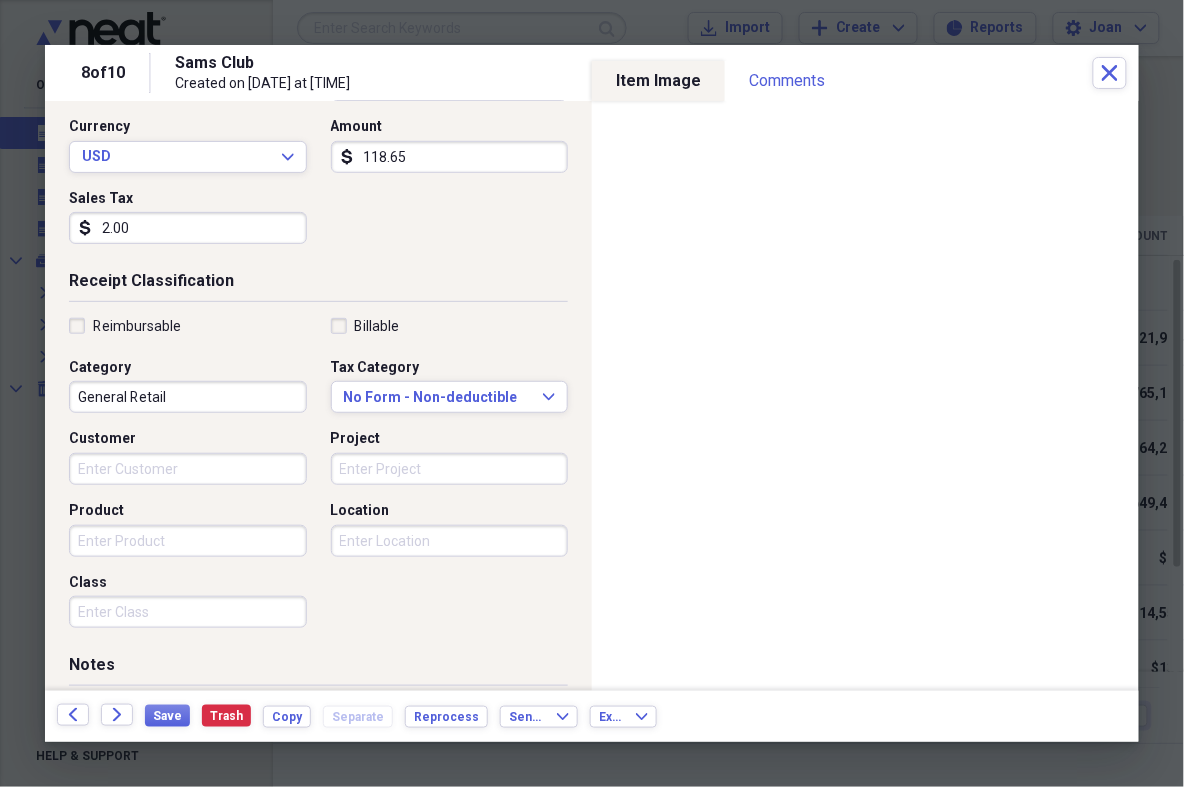 click on "2.00" at bounding box center [188, 228] 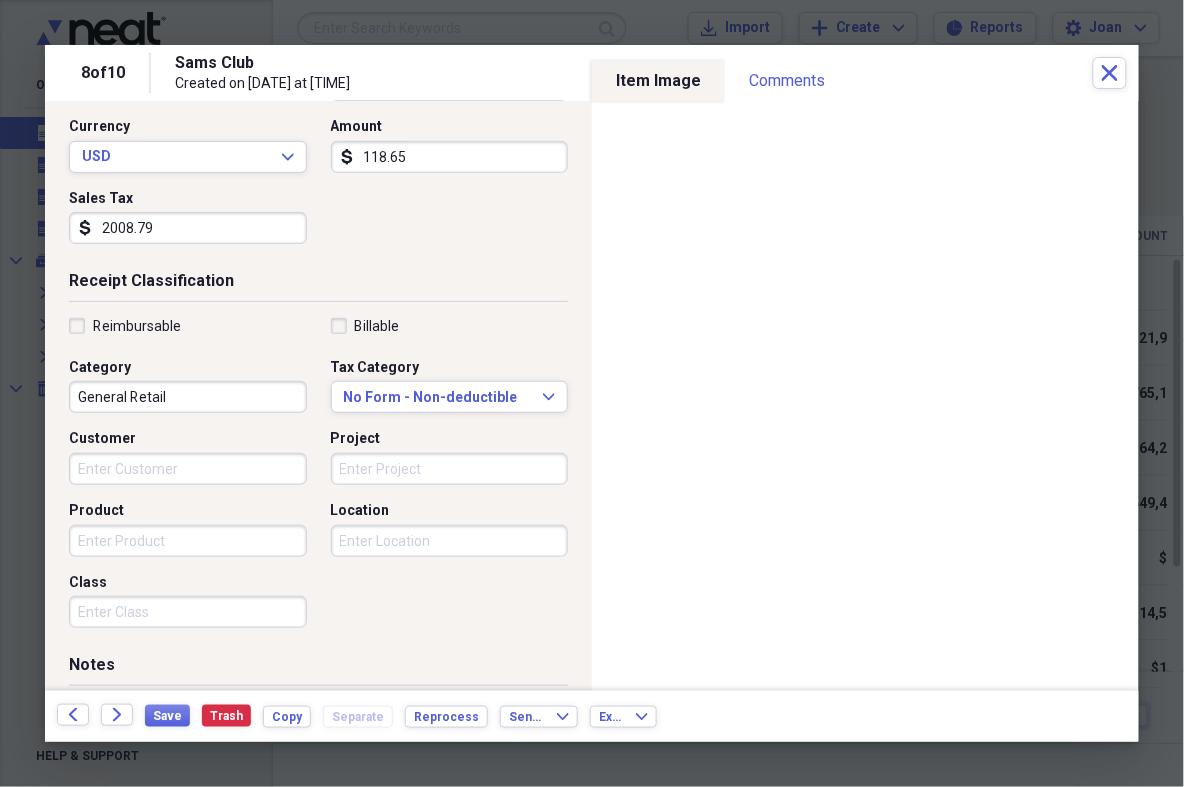 drag, startPoint x: 191, startPoint y: 227, endPoint x: 39, endPoint y: 231, distance: 152.05263 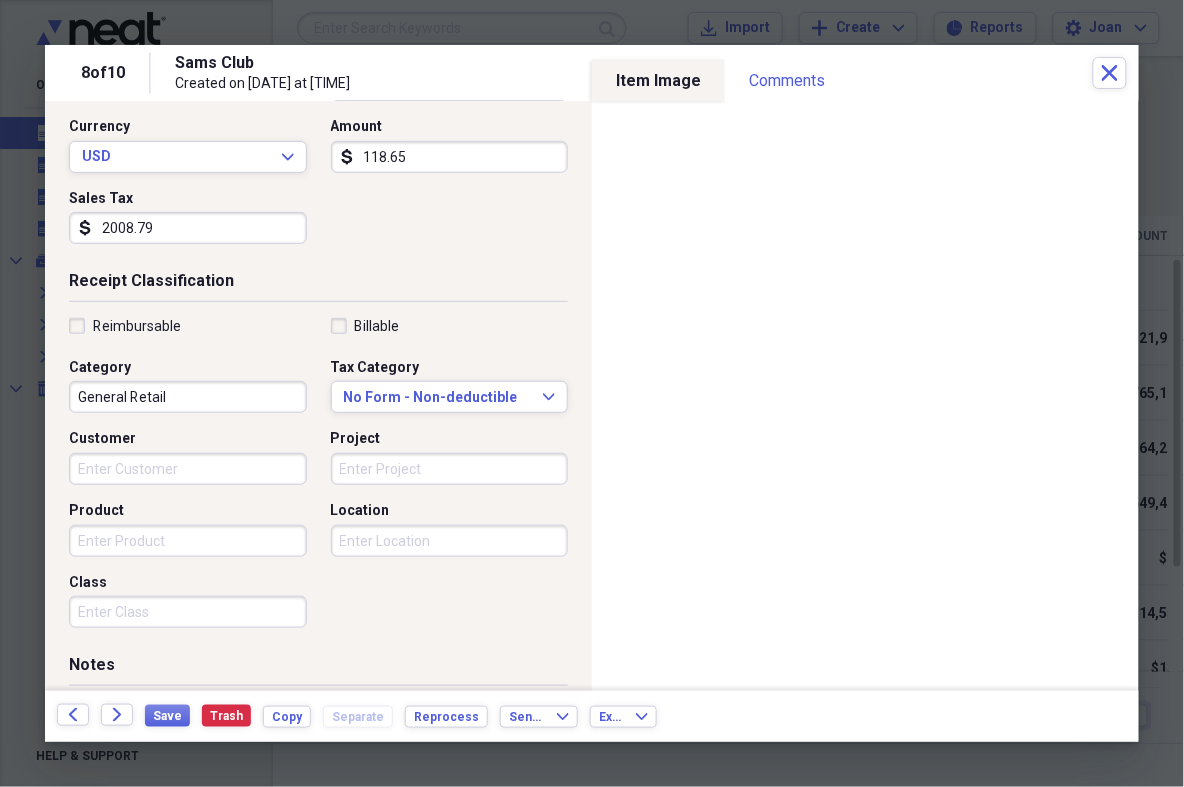 drag, startPoint x: 179, startPoint y: 210, endPoint x: 76, endPoint y: 212, distance: 103.01942 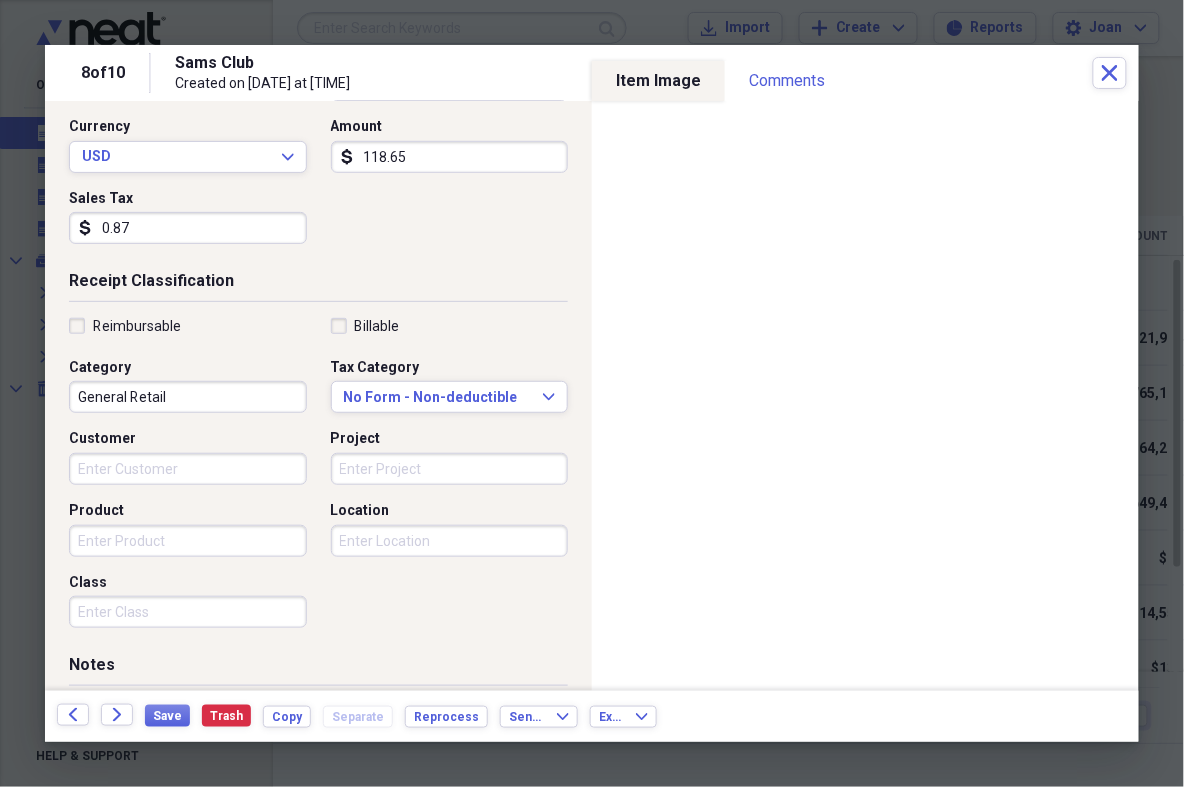 type on "8.79" 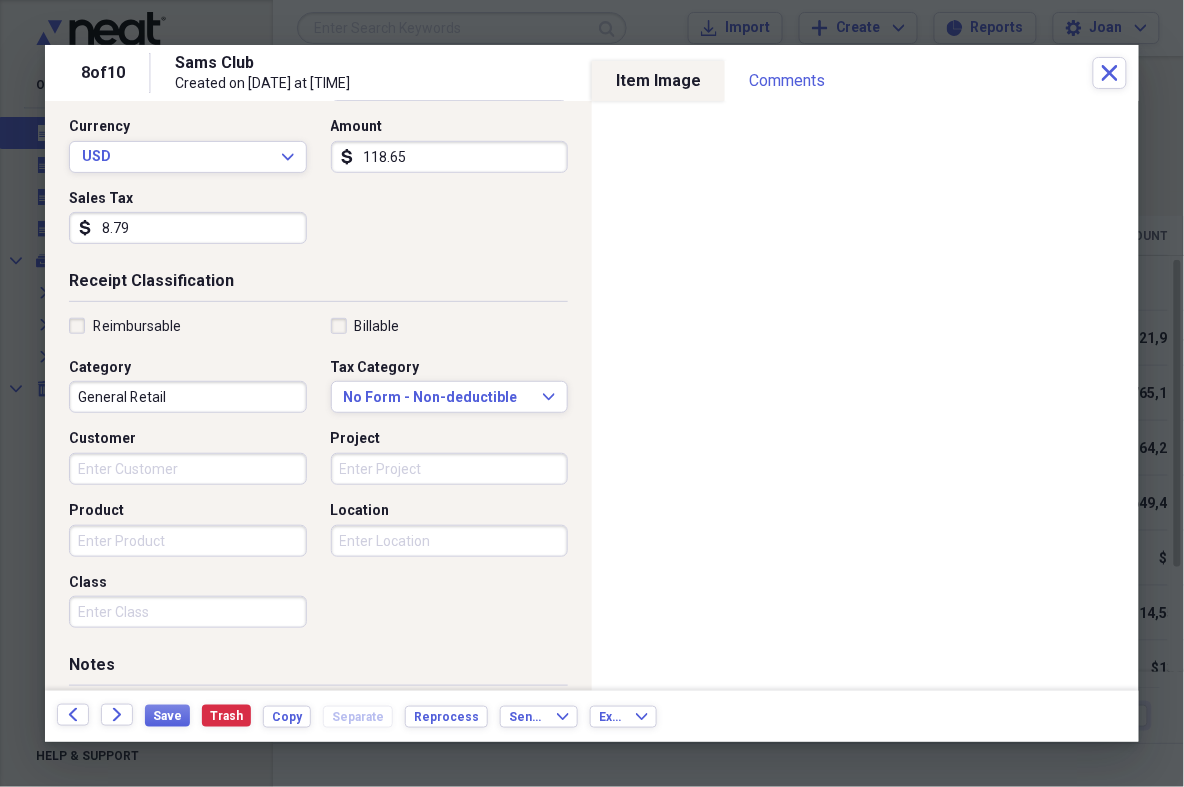 click on "Date [DATE] calendar Calendar Payment Type Debit Currency USD Expand Amount dollar-sign [AMOUNT] Sales Tax dollar-sign [AMOUNT]" at bounding box center (318, 153) 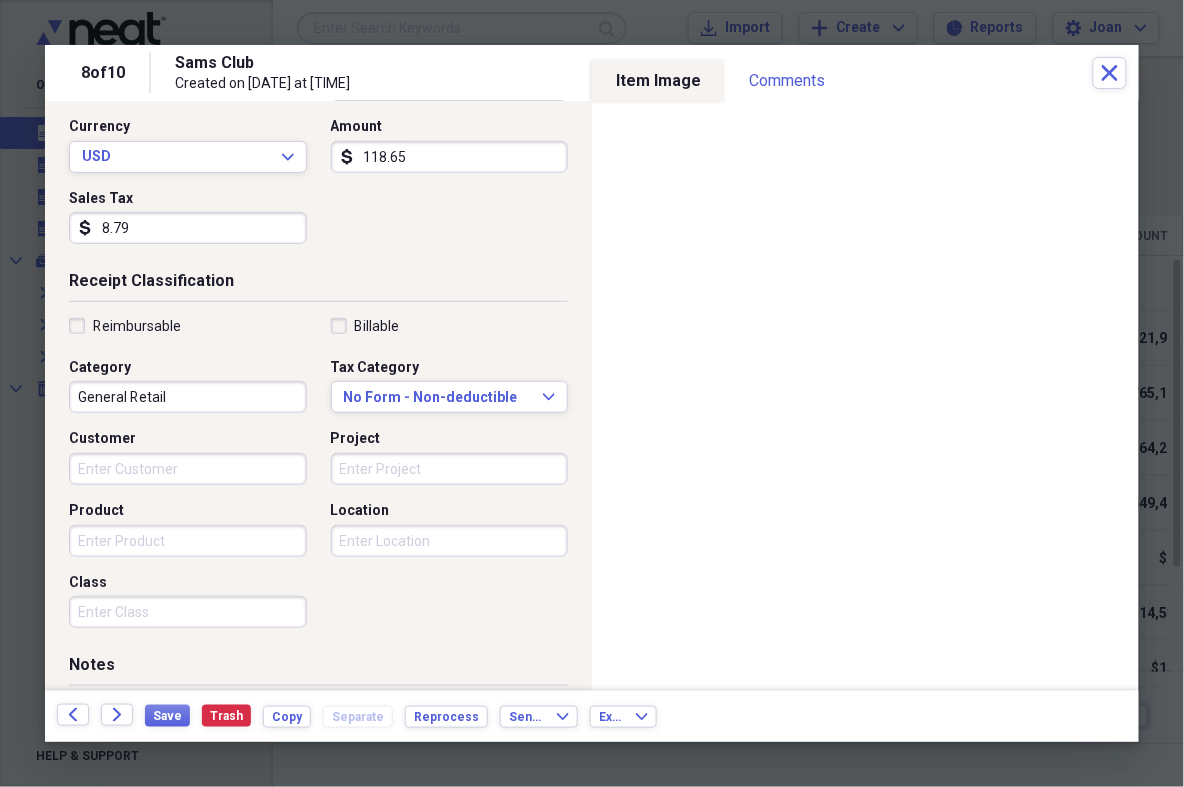click on "General Retail" at bounding box center (188, 397) 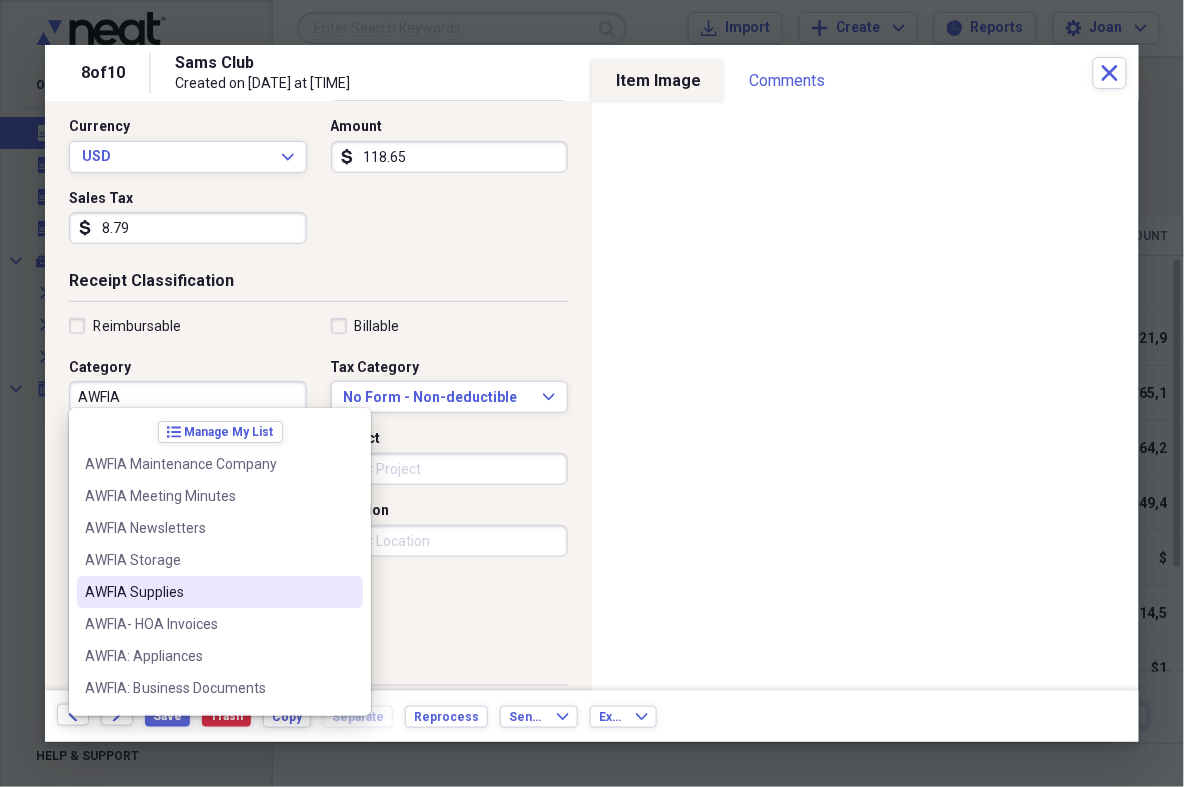 click on "AWFIA Supplies" at bounding box center [208, 592] 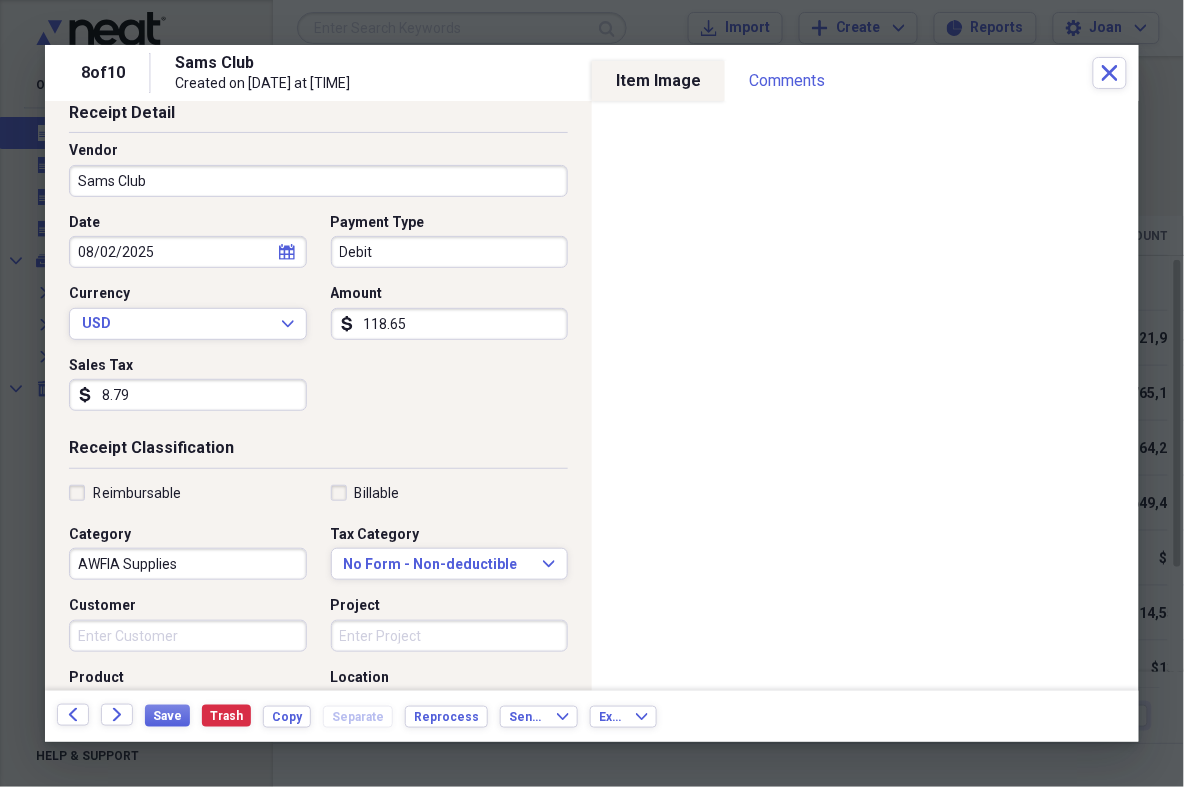 scroll, scrollTop: 0, scrollLeft: 0, axis: both 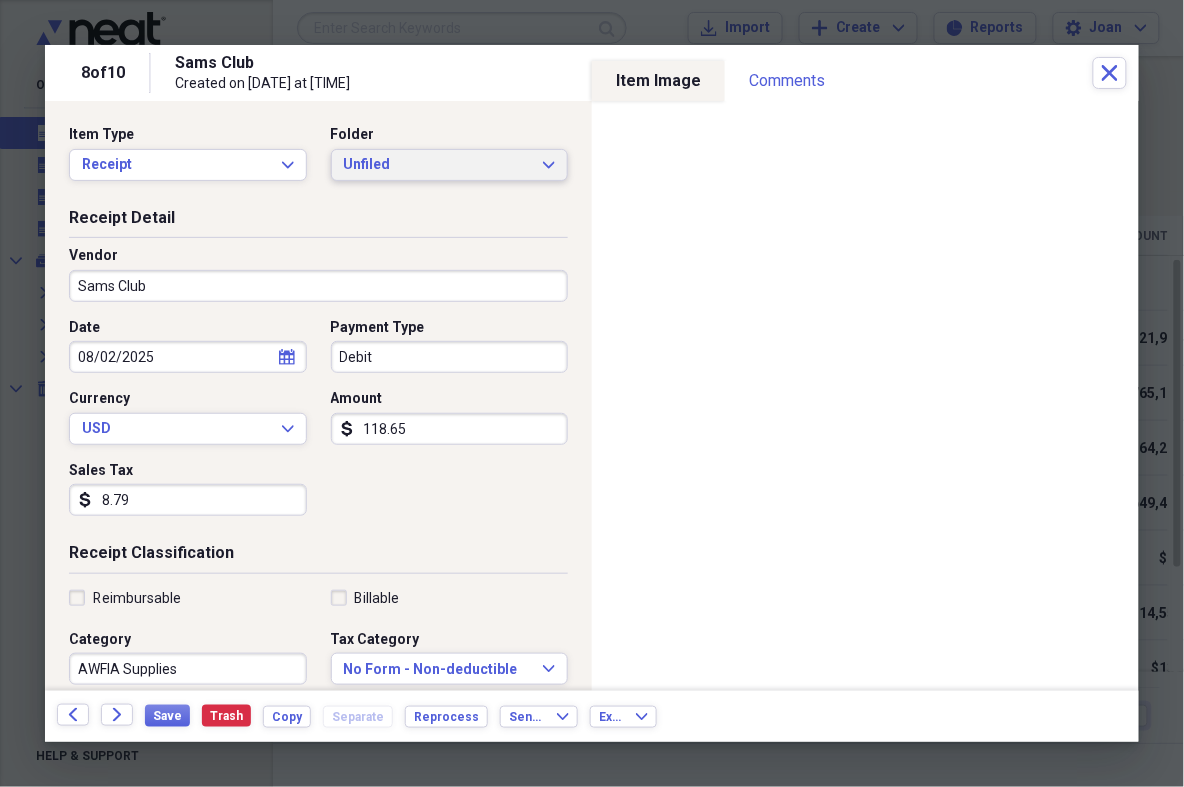click on "Expand" 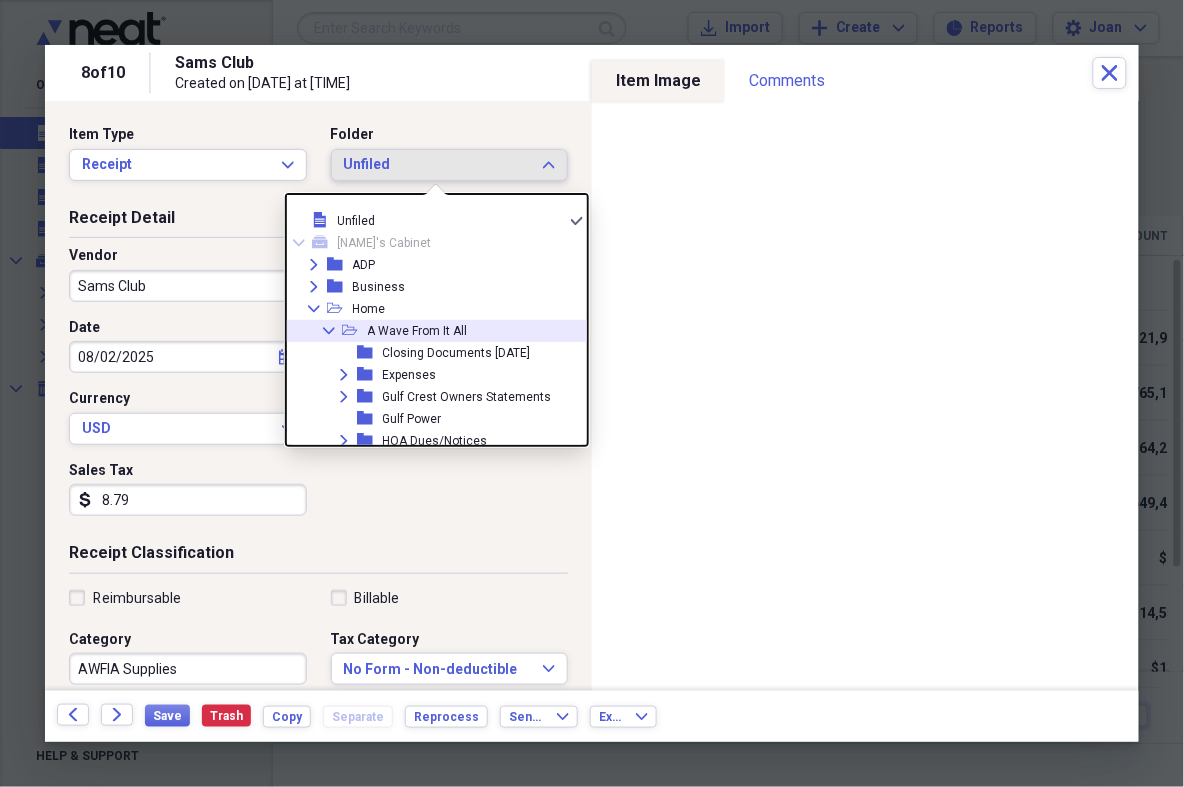 click 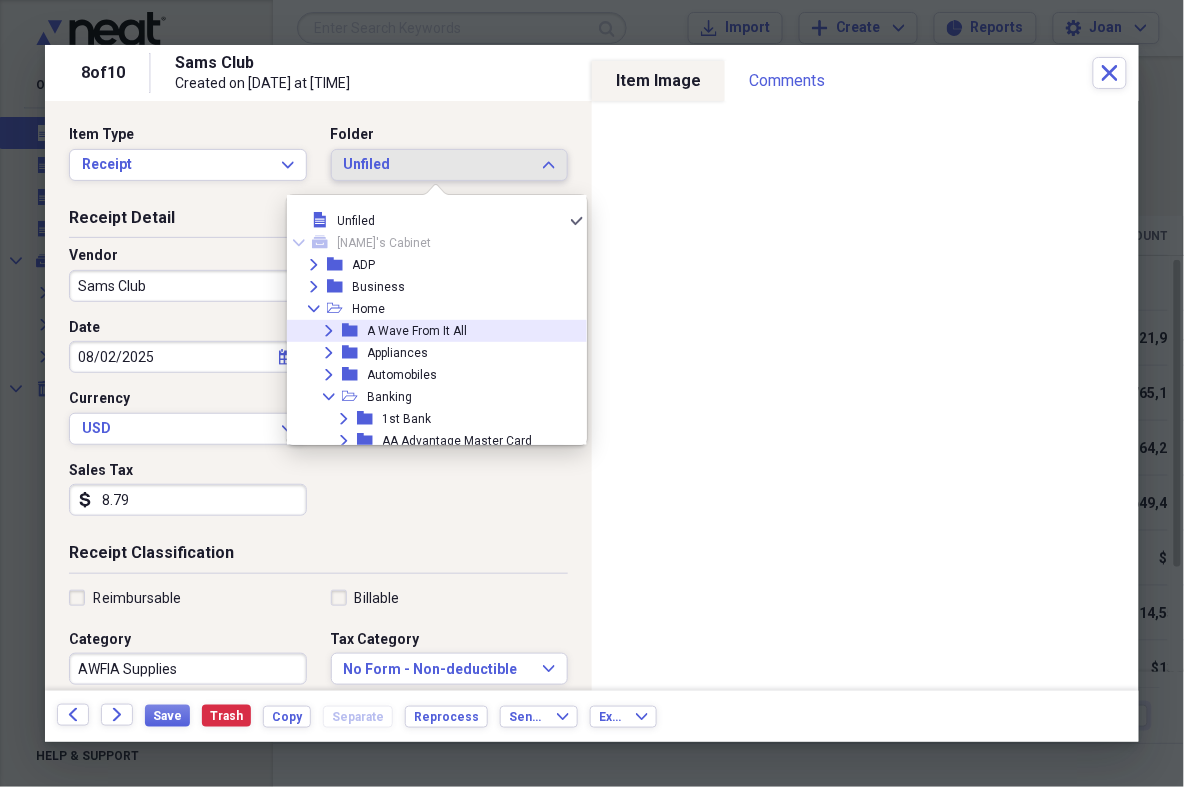 click 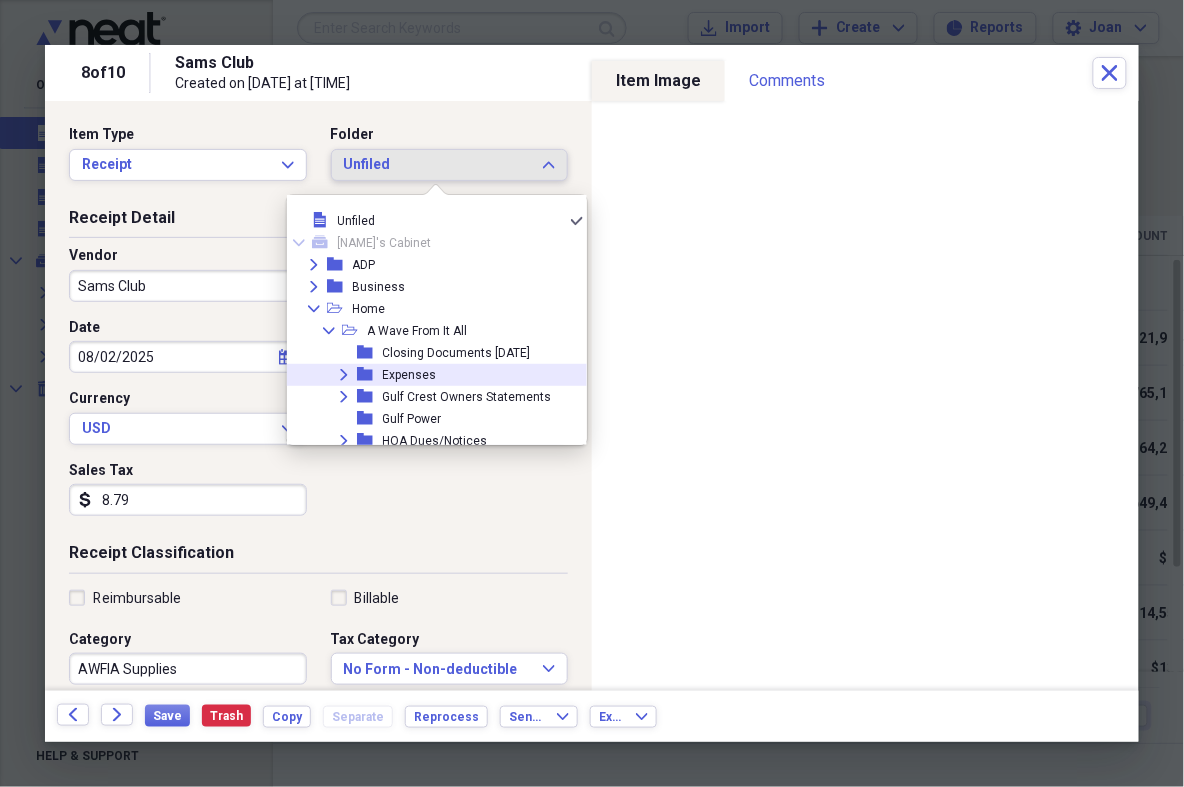 click on "Expand" 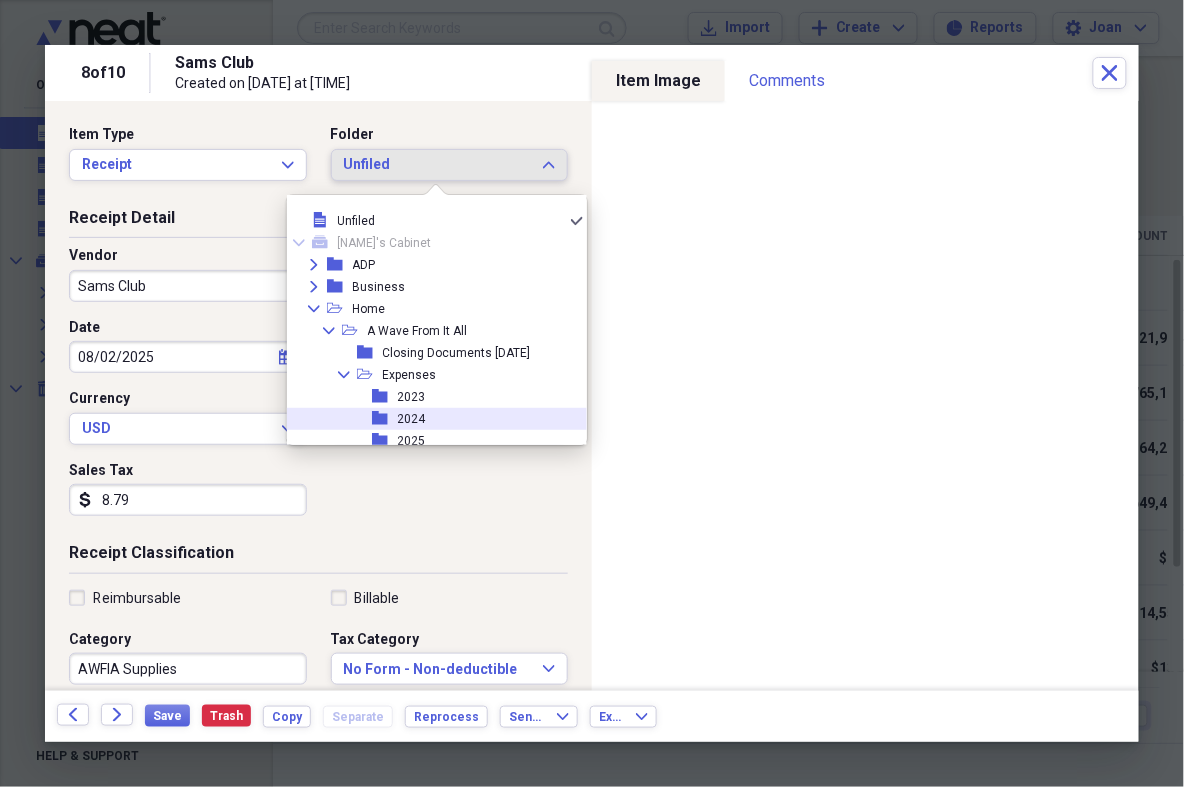 scroll, scrollTop: 31, scrollLeft: 0, axis: vertical 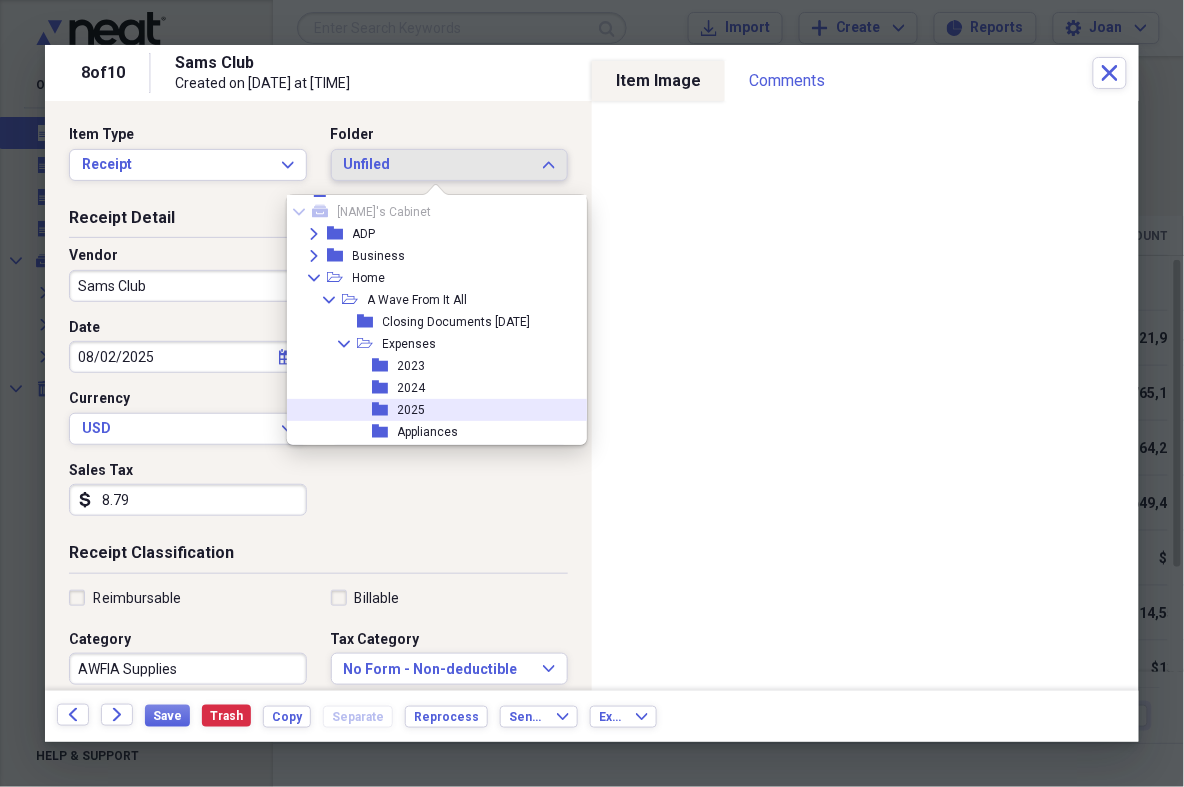 click on "folder 2025" at bounding box center (429, 410) 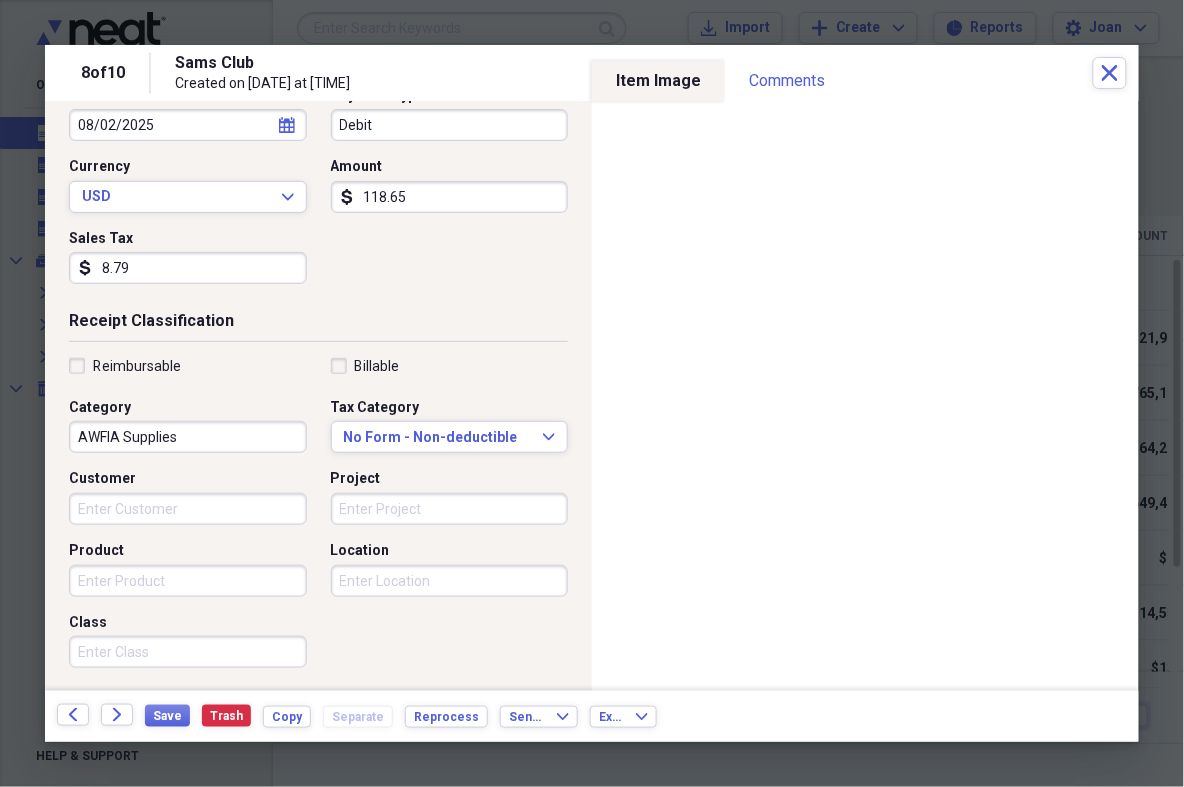 scroll, scrollTop: 423, scrollLeft: 0, axis: vertical 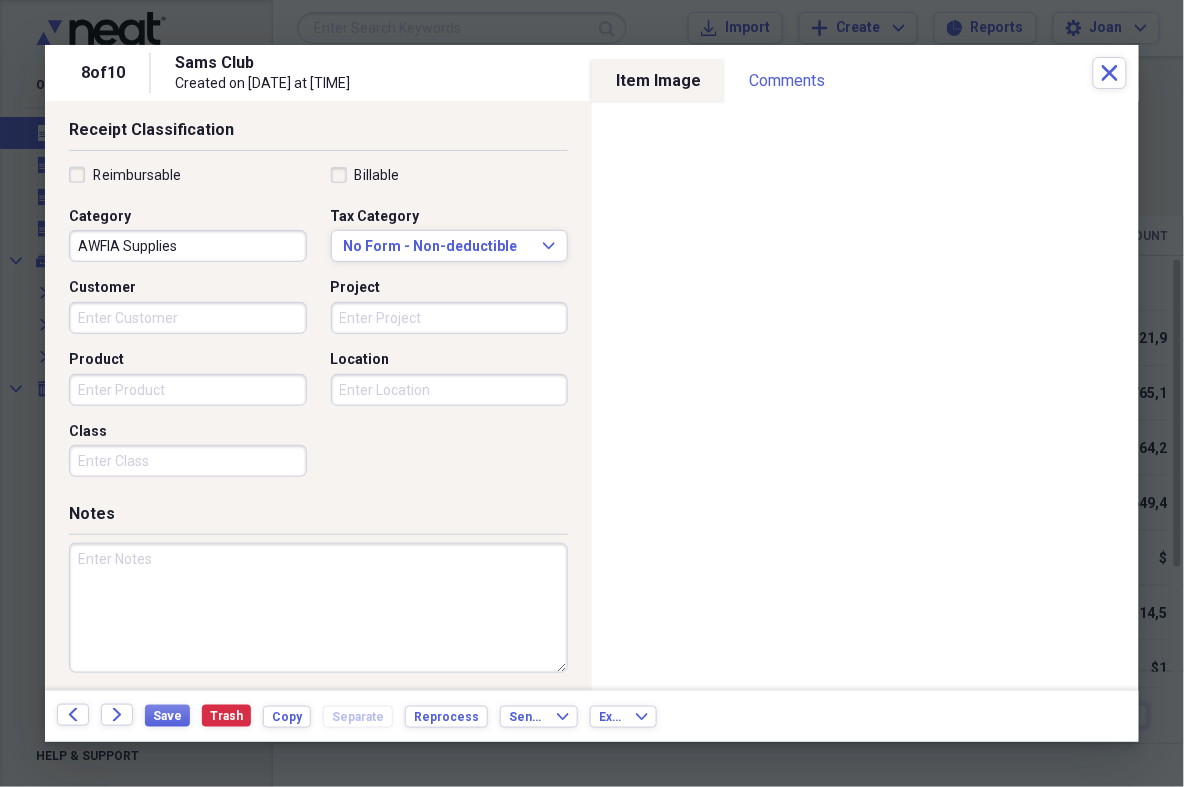 click at bounding box center (318, 608) 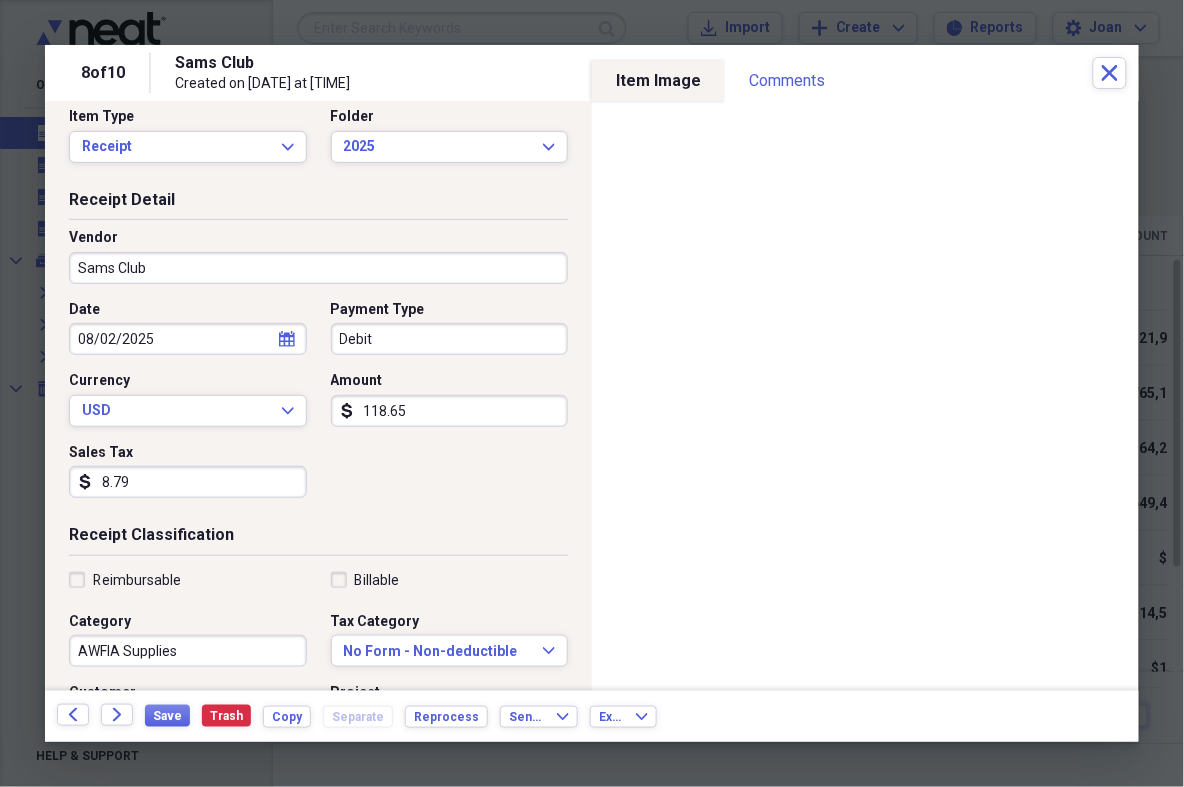 scroll, scrollTop: 0, scrollLeft: 0, axis: both 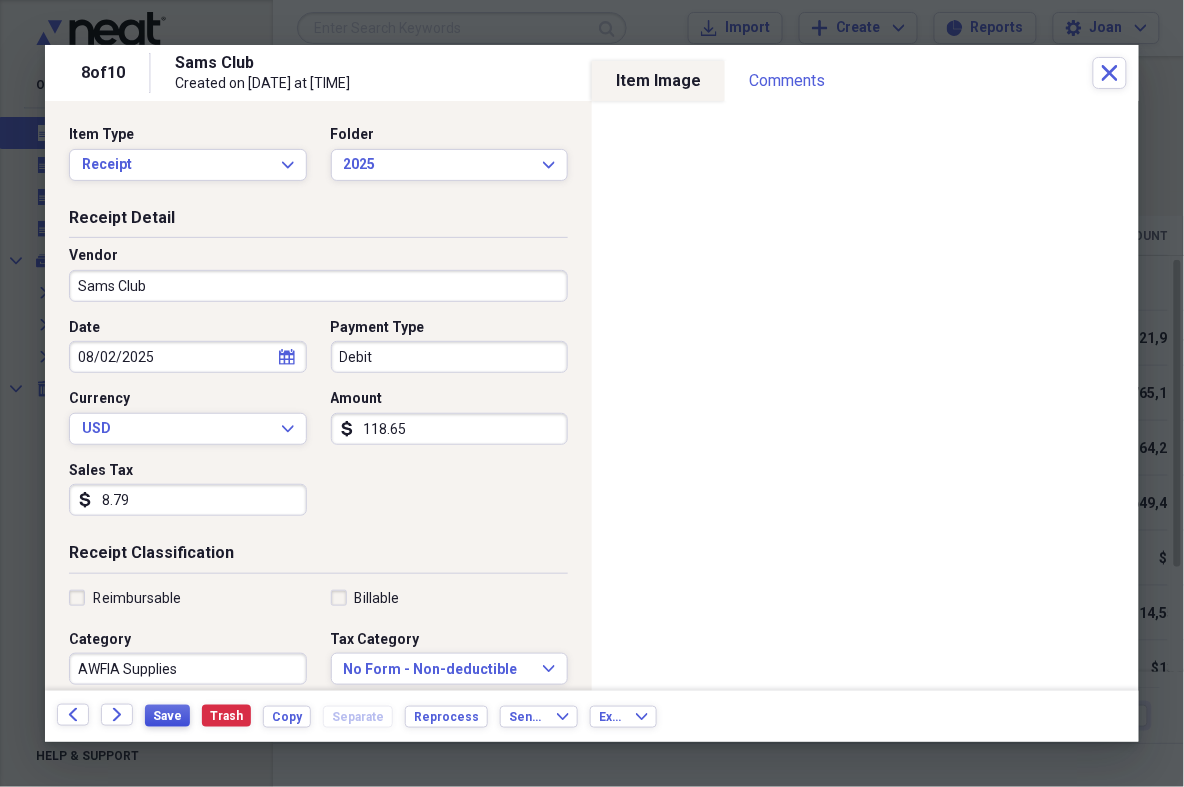 type on "Mattress Pad for Condo" 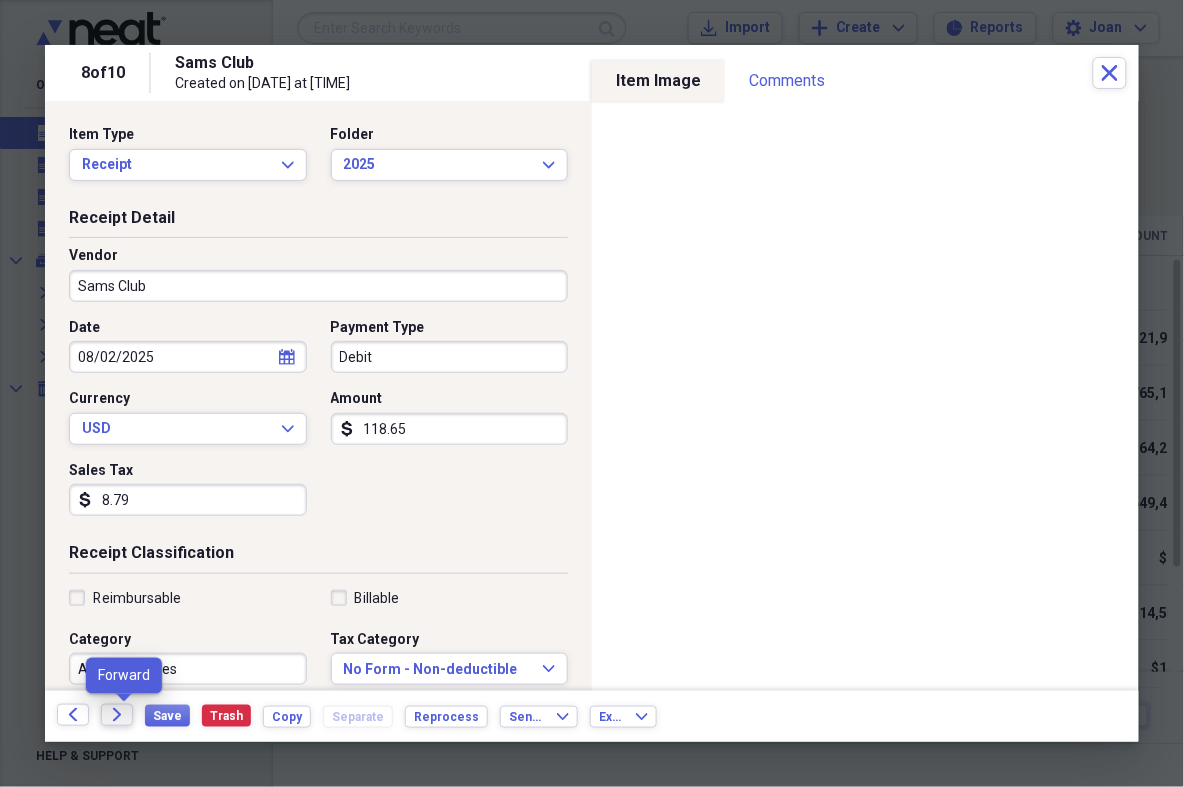 click 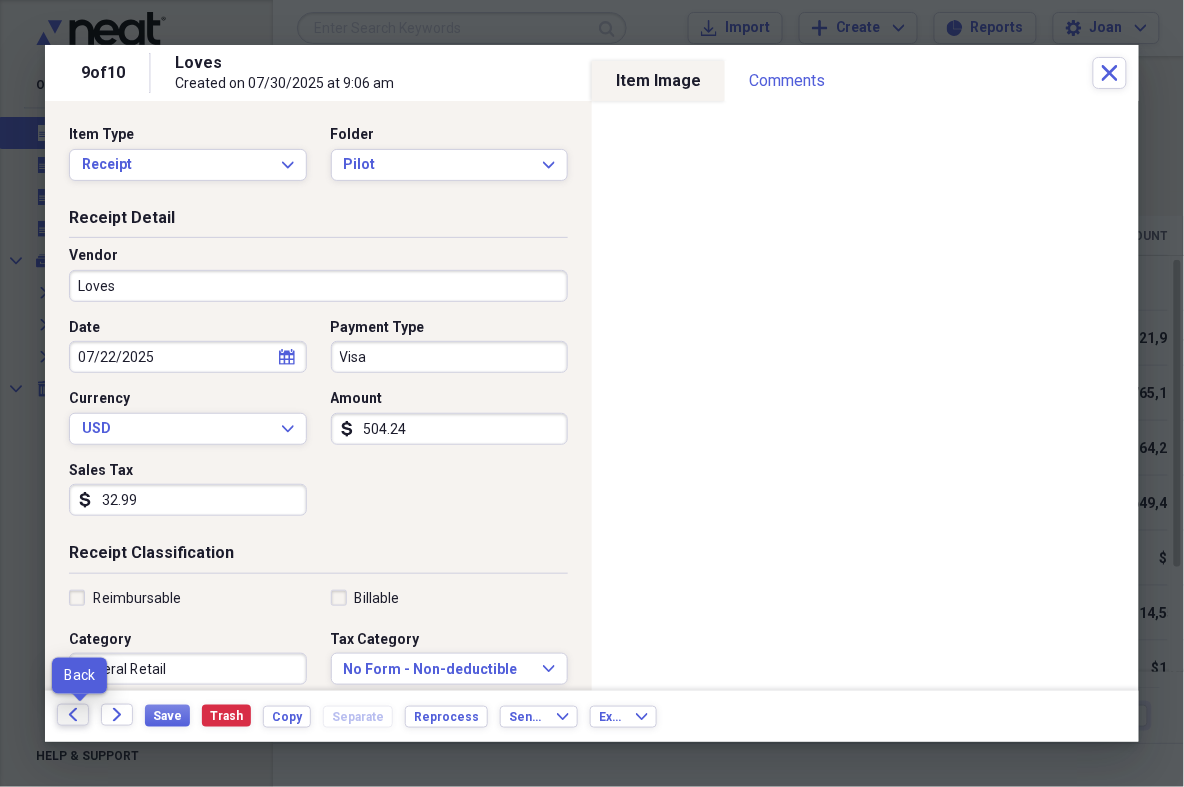 click on "Back" 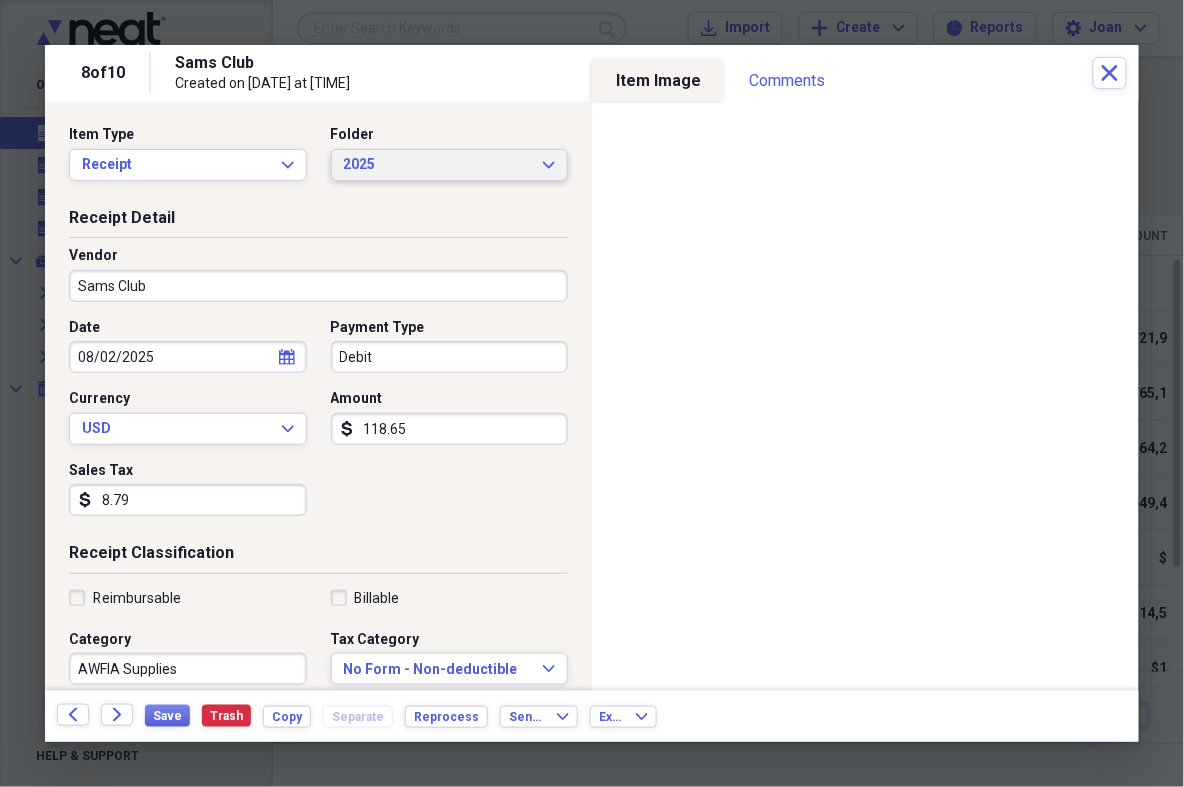 click on "Expand" 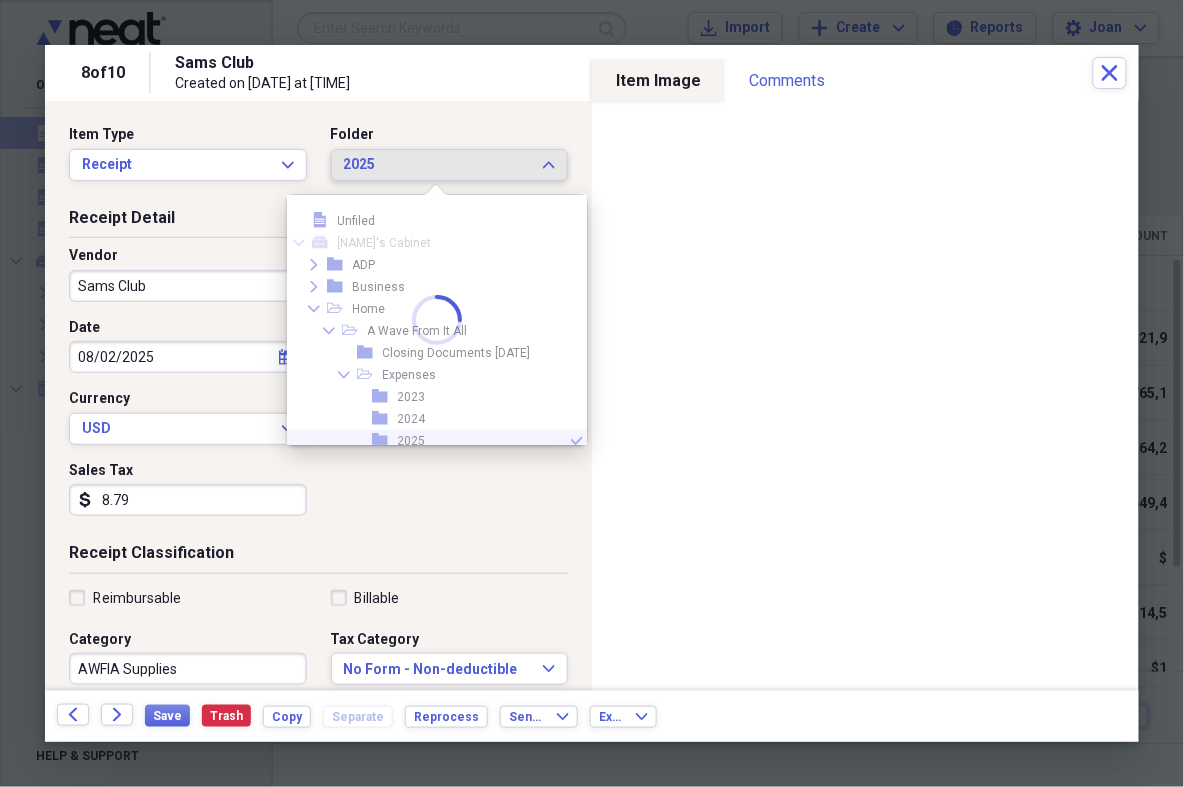 scroll, scrollTop: 130, scrollLeft: 0, axis: vertical 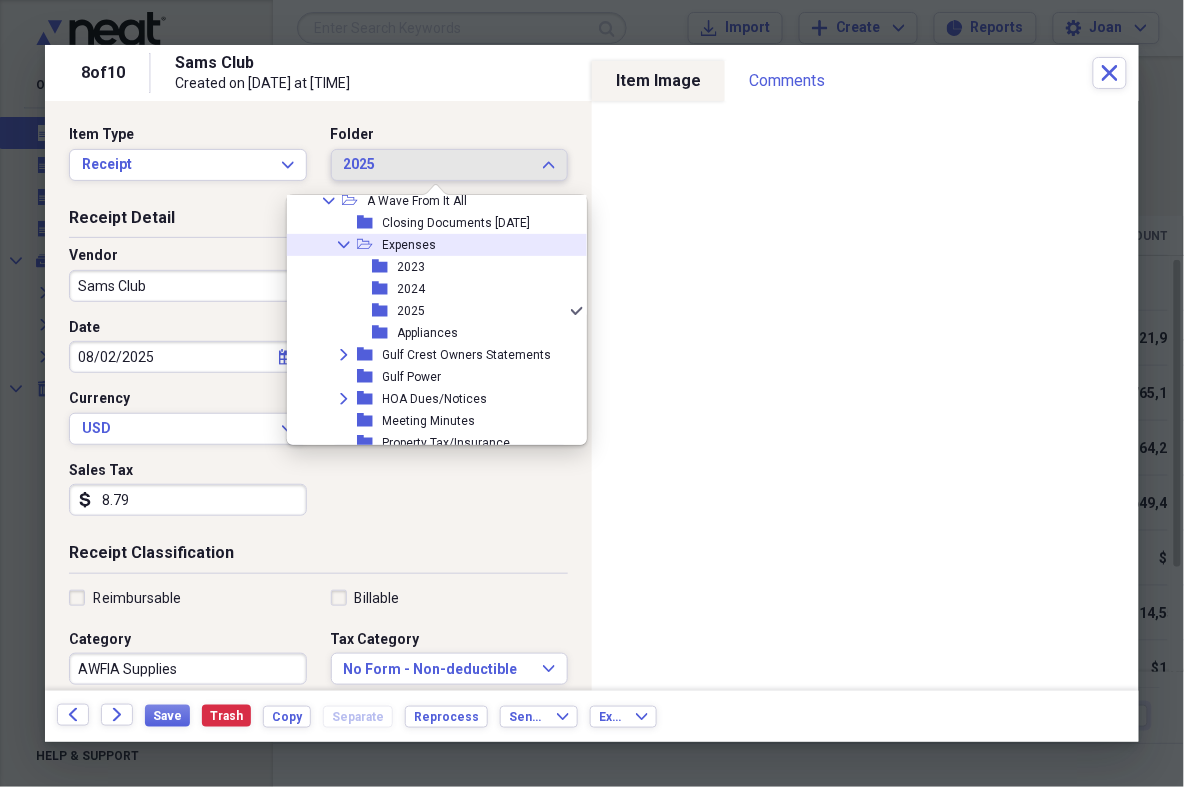 click on "Collapse" 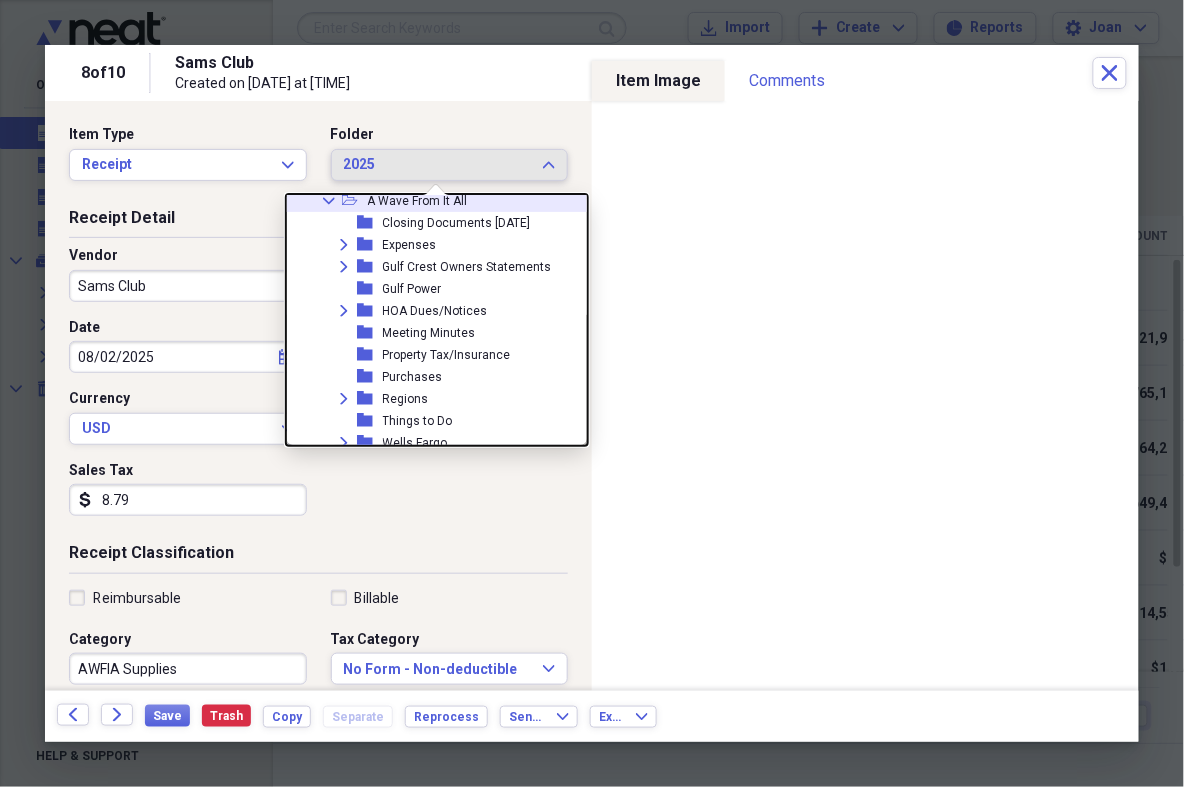 click on "Collapse" 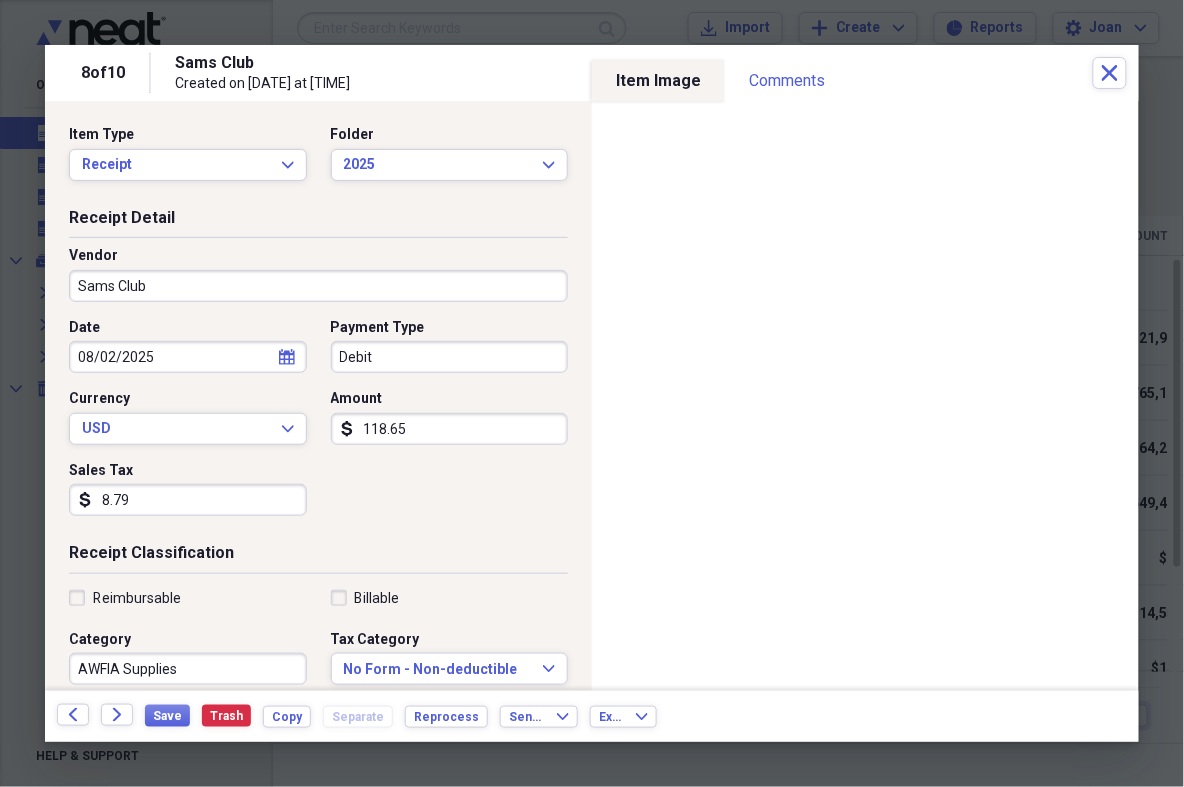 click on "Date [DATE] calendar Calendar Payment Type Debit Currency USD Expand Amount dollar-sign [AMOUNT] Sales Tax dollar-sign [AMOUNT]" at bounding box center [318, 425] 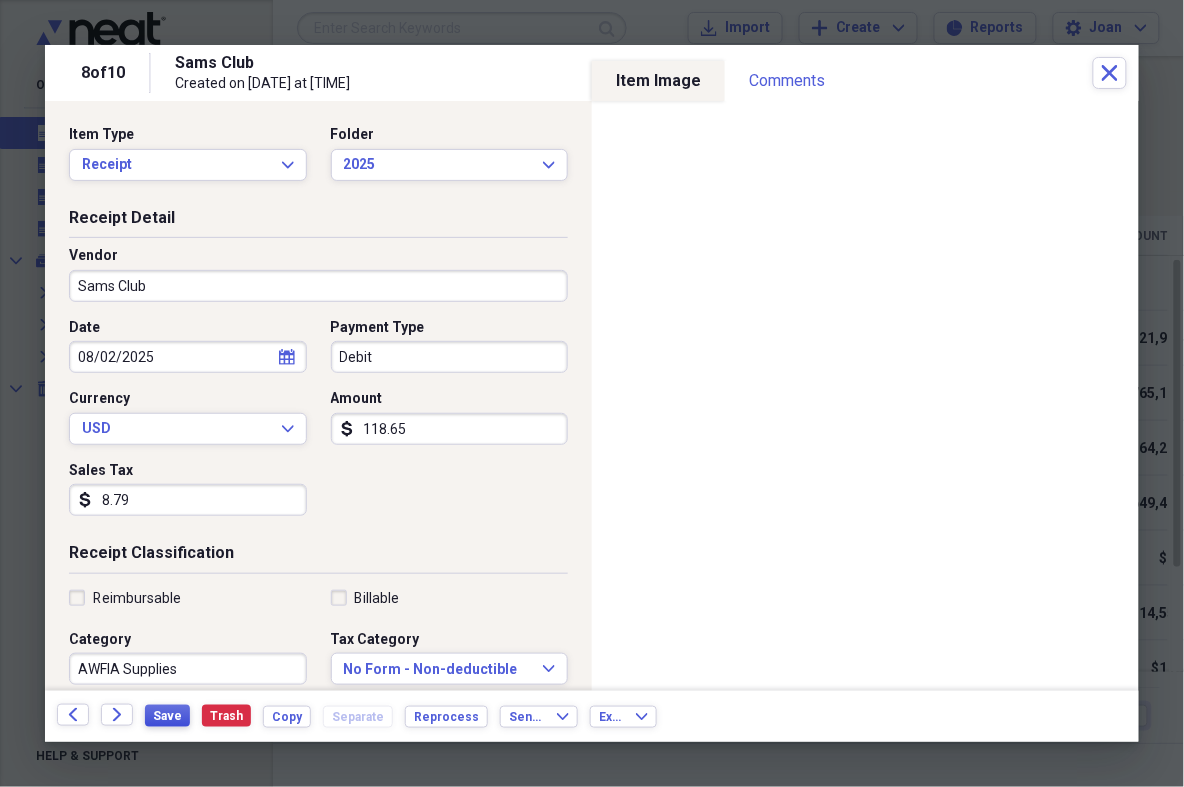 click on "Save" at bounding box center [167, 716] 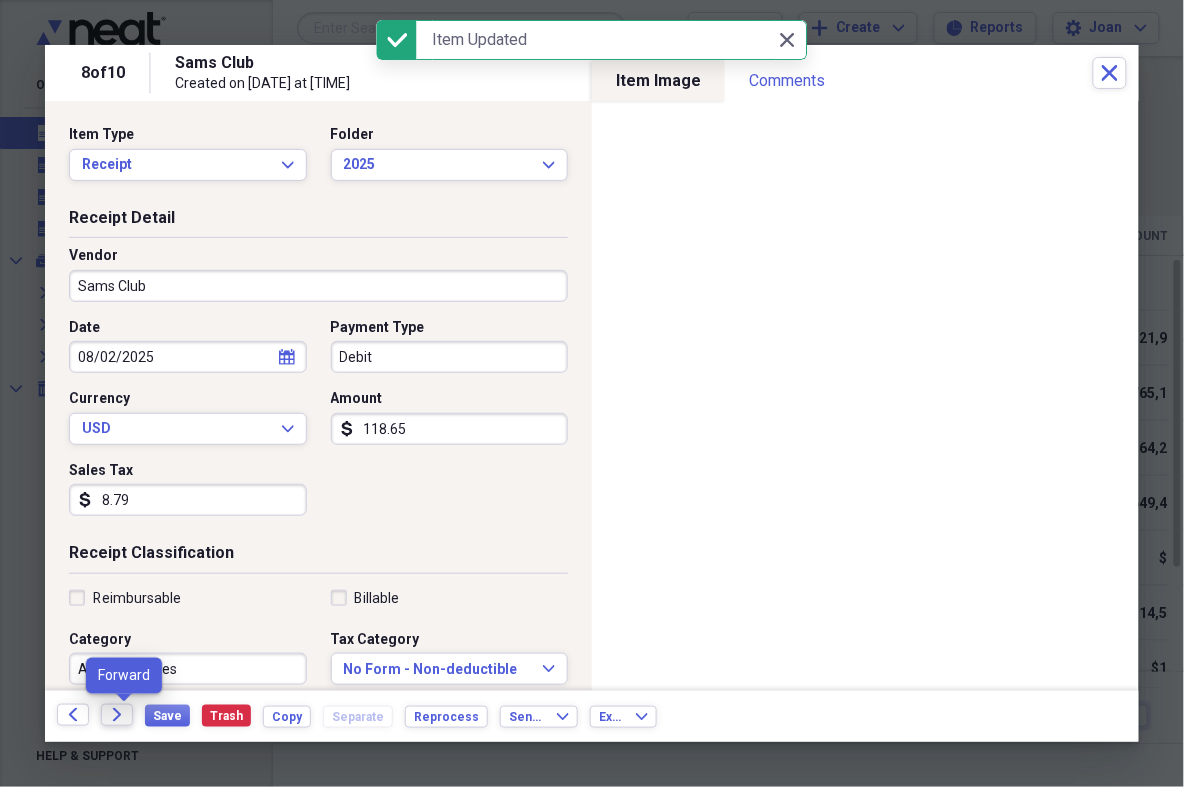 click on "Forward" 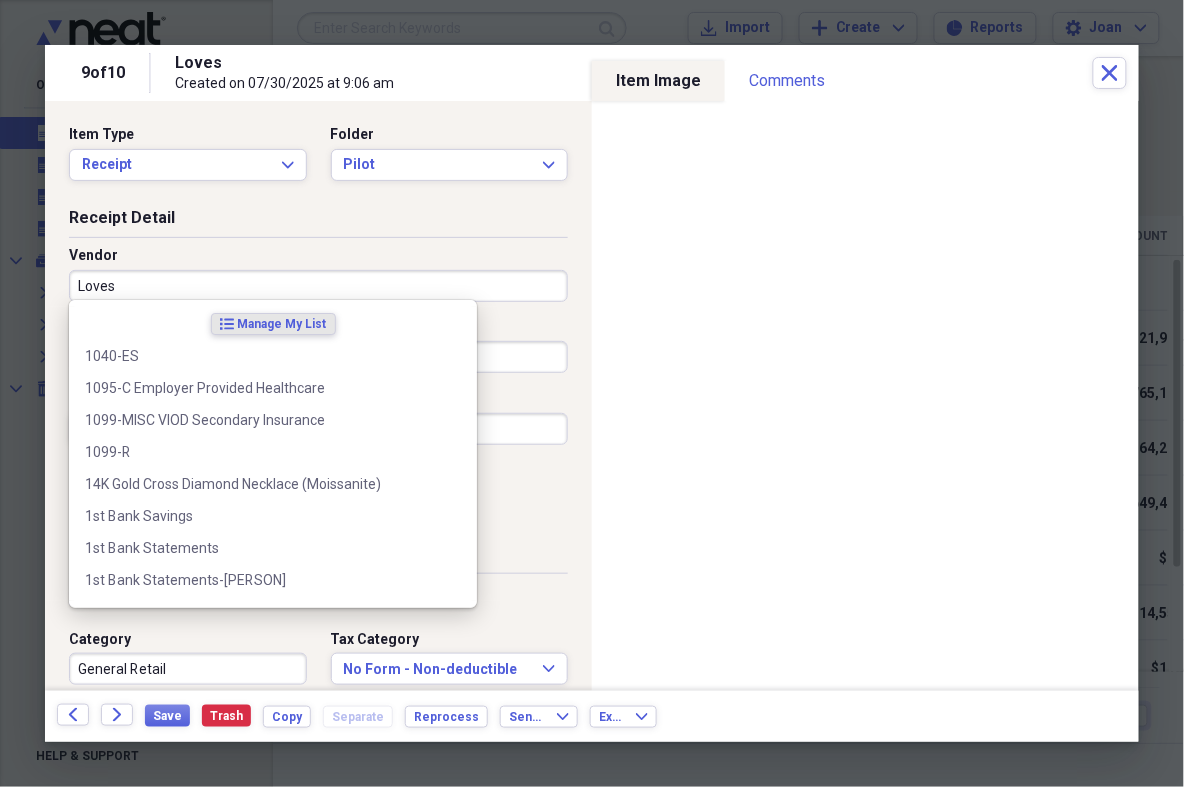 click on "Loves" at bounding box center [318, 286] 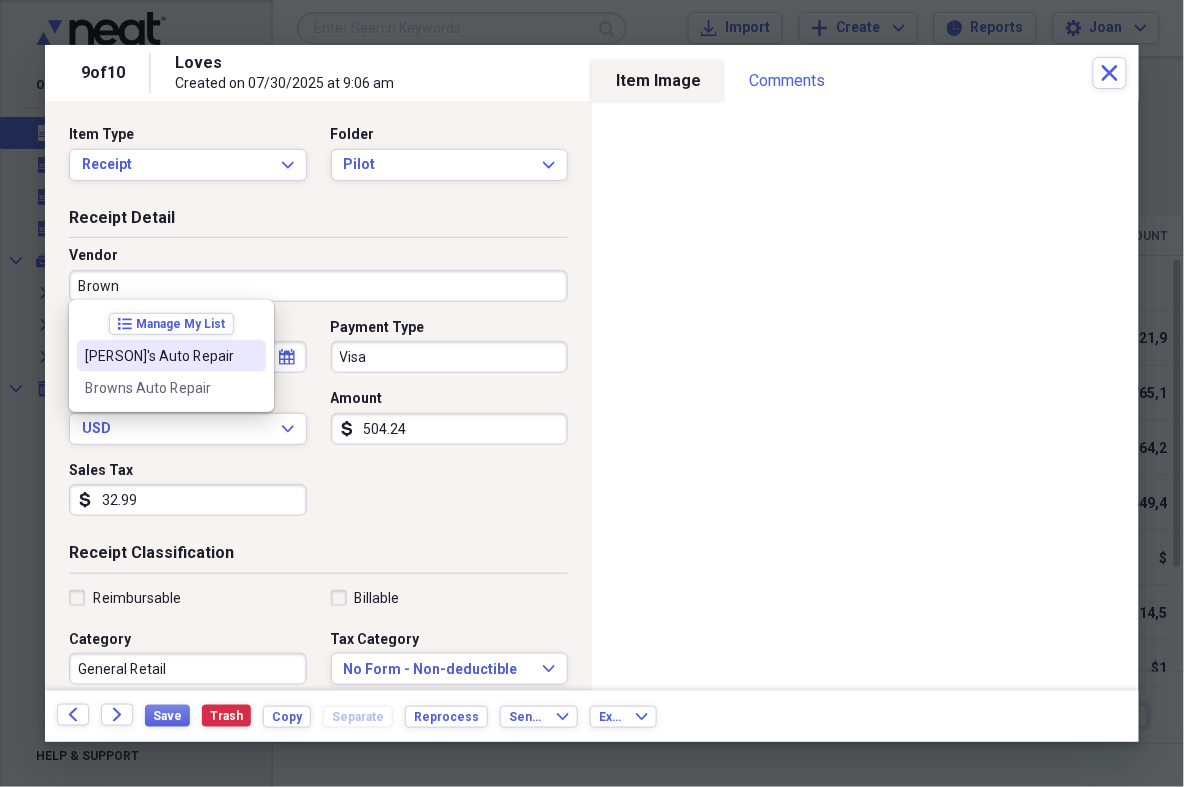 click on "[PERSON]'s Auto Repair" at bounding box center (171, 356) 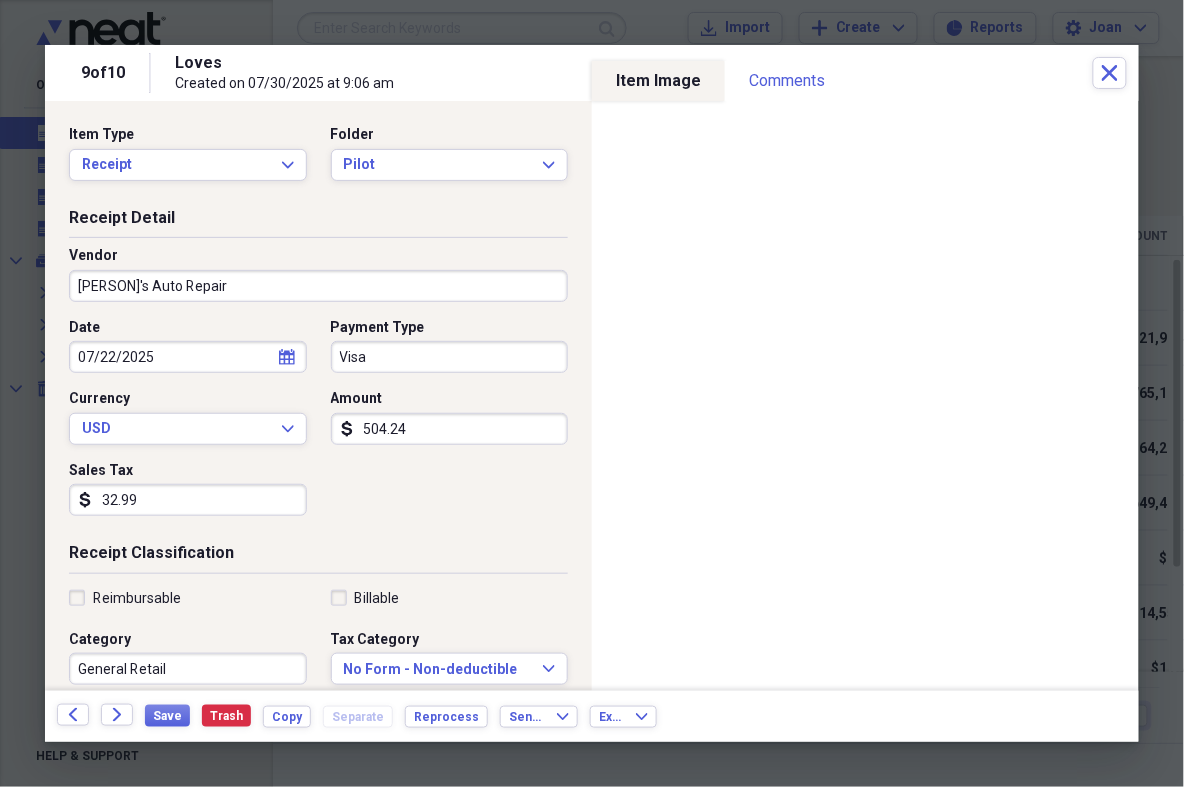 type on "Auto:Repair/Maint" 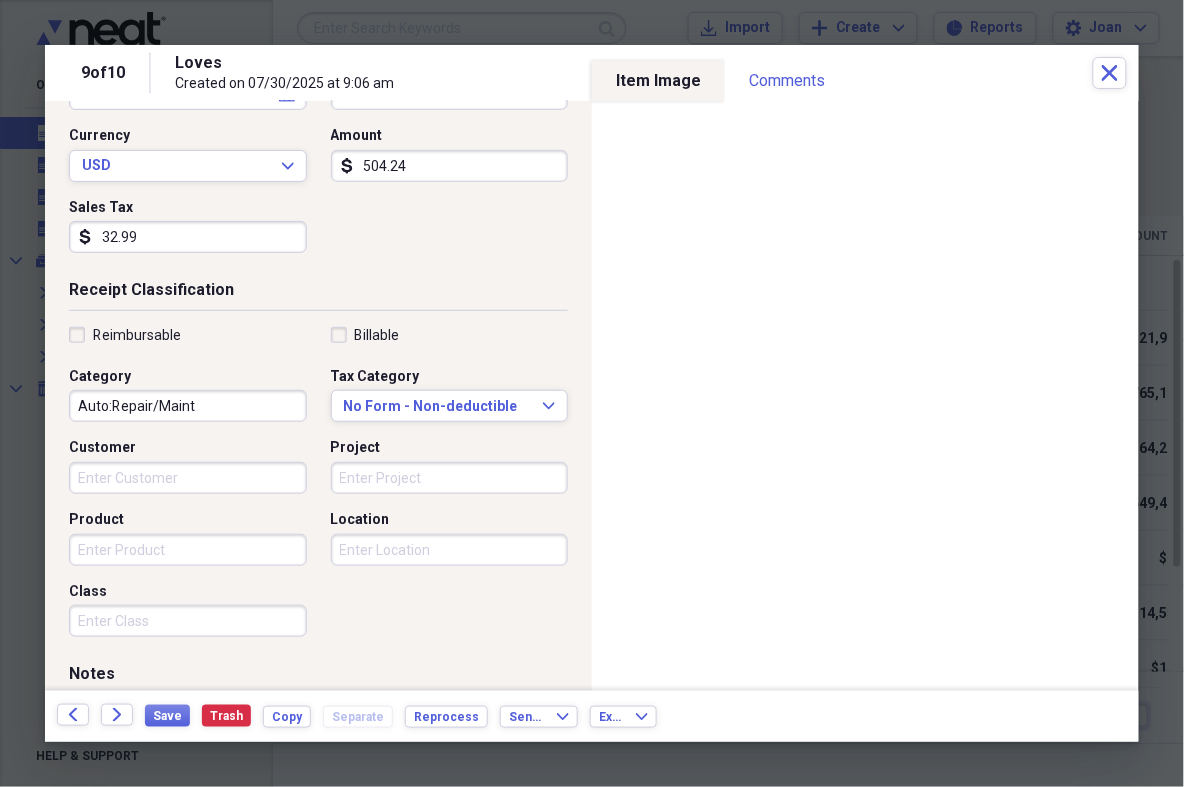 scroll, scrollTop: 423, scrollLeft: 0, axis: vertical 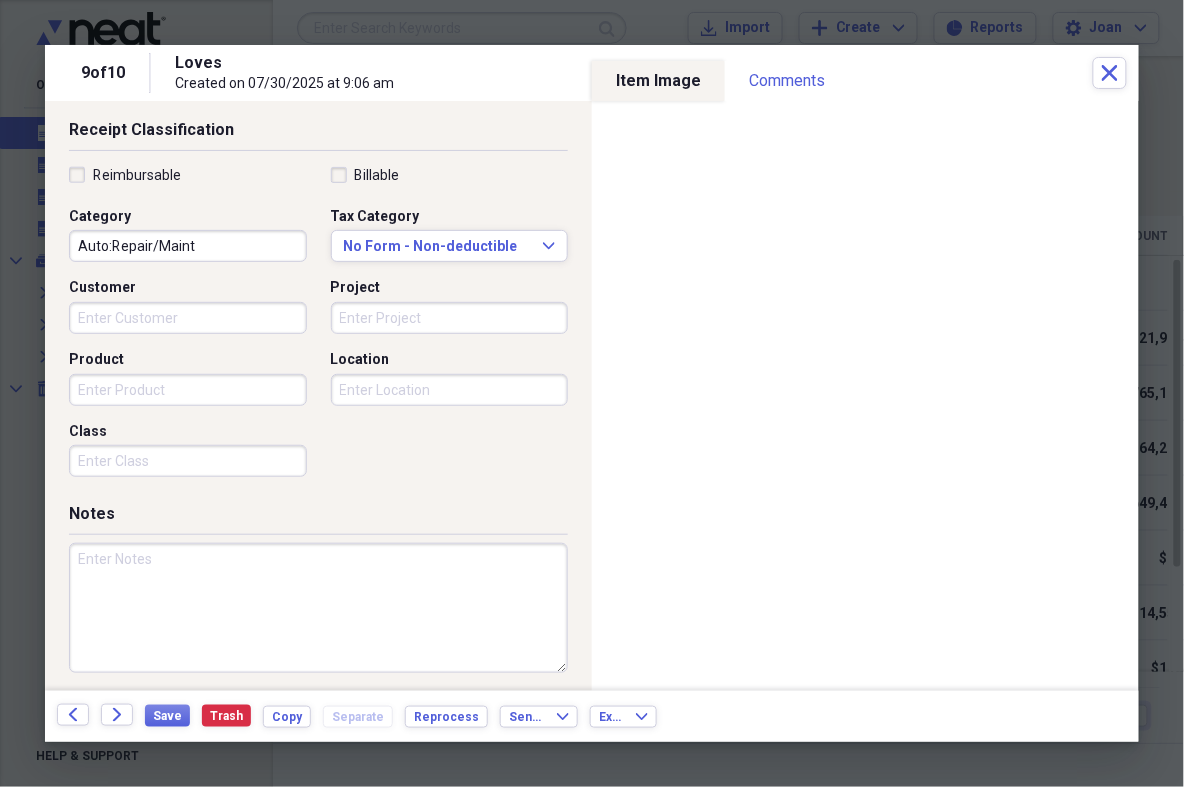 click at bounding box center [318, 608] 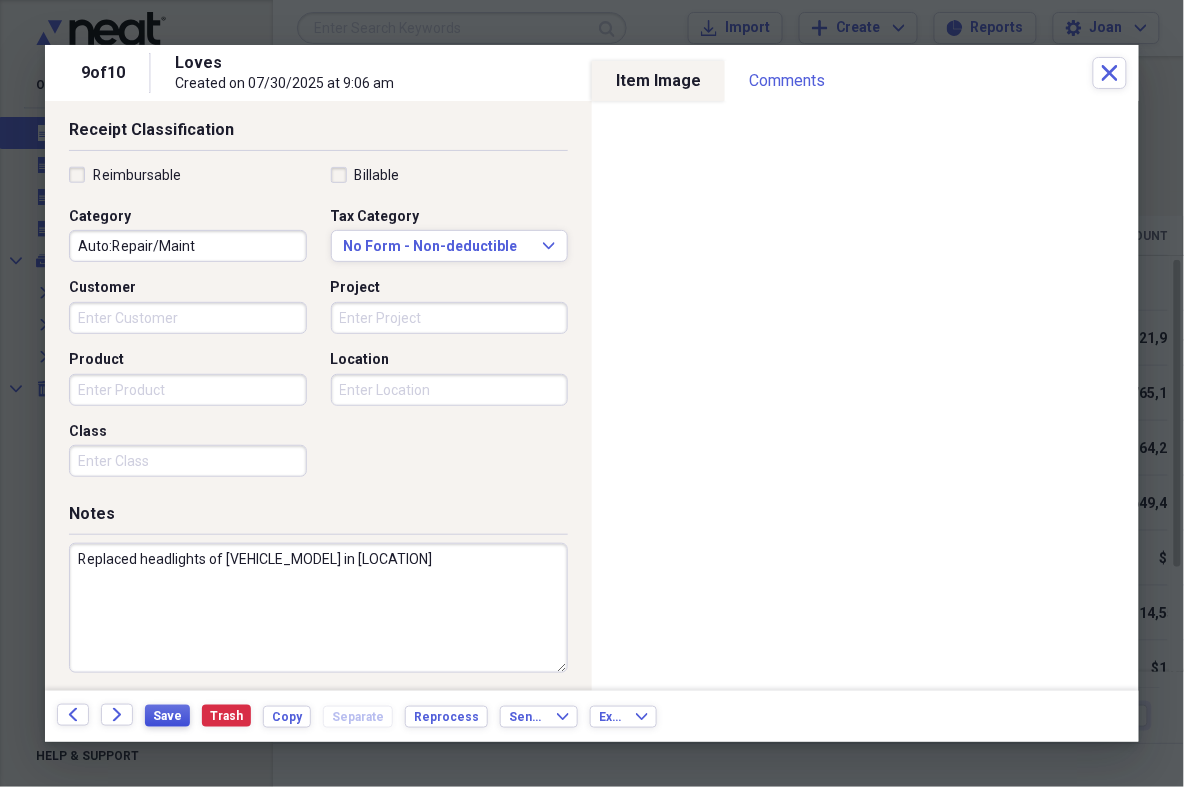 type on "Replaced headlights of [VEHICLE_MODEL] in [LOCATION]" 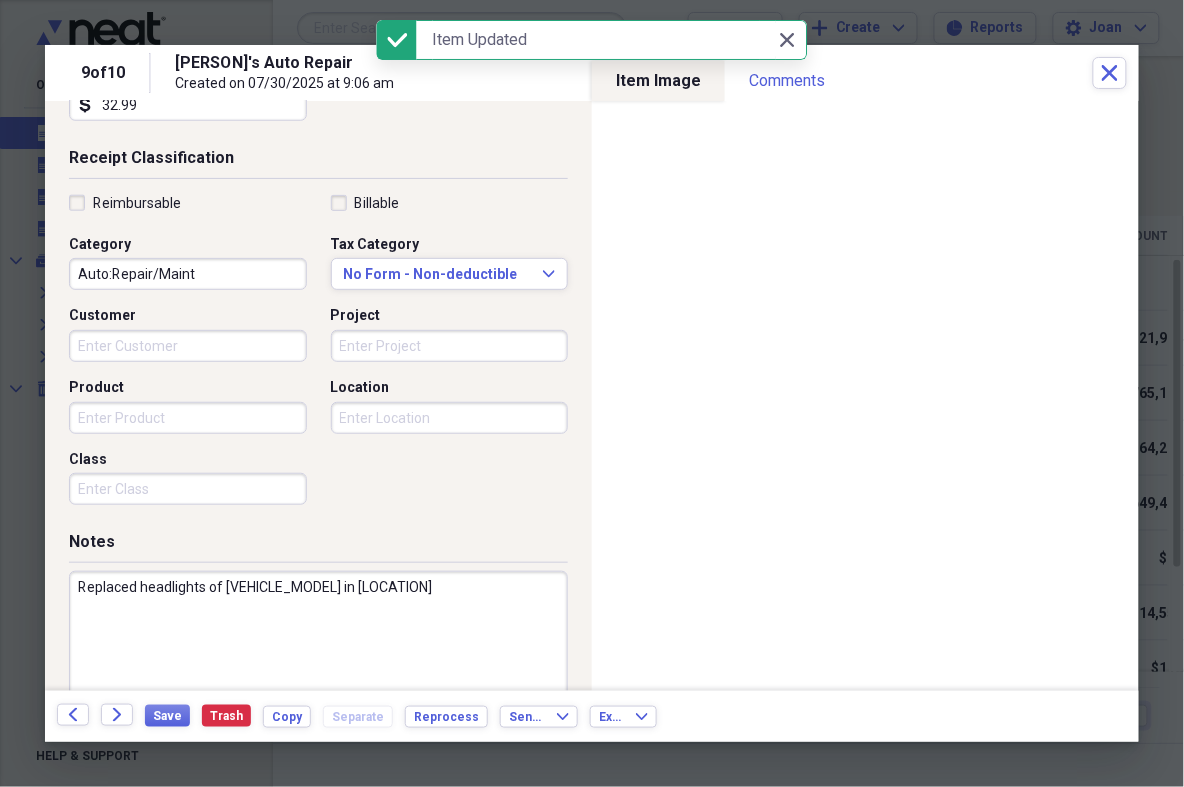 scroll, scrollTop: 0, scrollLeft: 0, axis: both 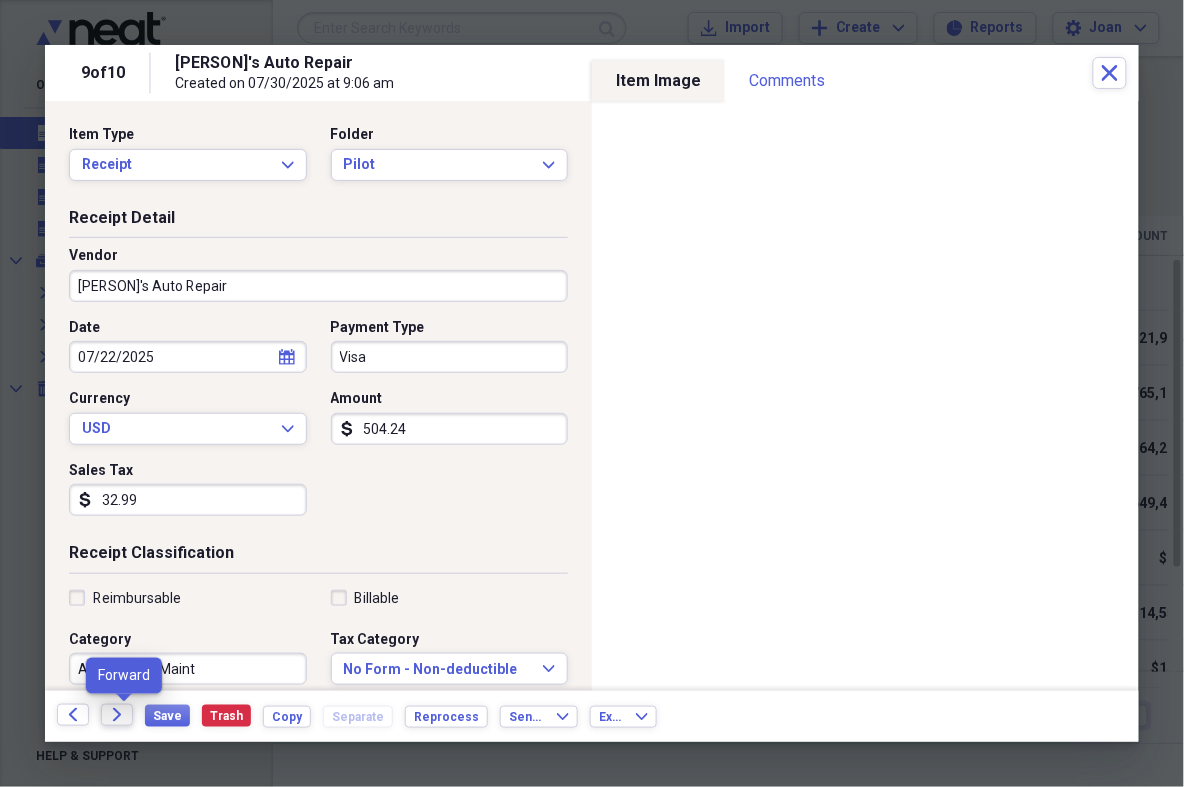 click on "Forward" 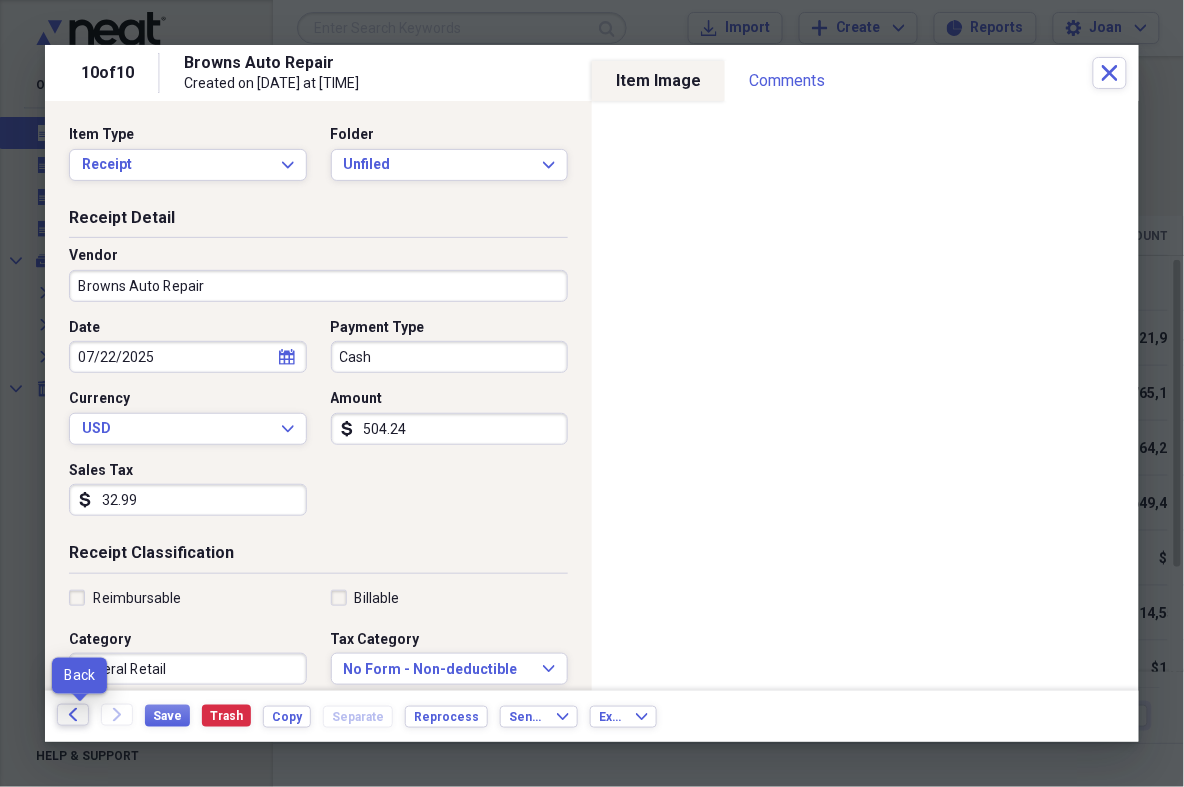 click on "Back" at bounding box center [73, 715] 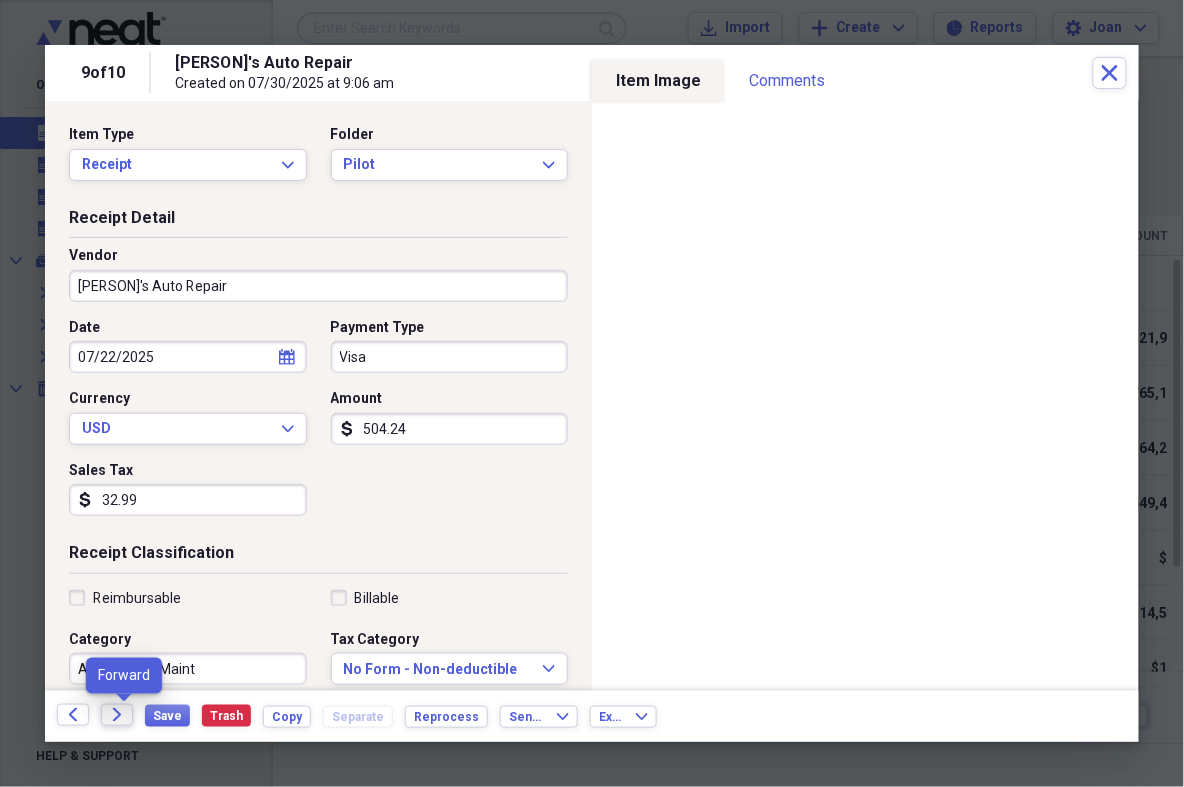 click 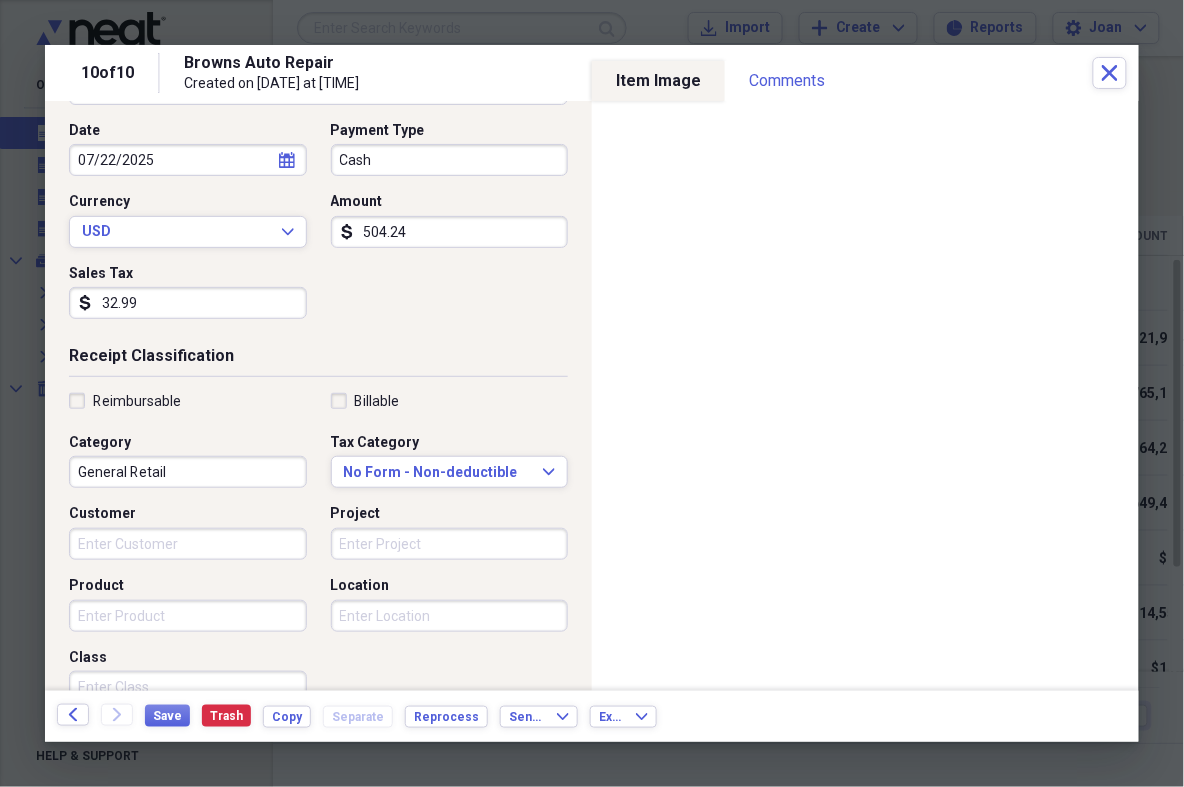 scroll, scrollTop: 274, scrollLeft: 0, axis: vertical 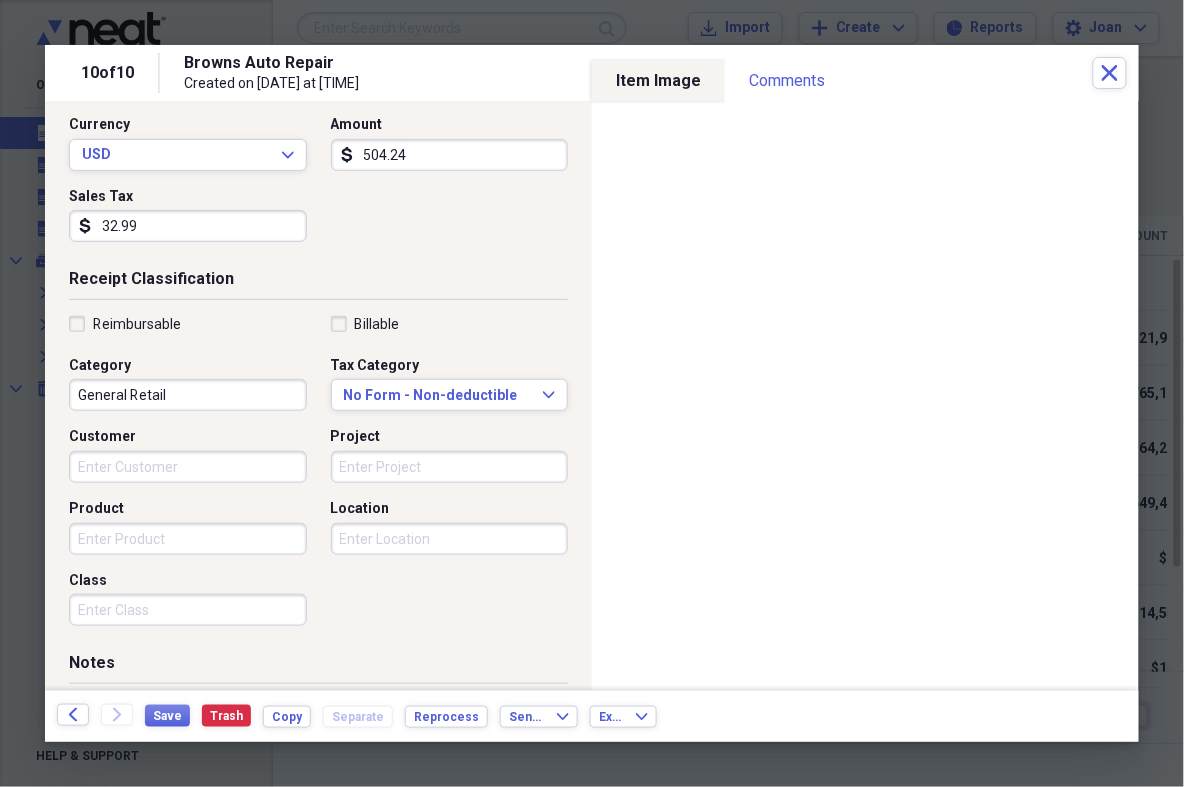 click on "General Retail" at bounding box center (188, 395) 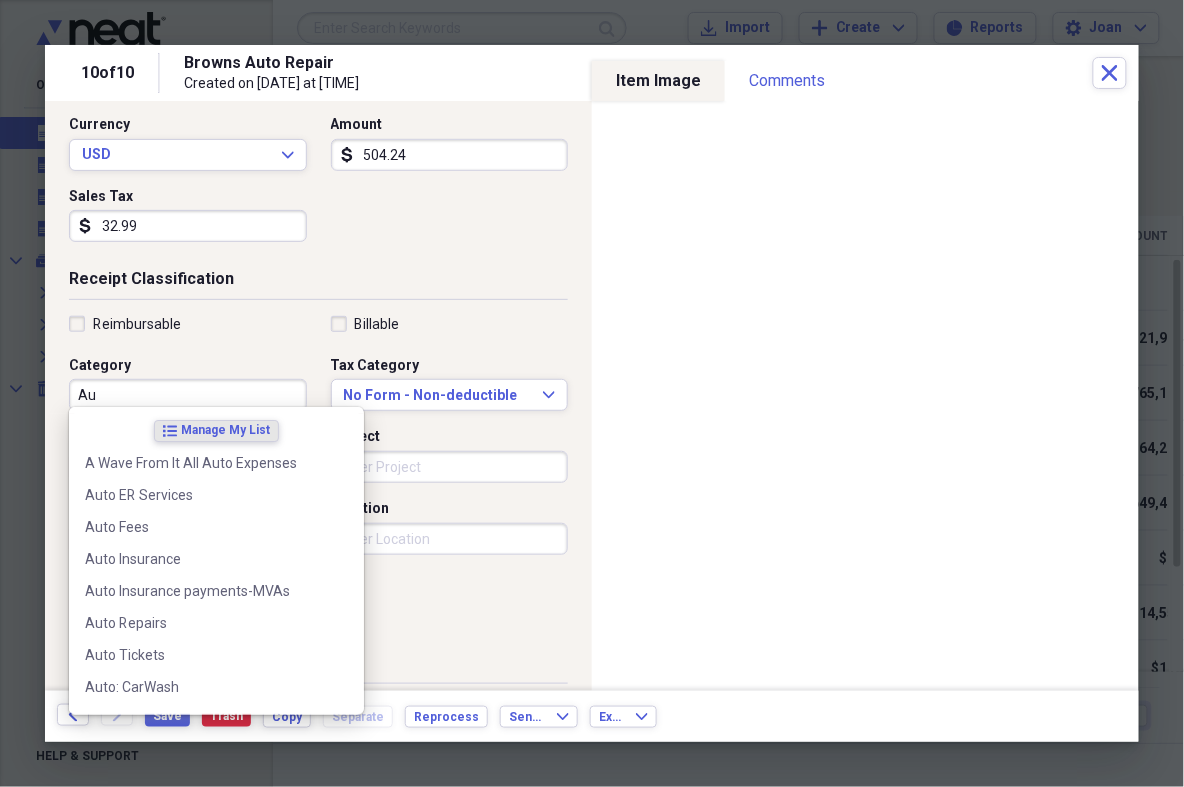 type on "A" 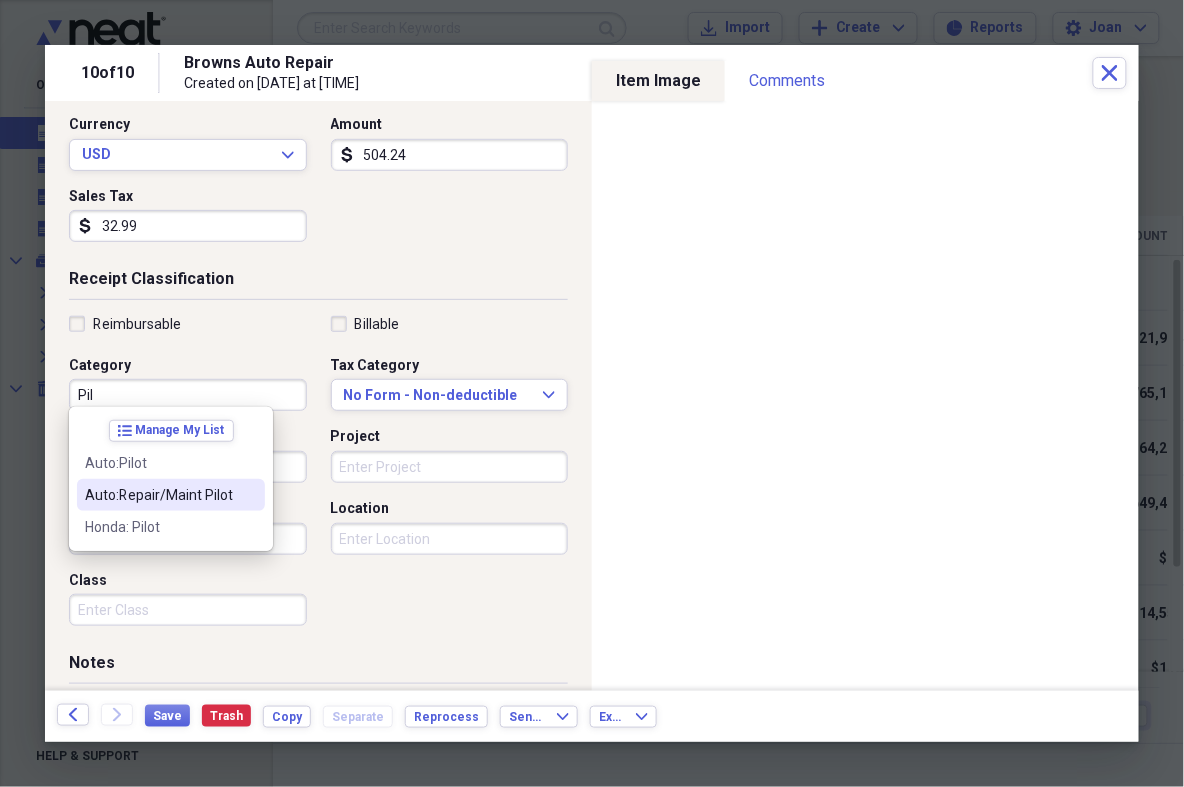 click on "Auto:Repair/Maint Pilot" at bounding box center (159, 495) 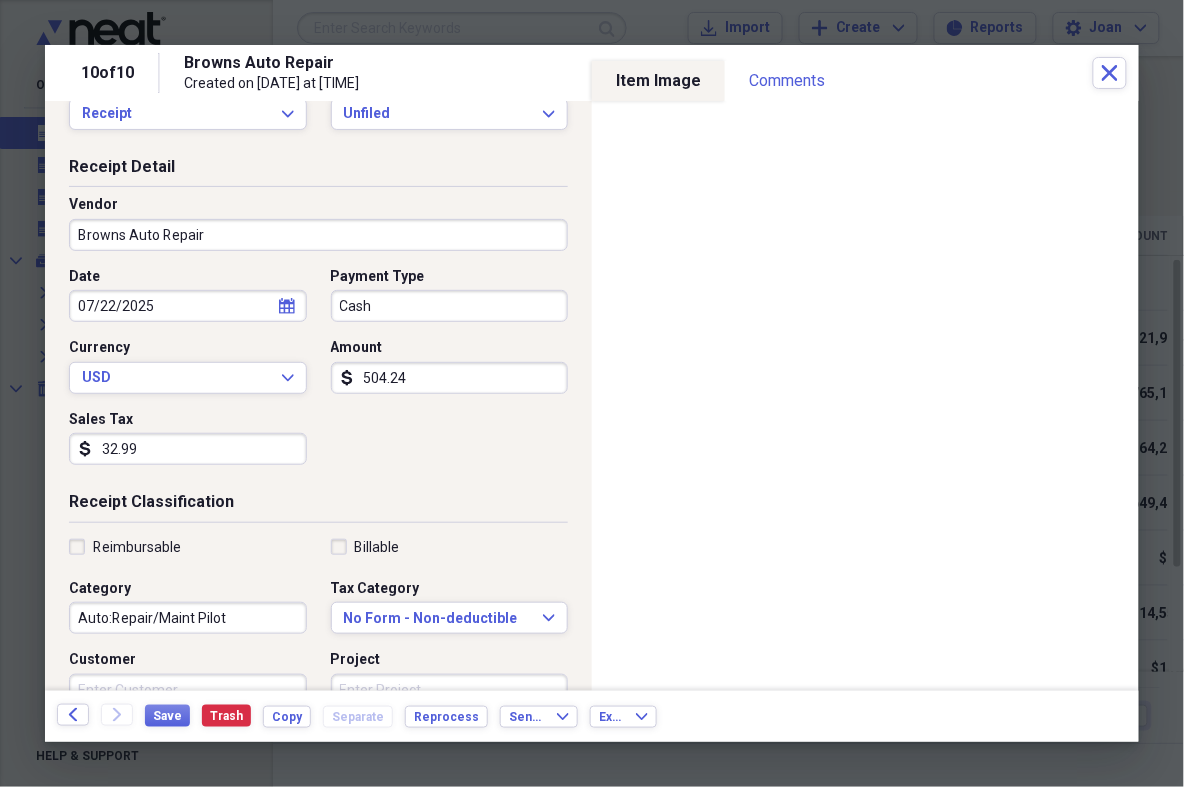 scroll, scrollTop: 0, scrollLeft: 0, axis: both 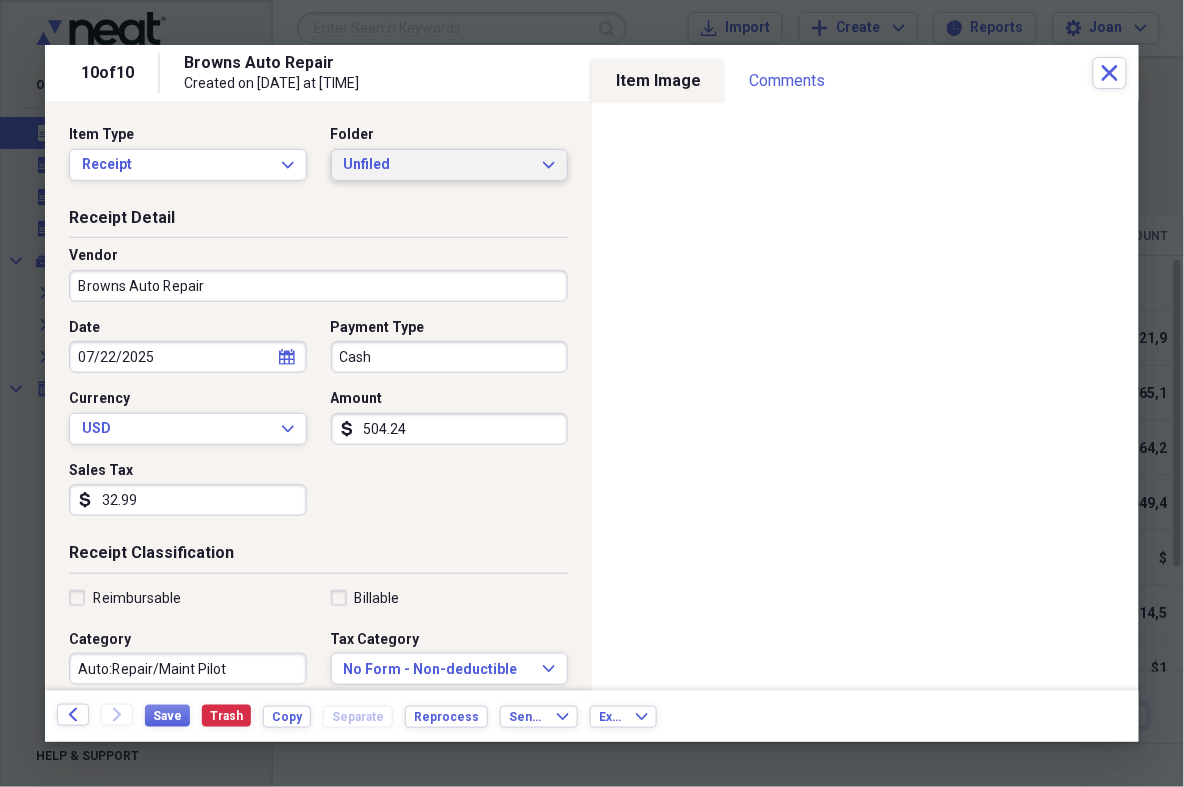 click on "Expand" 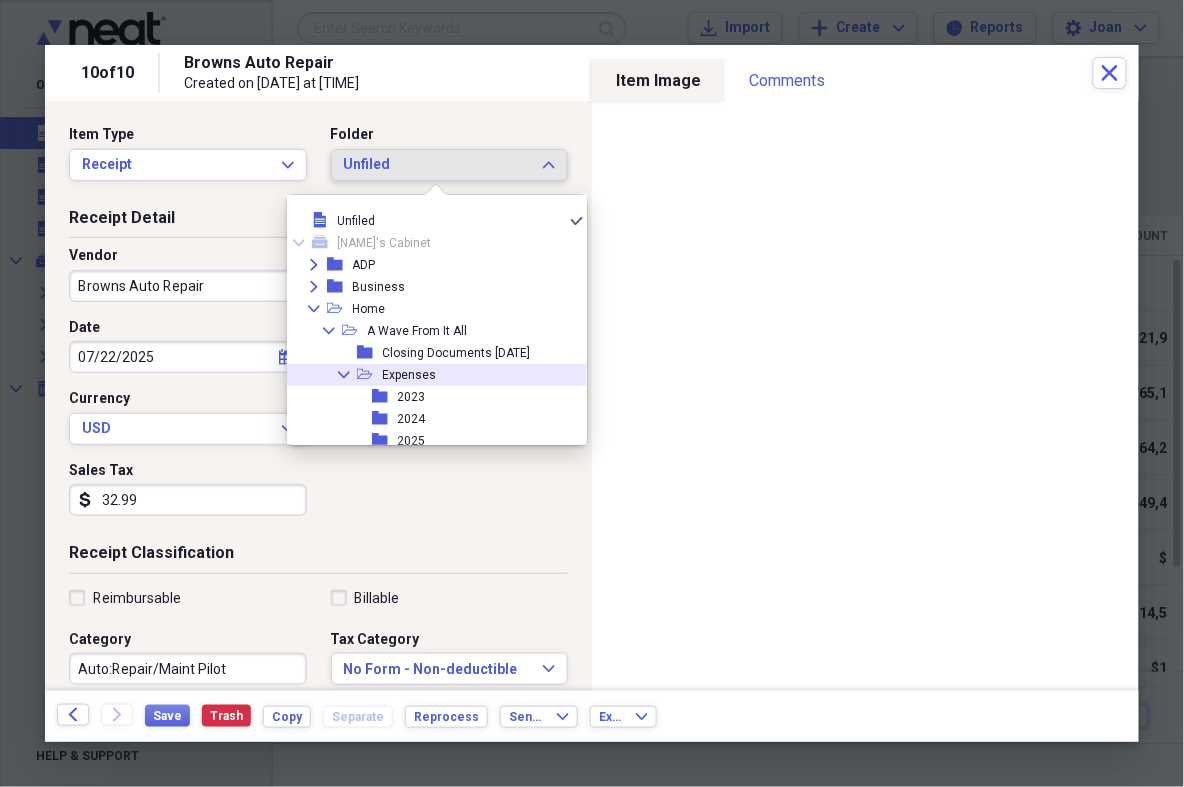 click on "Collapse" 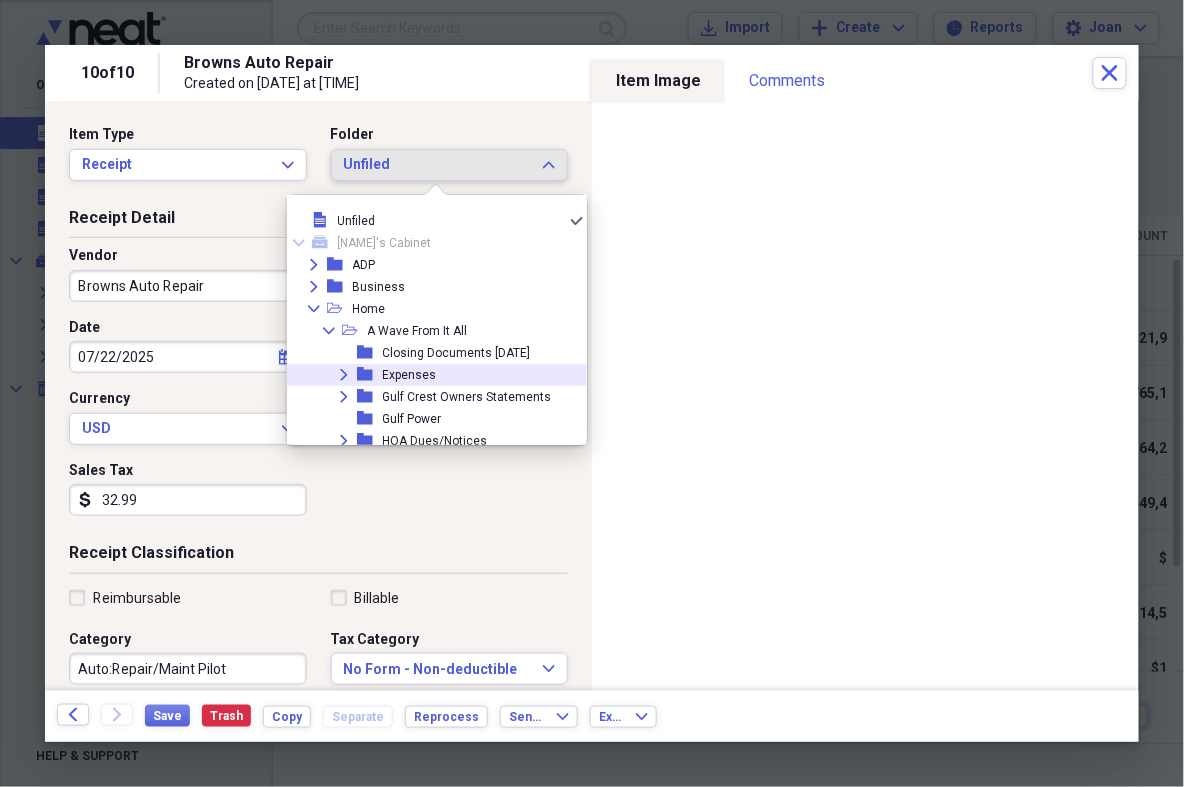 click on "Expand" 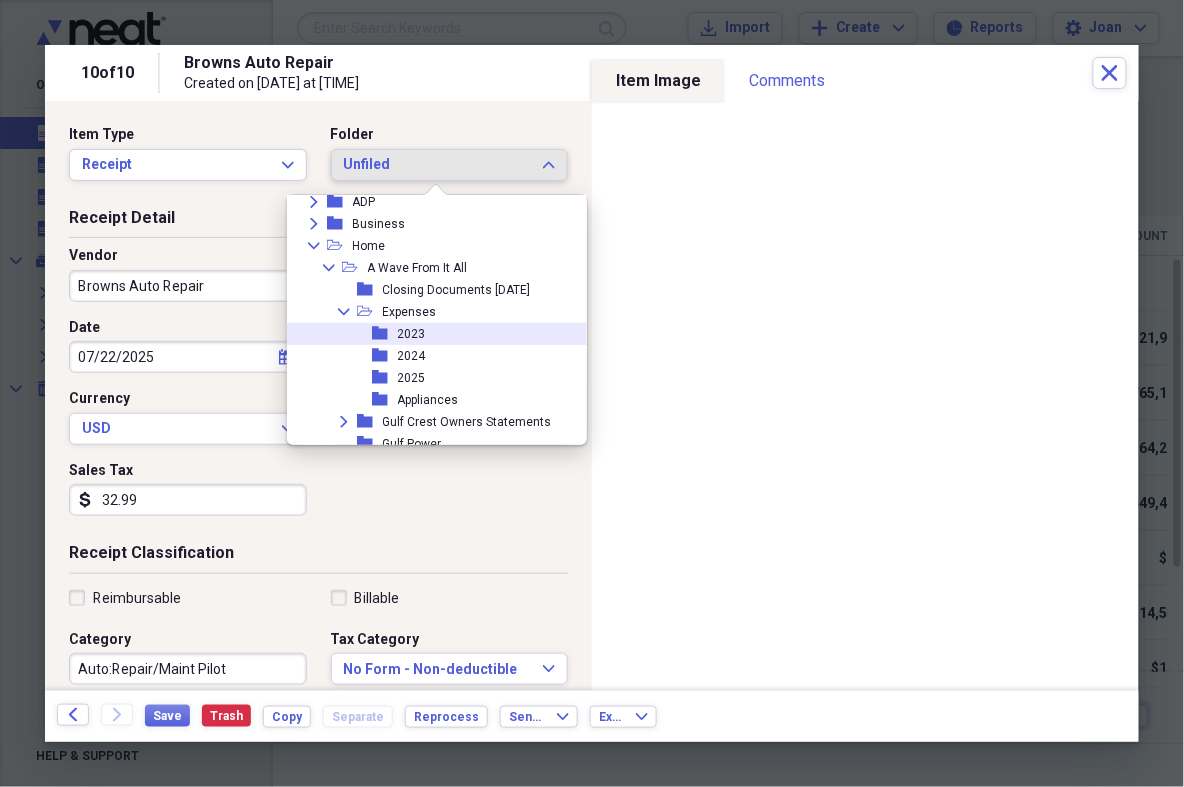 scroll, scrollTop: 68, scrollLeft: 0, axis: vertical 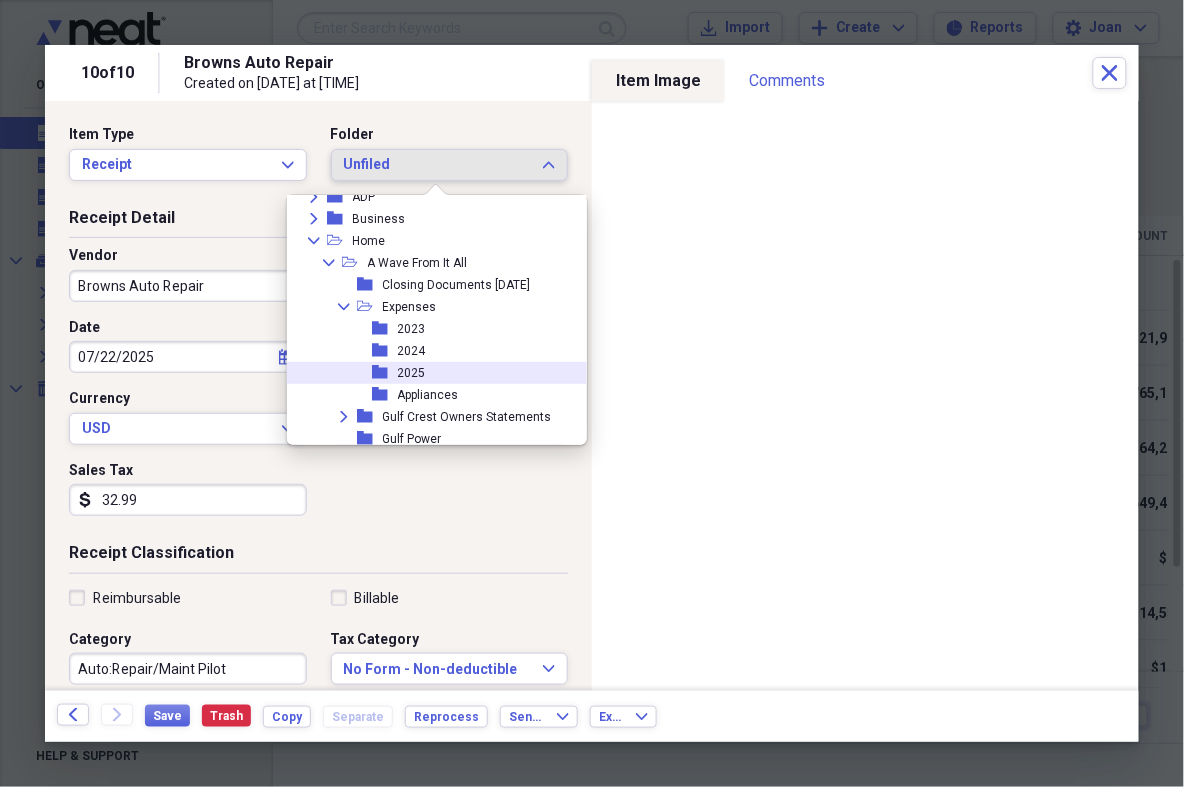 click on "2025" at bounding box center [412, 373] 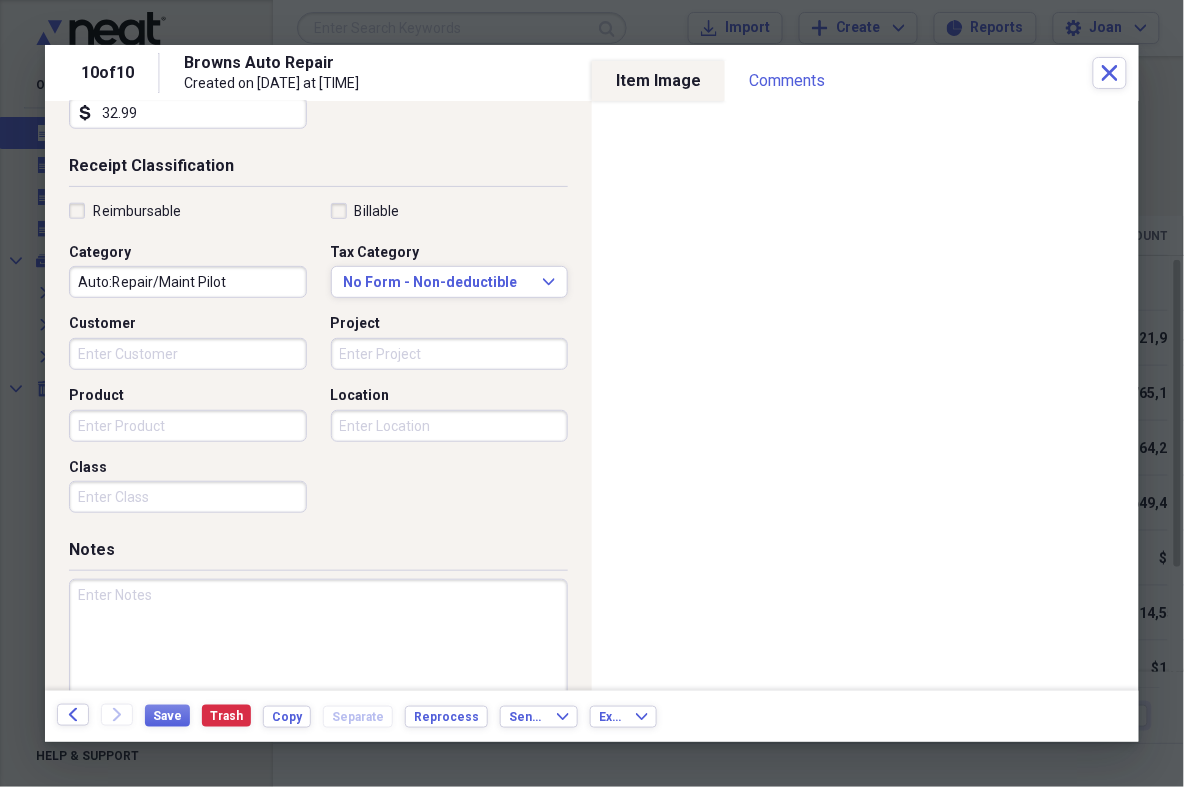 scroll, scrollTop: 423, scrollLeft: 0, axis: vertical 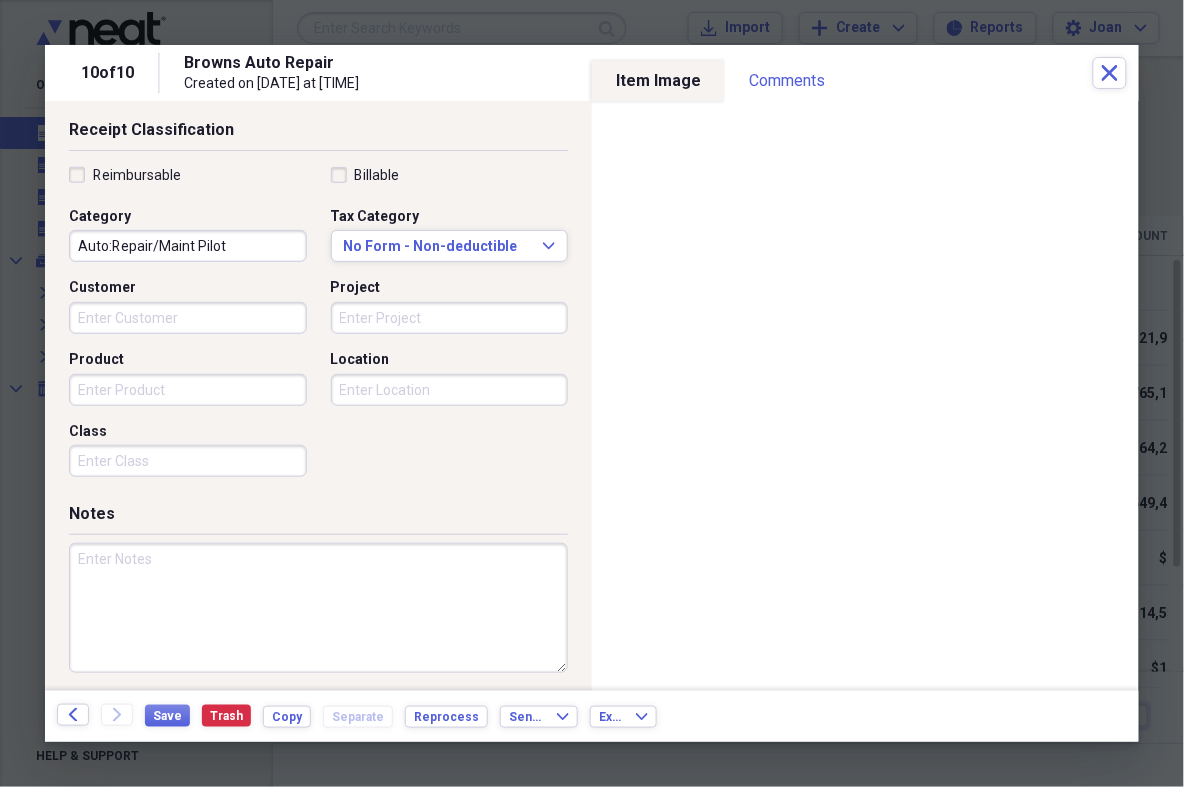 click at bounding box center [318, 608] 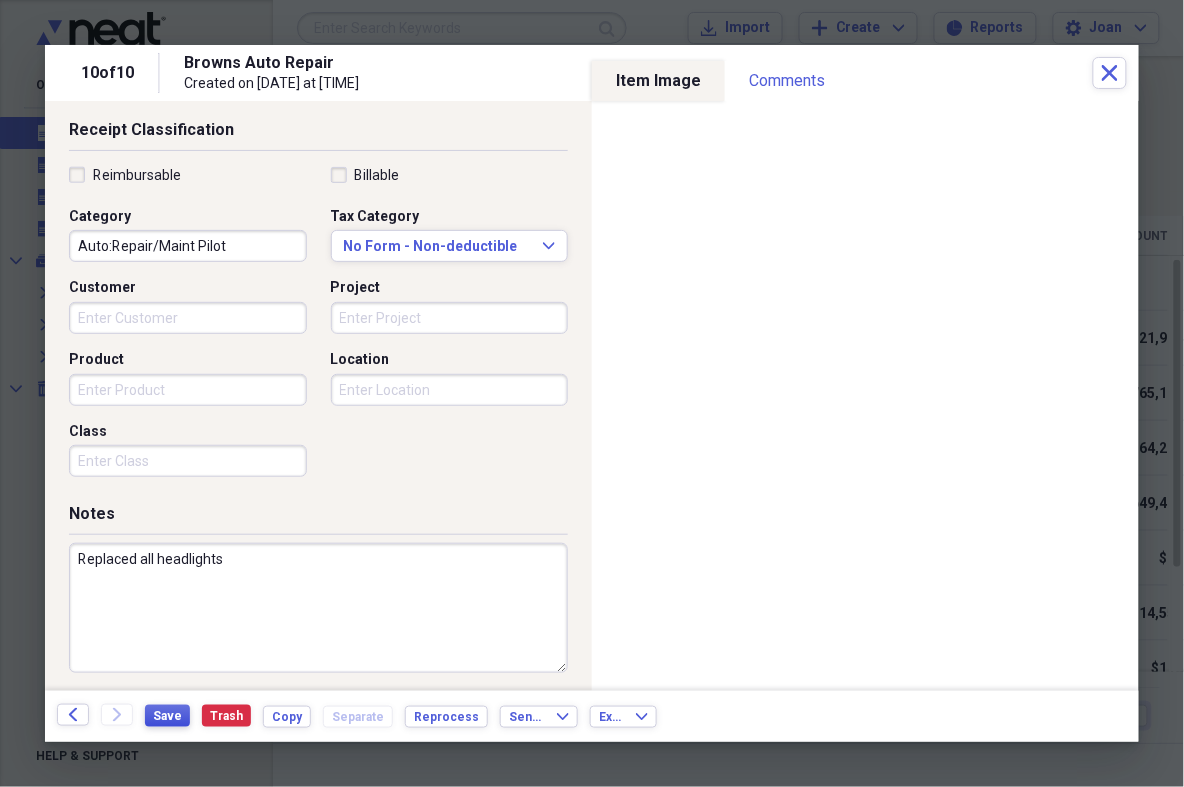 type on "Replaced all headlights" 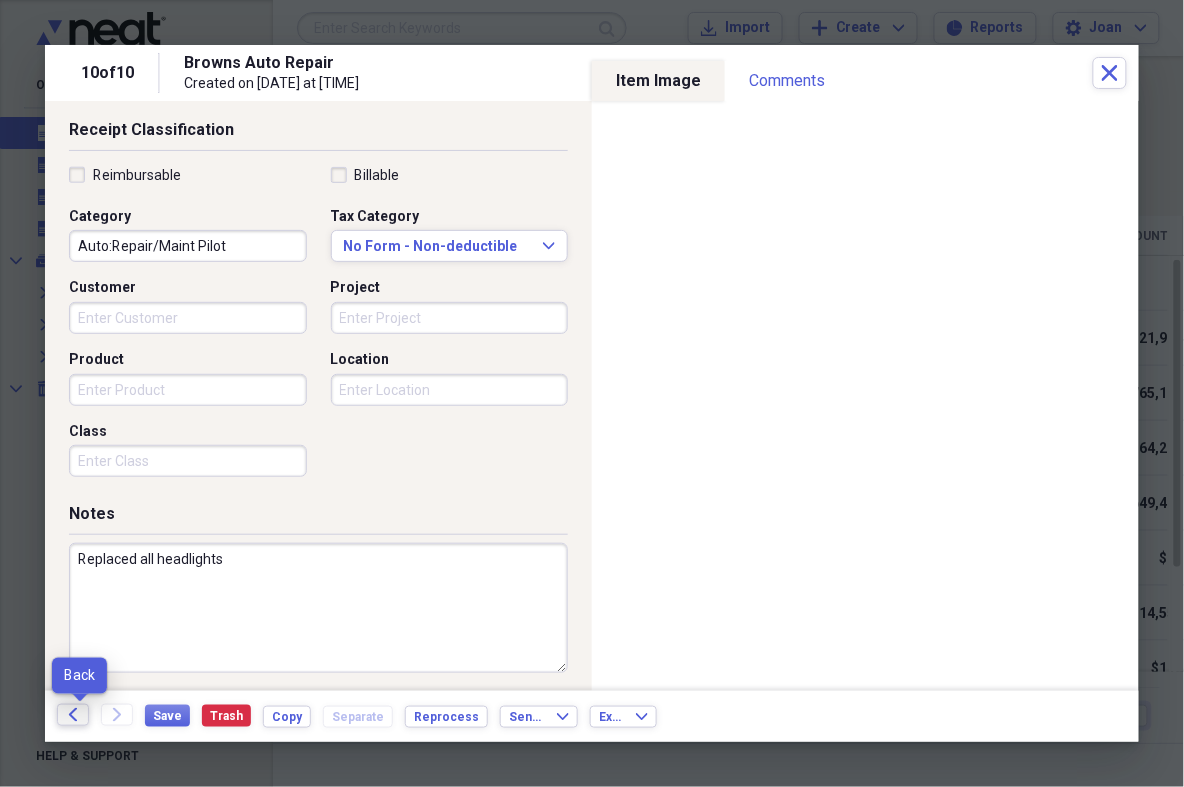 click on "Back" 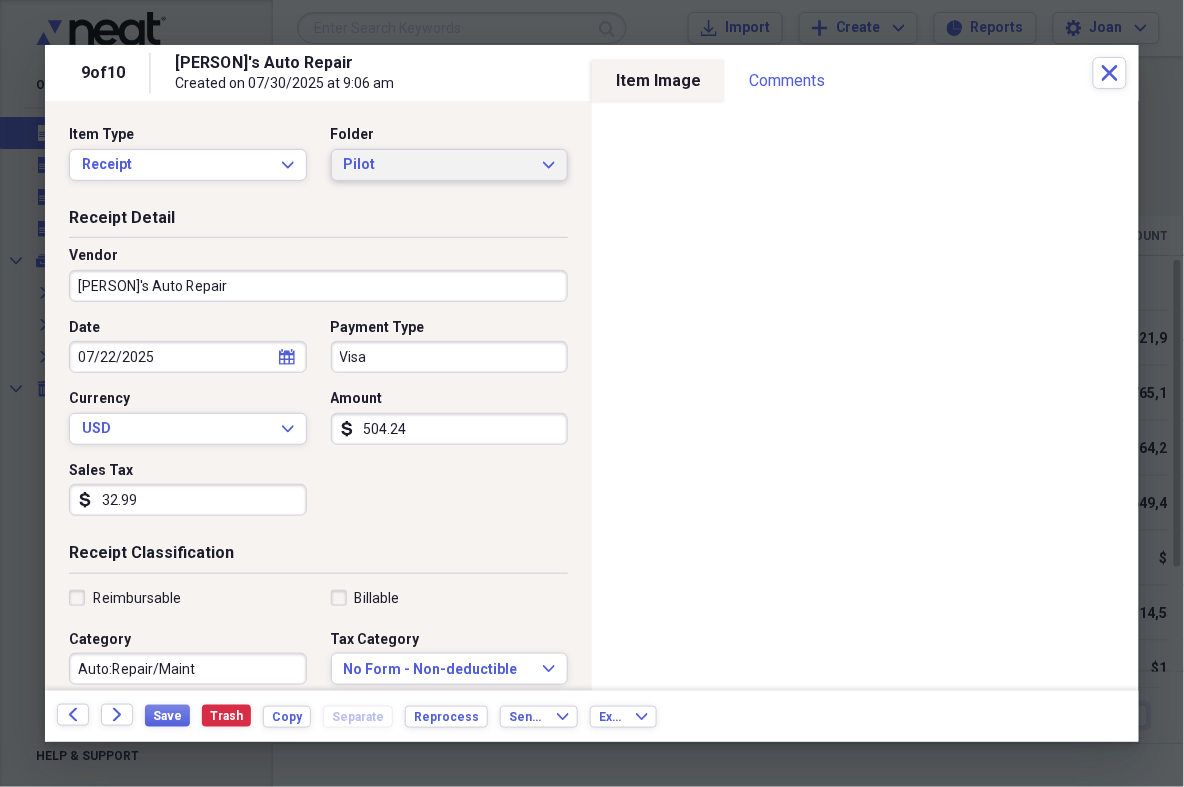 click on "Pilot Expand" at bounding box center (450, 165) 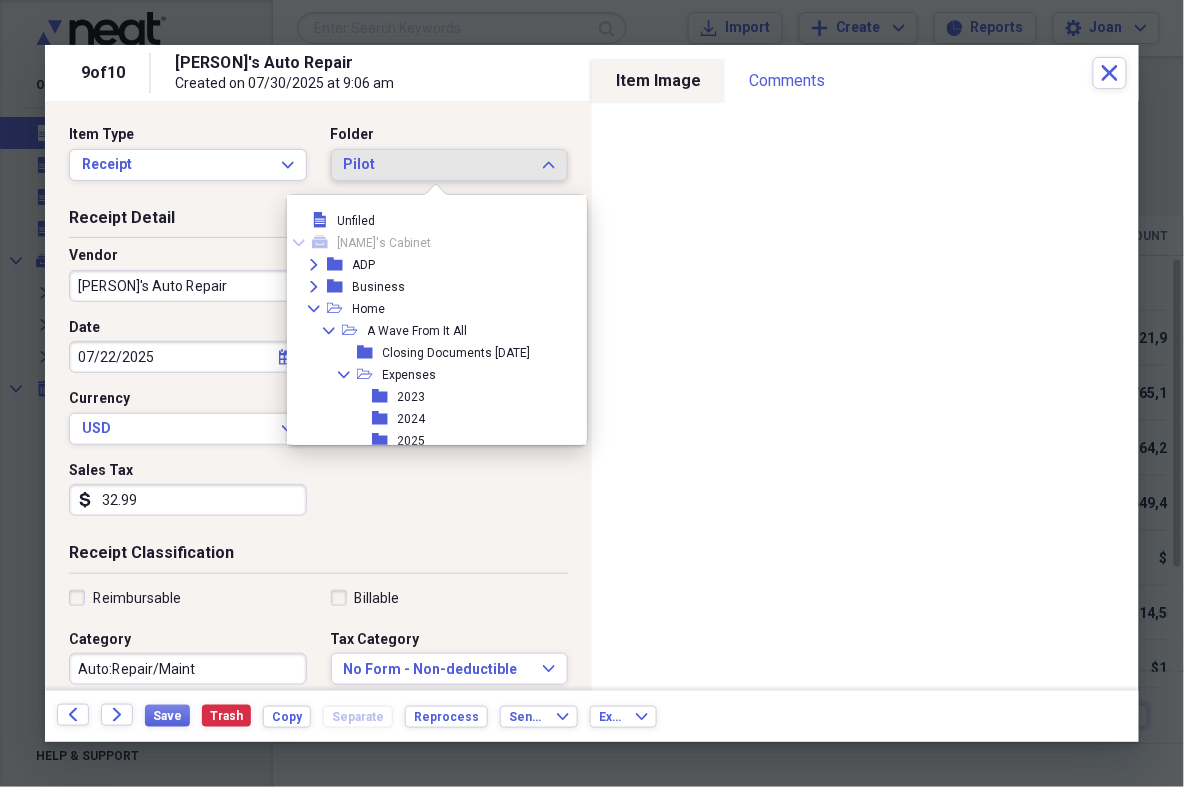 scroll, scrollTop: 482, scrollLeft: 0, axis: vertical 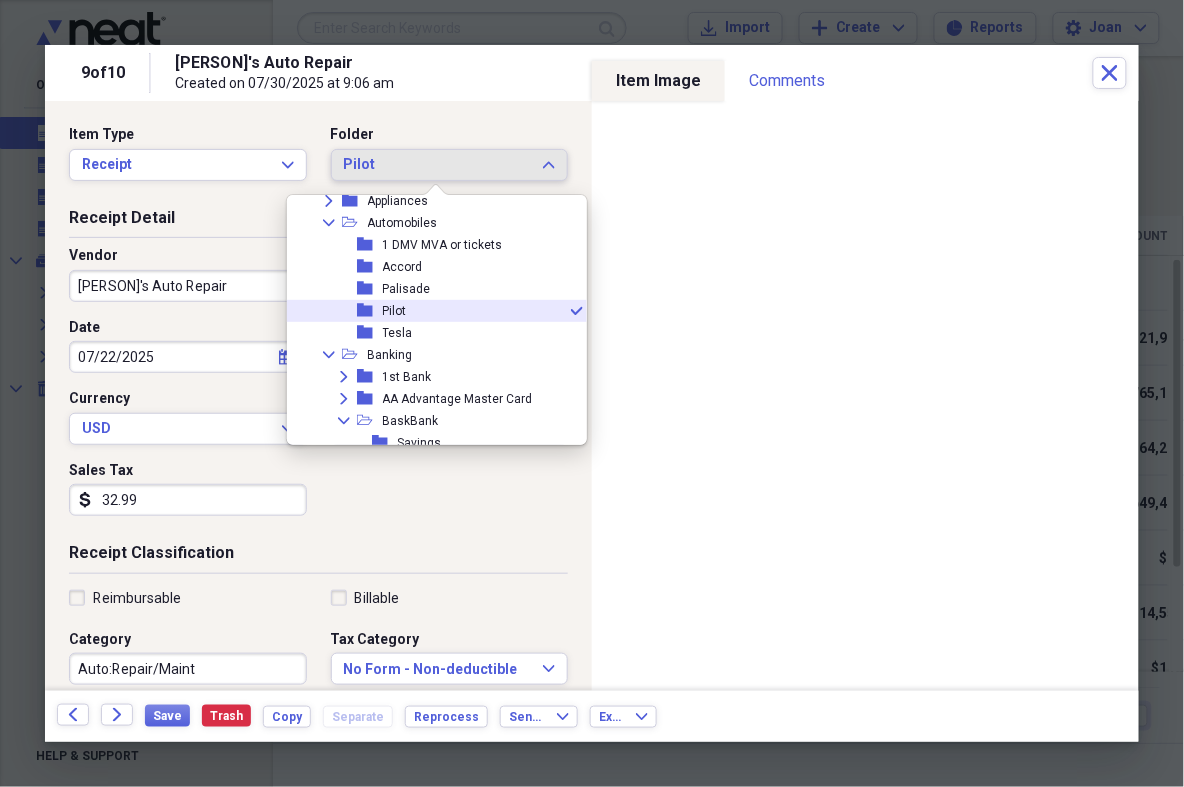 click on "Pilot Expand" at bounding box center [450, 165] 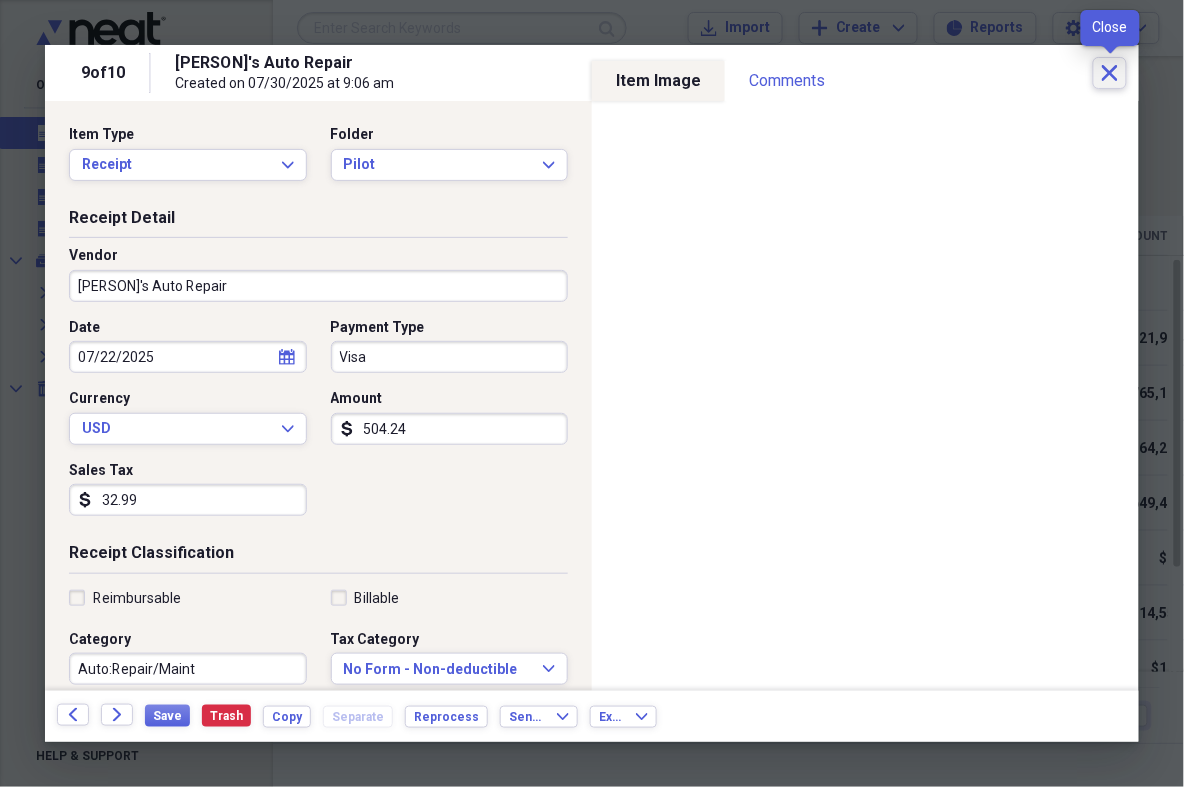click 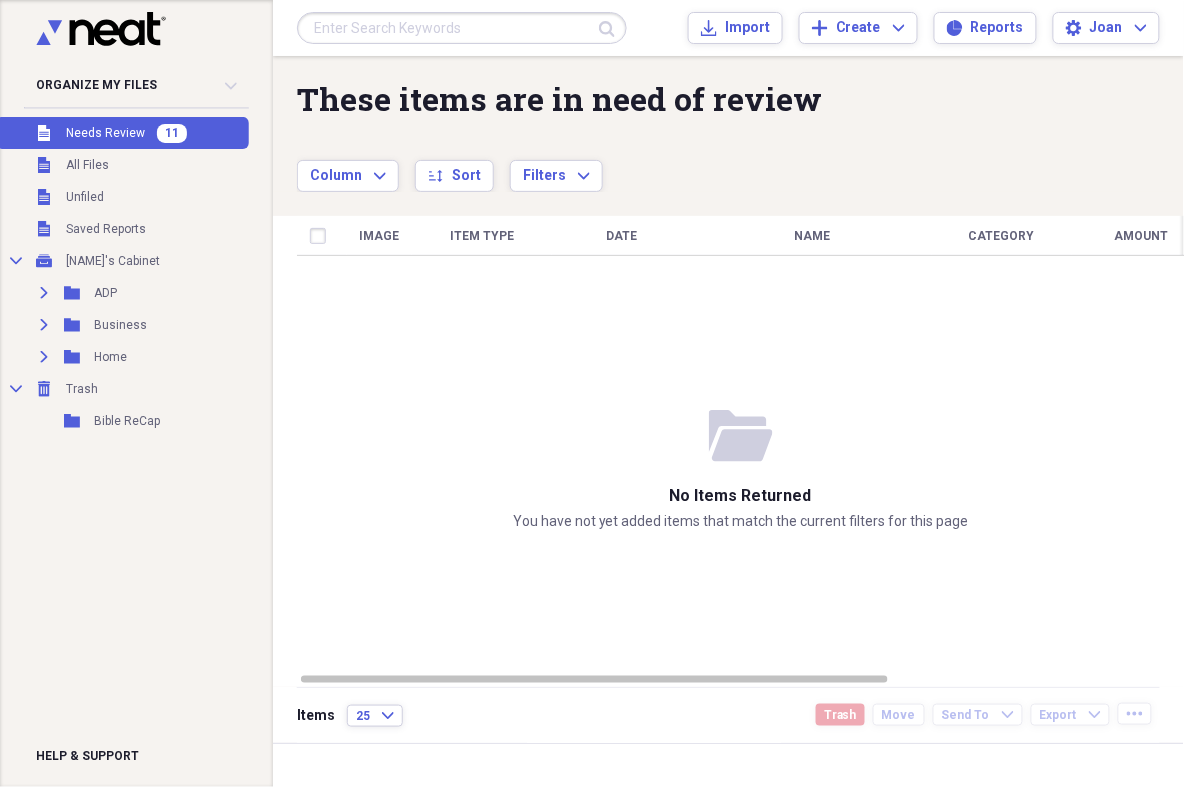 click on "Needs Review" at bounding box center [105, 133] 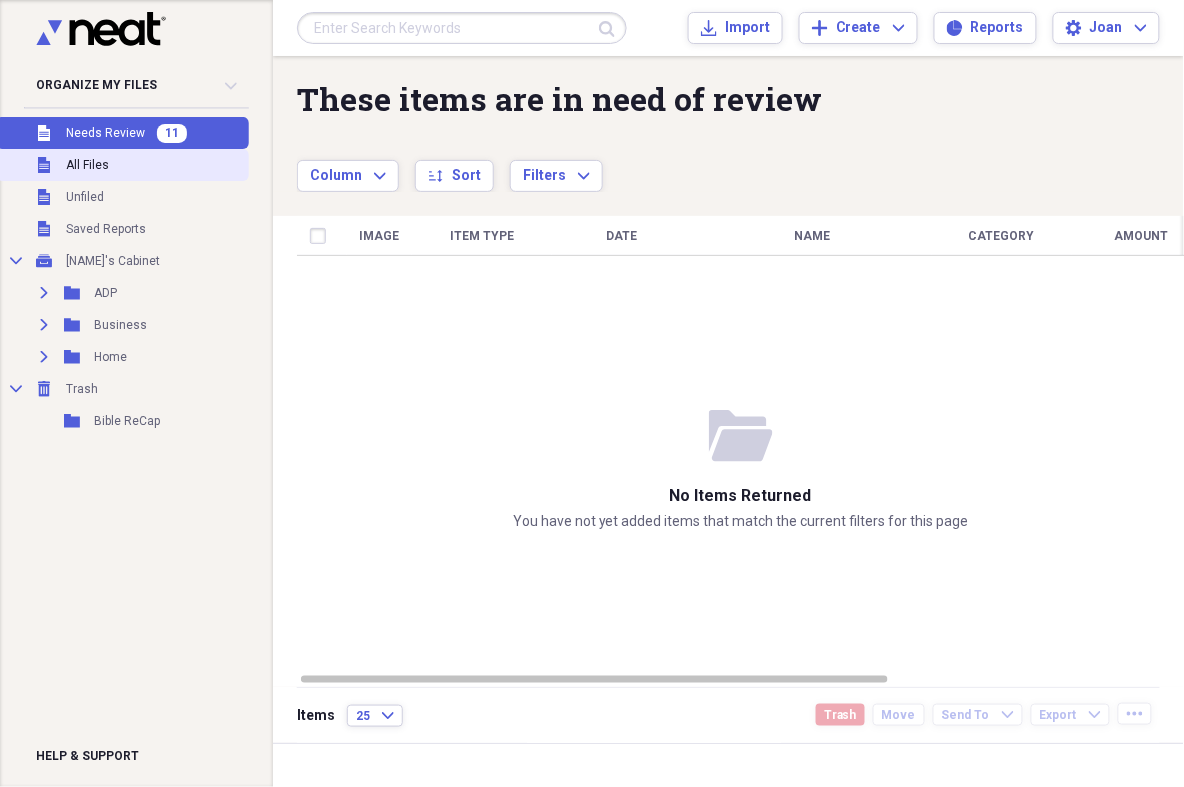 click on "All Files" at bounding box center (87, 165) 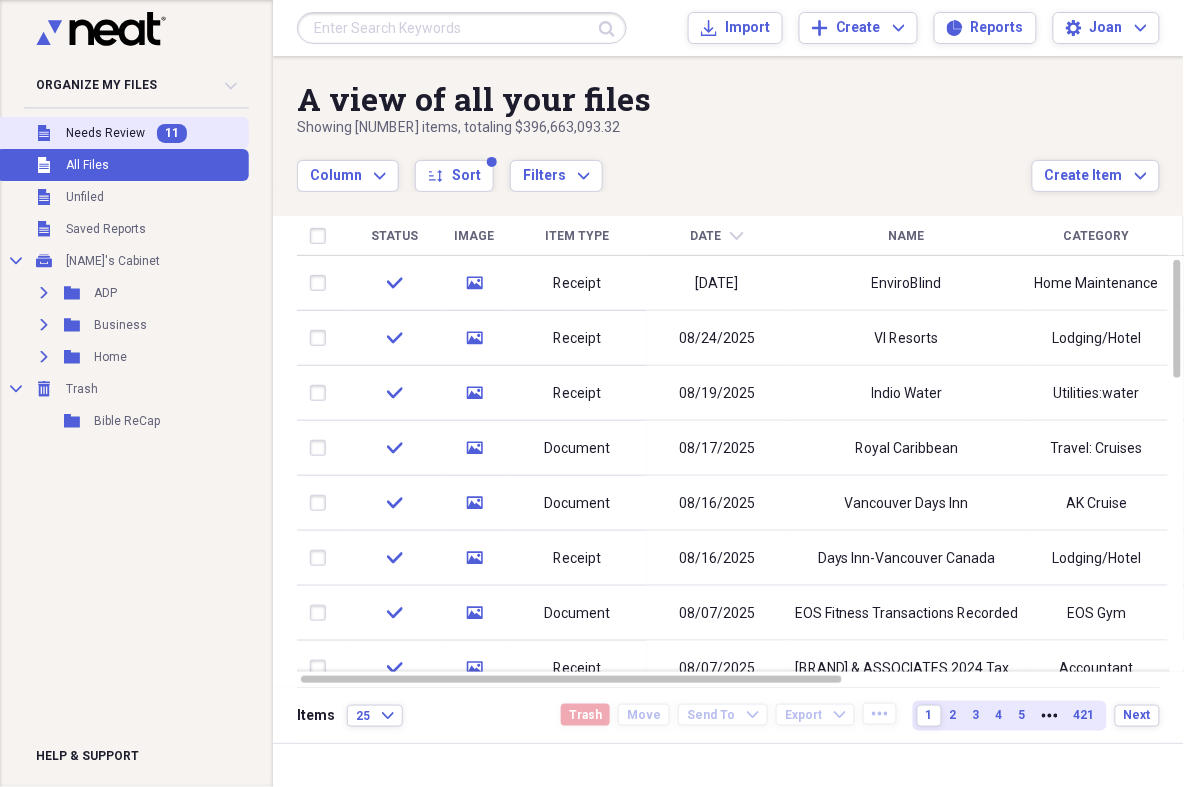 click on "Needs Review" at bounding box center [105, 133] 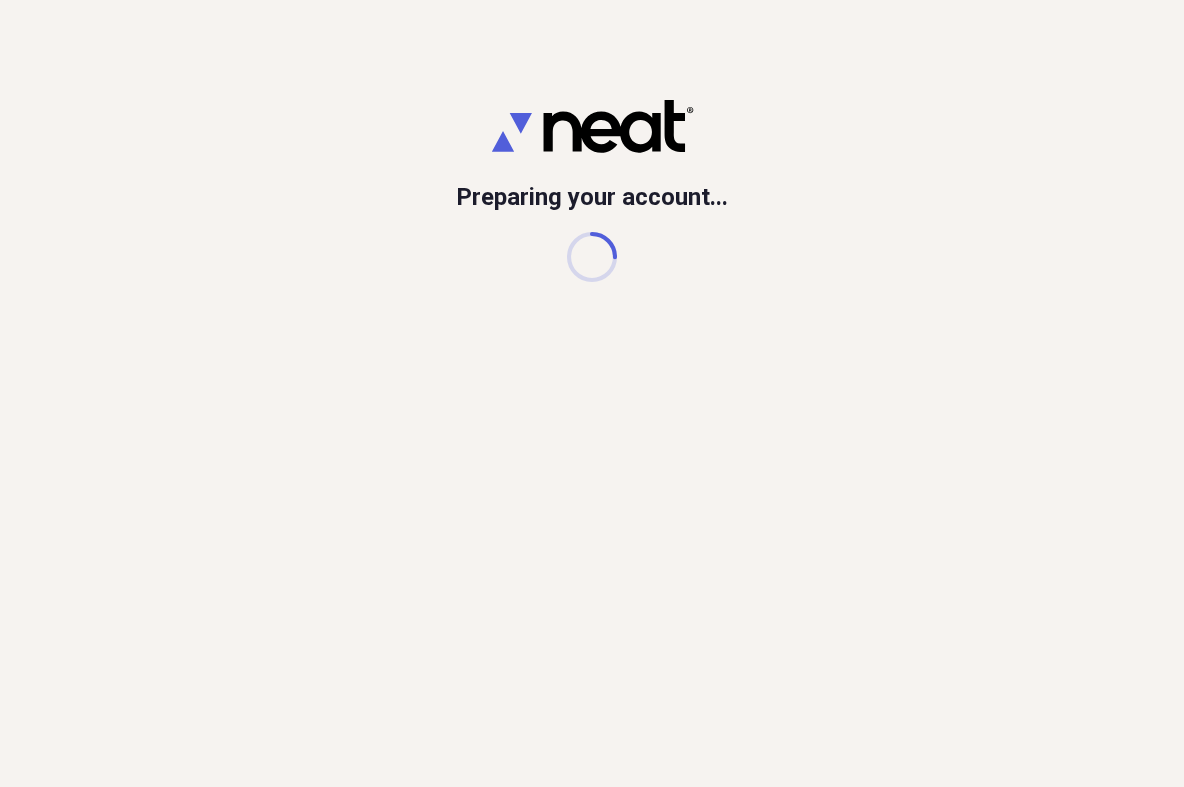 scroll, scrollTop: 0, scrollLeft: 0, axis: both 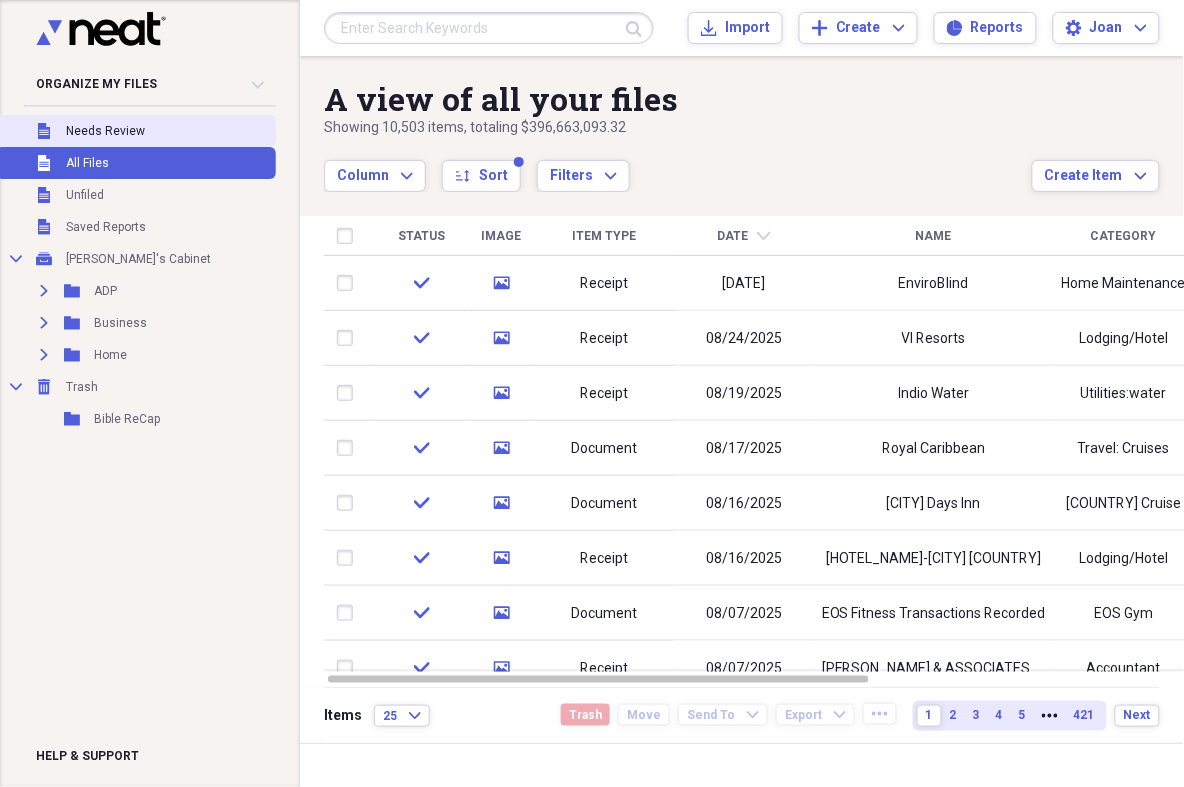 click on "Needs Review" at bounding box center (105, 131) 